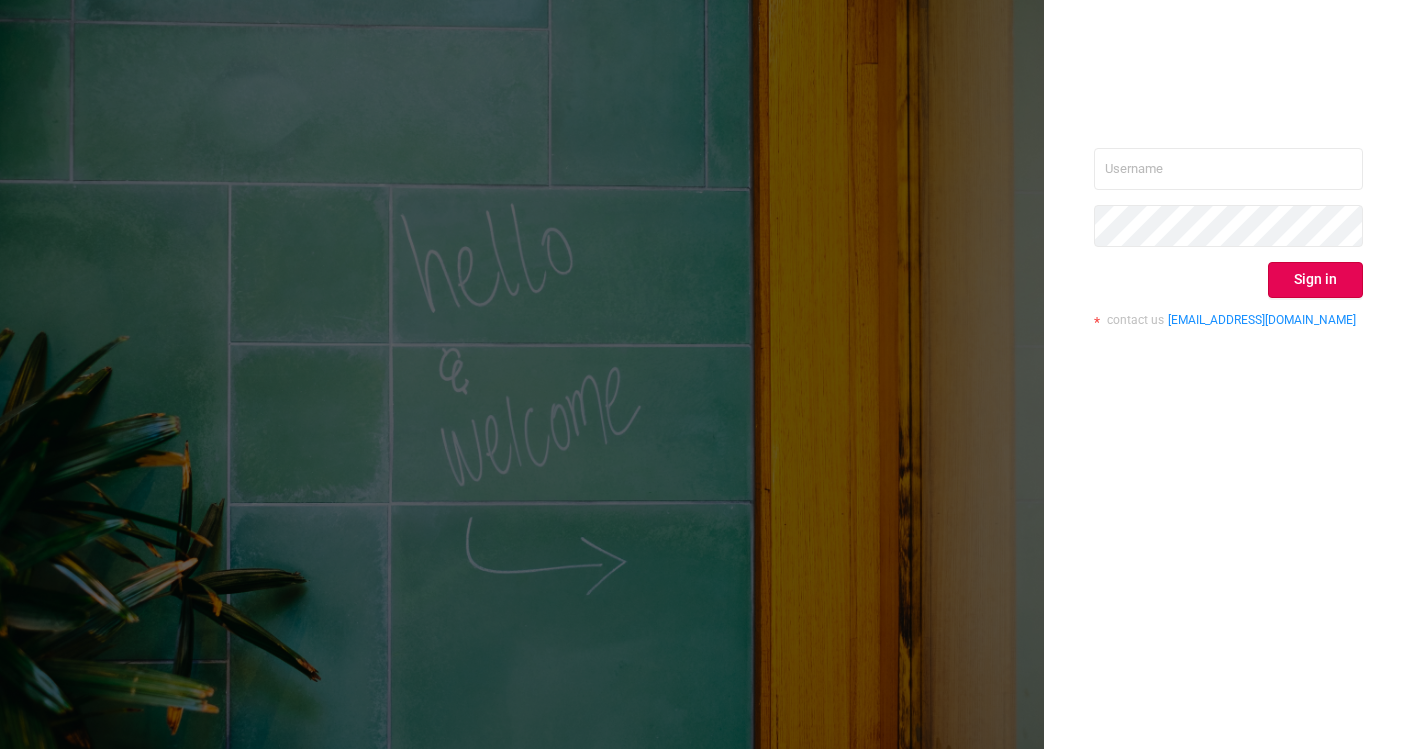 scroll, scrollTop: 0, scrollLeft: 0, axis: both 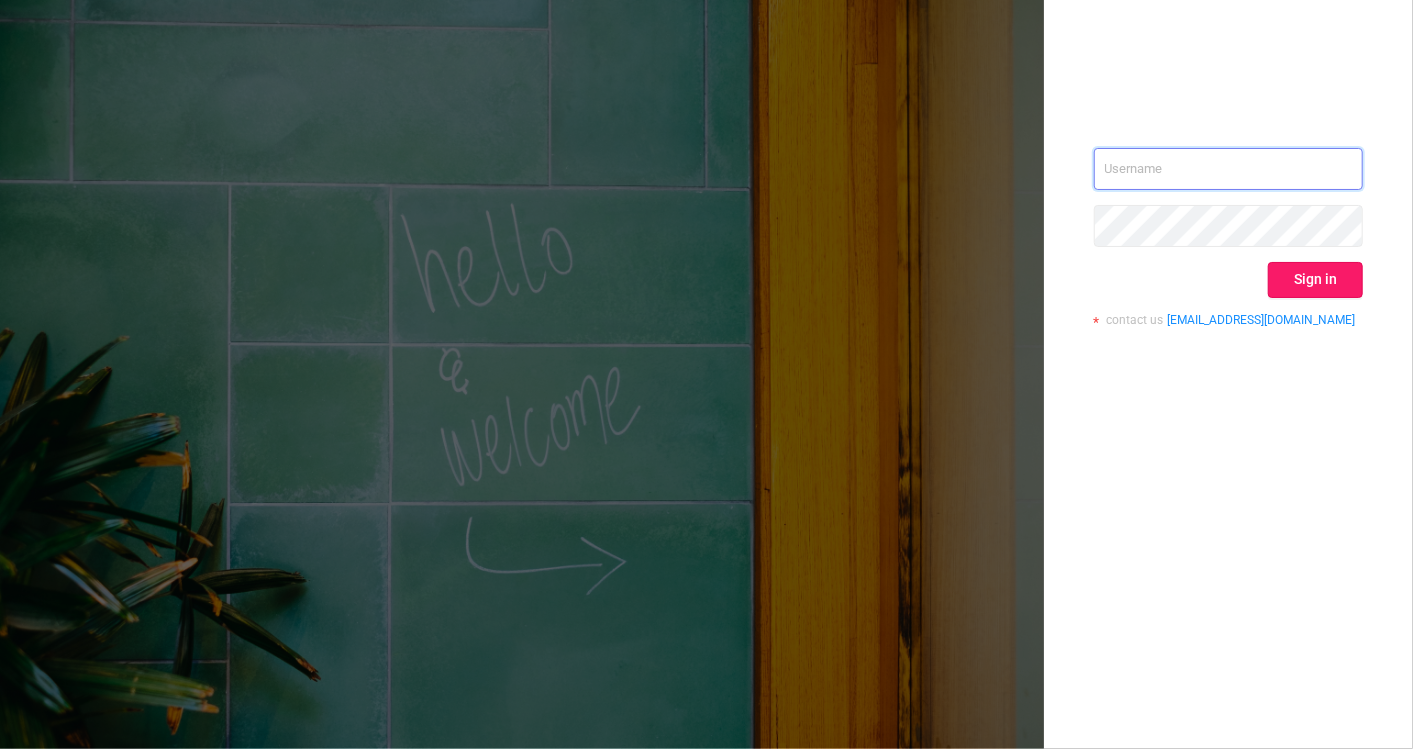 type on "aismatra@publicisgroupe.net" 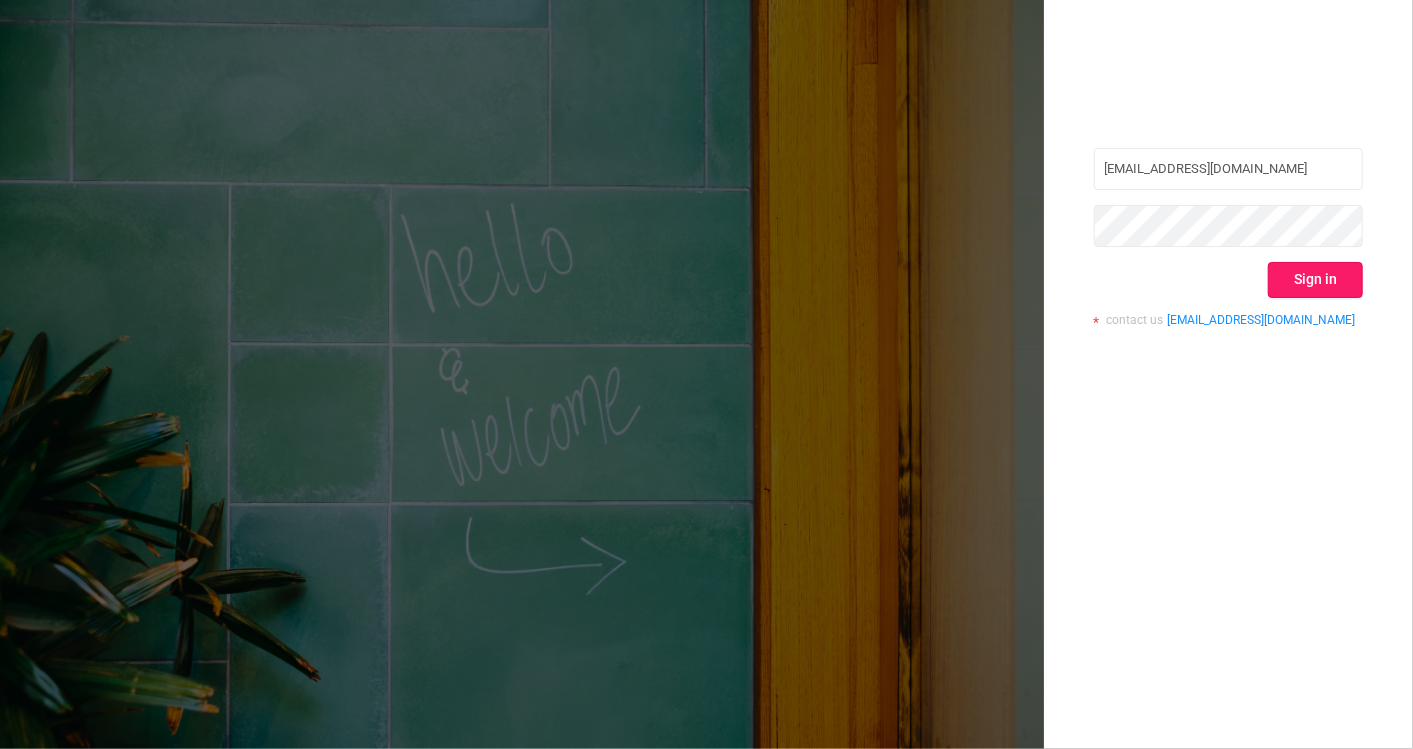 click on "Sign in" at bounding box center (1315, 280) 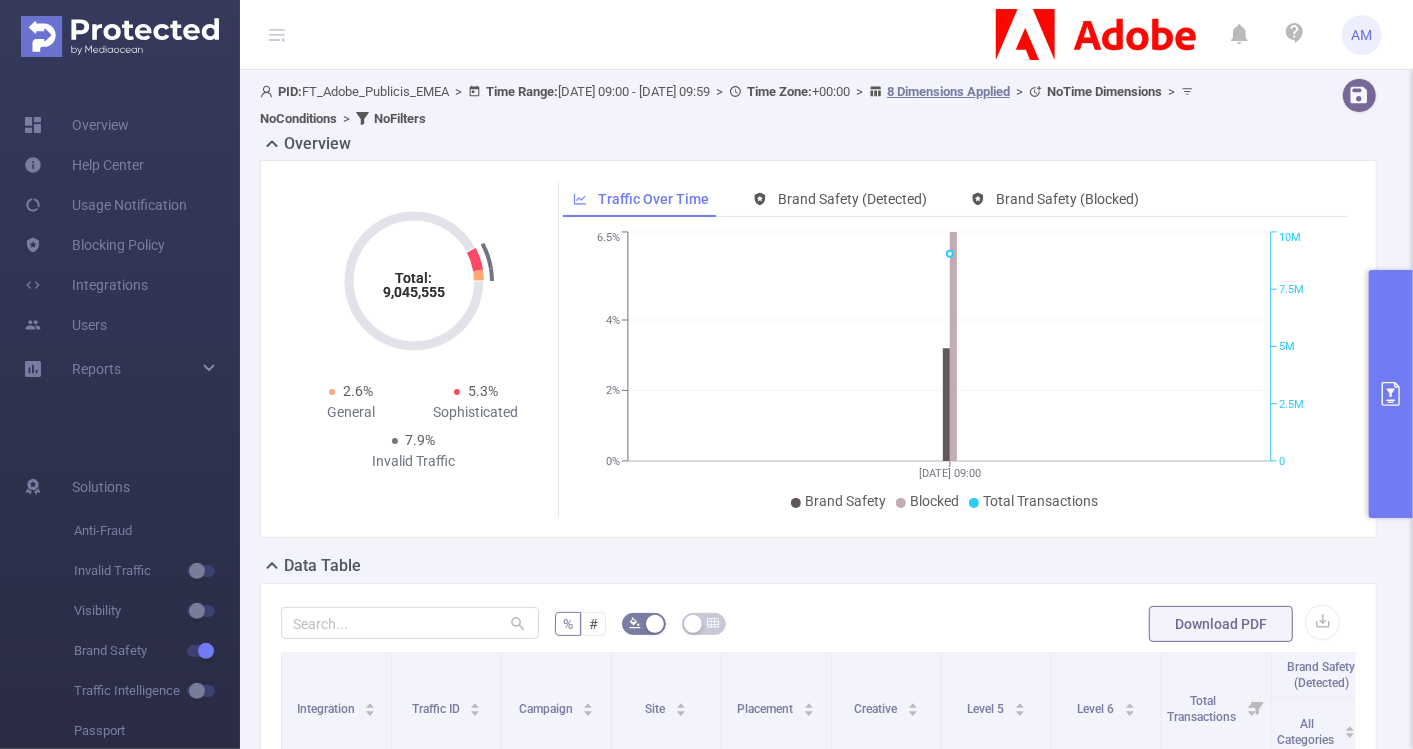 click at bounding box center (1391, 394) 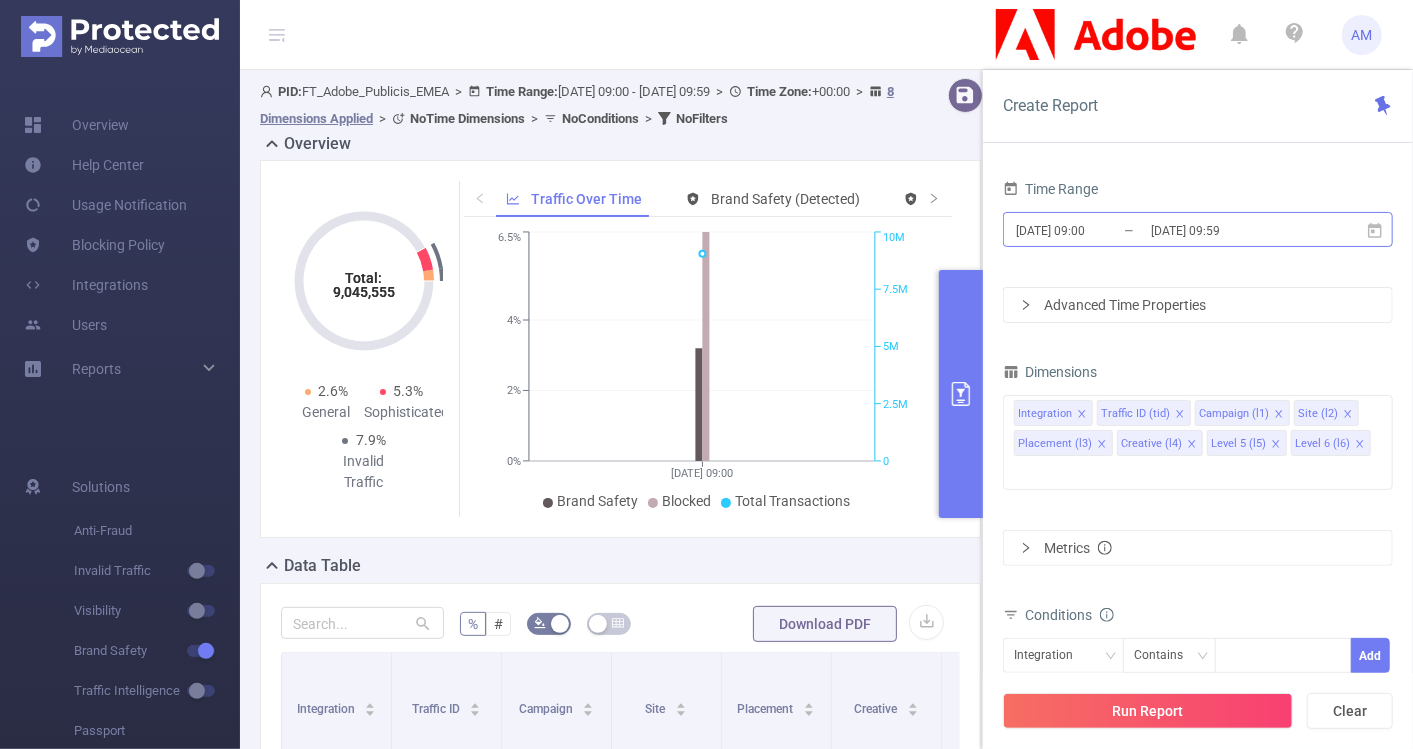 click on "2025-07-09 09:00" at bounding box center [1095, 230] 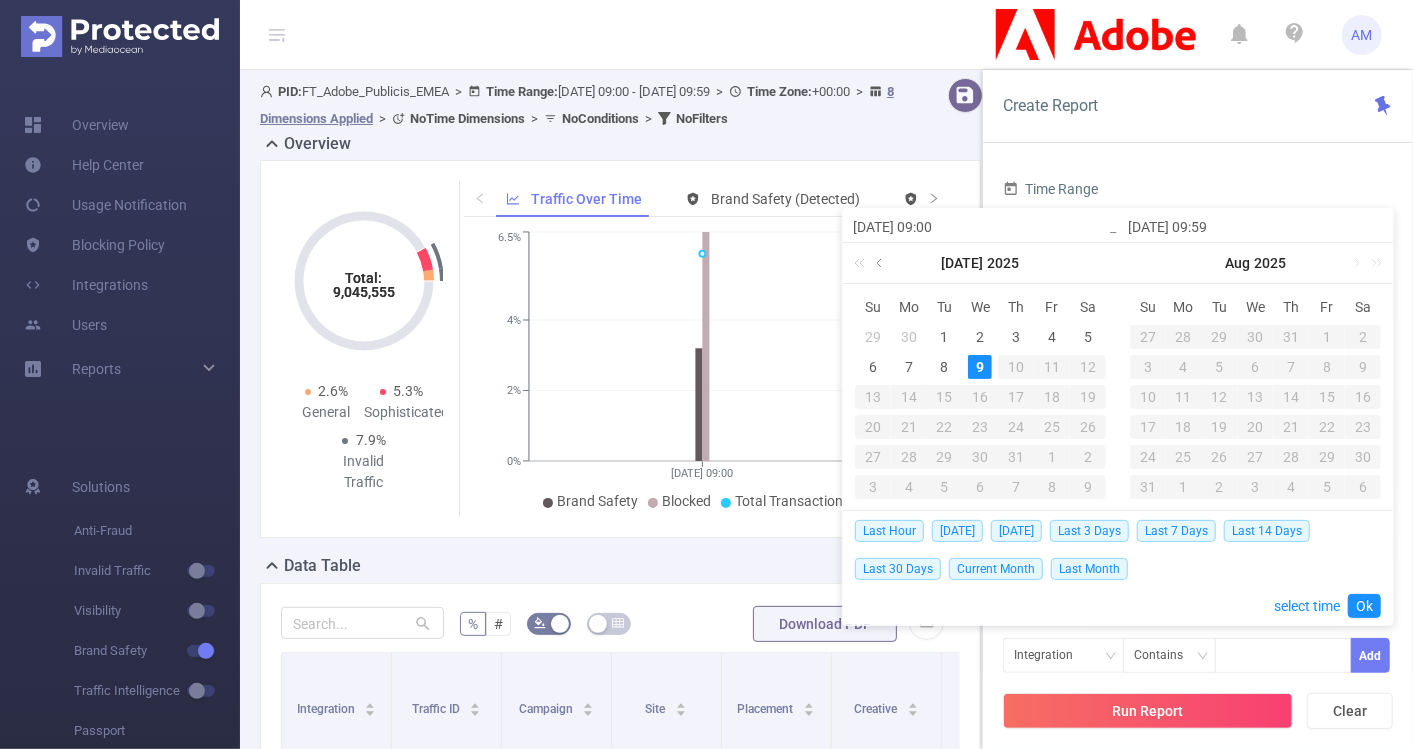 click at bounding box center [881, 263] 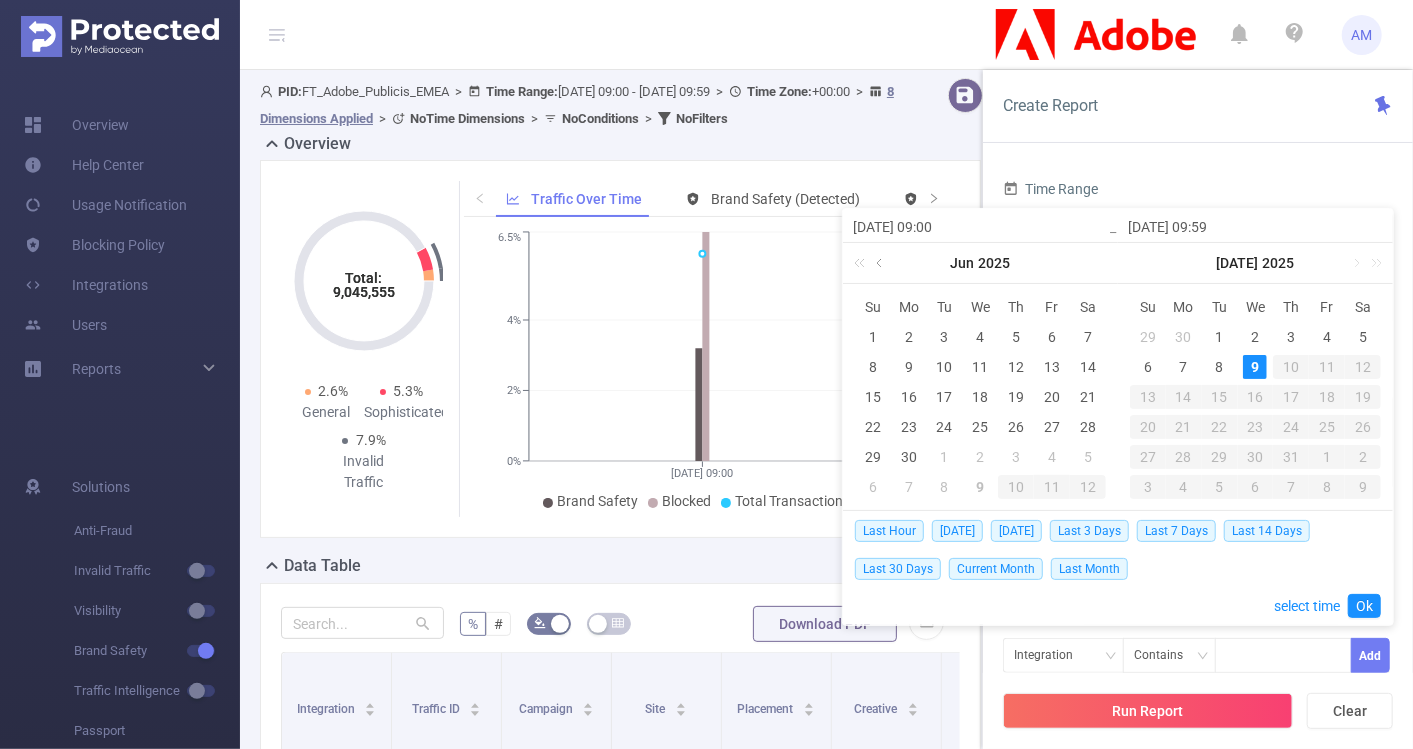 click at bounding box center (881, 263) 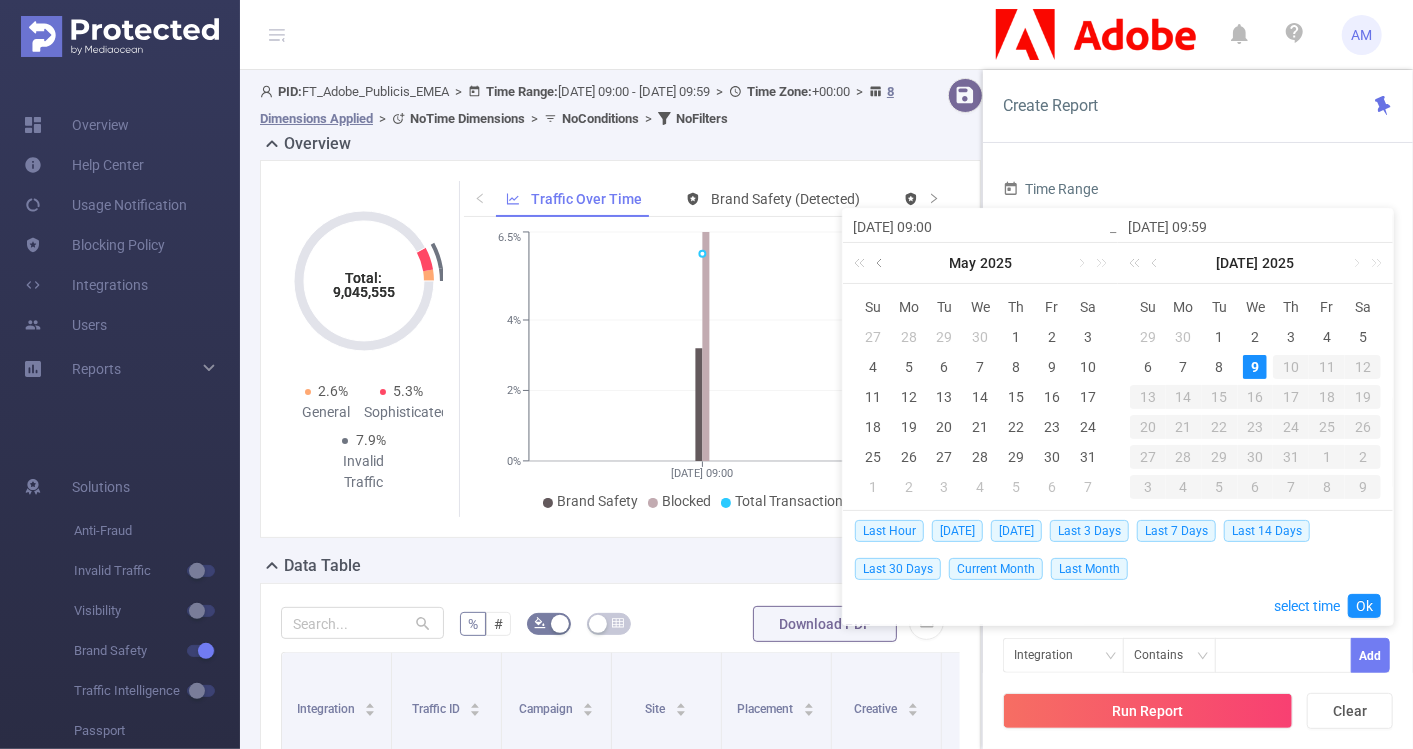 click at bounding box center (881, 263) 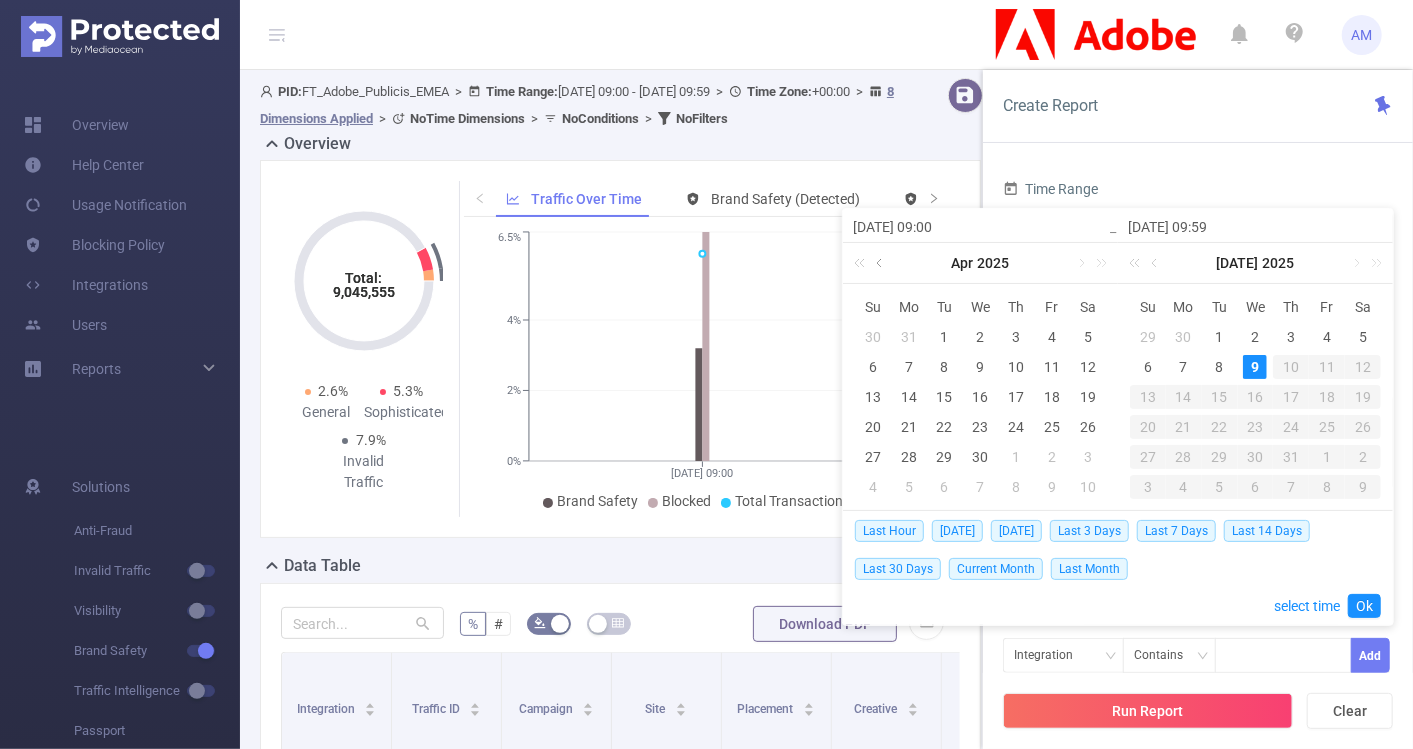 click at bounding box center [881, 263] 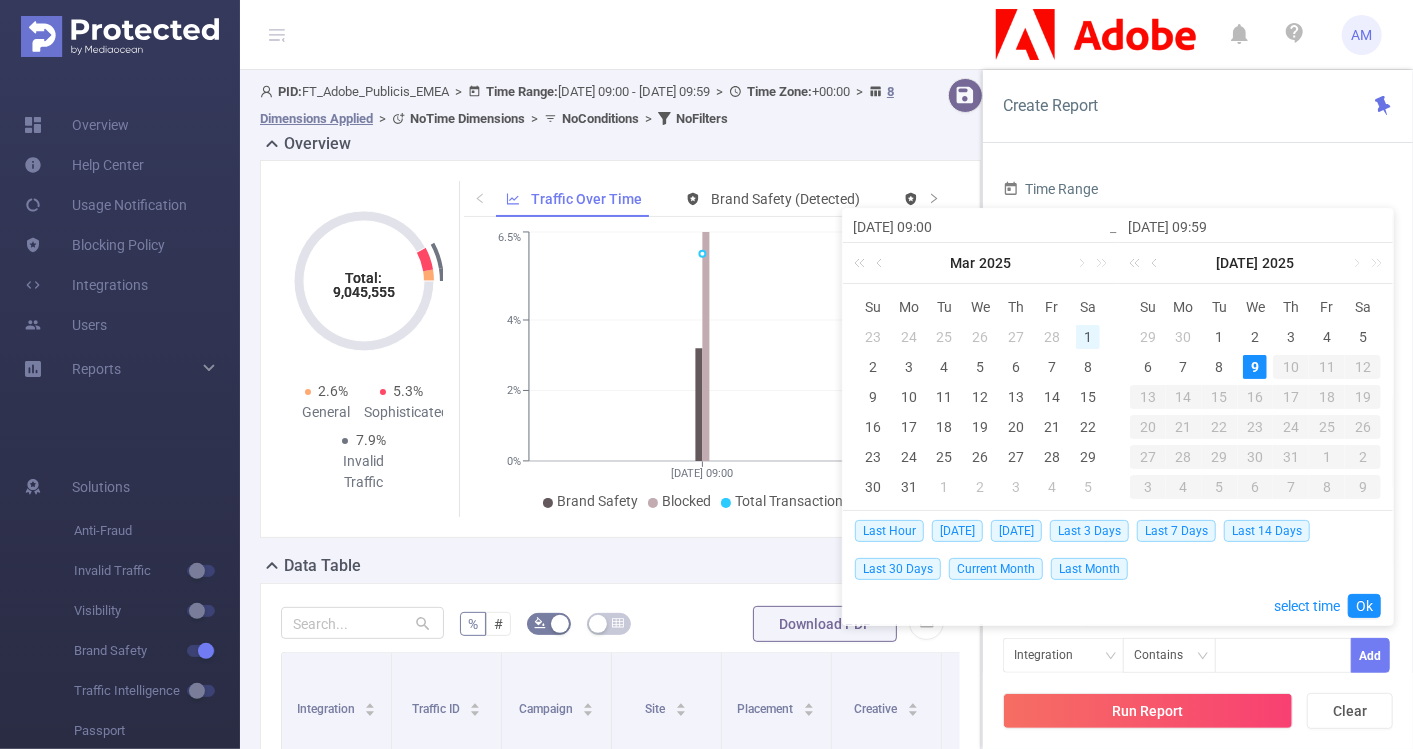 click on "1" at bounding box center (1088, 337) 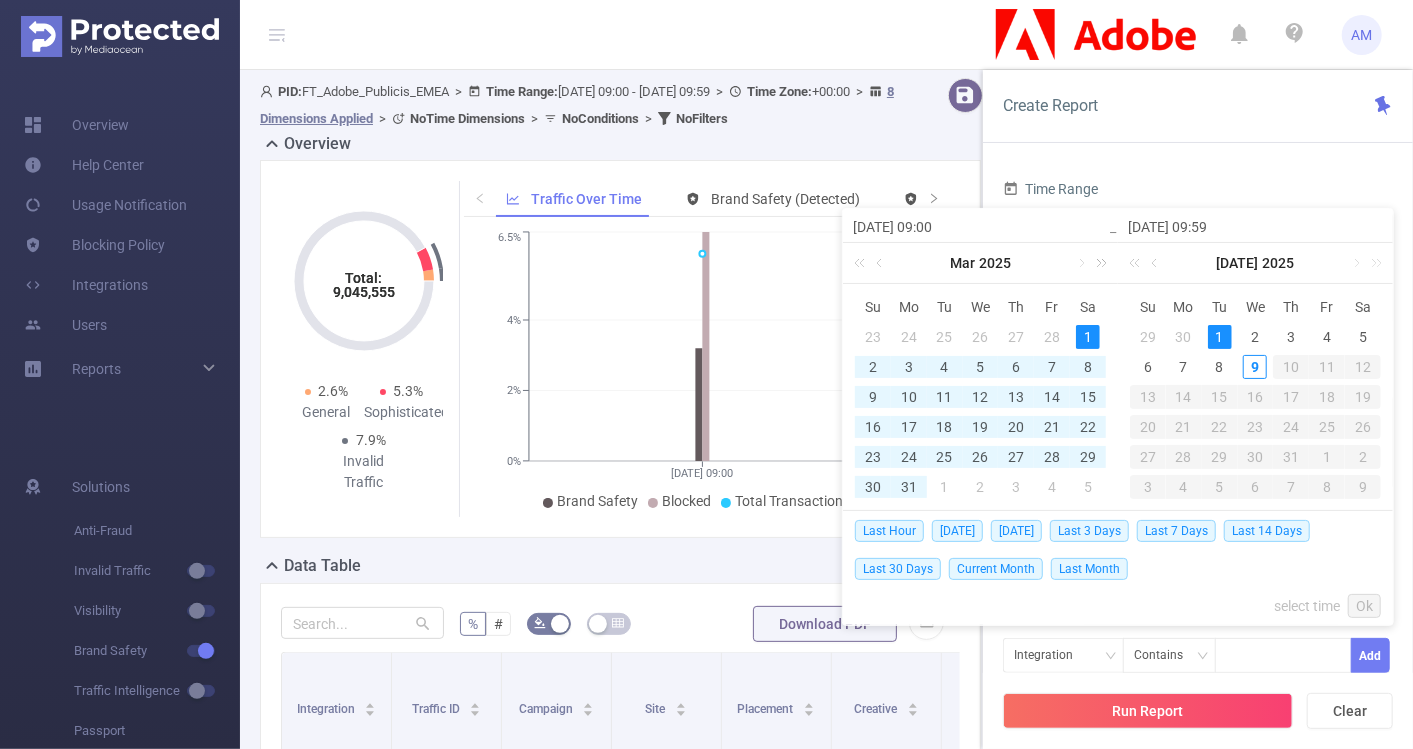 click at bounding box center [1098, 263] 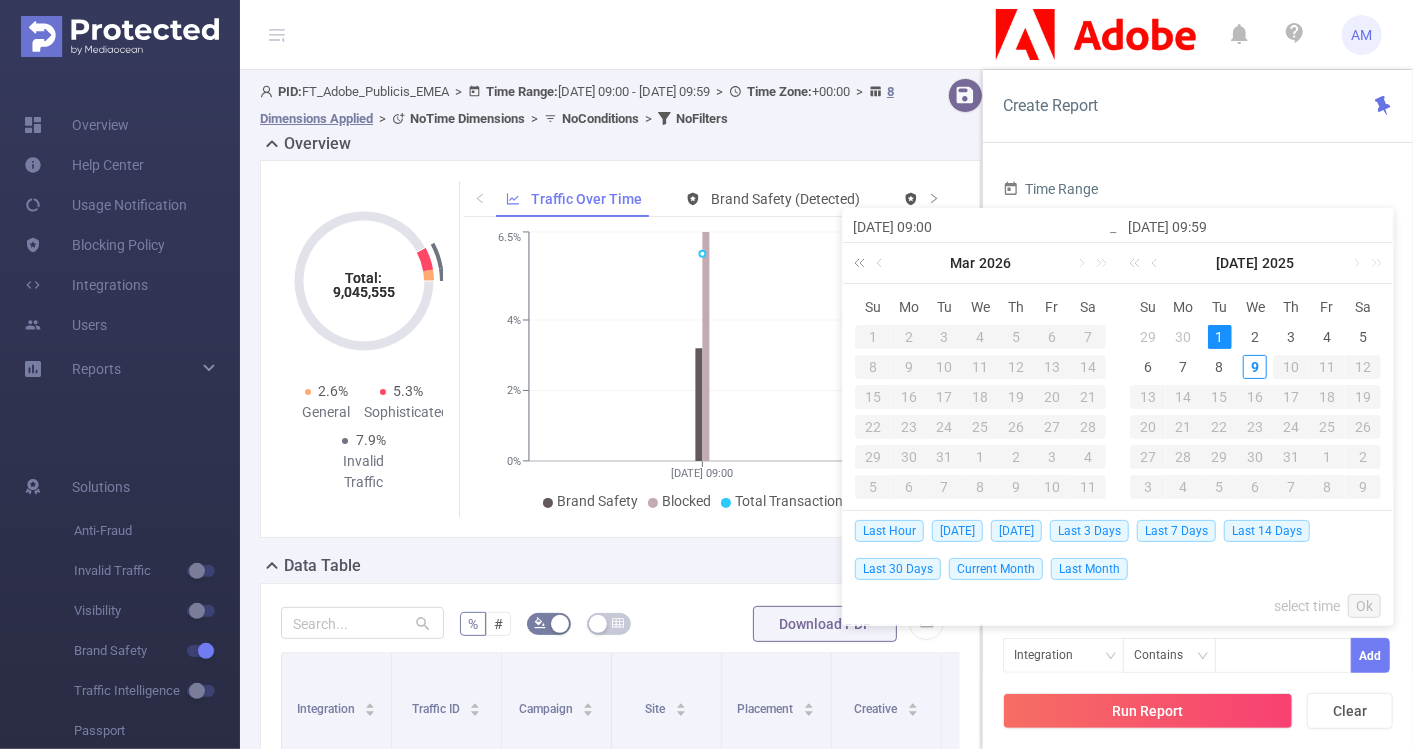click at bounding box center (863, 263) 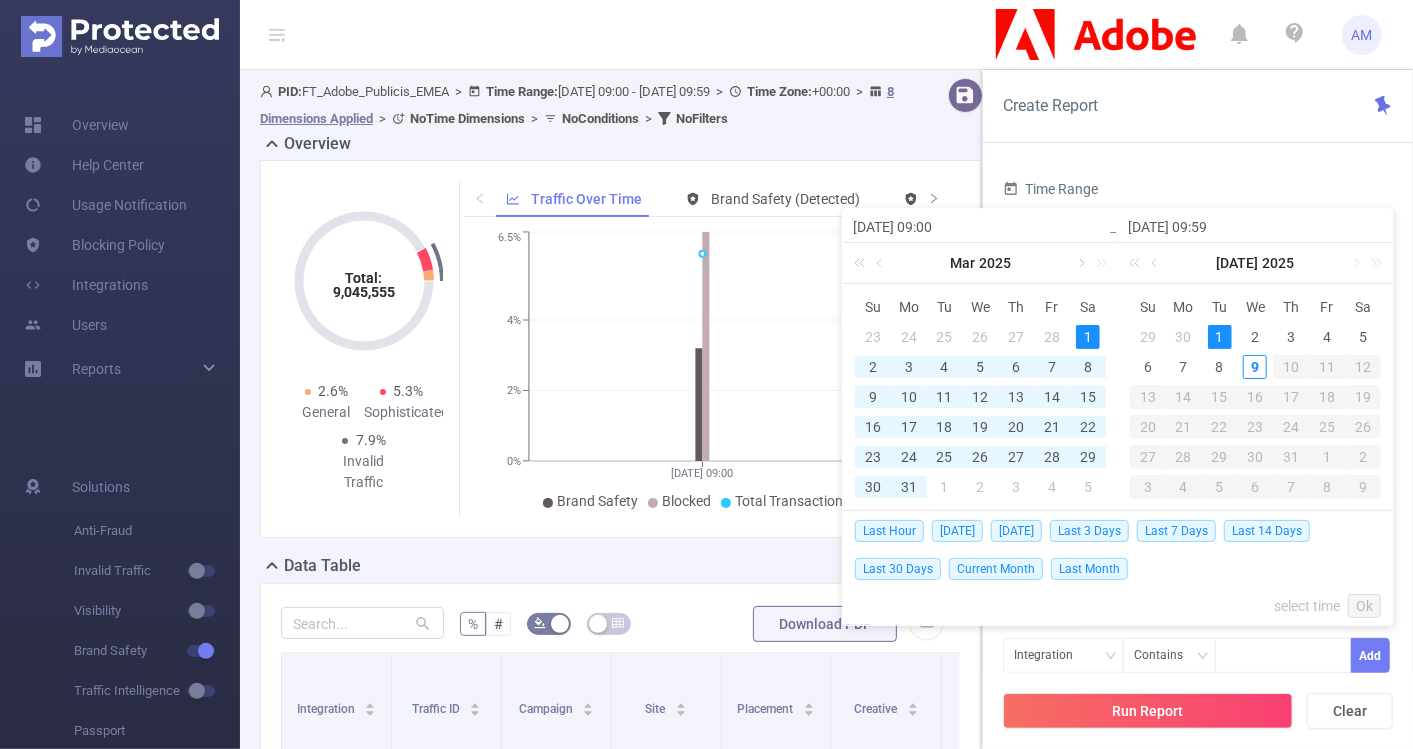 click at bounding box center (1080, 263) 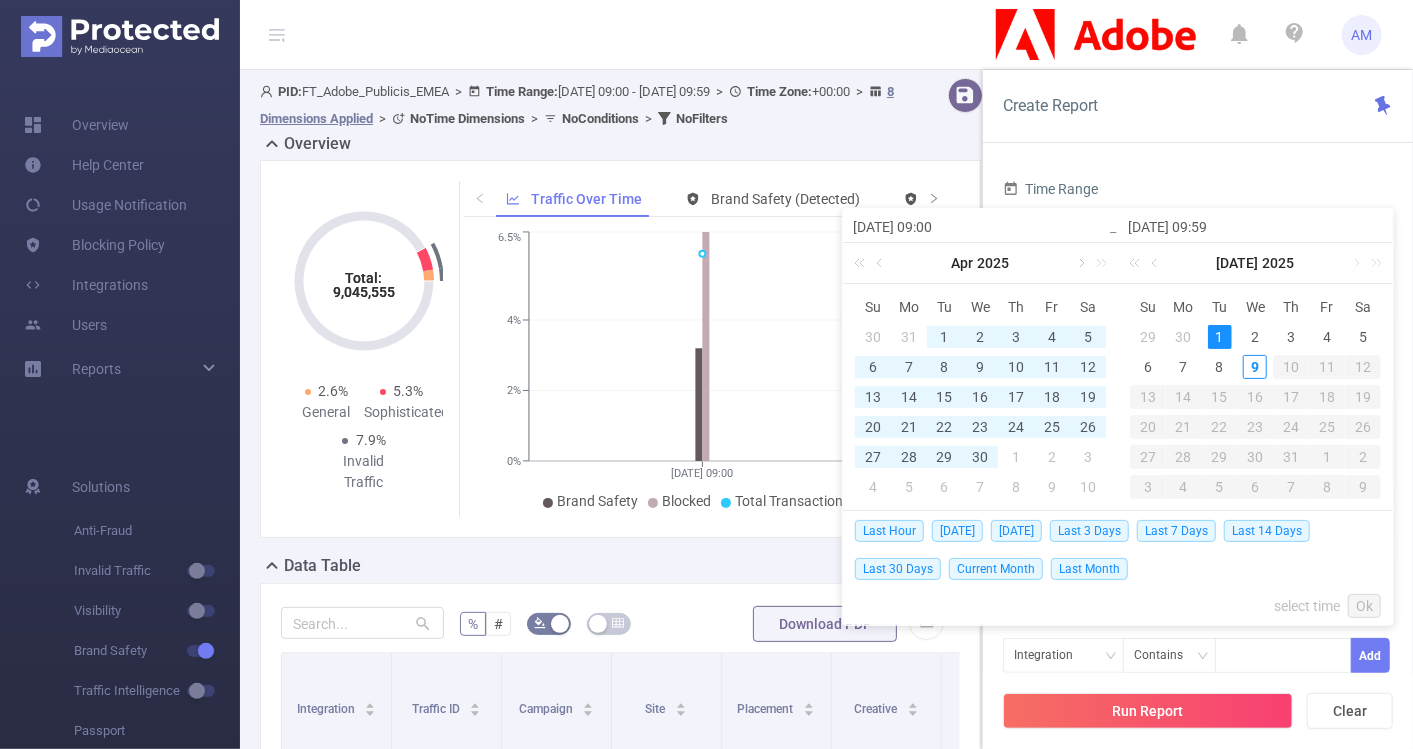 click at bounding box center [1080, 263] 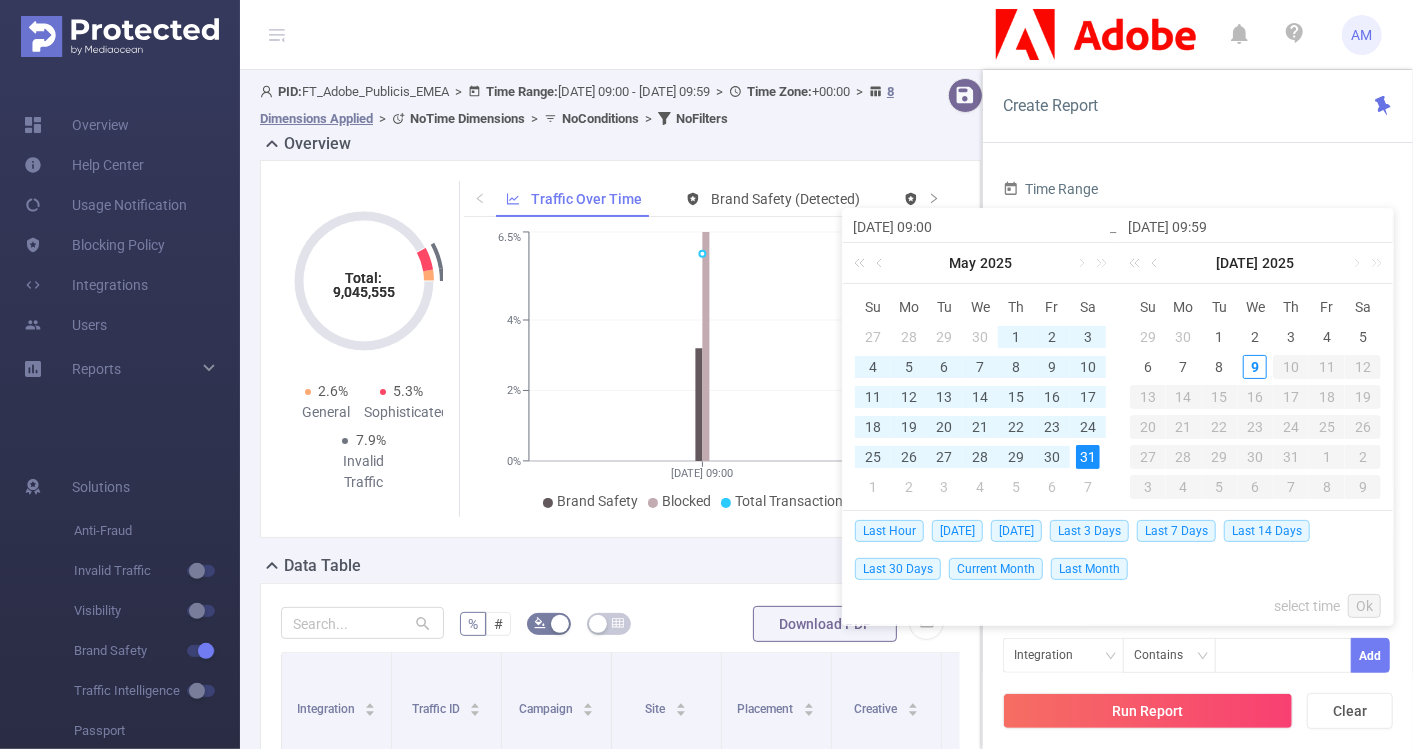 click on "31" at bounding box center [1088, 457] 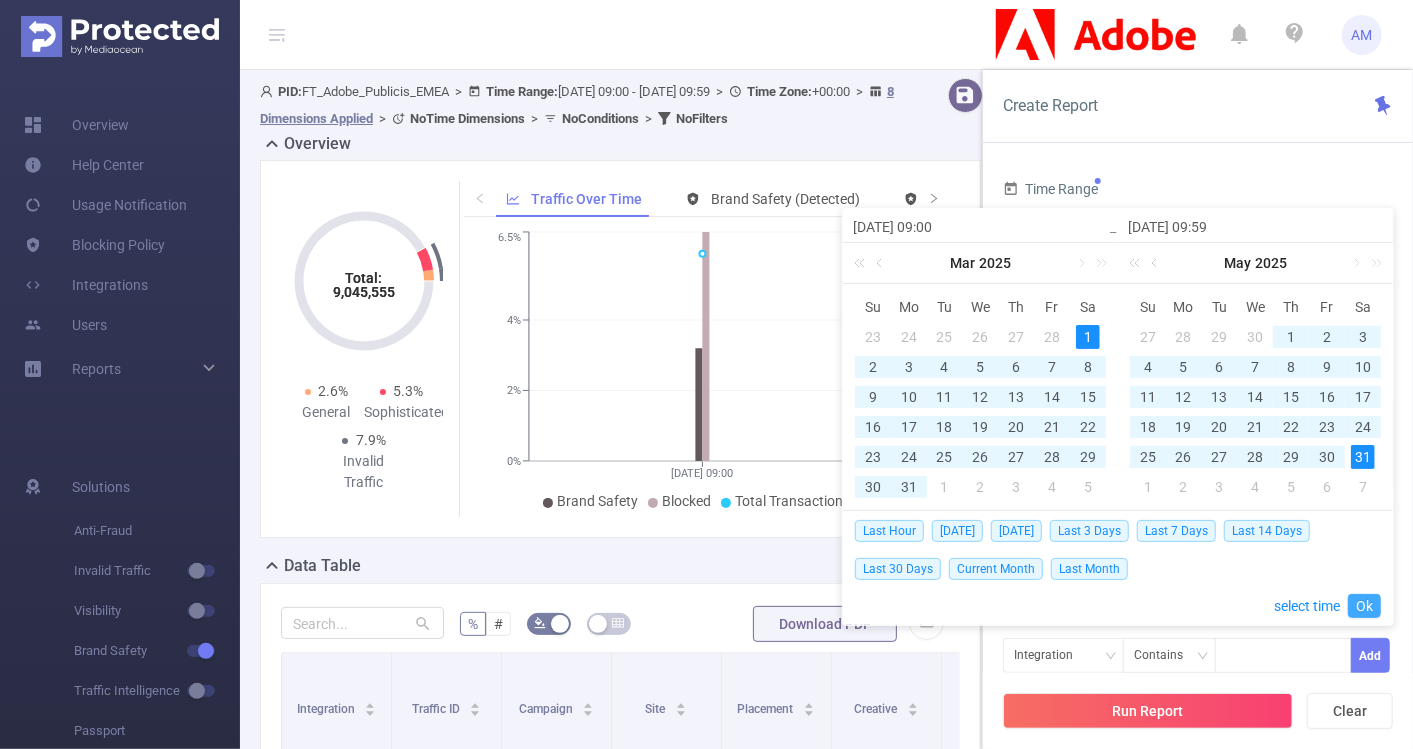 click on "Ok" at bounding box center (1364, 606) 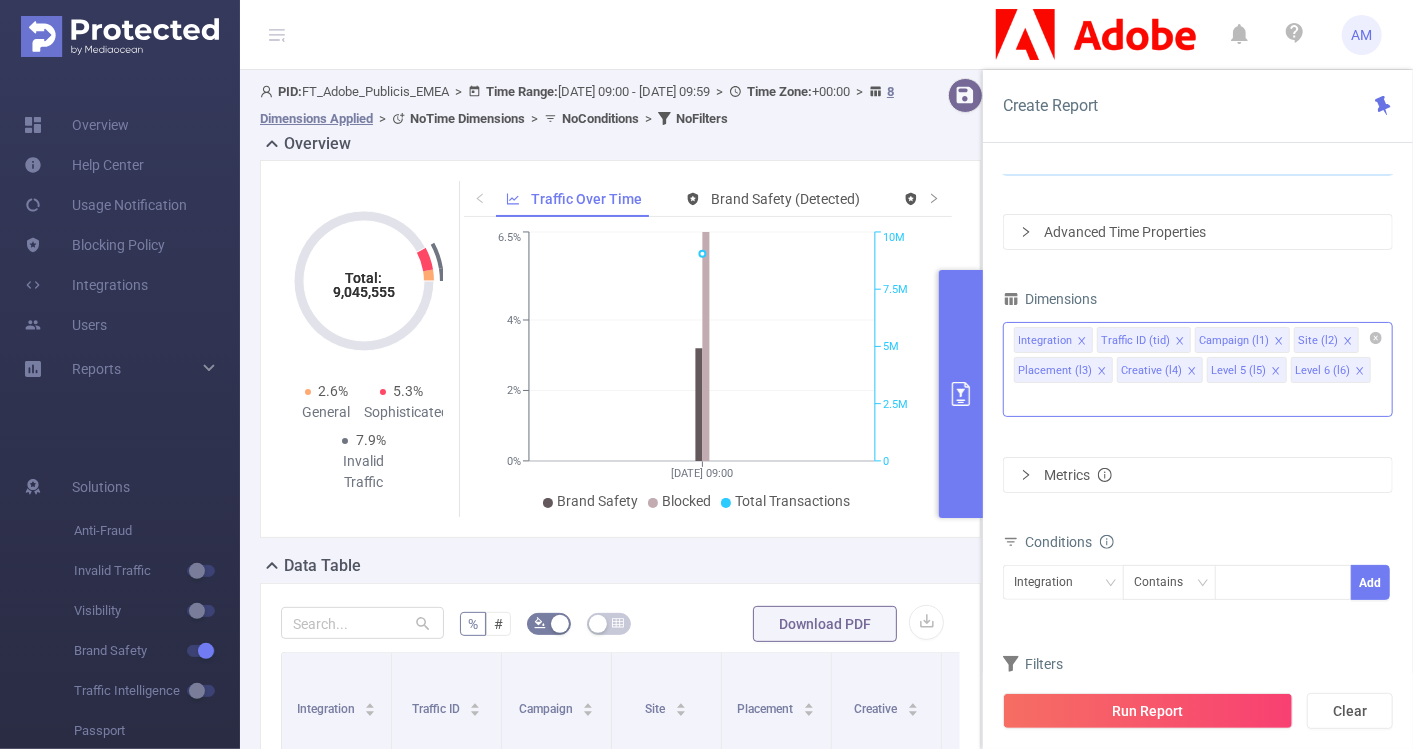 click 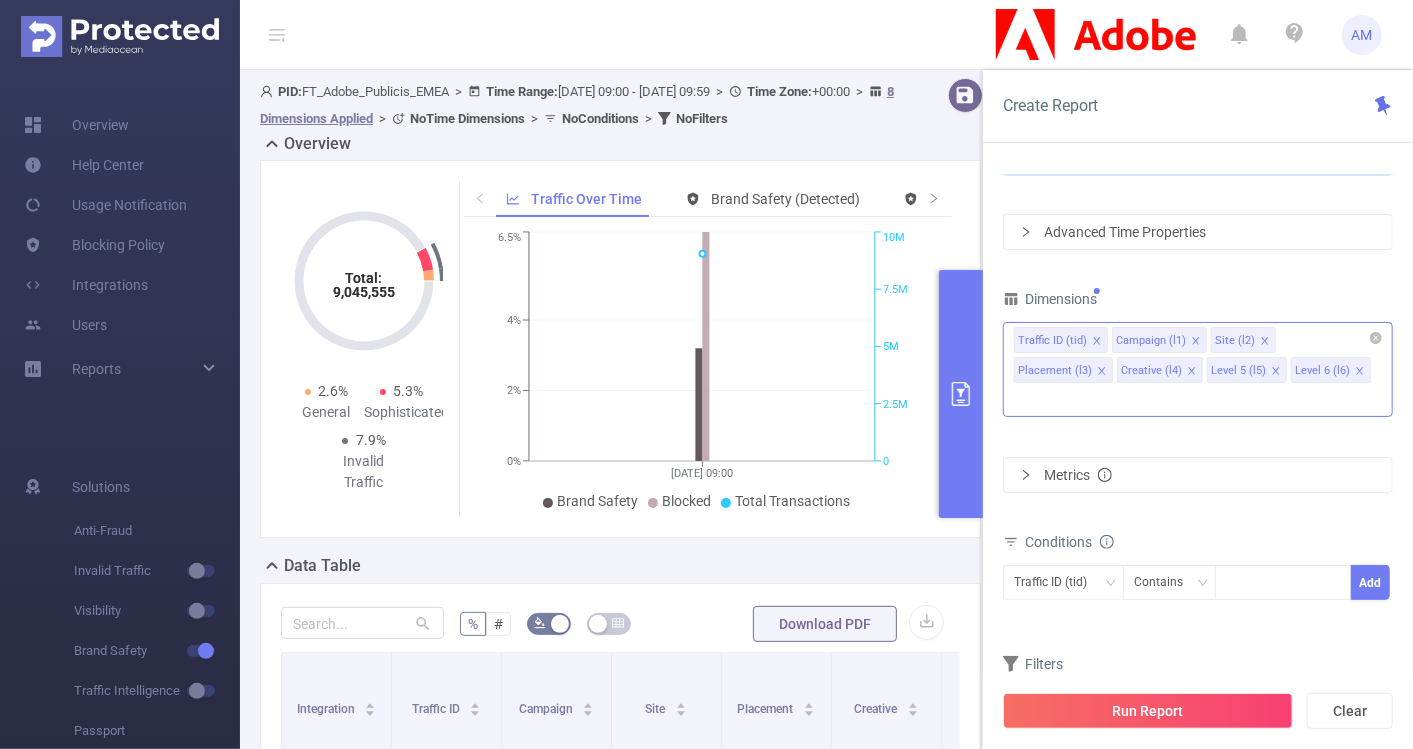 click 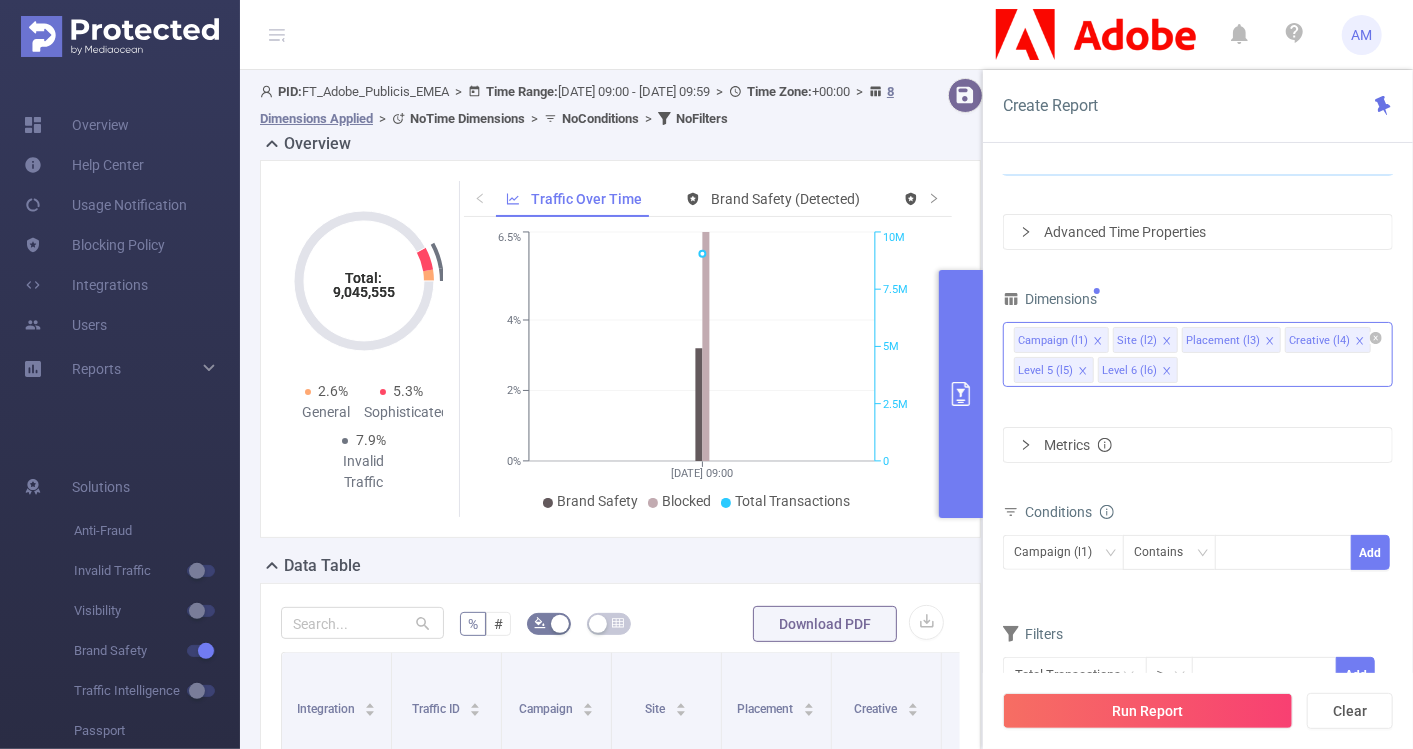 click on "Campaign (l1)" at bounding box center (1061, 340) 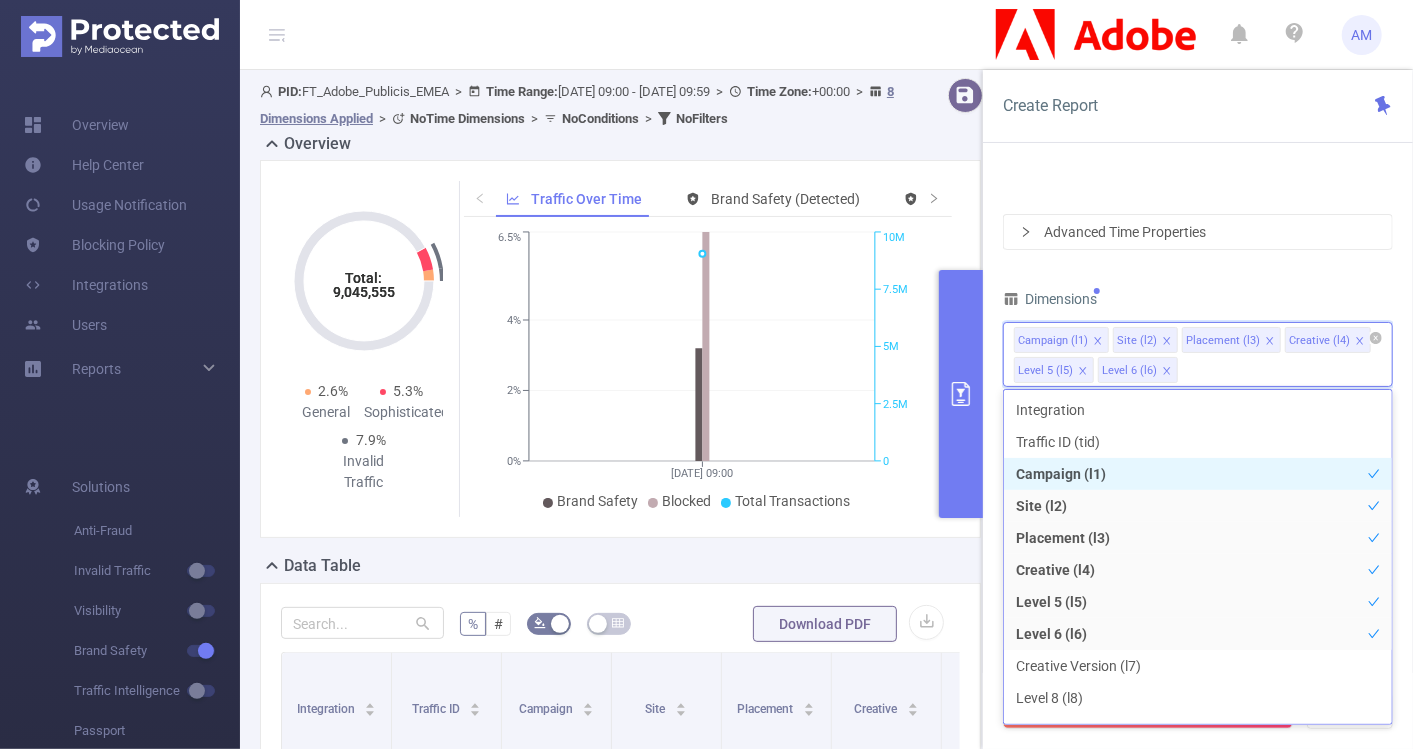 click 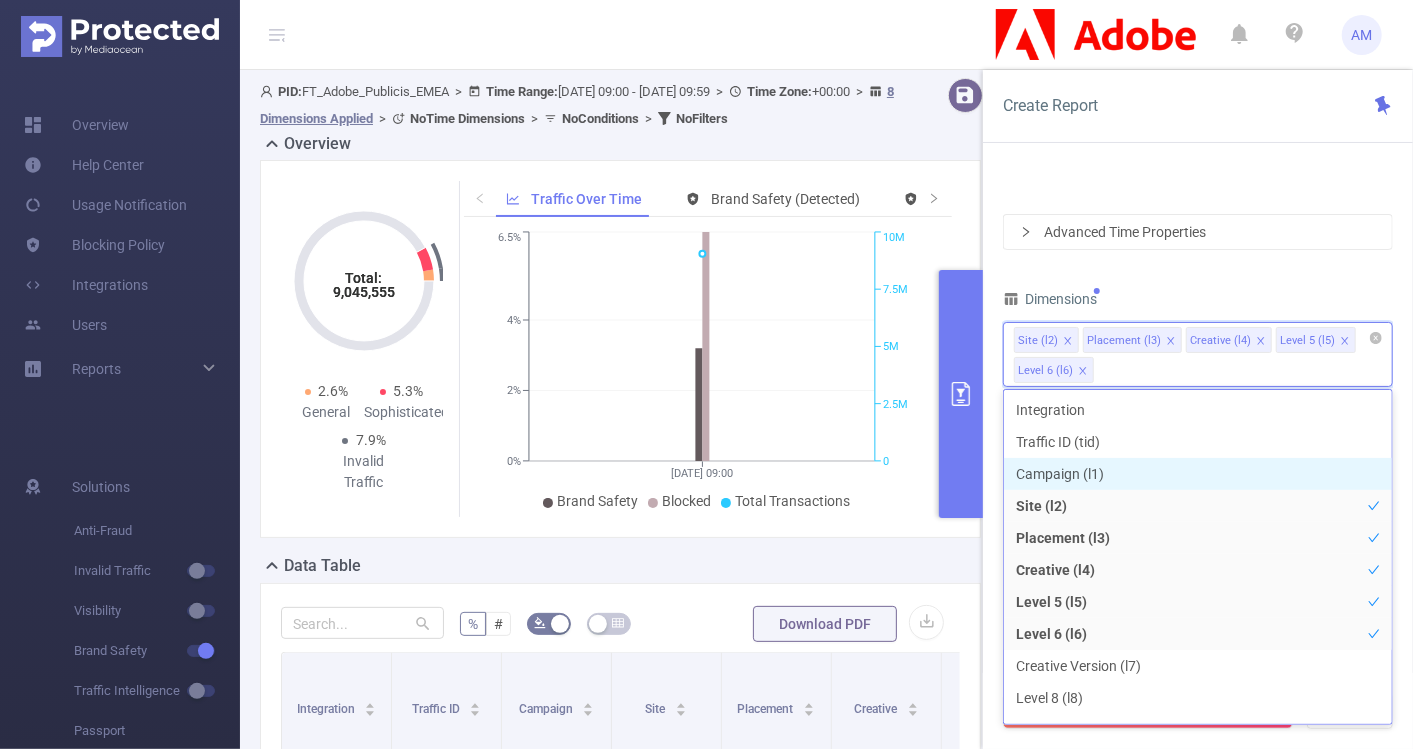 click 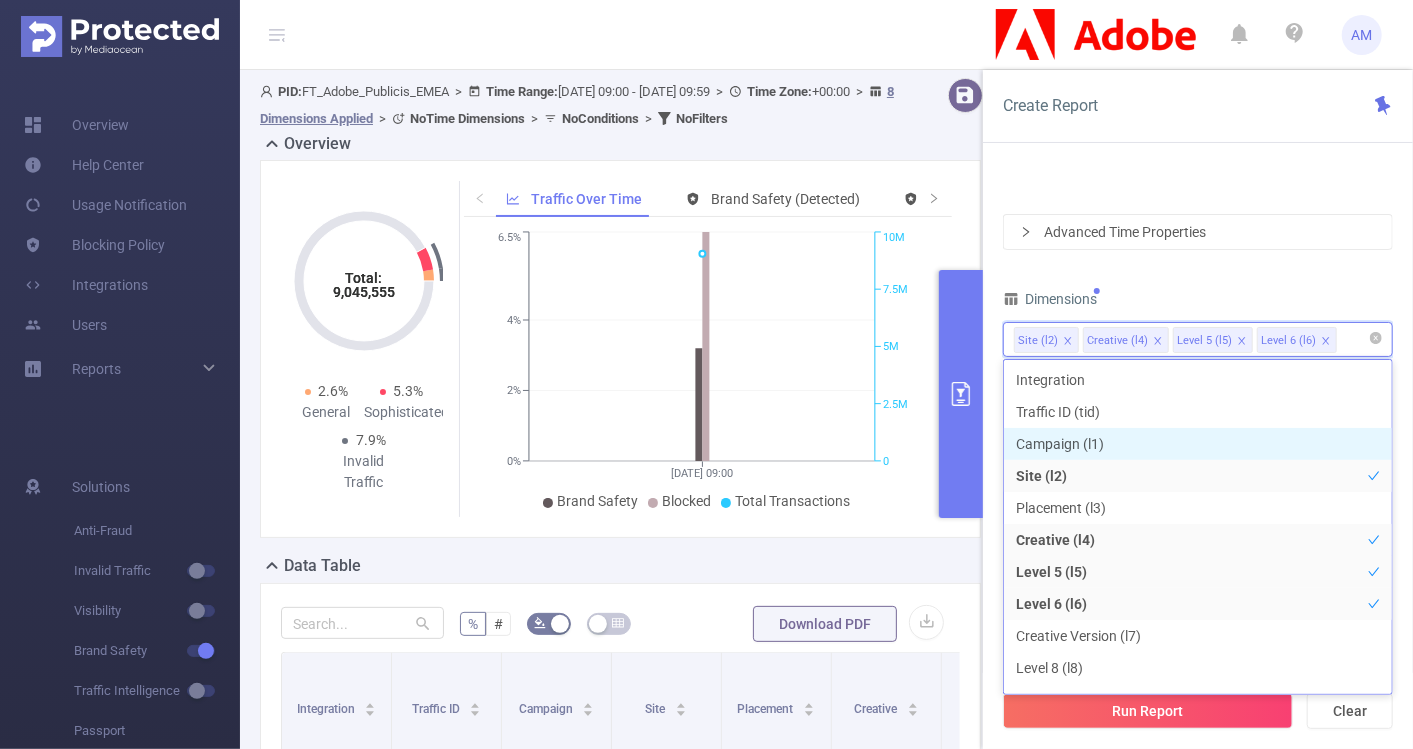 click 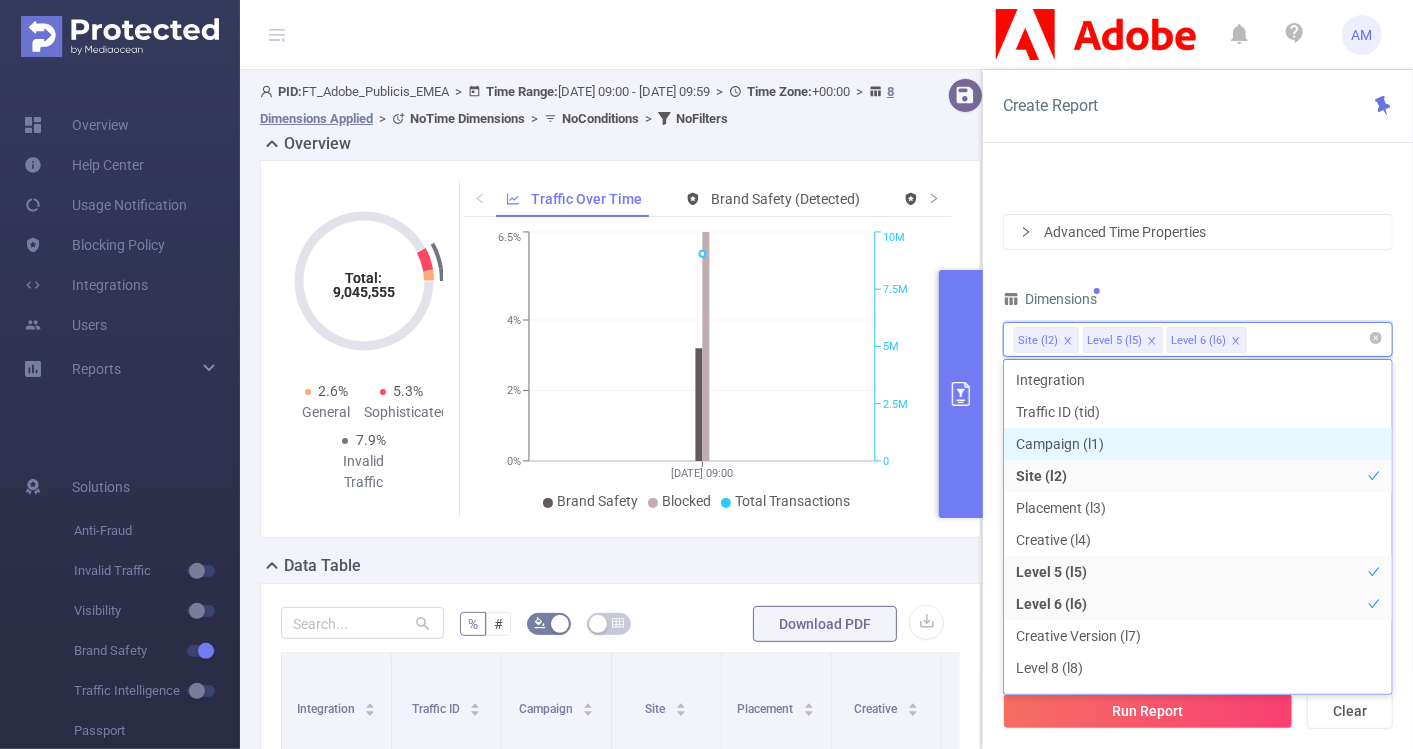 click 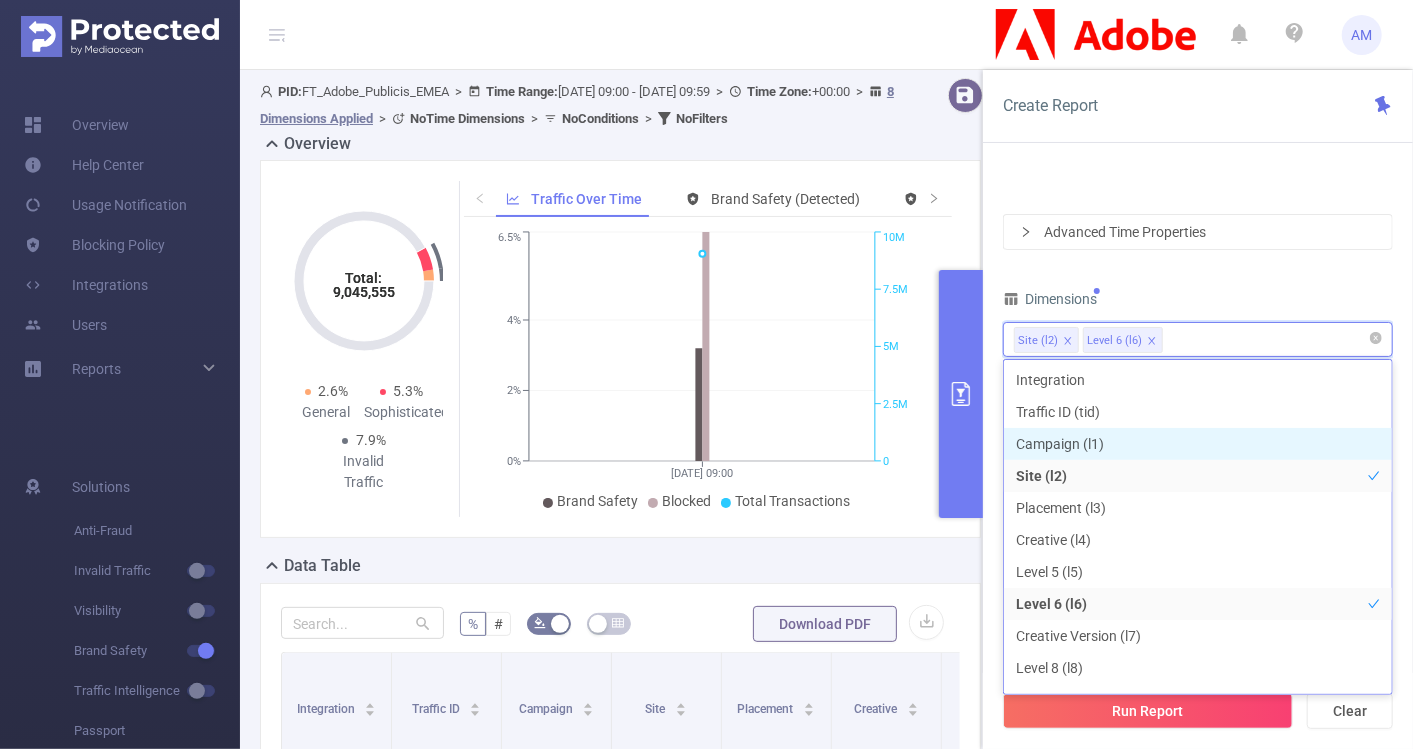 click 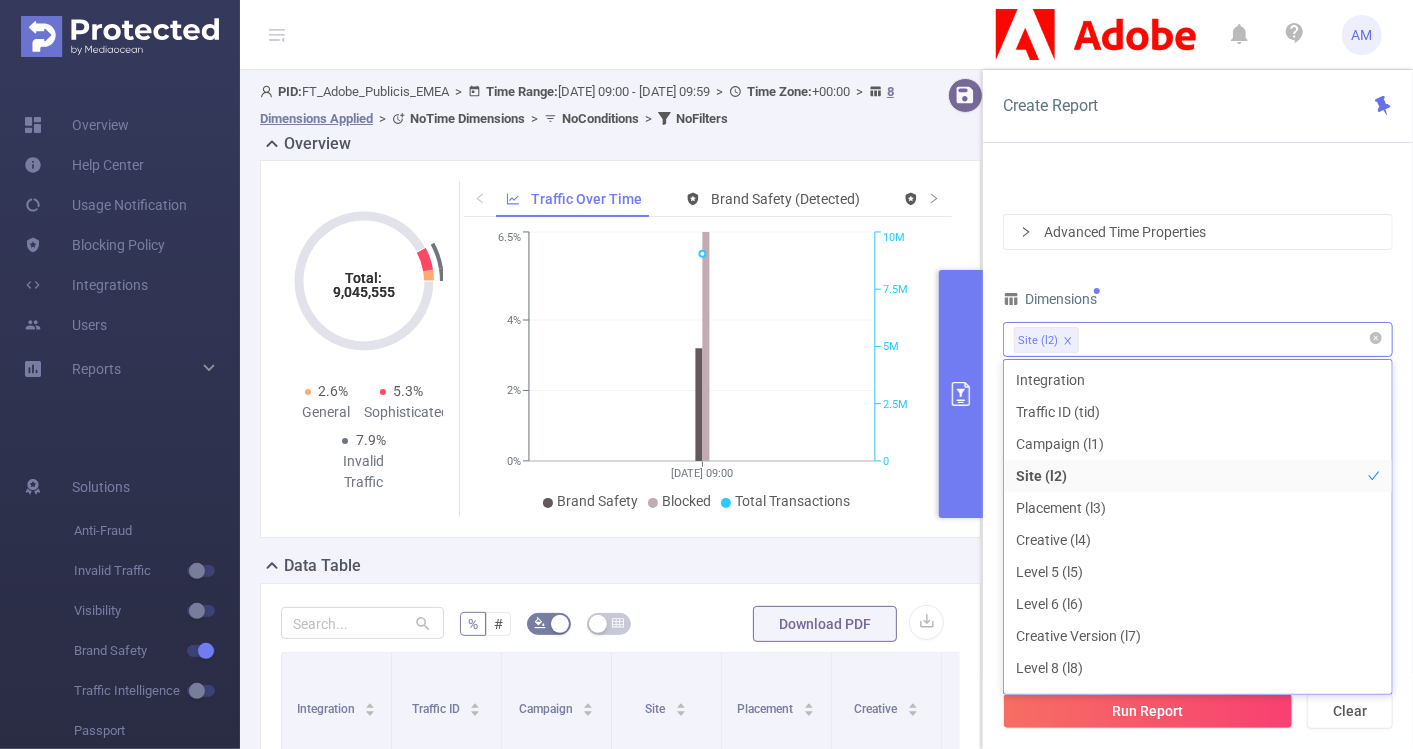 click on "Time Range 2025-03-01 09:00   _   2025-05-31 09:59 Advanced Time Properties    Dimensions Site (l2)   Metrics    Conditions  Site (l2) Contains   Add    Filters Total Transactions ≥ Add" at bounding box center (1198, 395) 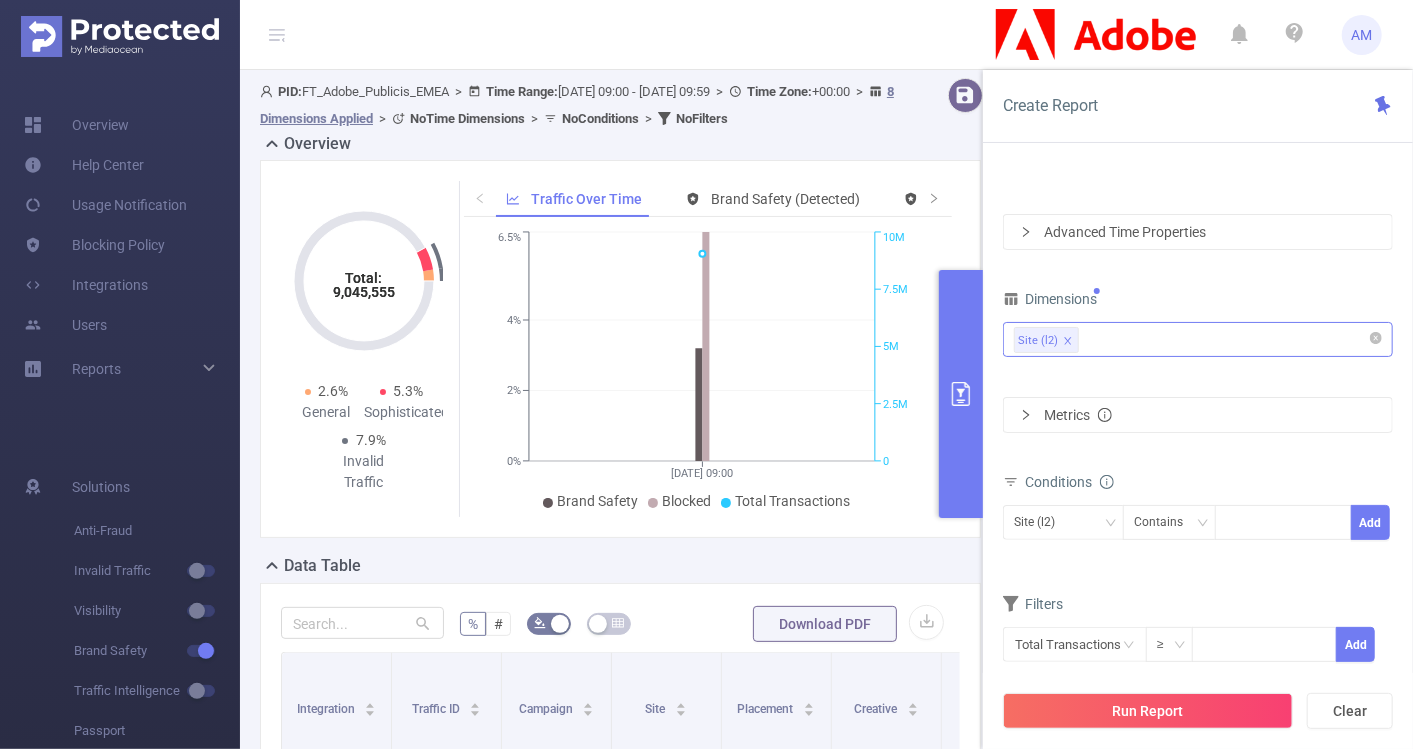 click on "Site (l2)" at bounding box center [1198, 339] 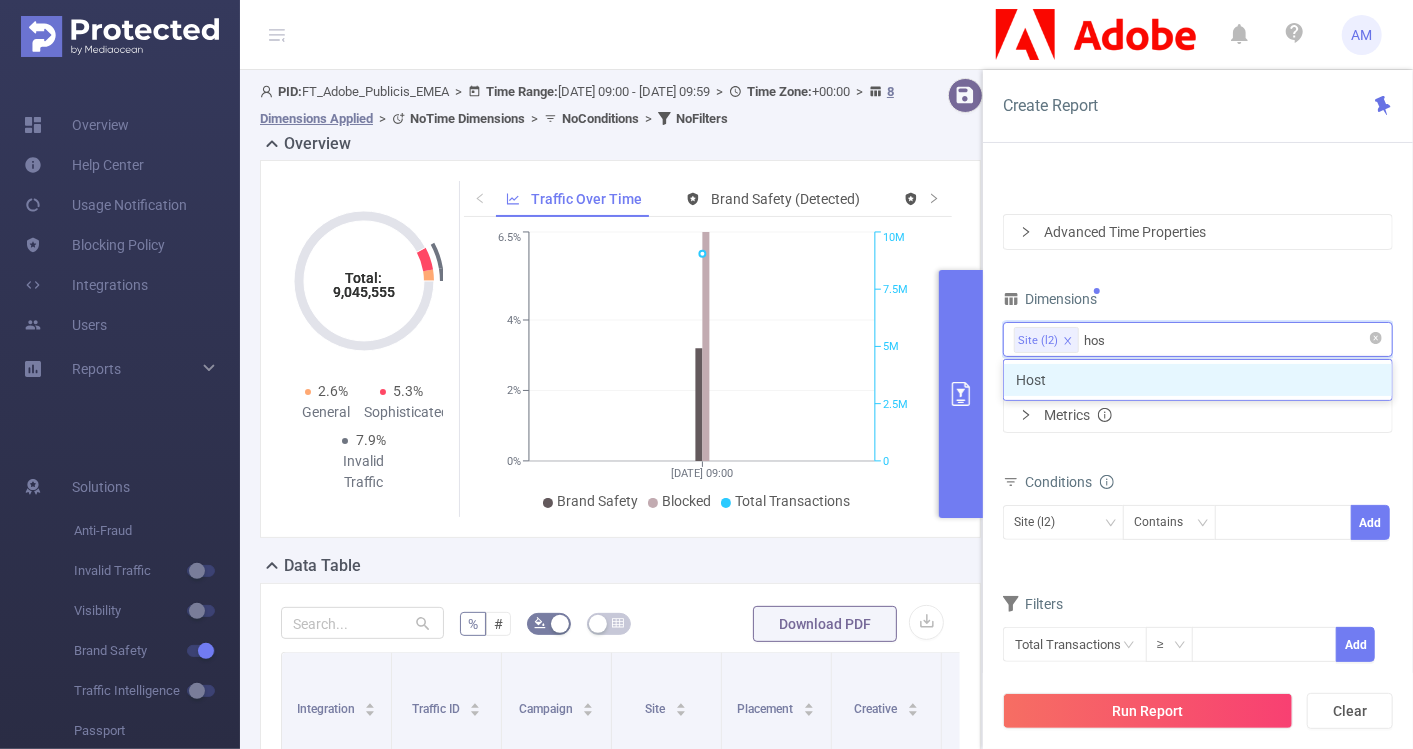 type on "host" 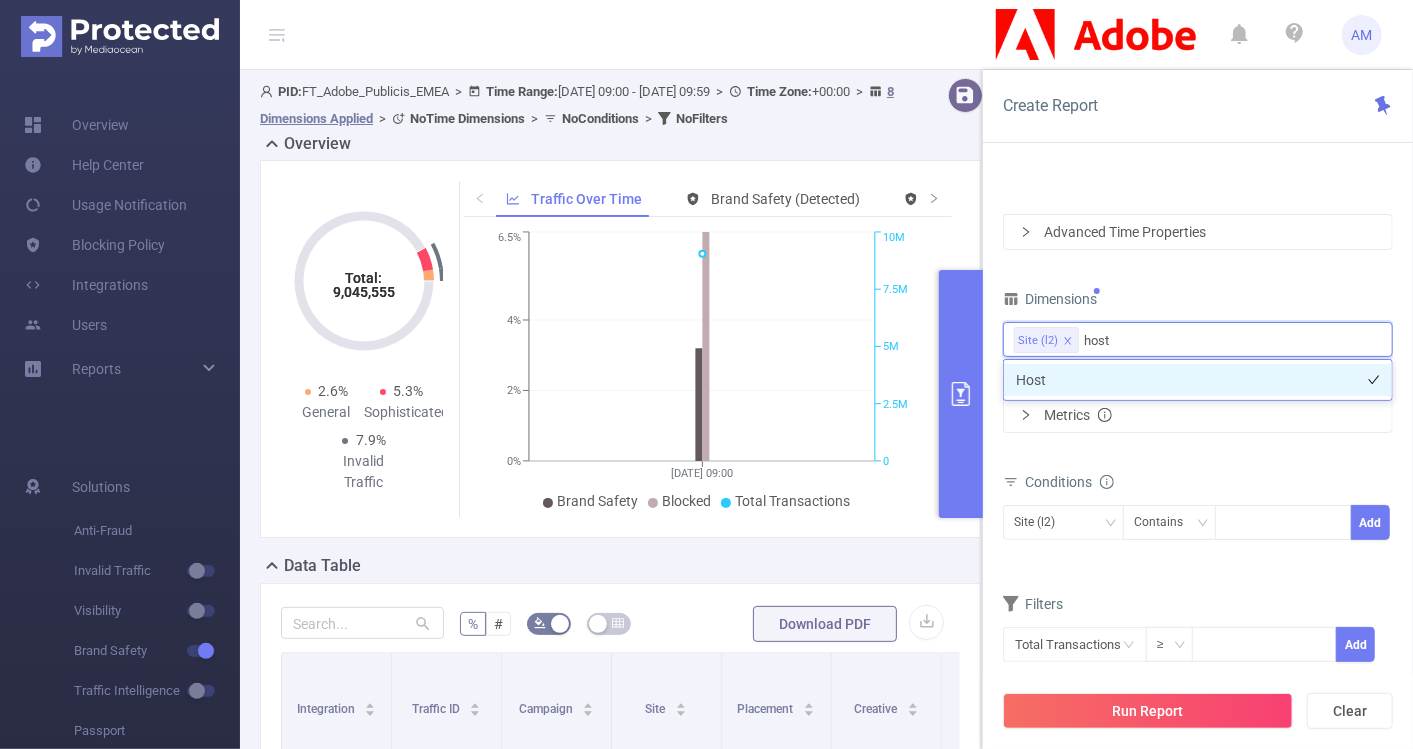 click on "Host" at bounding box center (1198, 380) 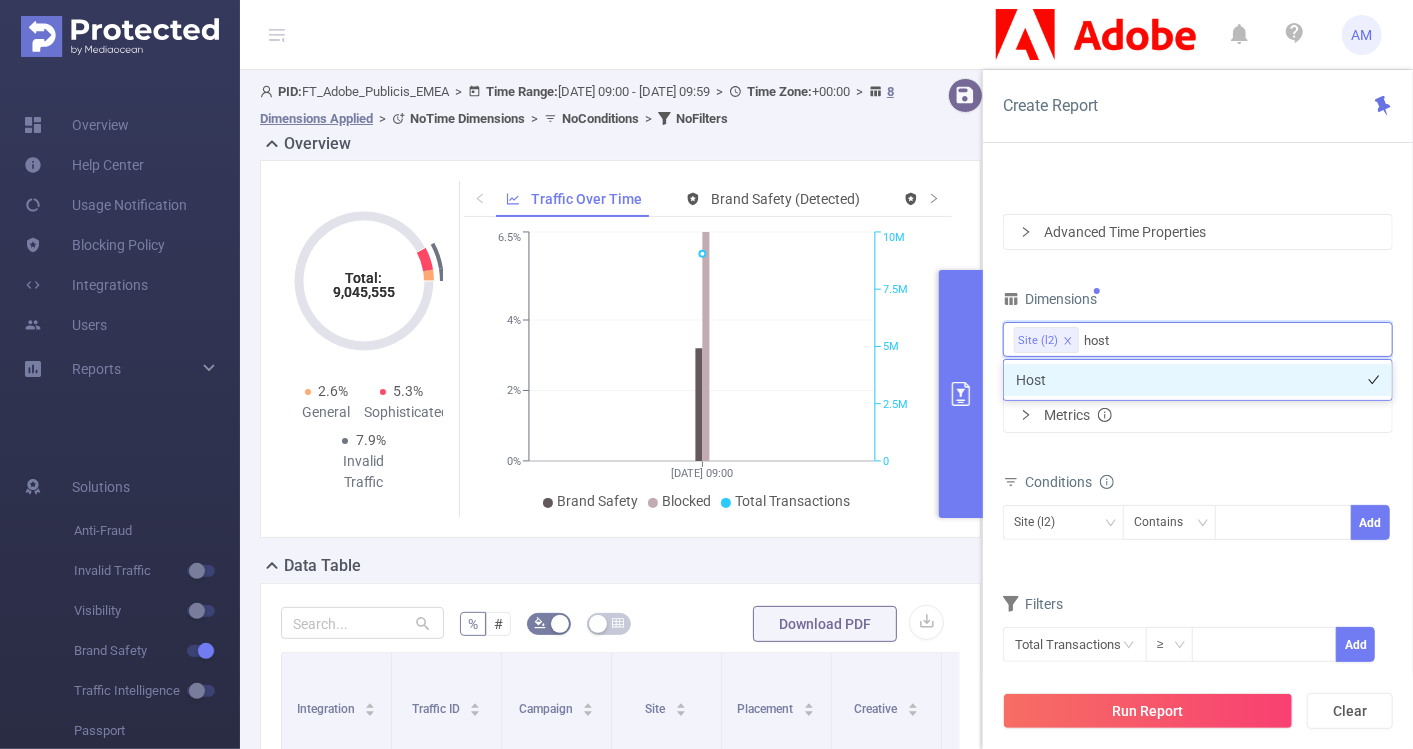 type 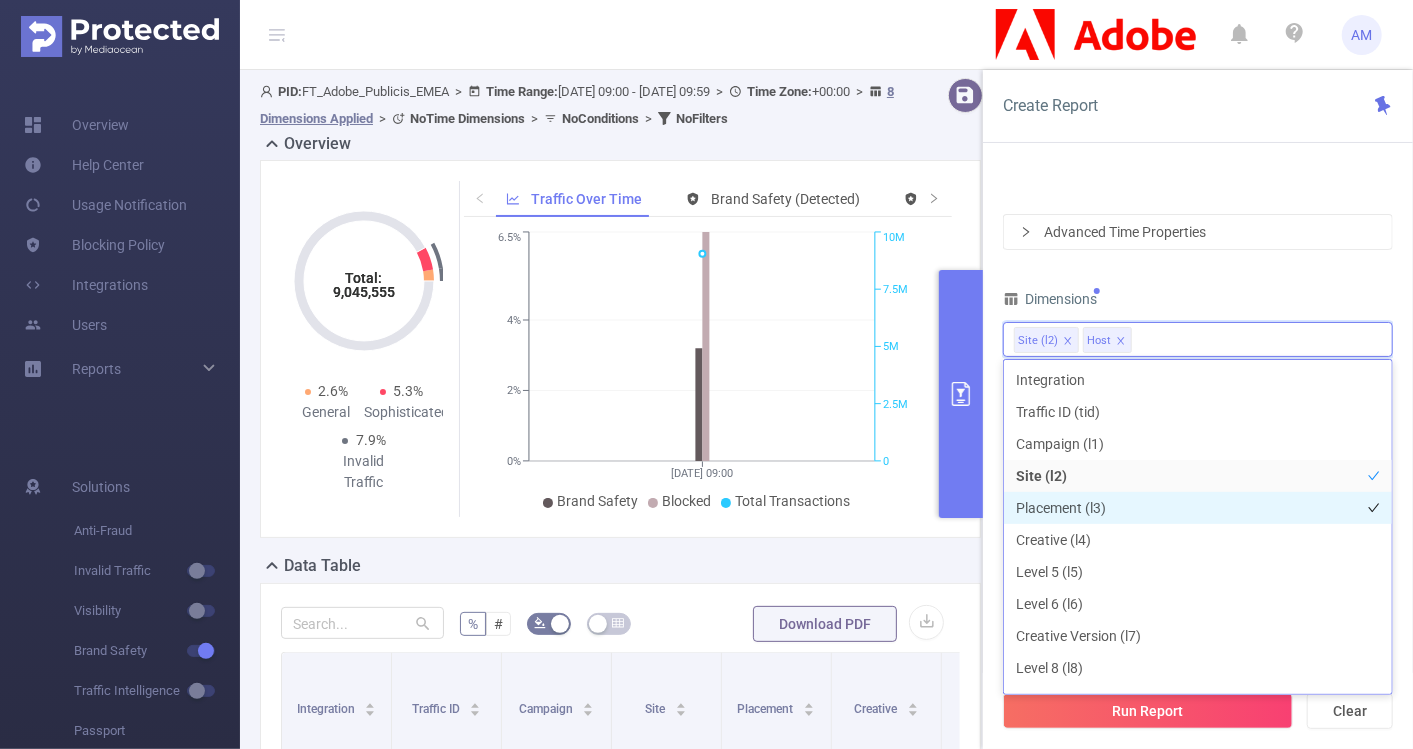 click on "Placement (l3)" at bounding box center [1198, 508] 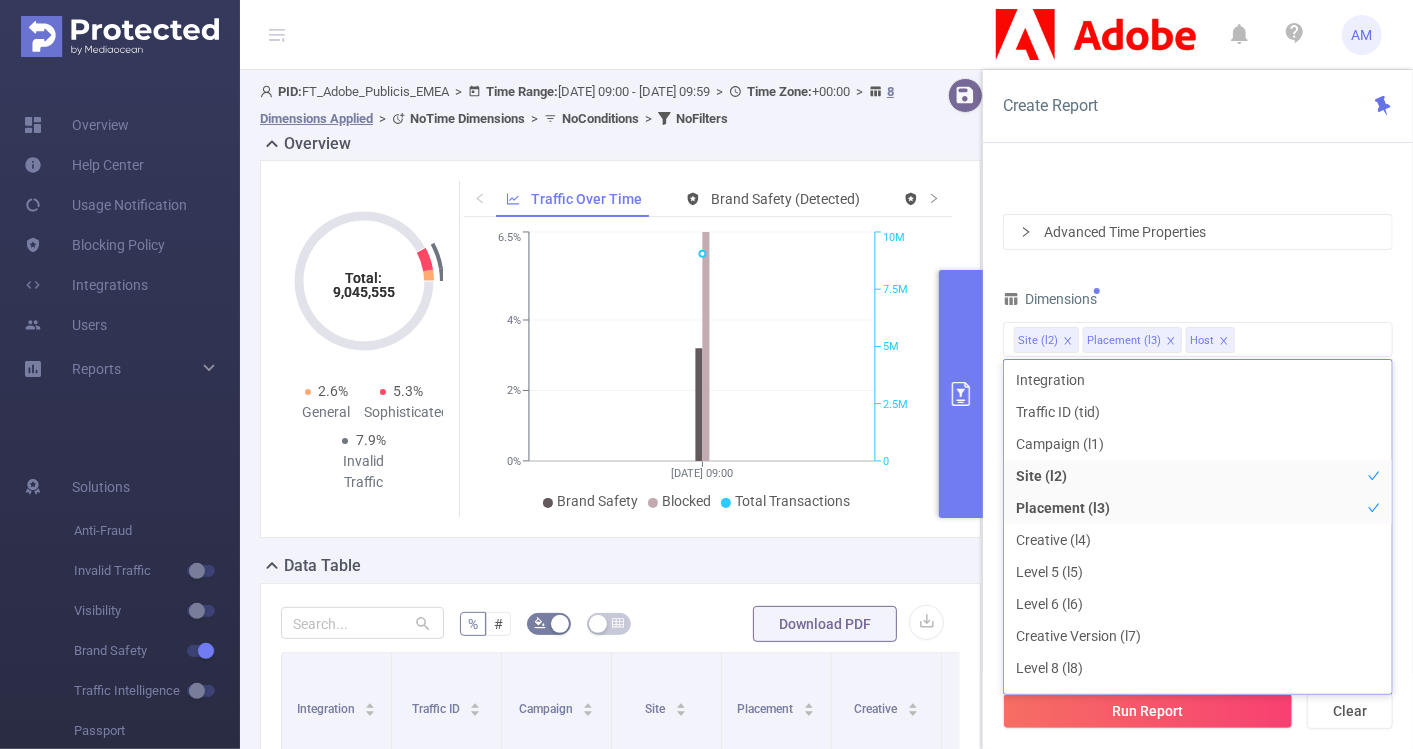 click on "Time Range 2025-03-01 09:00   _   2025-05-31 09:59 Advanced Time Properties    Dimensions Site (l2) Placement (l3) Host   Metrics    Conditions  Site (l2) Contains   Add    Filters Total Transactions ≥ Add" at bounding box center (1198, 469) 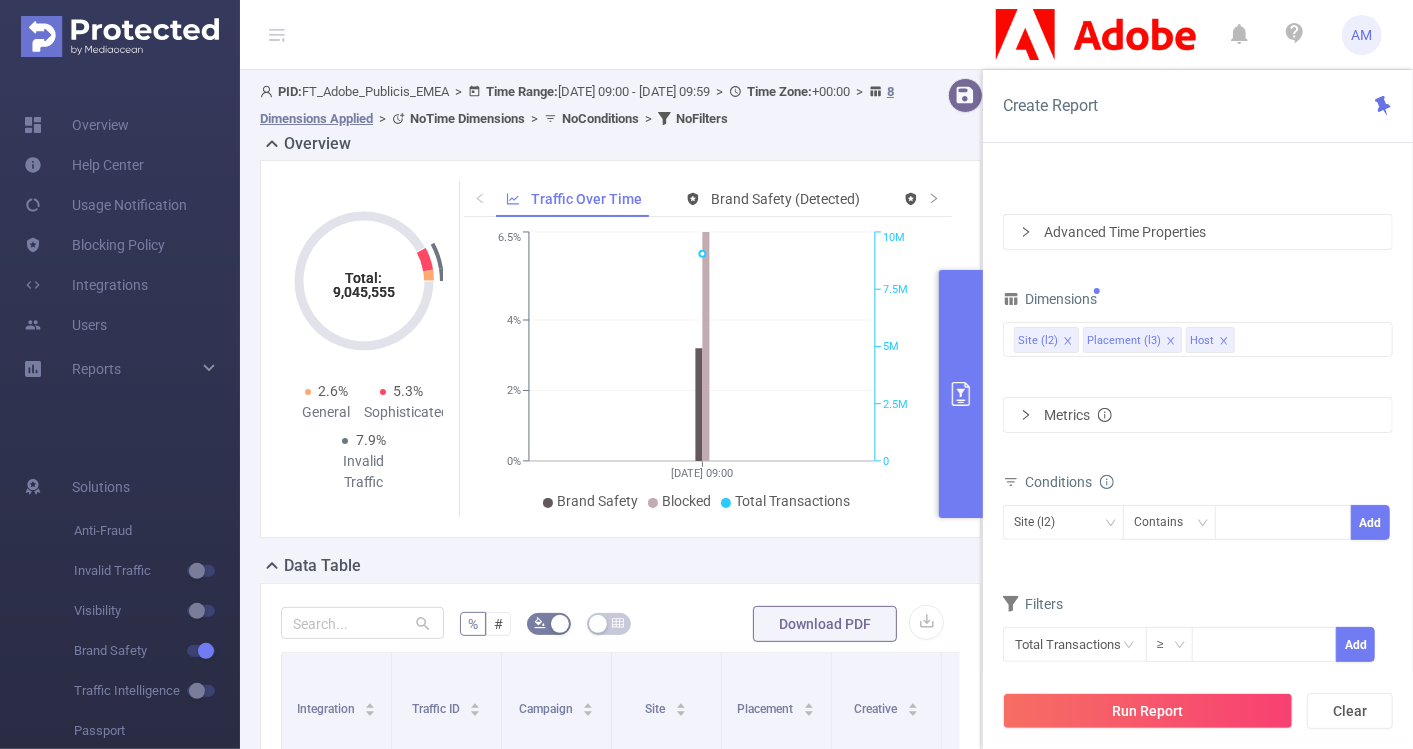 click 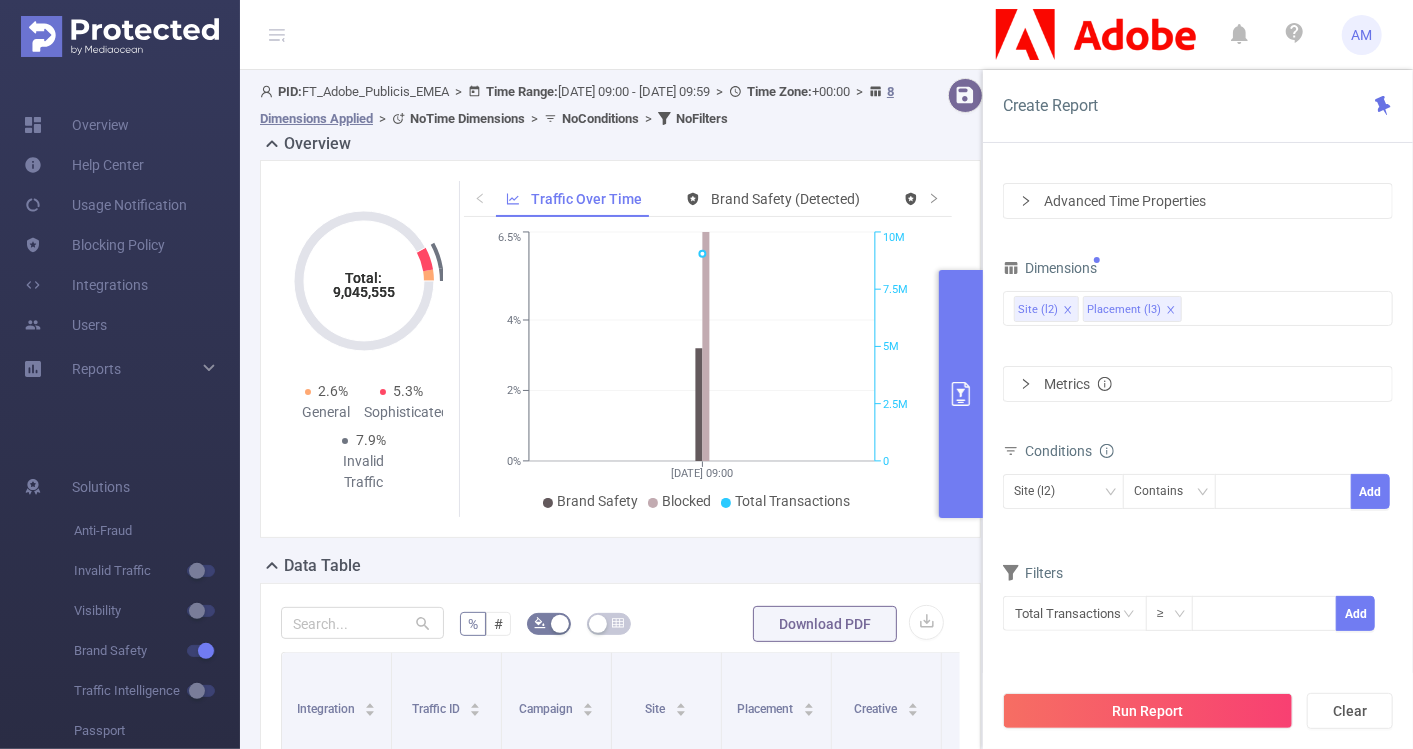 click 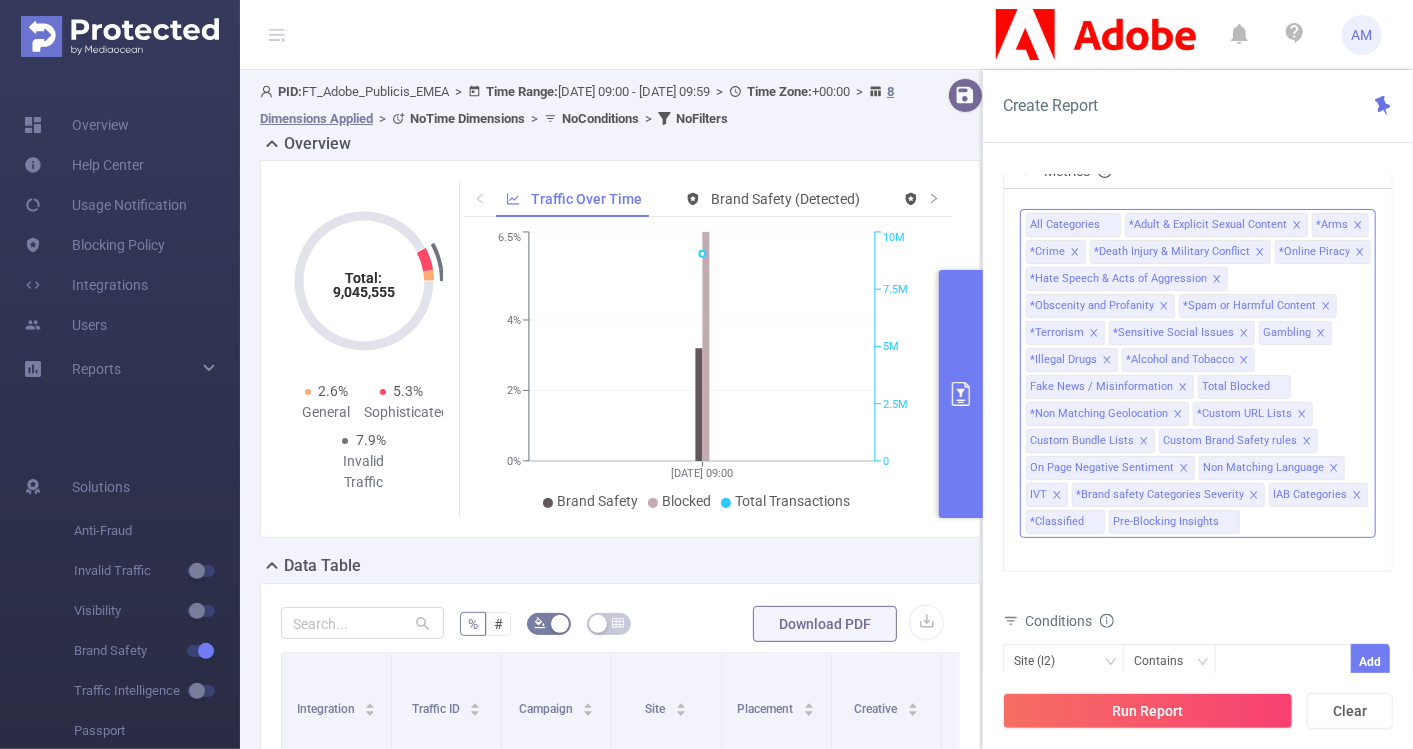 click on "All Categories *Adult & Explicit Sexual Content *Arms *Crime *Death Injury & Military Conflict *Online Piracy *Hate Speech & Acts of Aggression *Obscenity and Profanity *Spam or Harmful Content *Terrorism *Sensitive Social Issues Gambling *Illegal Drugs *Alcohol and Tobacco Fake News / Misinformation Total Blocked *Non Matching Geolocation *Custom URL Lists Custom Bundle Lists Custom Brand Safety rules On Page Negative Sentiment Non Matching Language IVT *Brand safety Categories Severity IAB Categories *Classified Pre-Blocking Insights" at bounding box center (1198, 373) 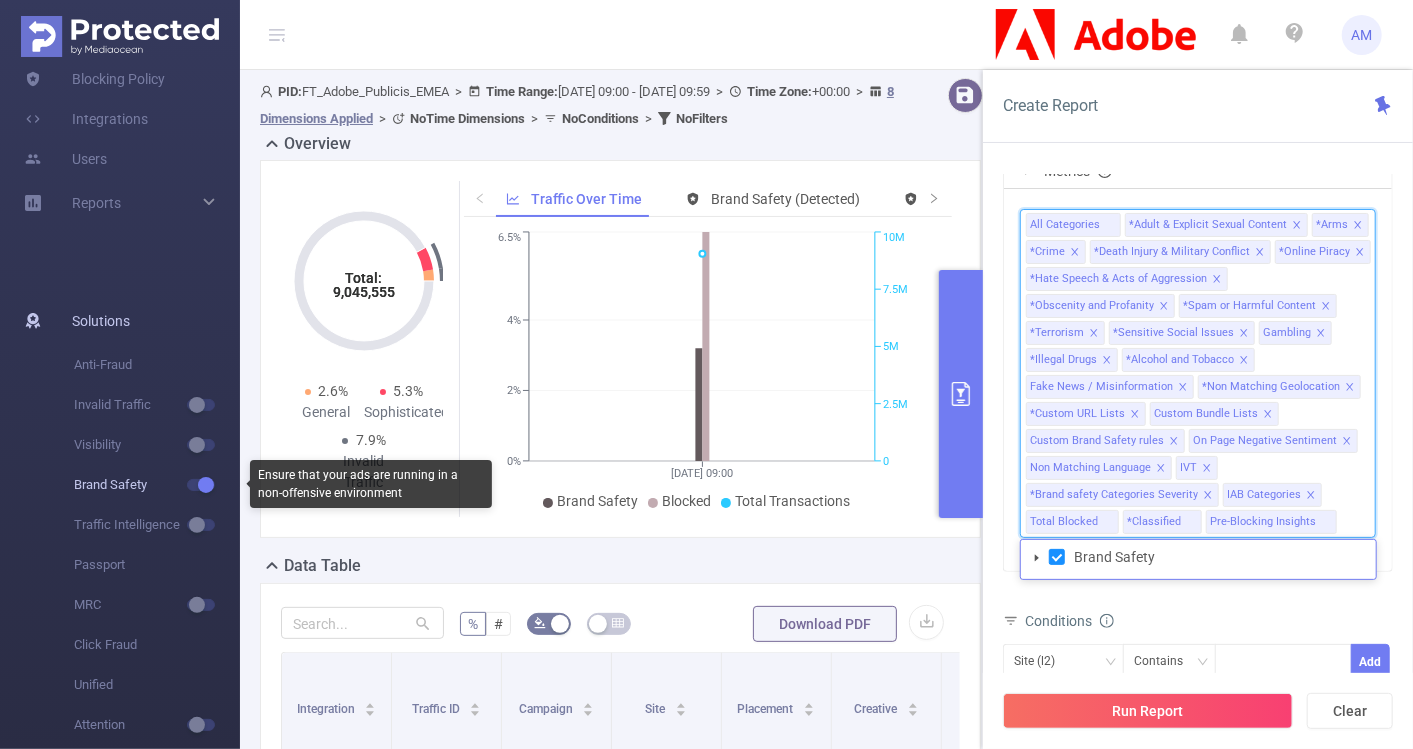 click at bounding box center [201, 485] 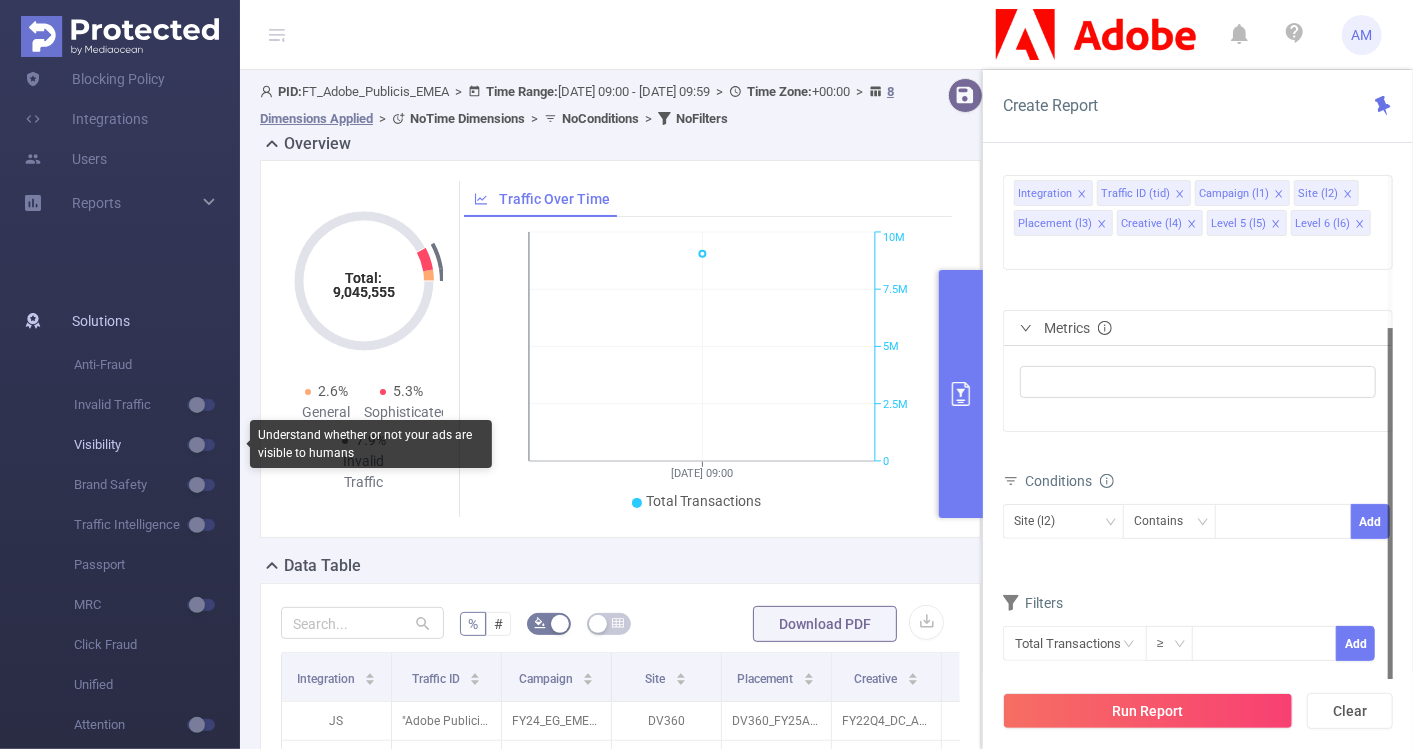 click at bounding box center [201, 445] 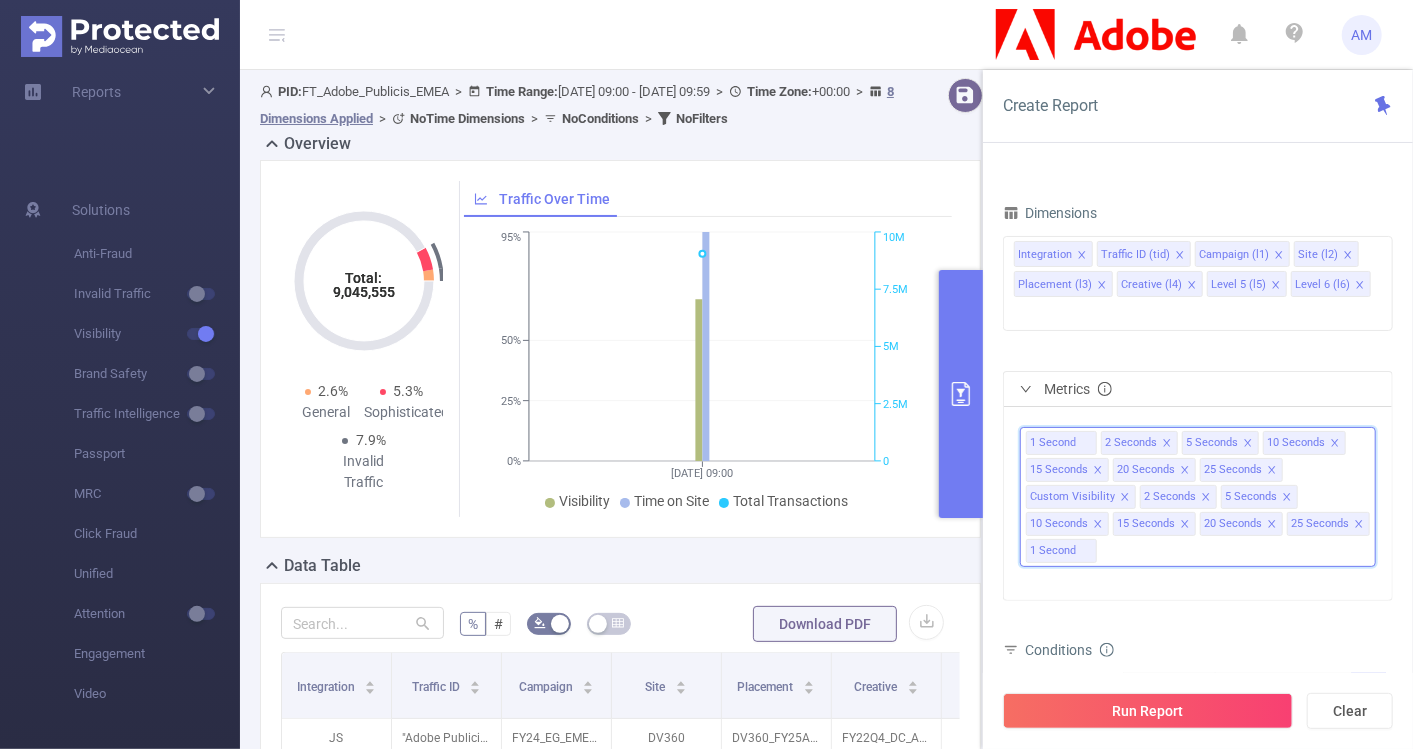 click on "1 Second 2 Seconds 5 Seconds 10 Seconds 15 Seconds 20 Seconds 25 Seconds Custom Visibility 2 Seconds 5 Seconds 10 Seconds 15 Seconds 20 Seconds 25 Seconds 1 Second" at bounding box center (1198, 497) 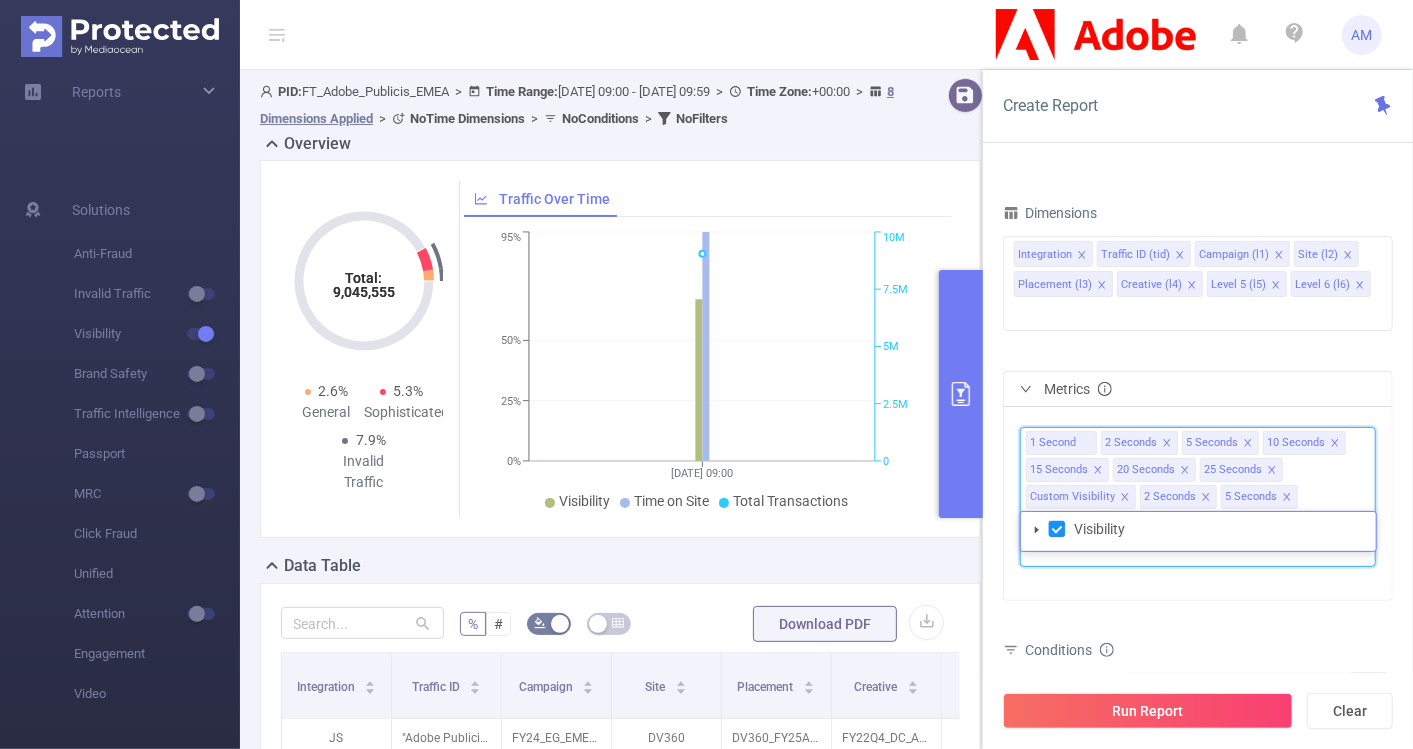 click at bounding box center [1057, 529] 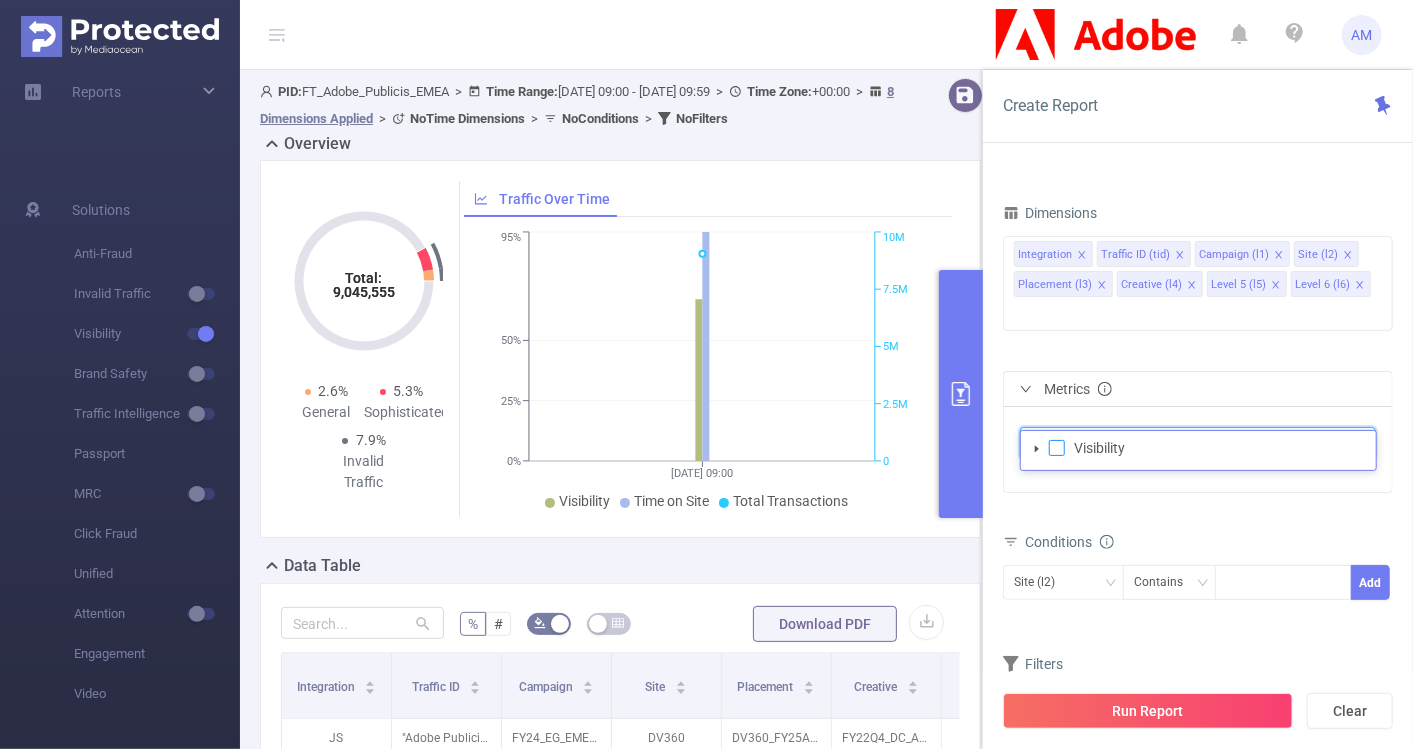 click at bounding box center (1057, 448) 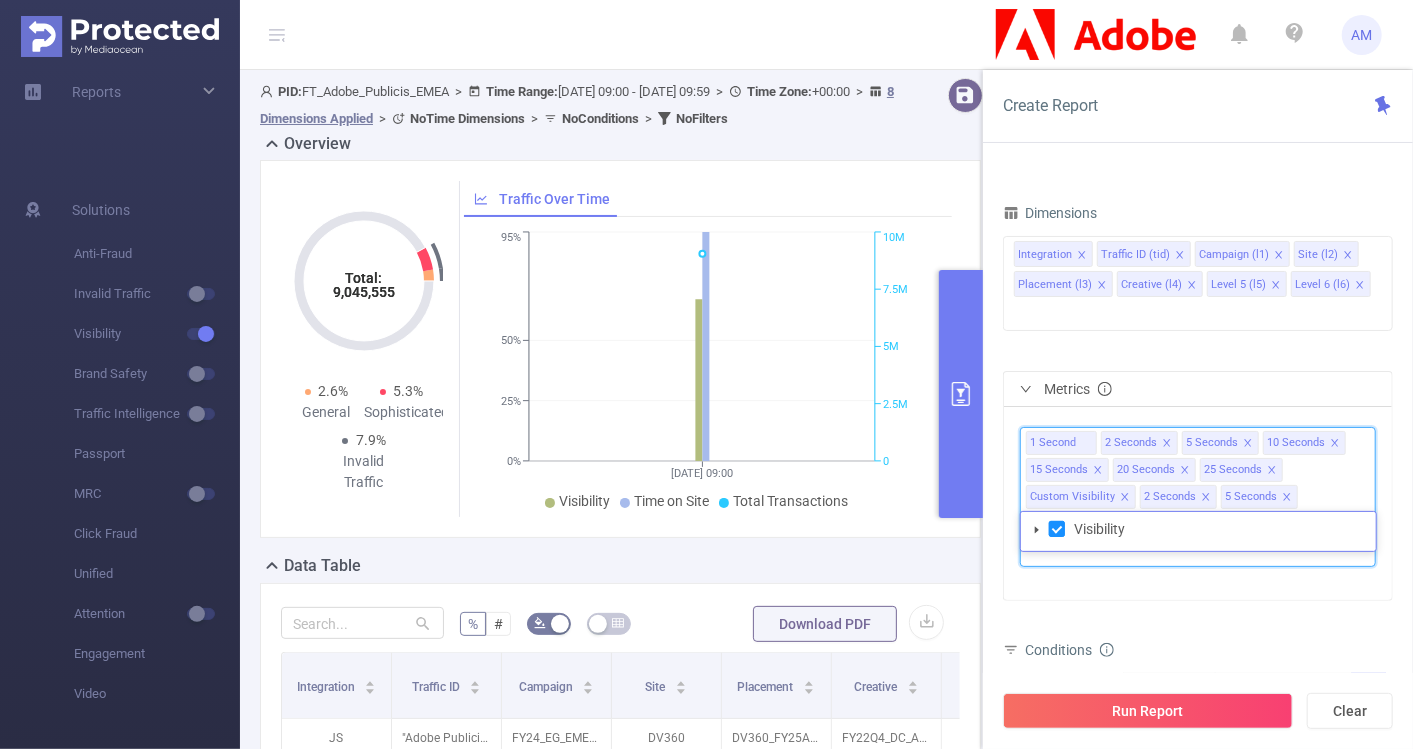 click at bounding box center [1057, 529] 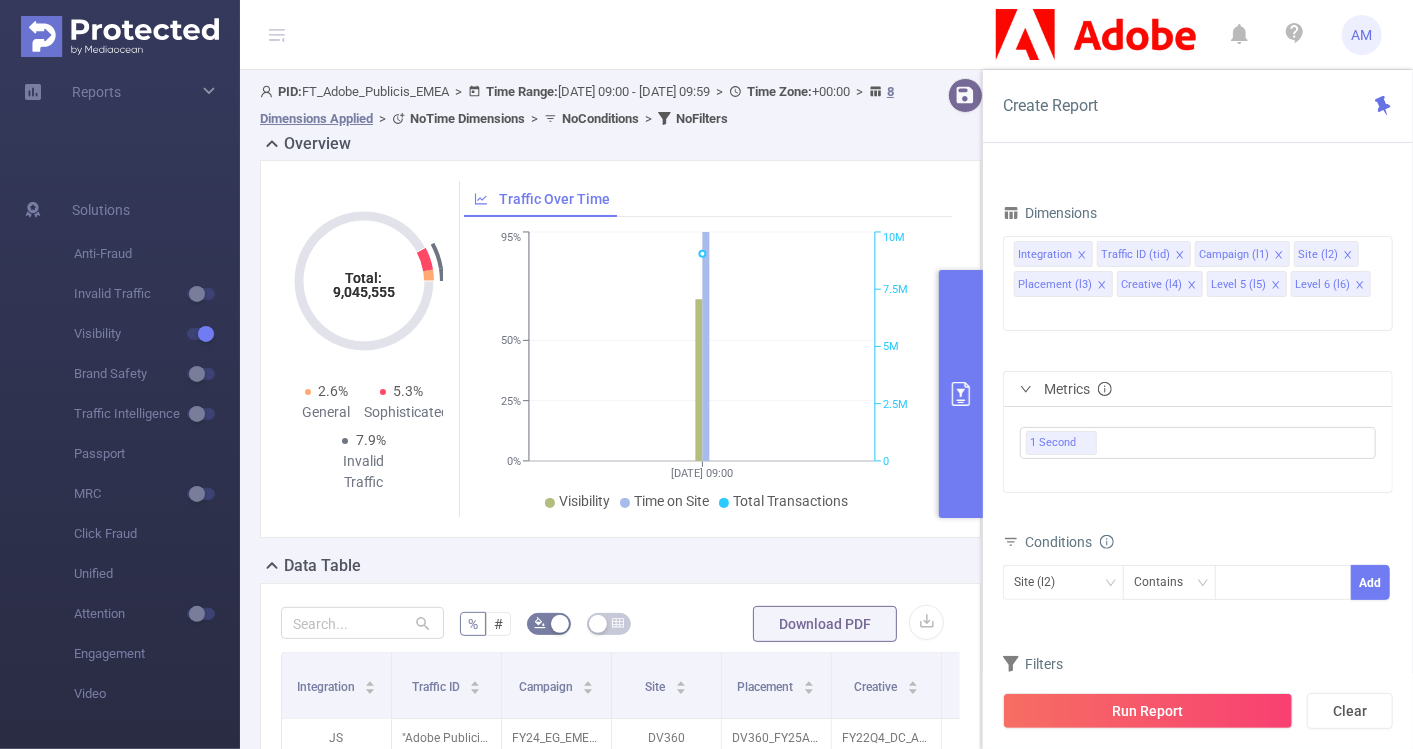 click on "Dimensions Integration Traffic ID (tid) Campaign (l1) Site (l2) Placement (l3) Creative (l4) Level 5 (l5) Level 6 (l6)   Metrics 1 Second      Conditions  Site (l2) Contains   Add    Filters Total Transactions ≥ Add" at bounding box center [1198, 473] 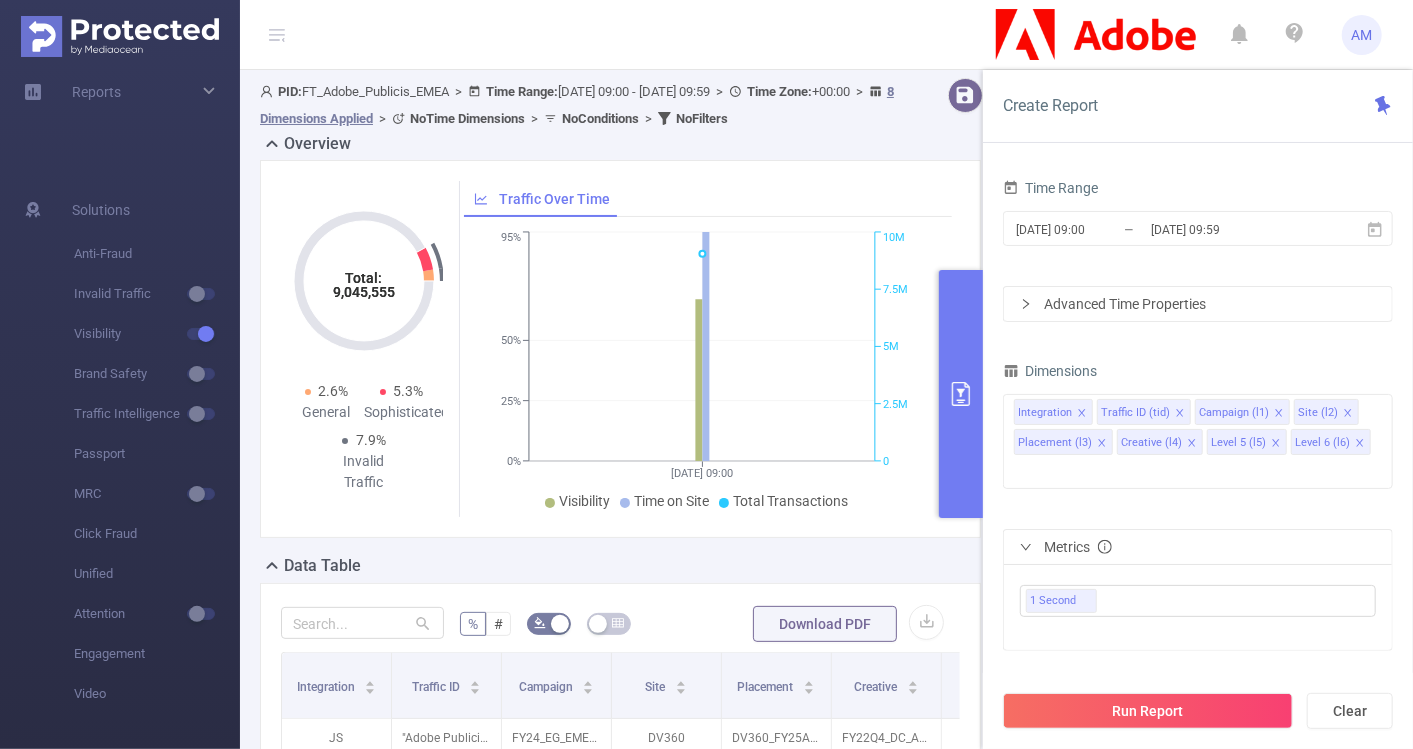 click 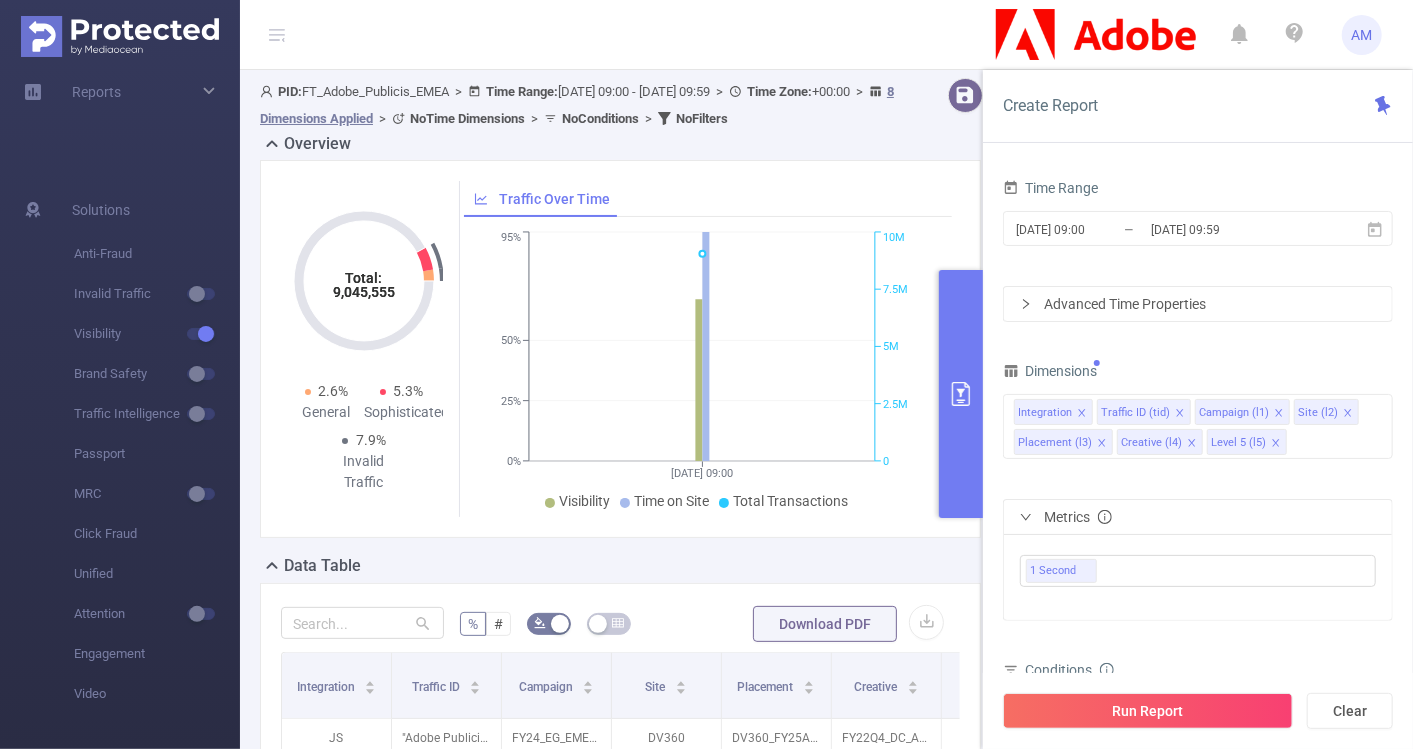 click 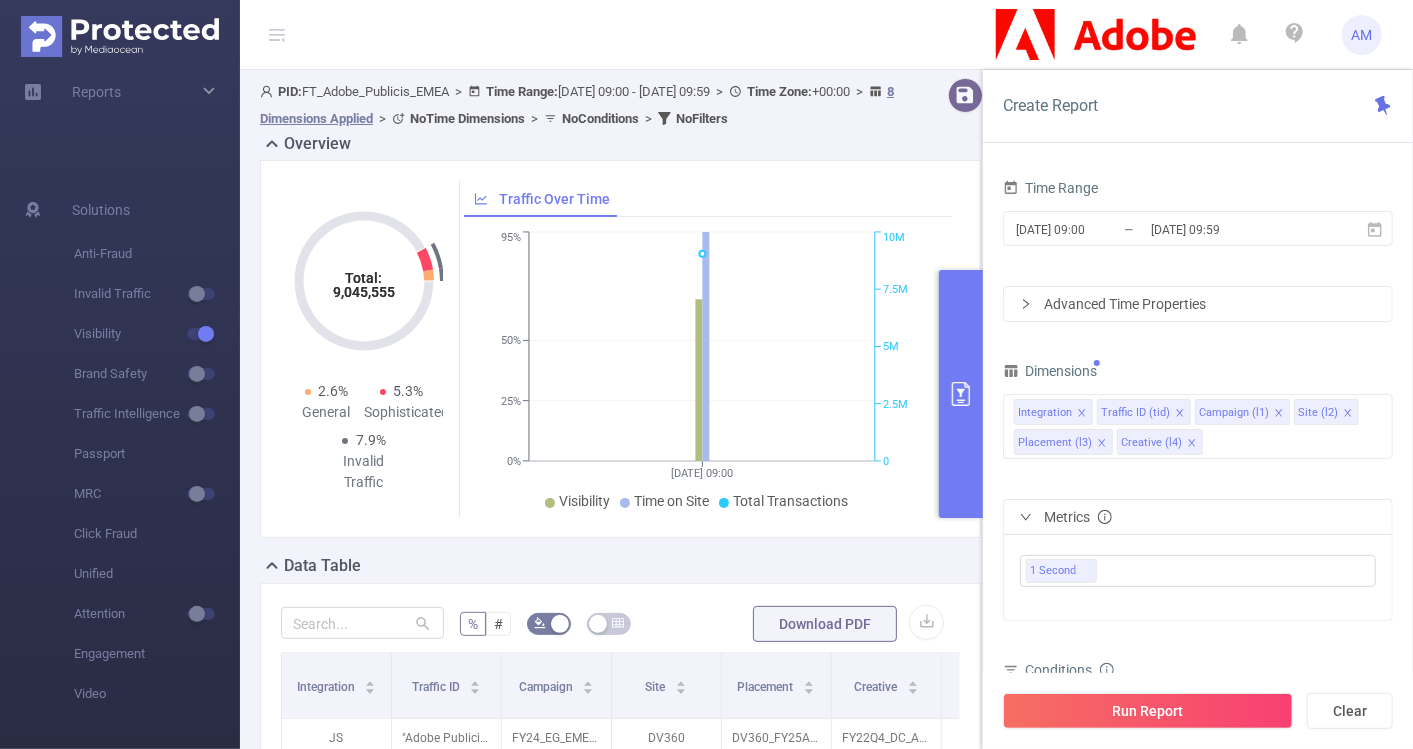 click 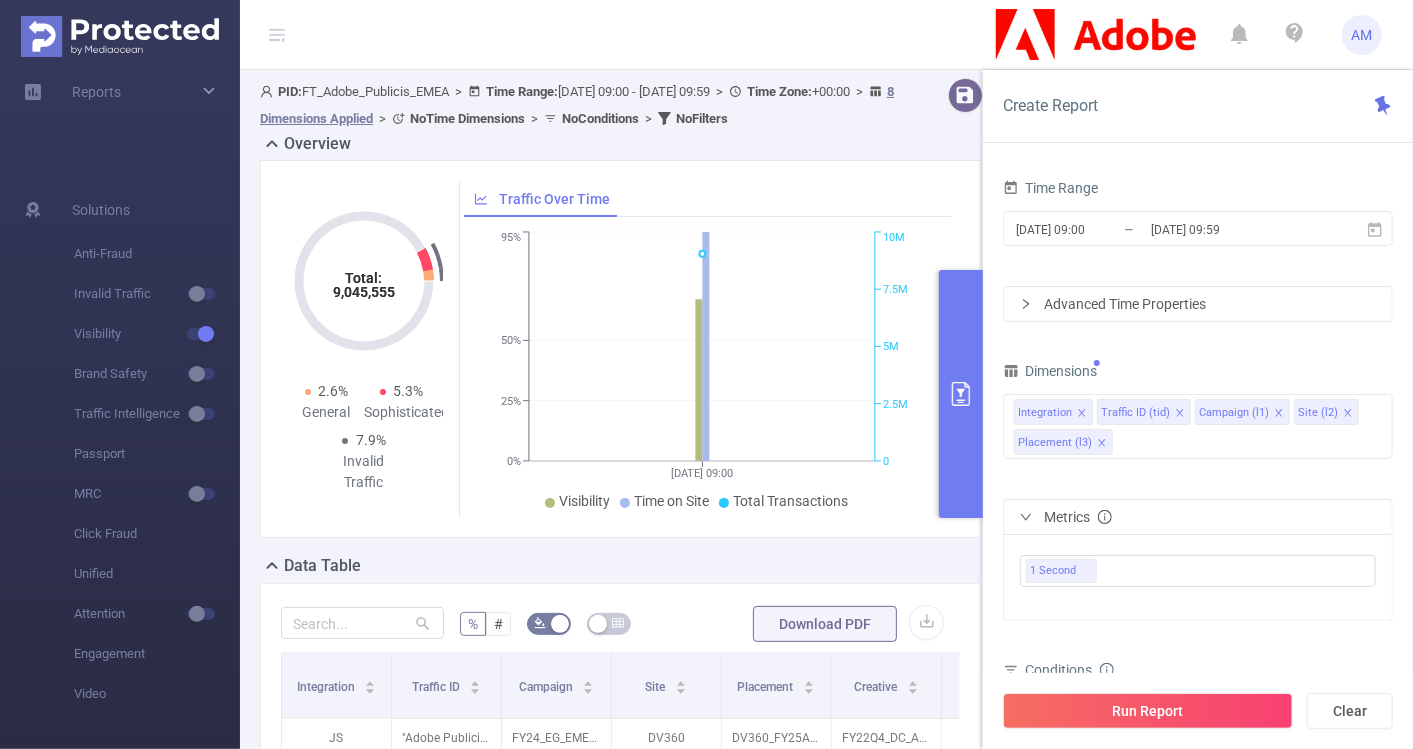 click 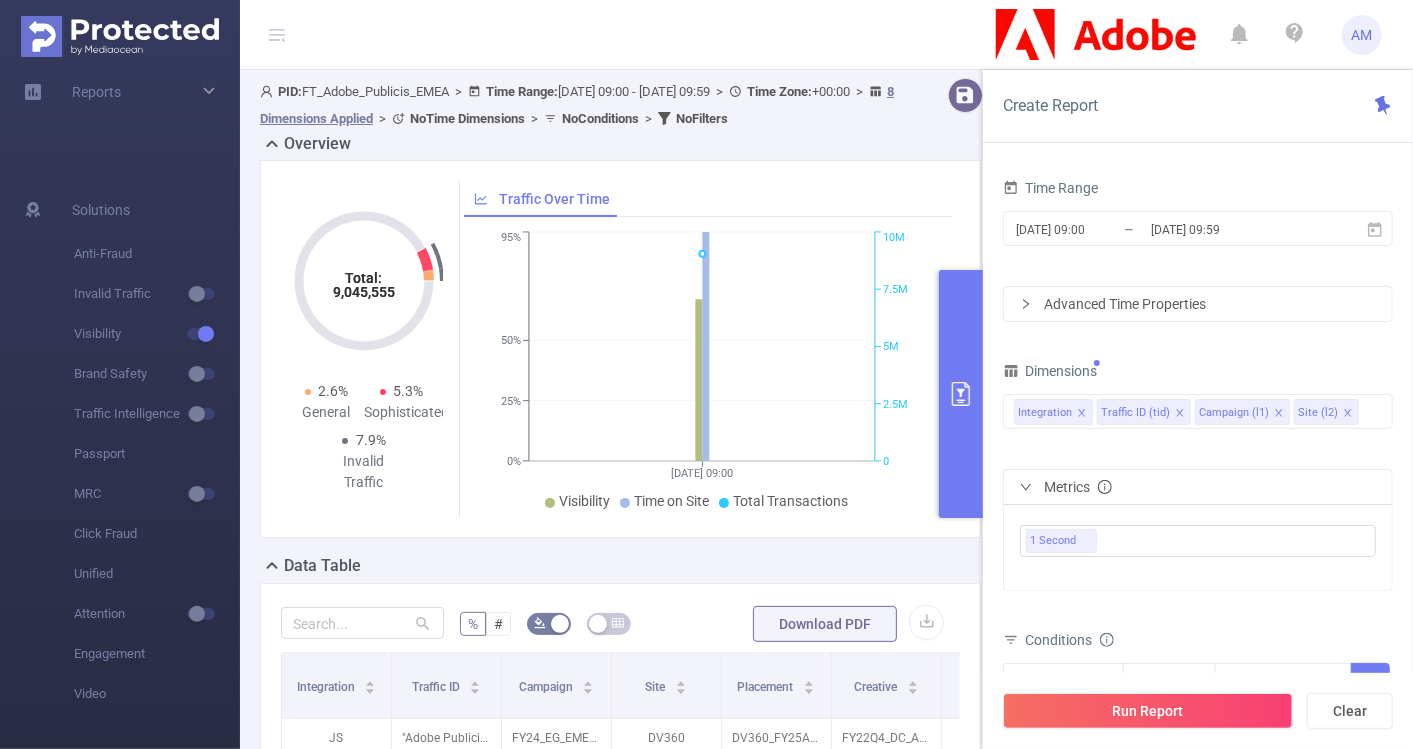 click 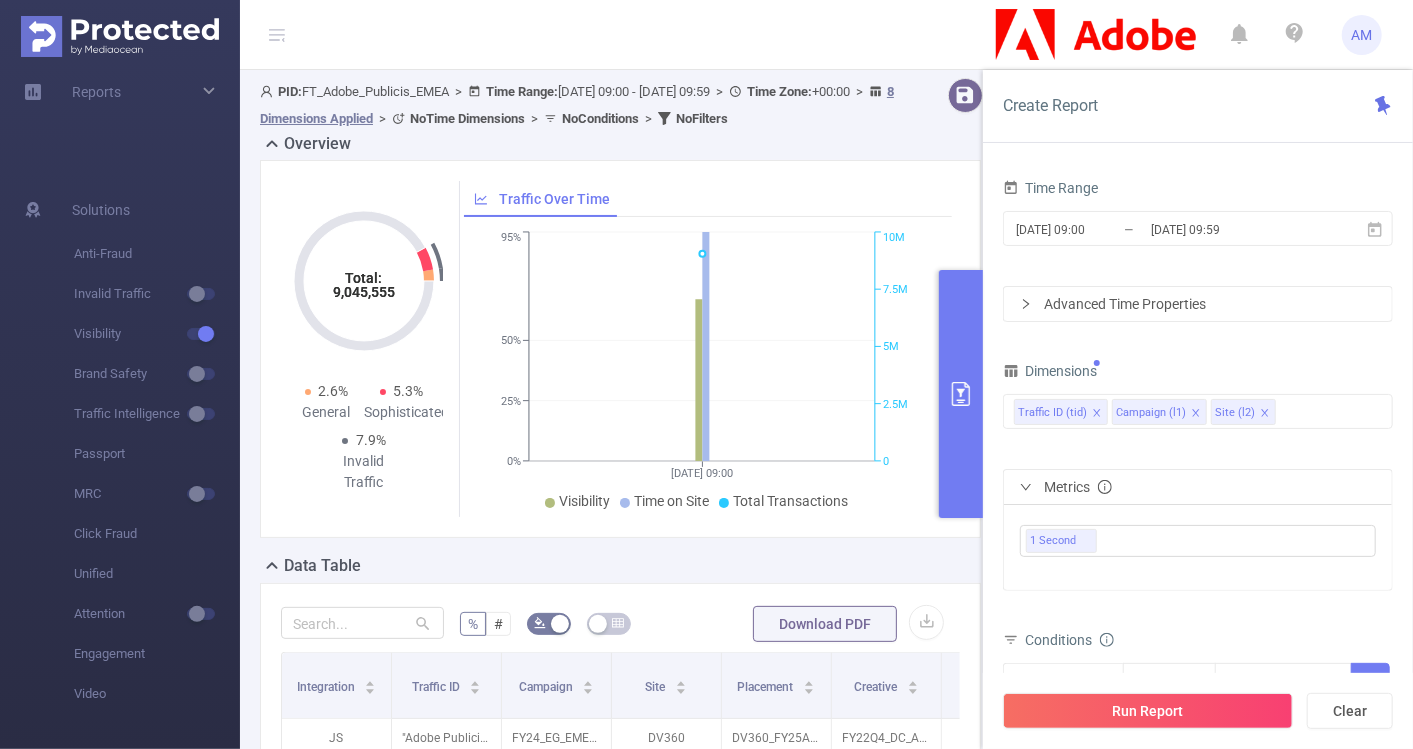 click 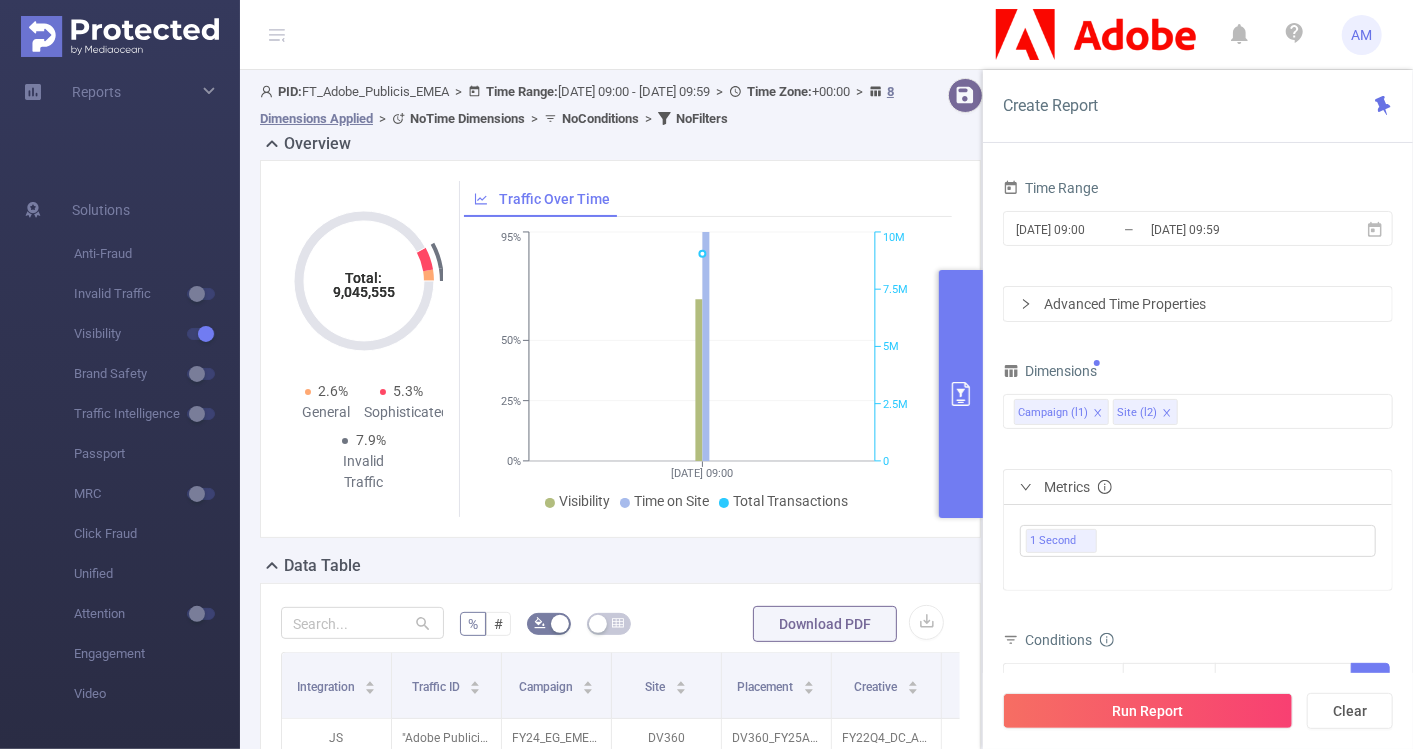 click 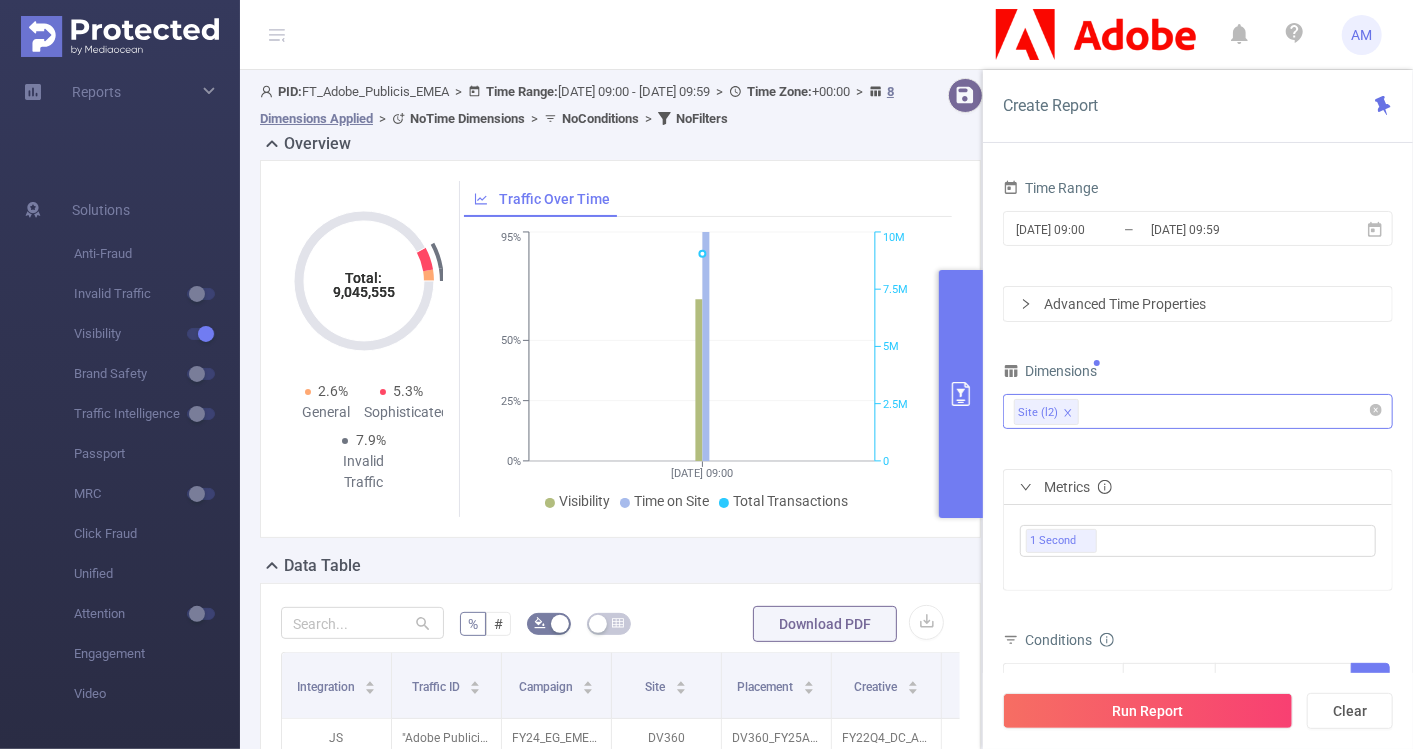 click on "Site (l2)" at bounding box center [1198, 411] 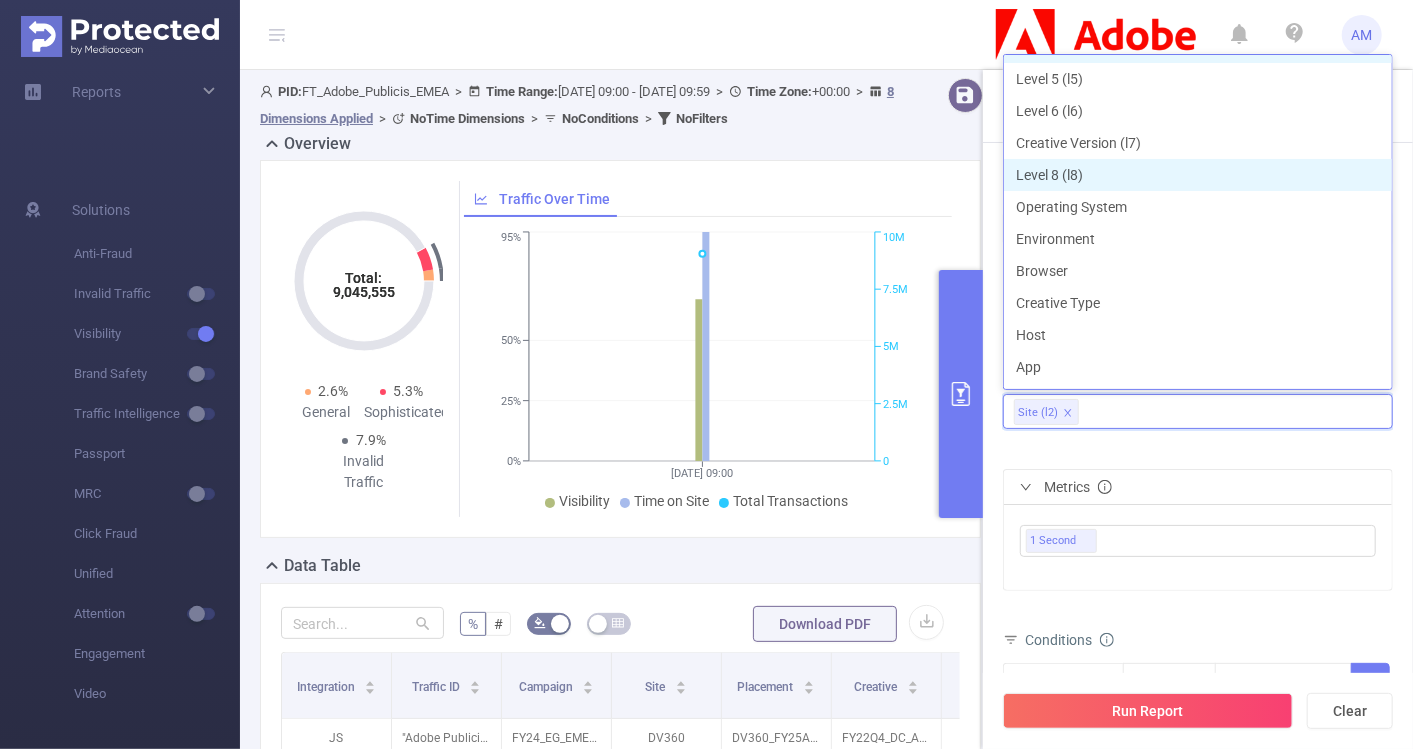 scroll, scrollTop: 197, scrollLeft: 0, axis: vertical 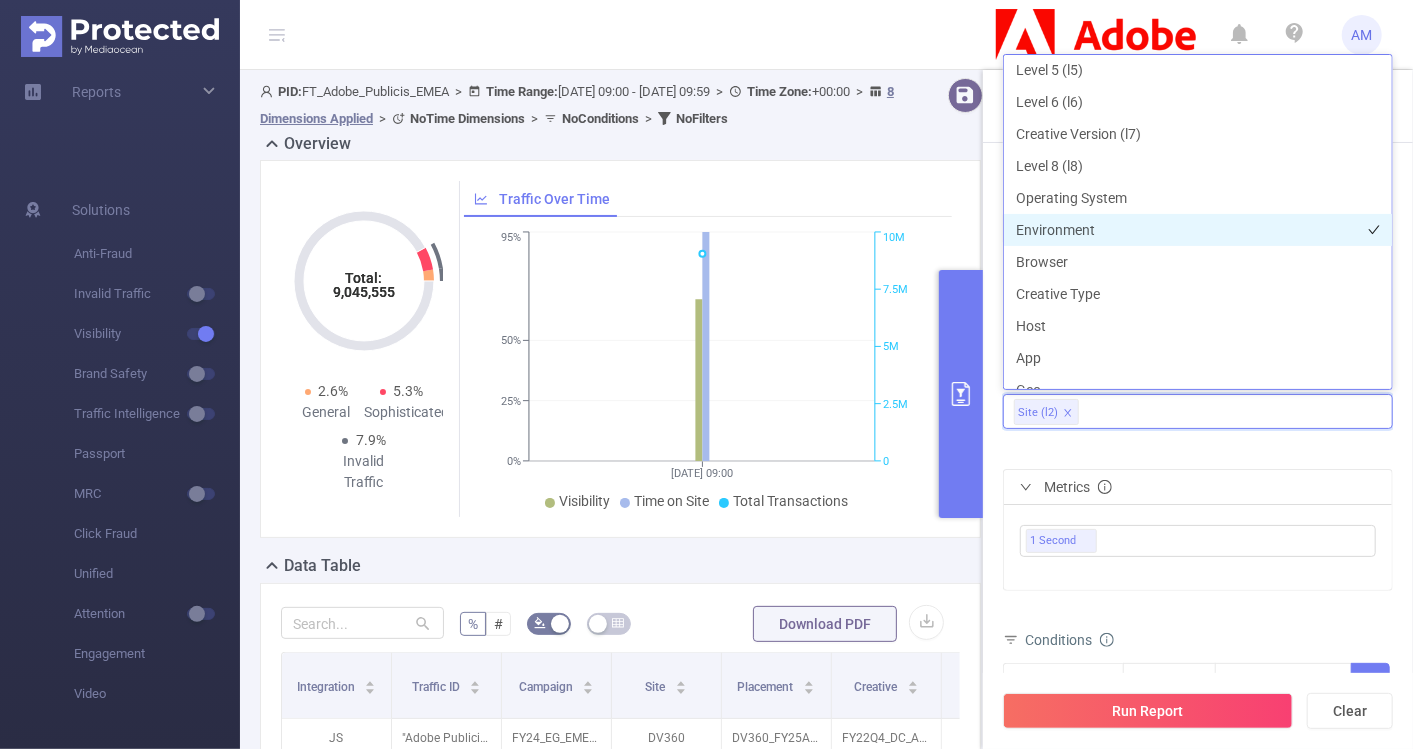 click on "Environment" at bounding box center (1198, 230) 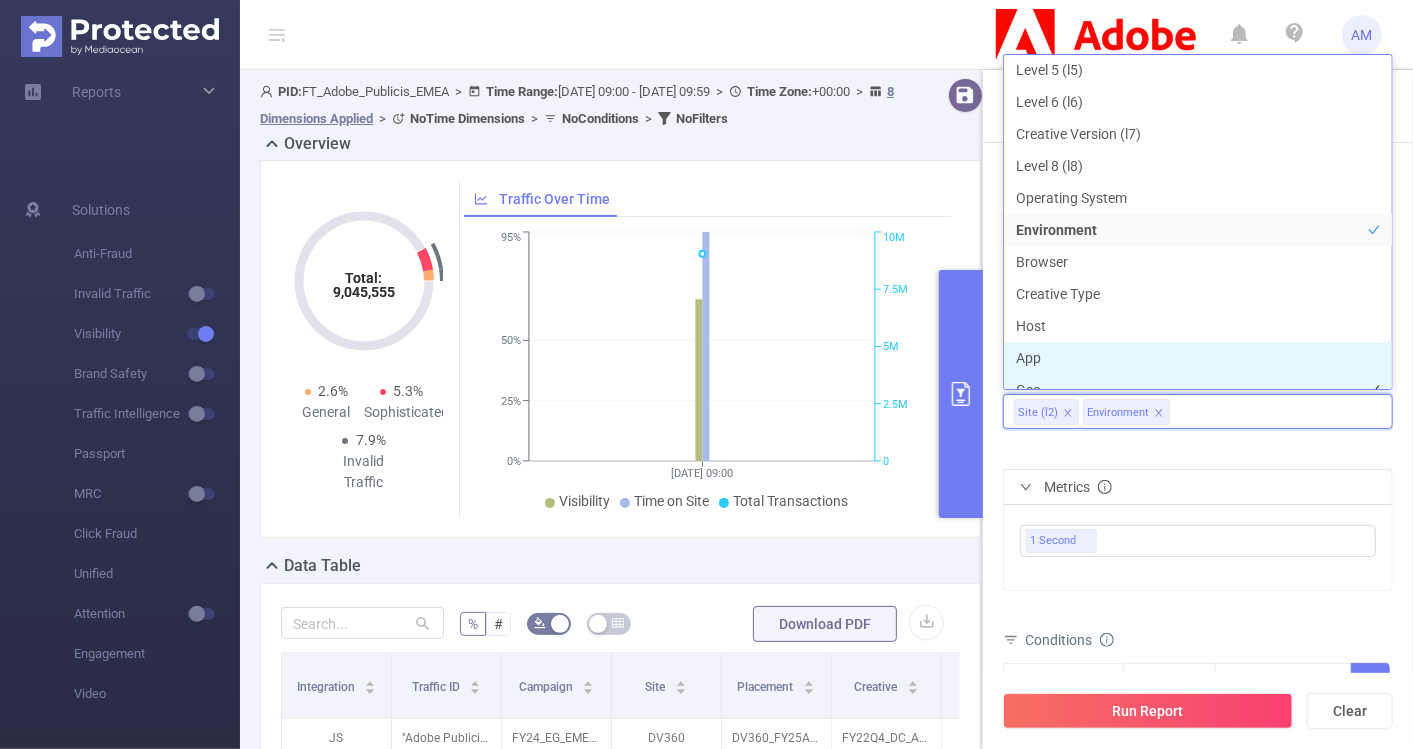 scroll, scrollTop: 212, scrollLeft: 0, axis: vertical 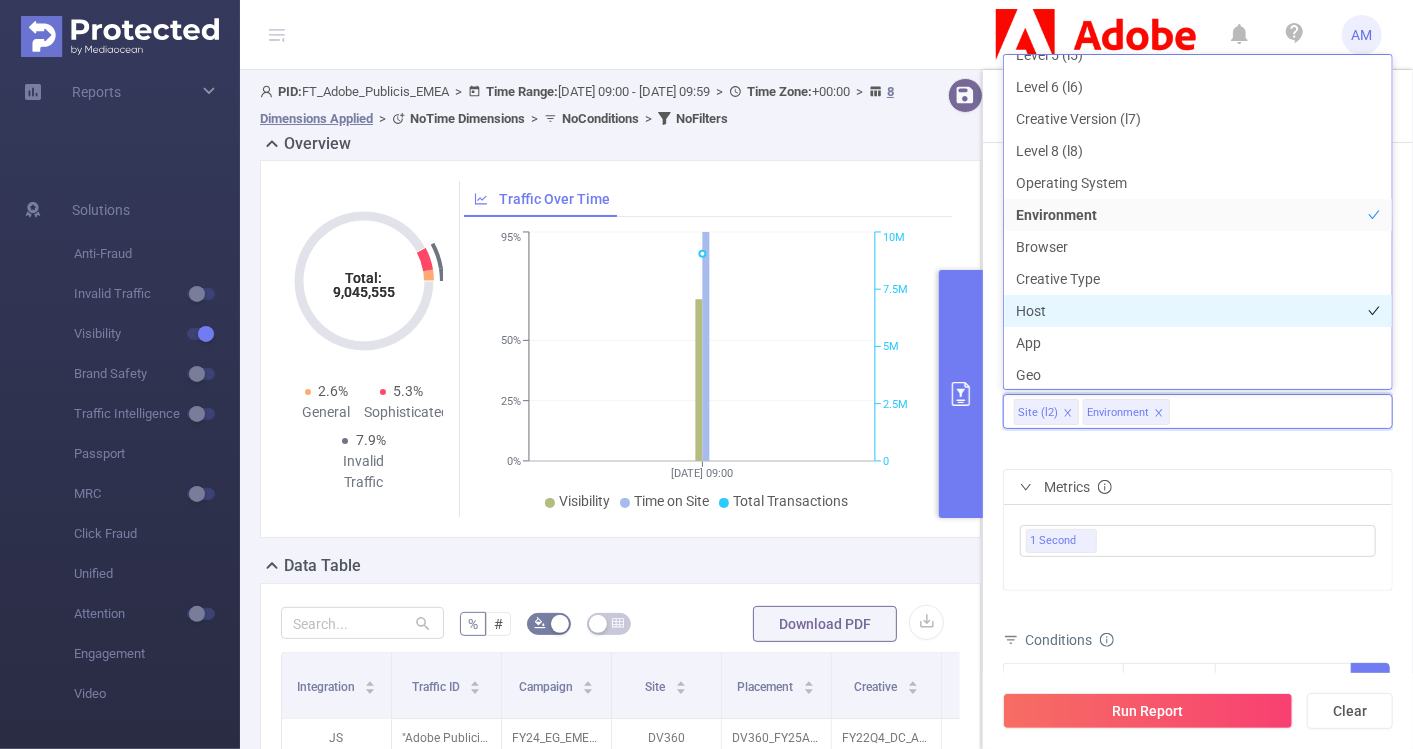 click on "Host" at bounding box center [1198, 311] 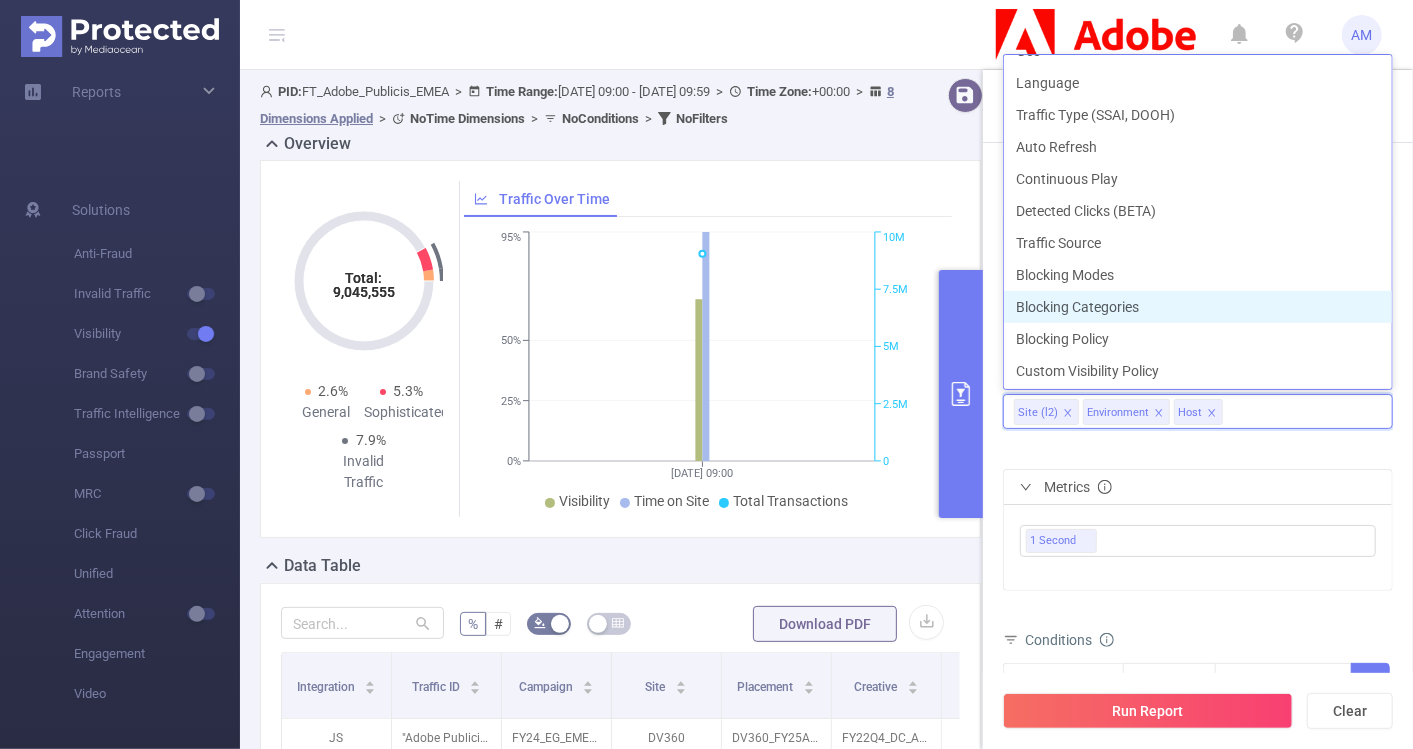 scroll, scrollTop: 0, scrollLeft: 0, axis: both 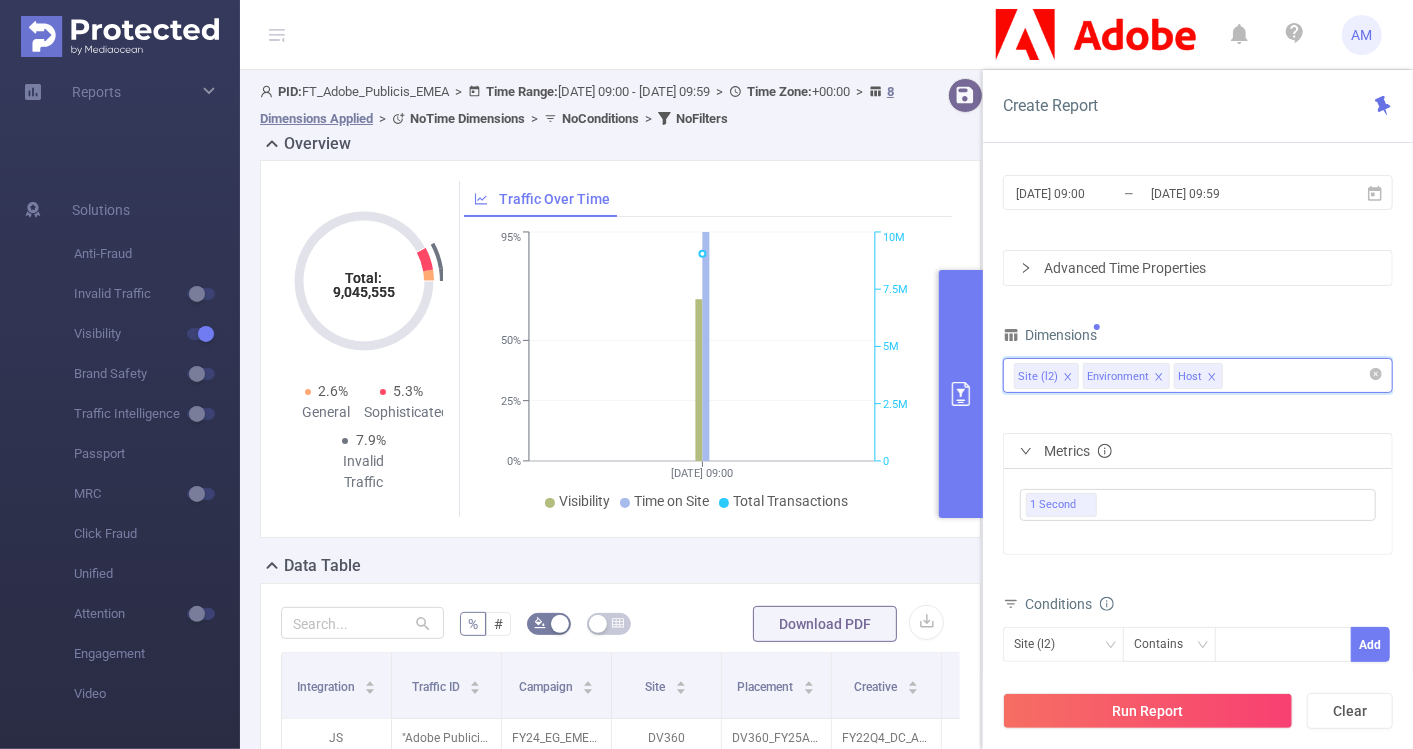 click on "Site (l2) Environment Host" at bounding box center [1198, 375] 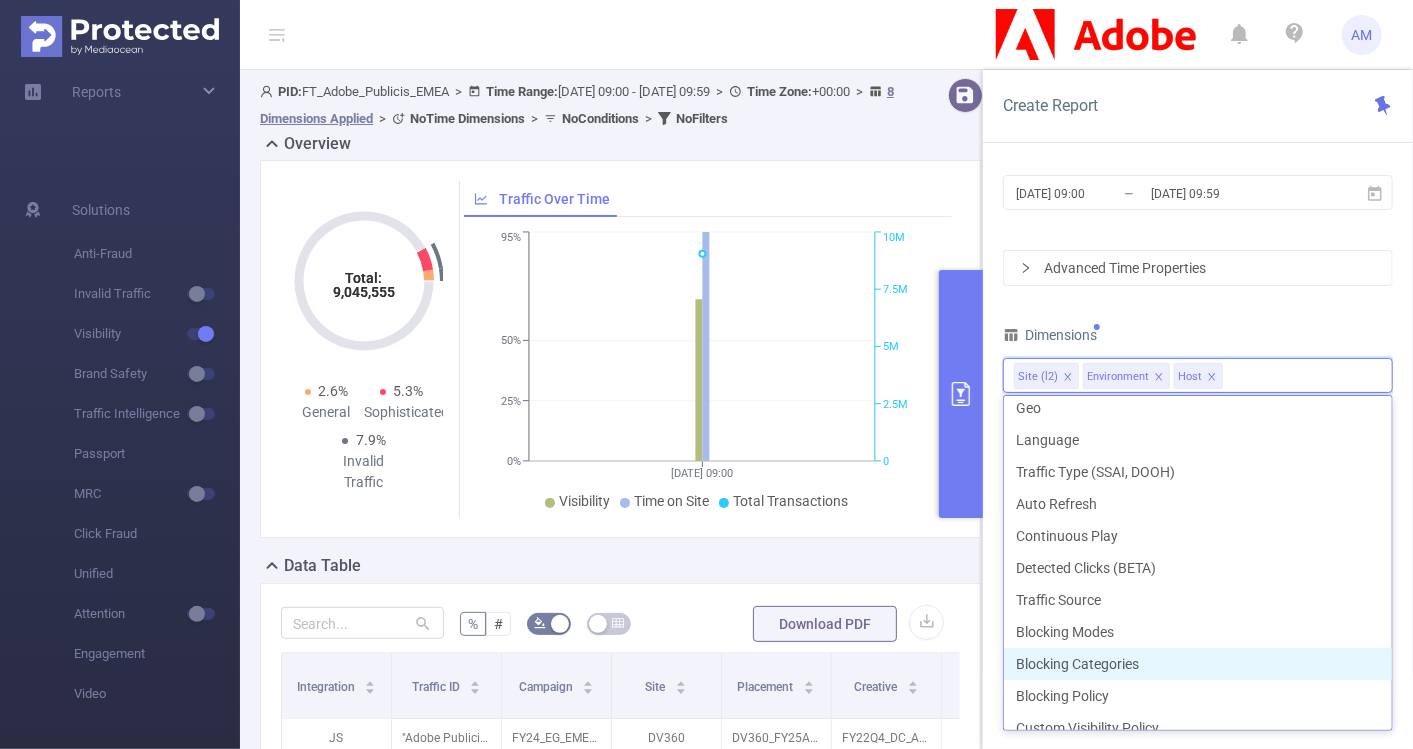 scroll, scrollTop: 536, scrollLeft: 0, axis: vertical 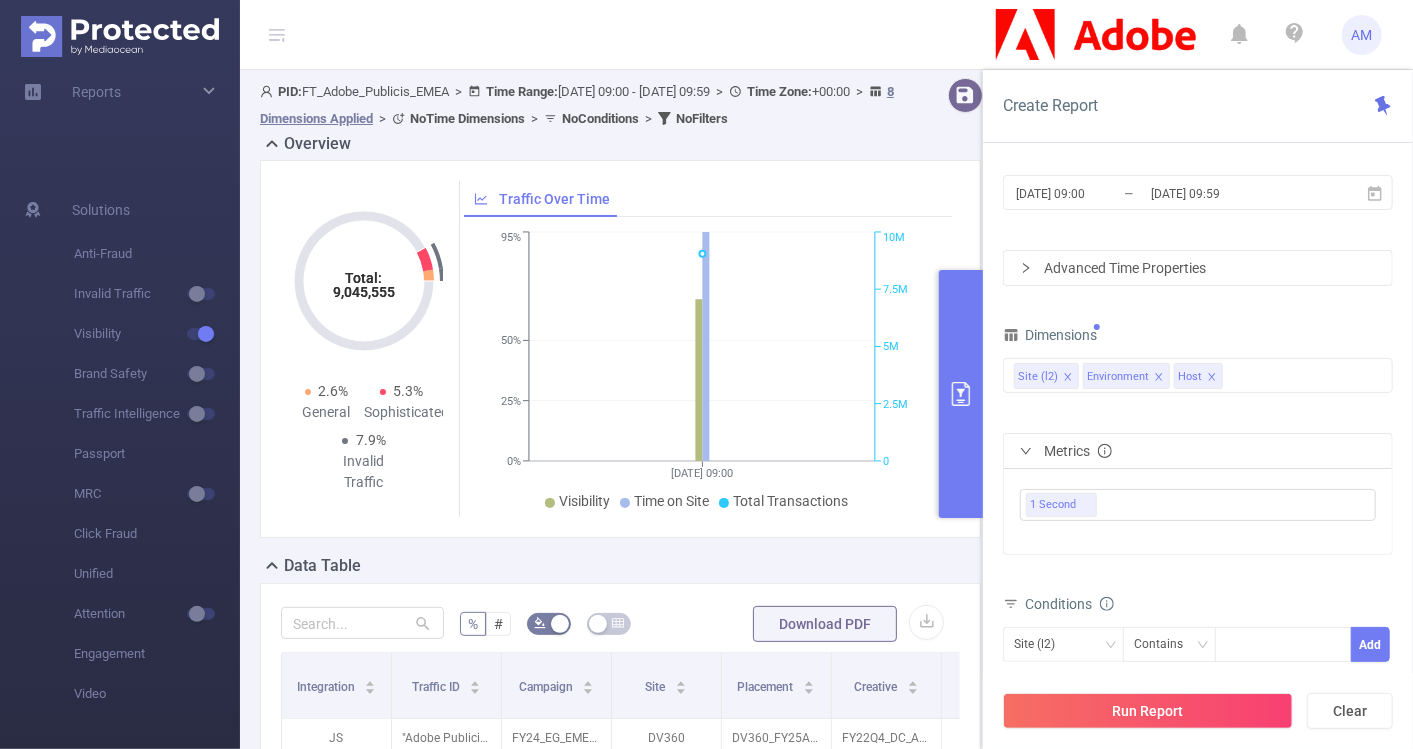 click on "Dimensions" at bounding box center [1198, 337] 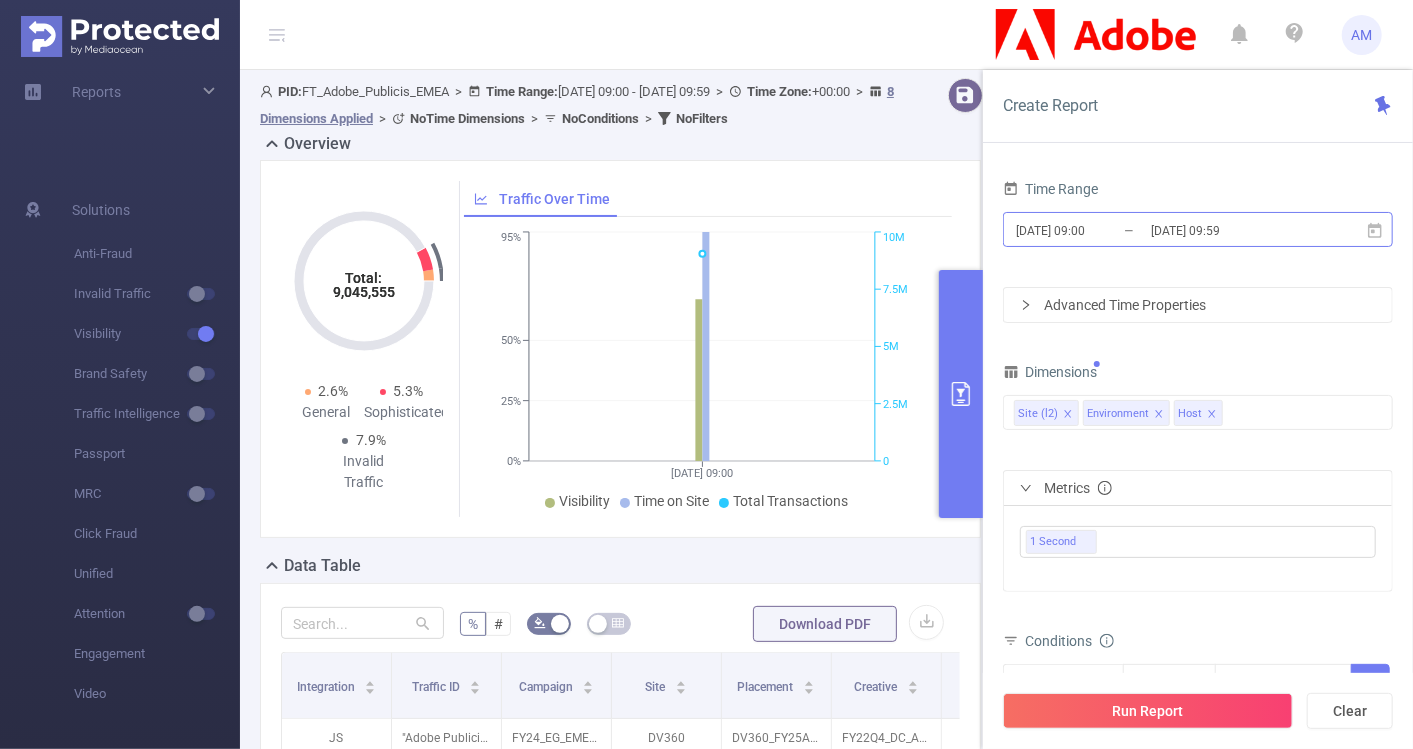 click on "2025-07-09 09:00" at bounding box center [1095, 230] 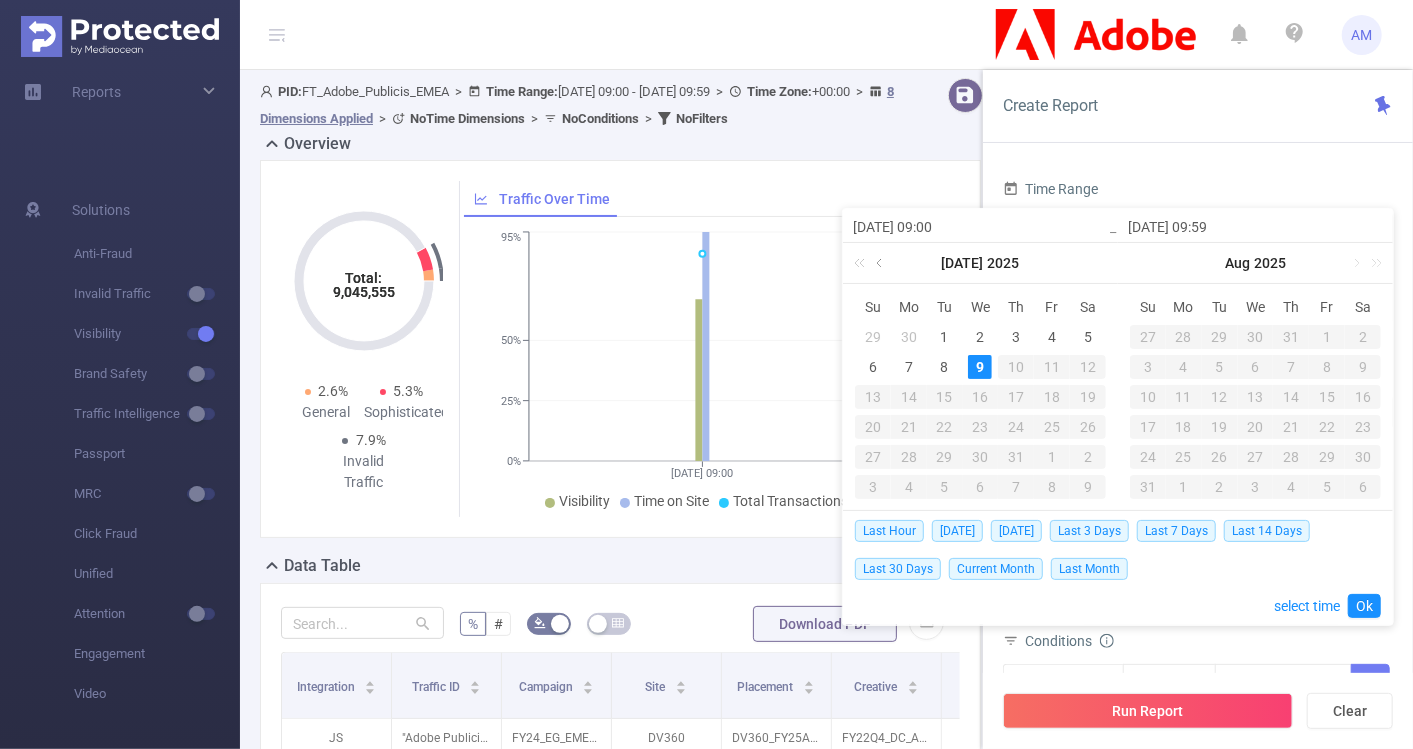 click at bounding box center (881, 263) 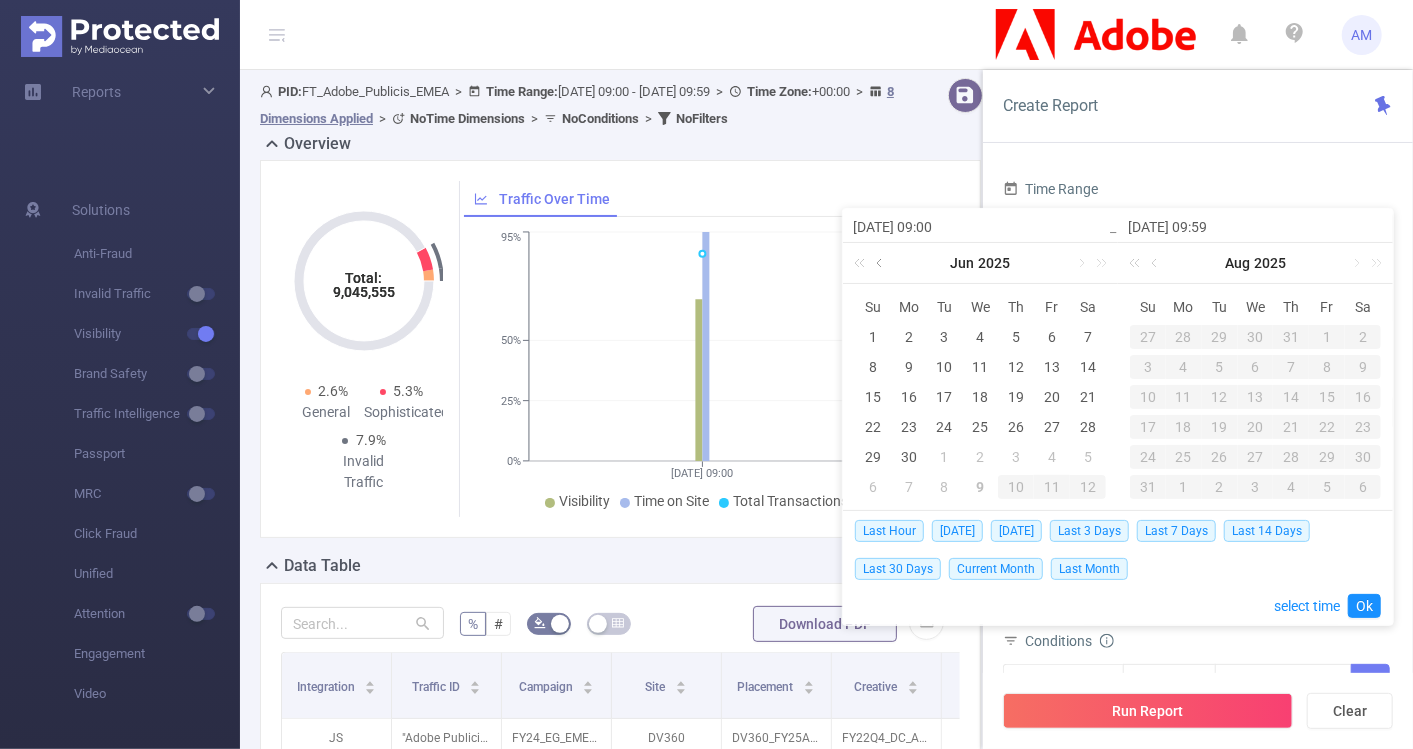 click at bounding box center (881, 263) 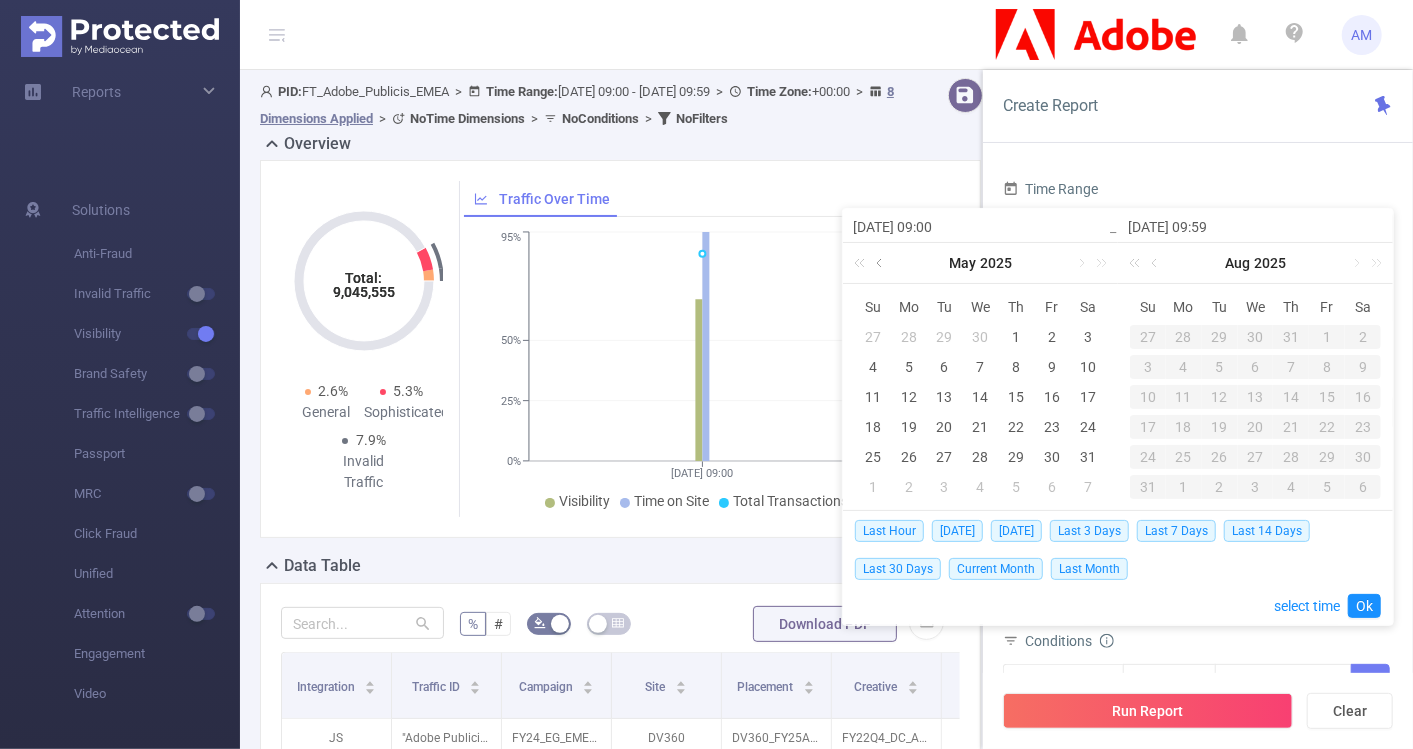 click at bounding box center (881, 263) 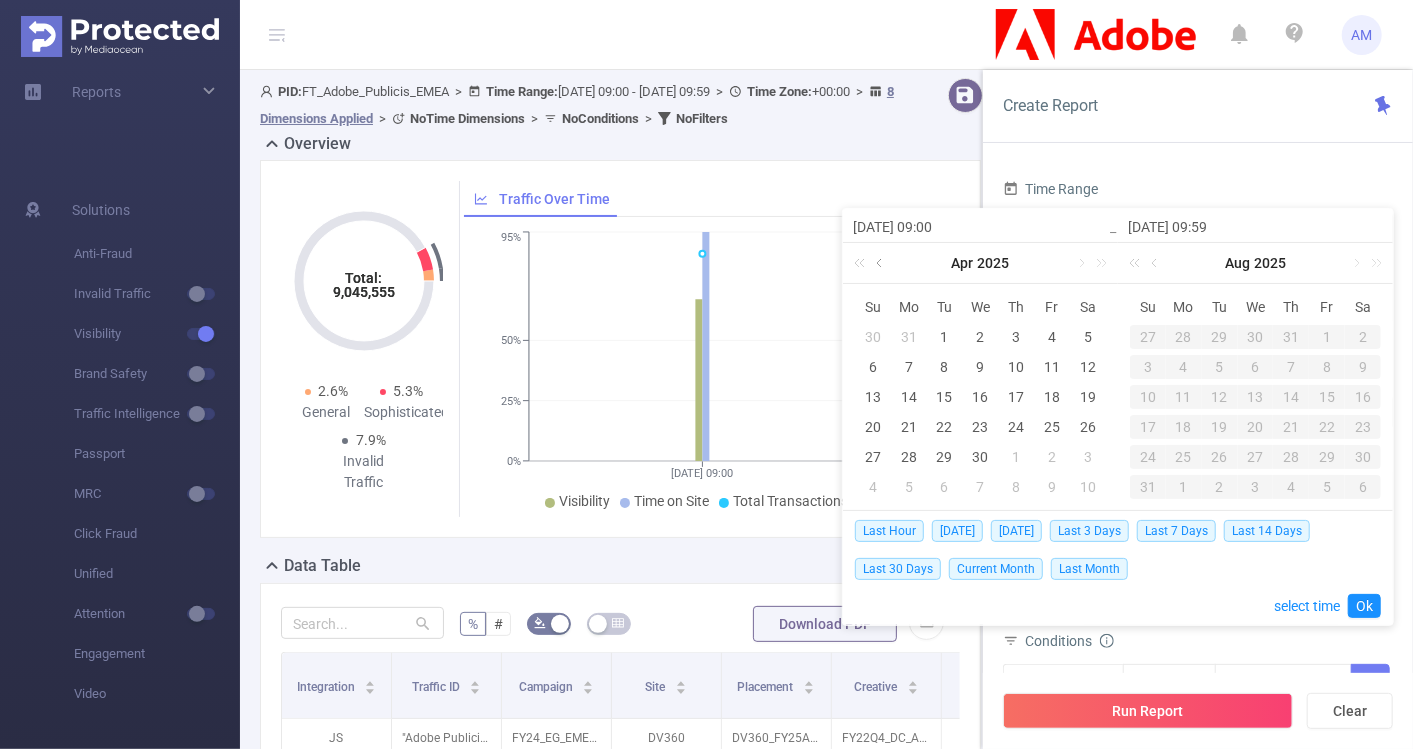 click at bounding box center (881, 263) 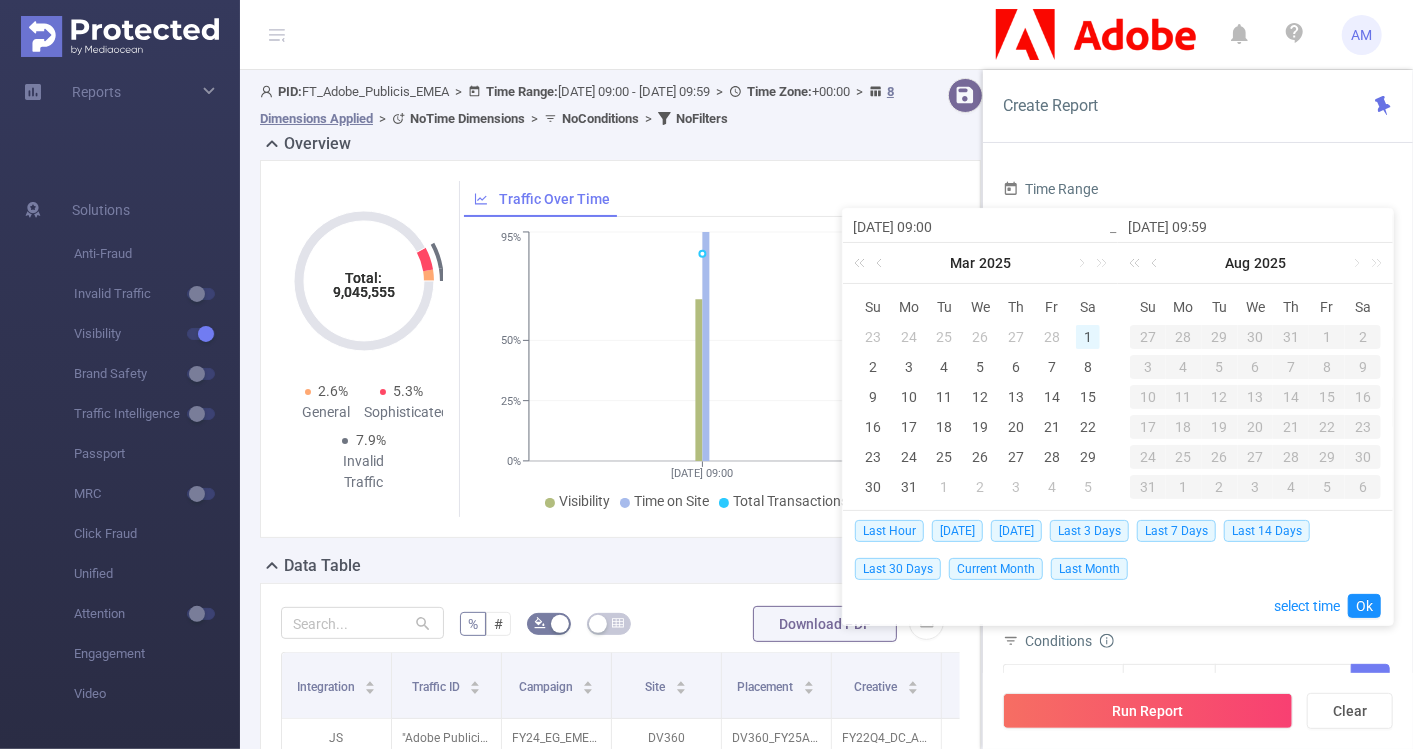 click on "1" at bounding box center (1088, 337) 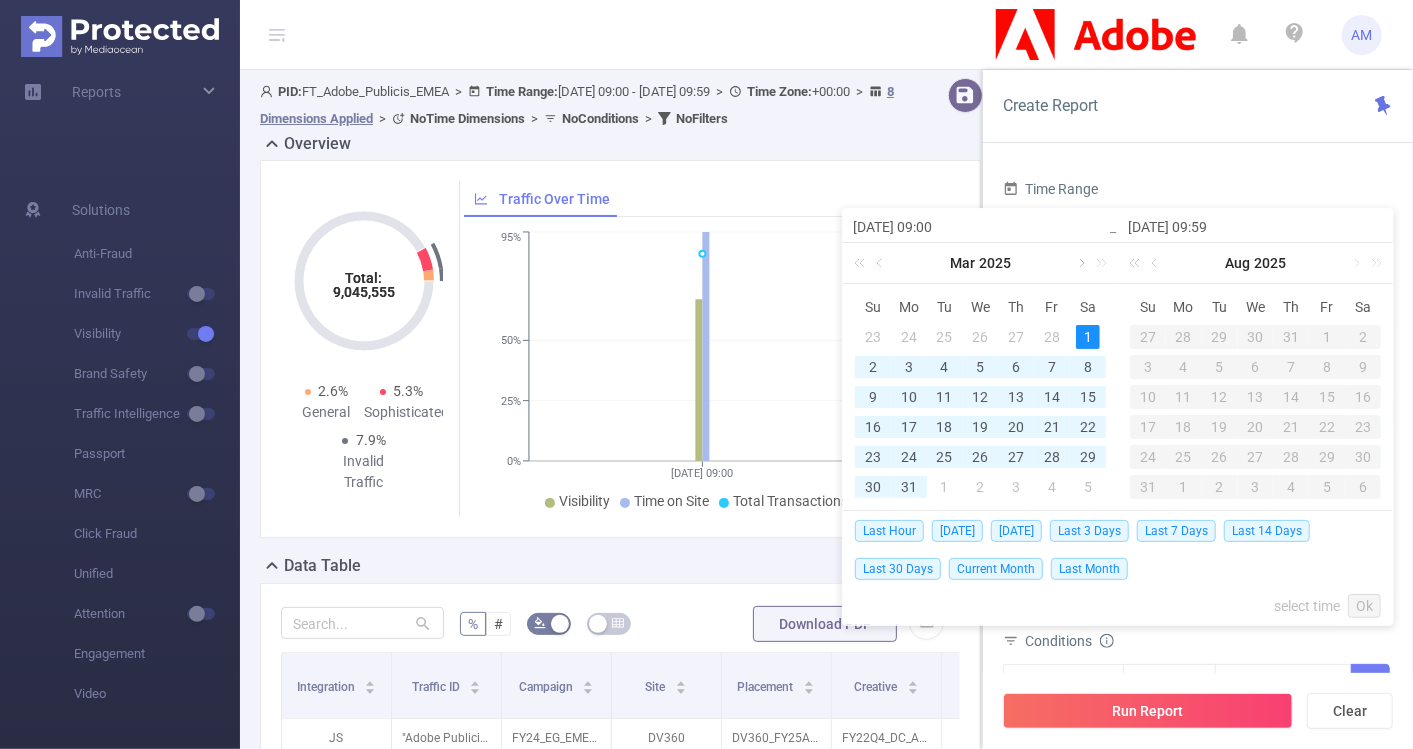 click at bounding box center (1080, 263) 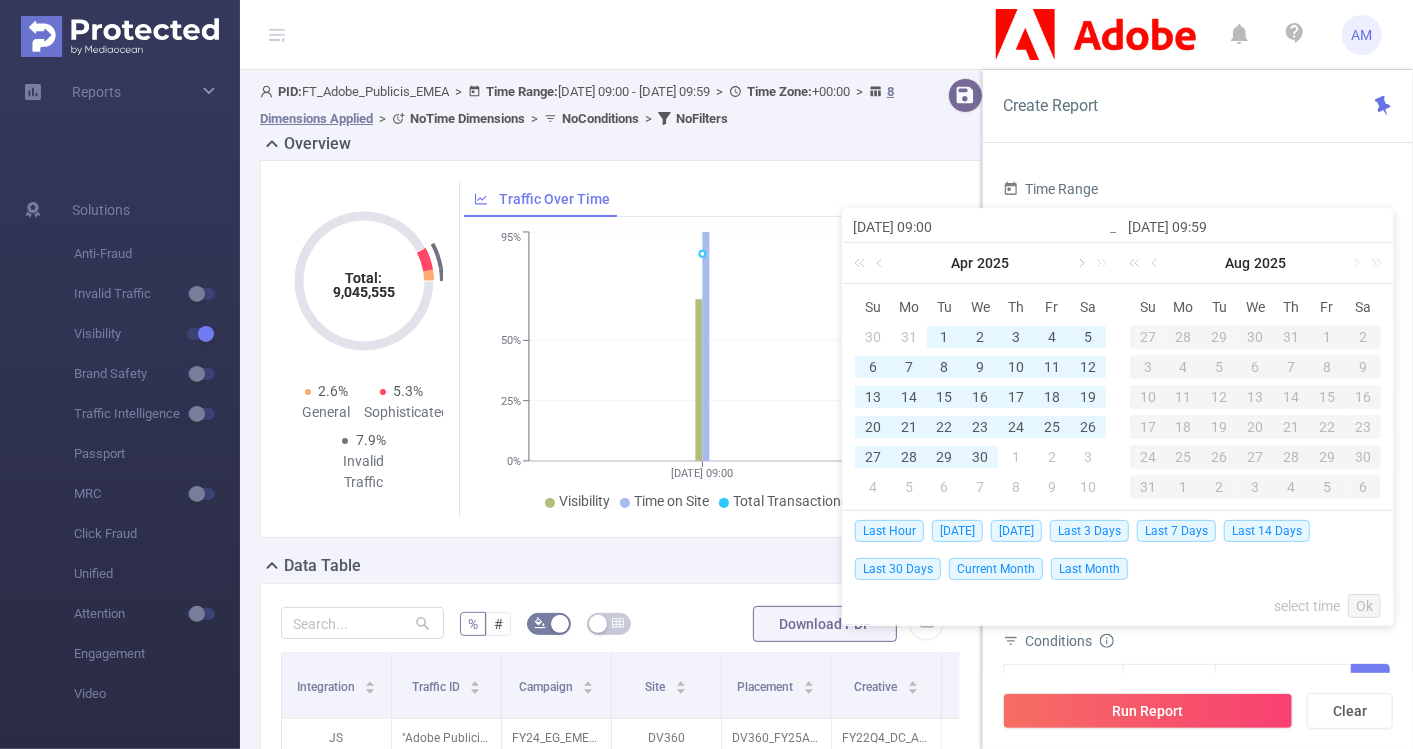 click at bounding box center [1080, 263] 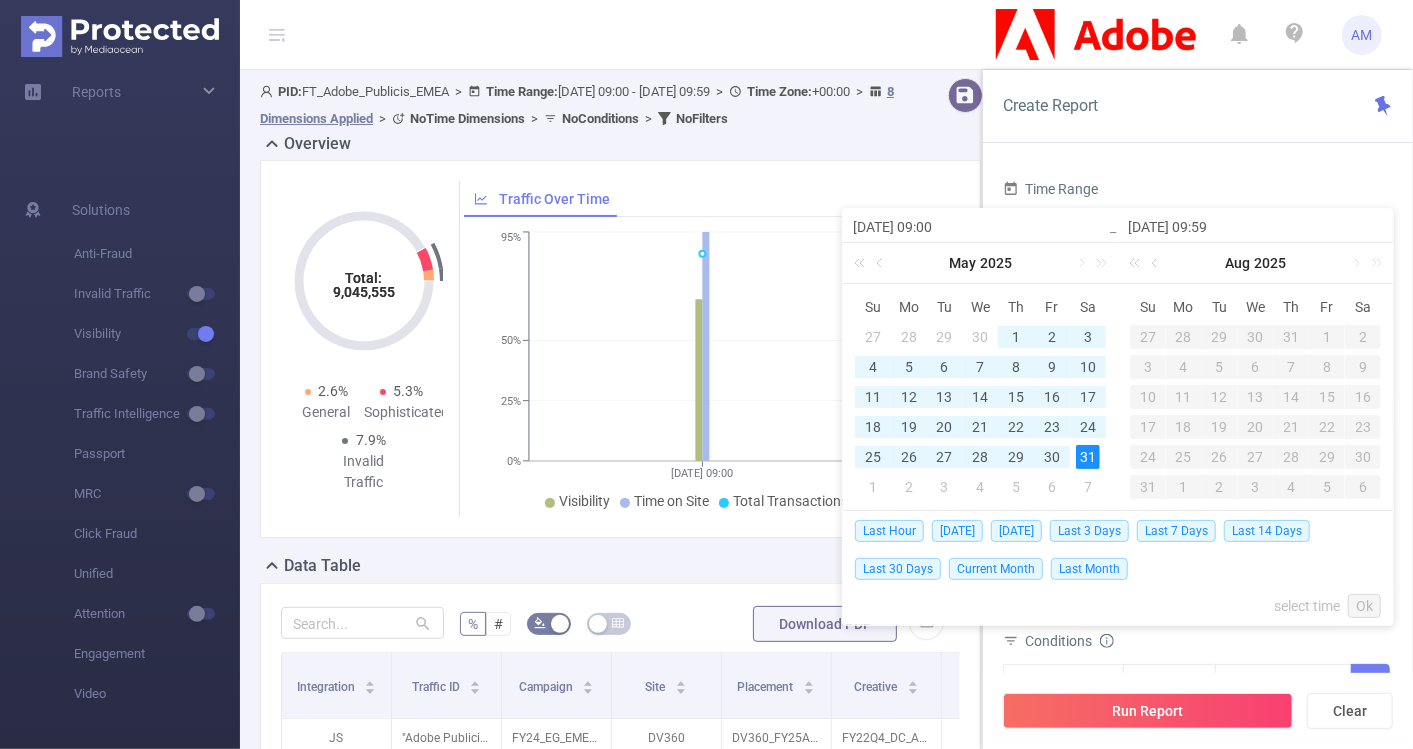 click on "31" at bounding box center [1088, 457] 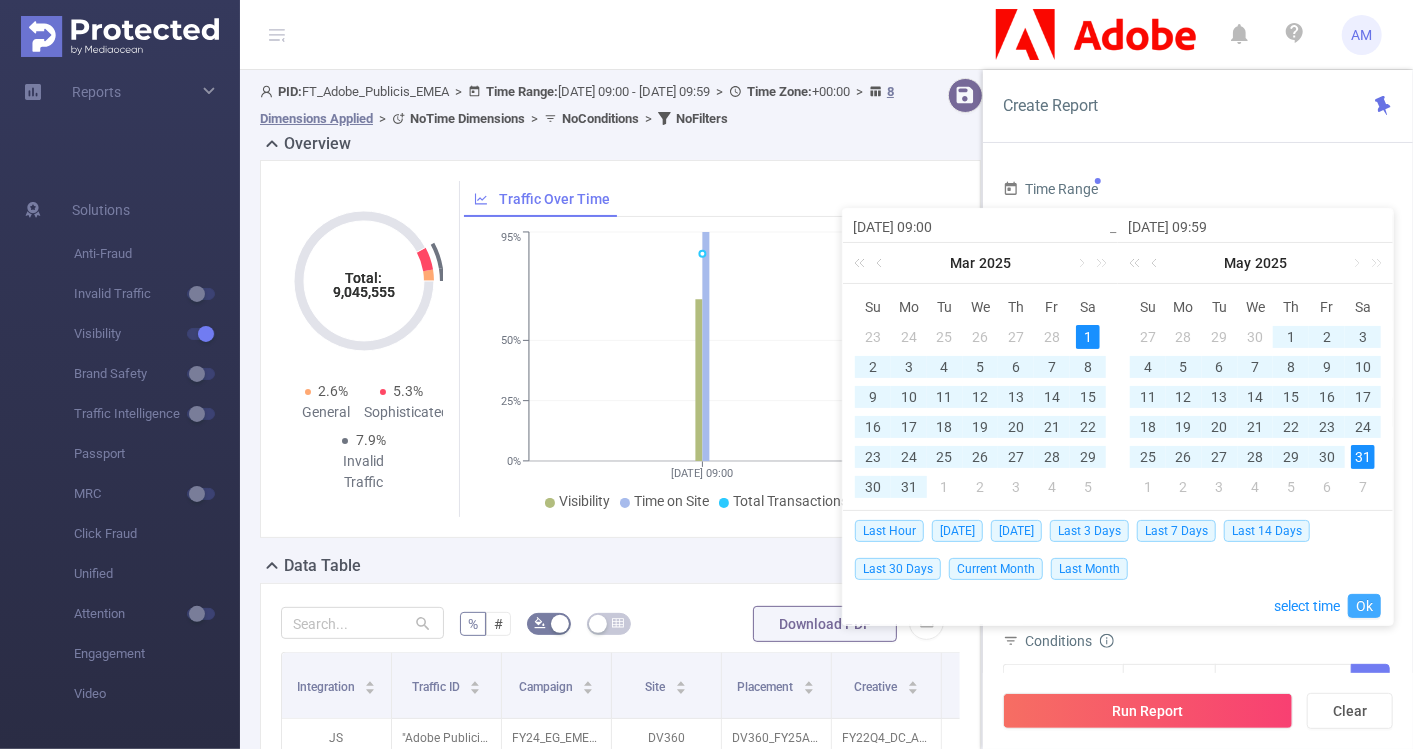 click on "Ok" at bounding box center [1364, 606] 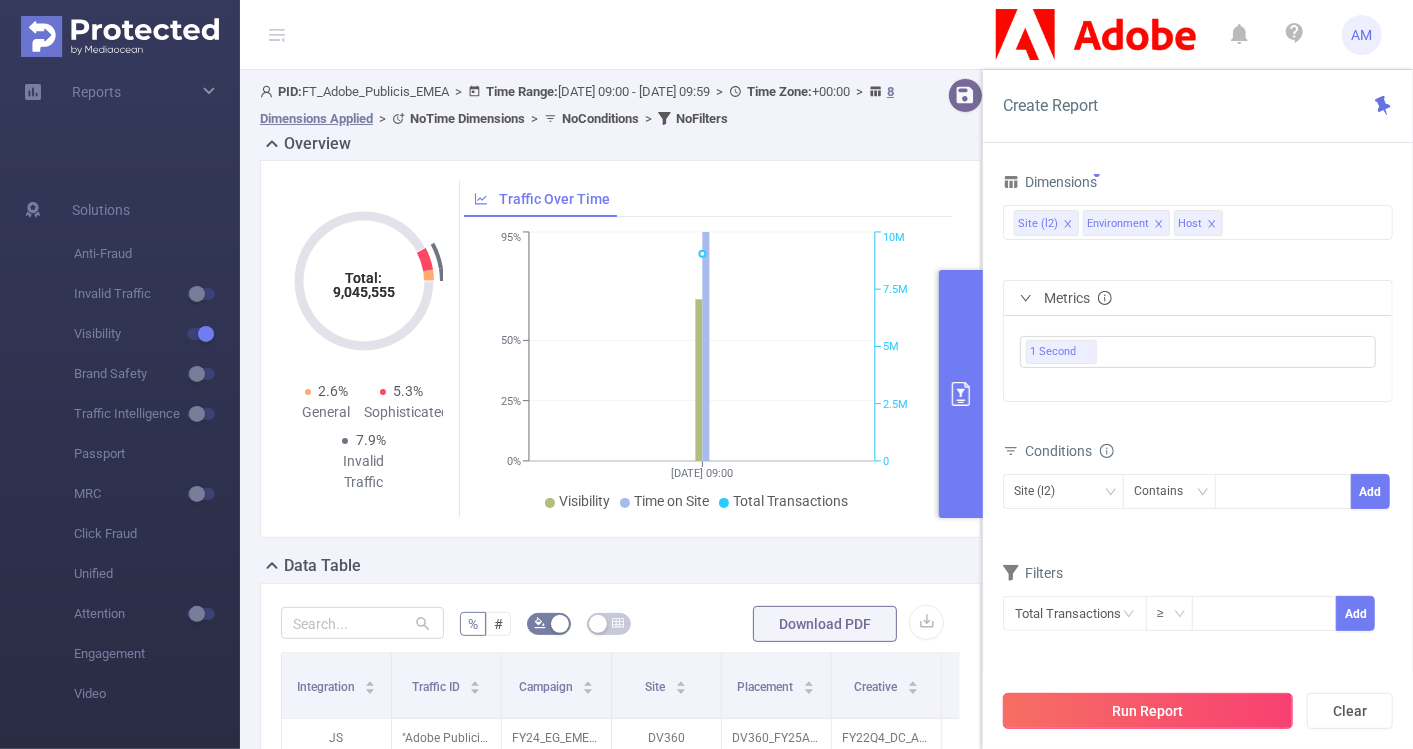 click on "Run Report" at bounding box center (1148, 711) 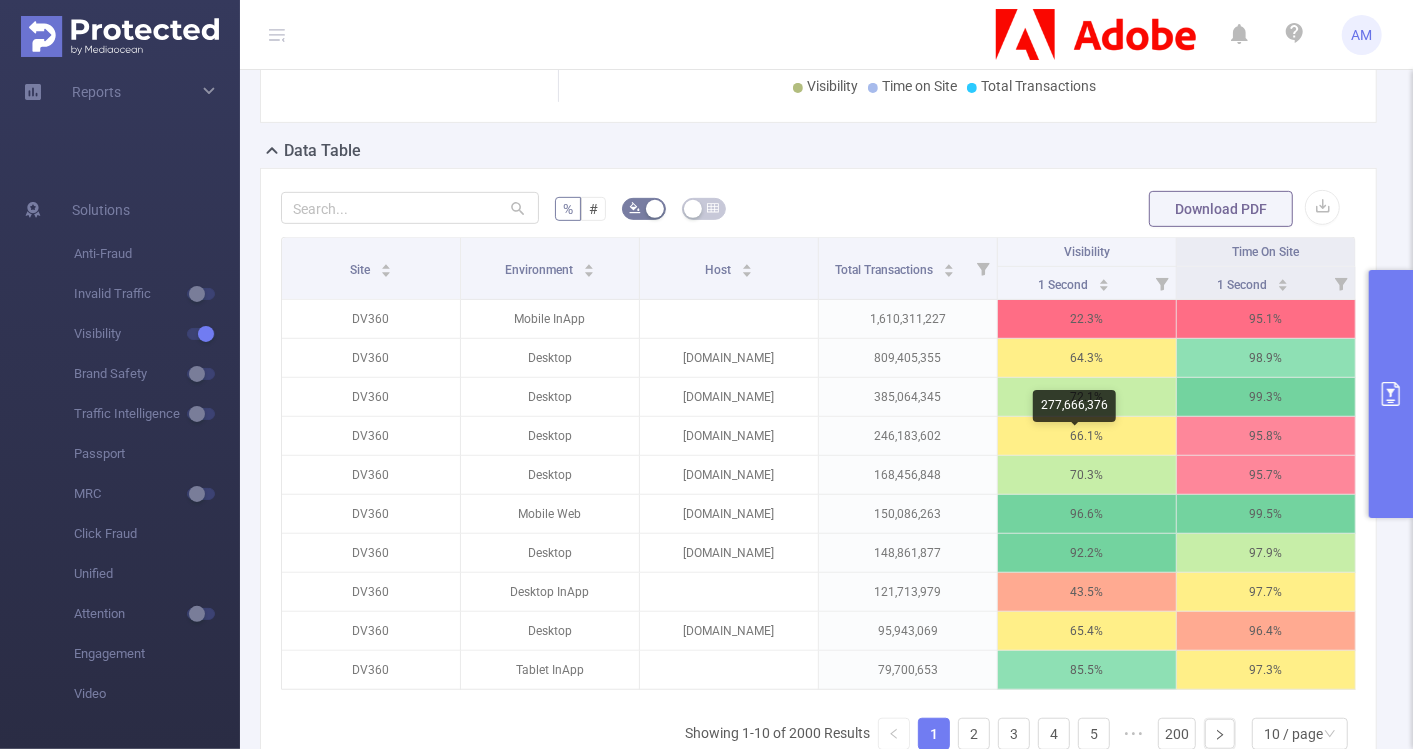 scroll, scrollTop: 412, scrollLeft: 0, axis: vertical 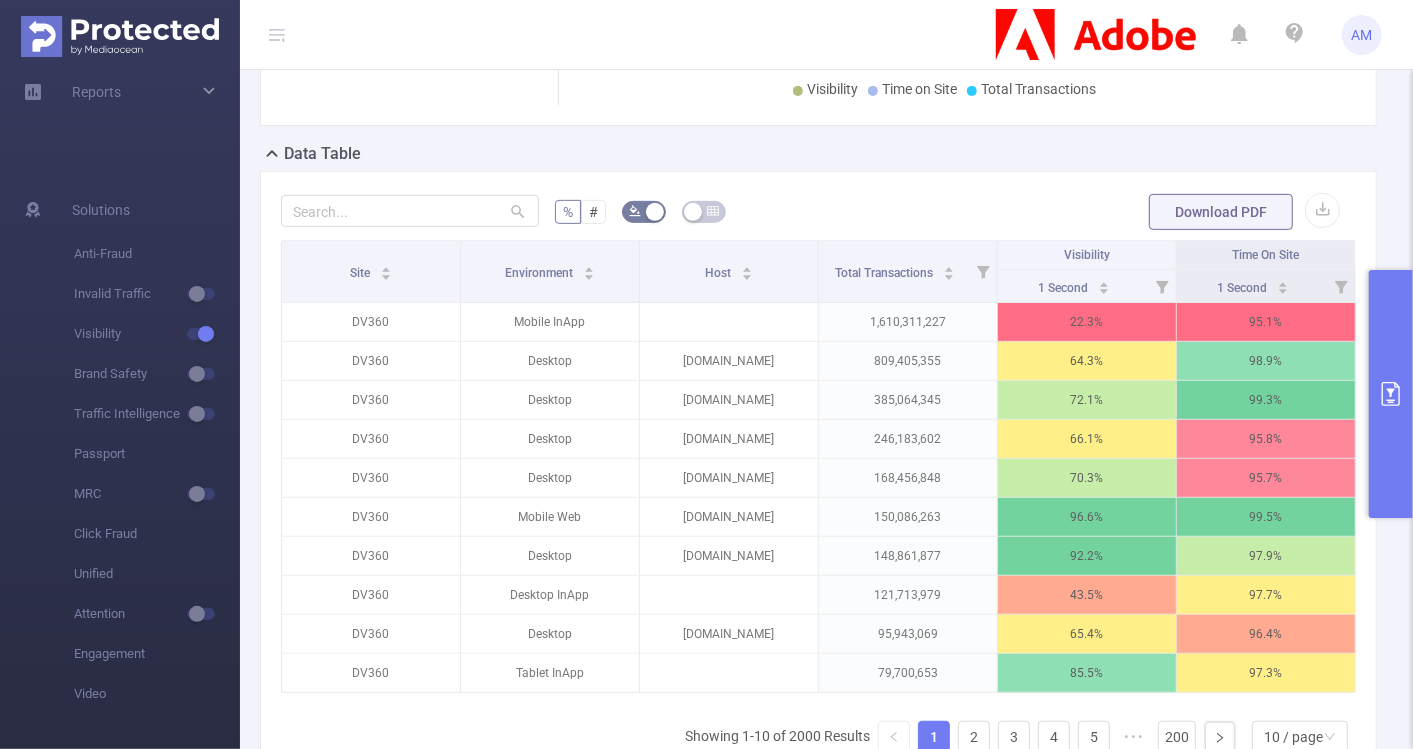 click at bounding box center (1391, 394) 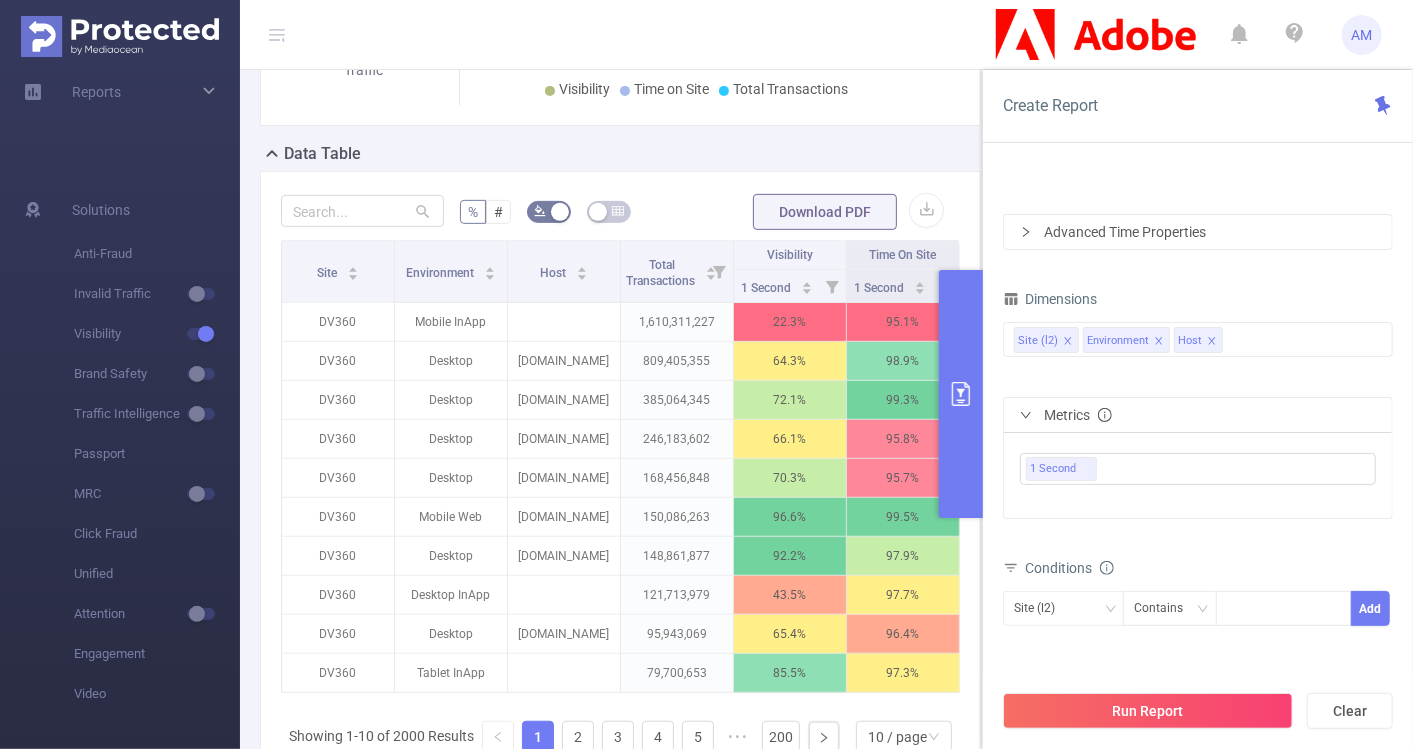 click 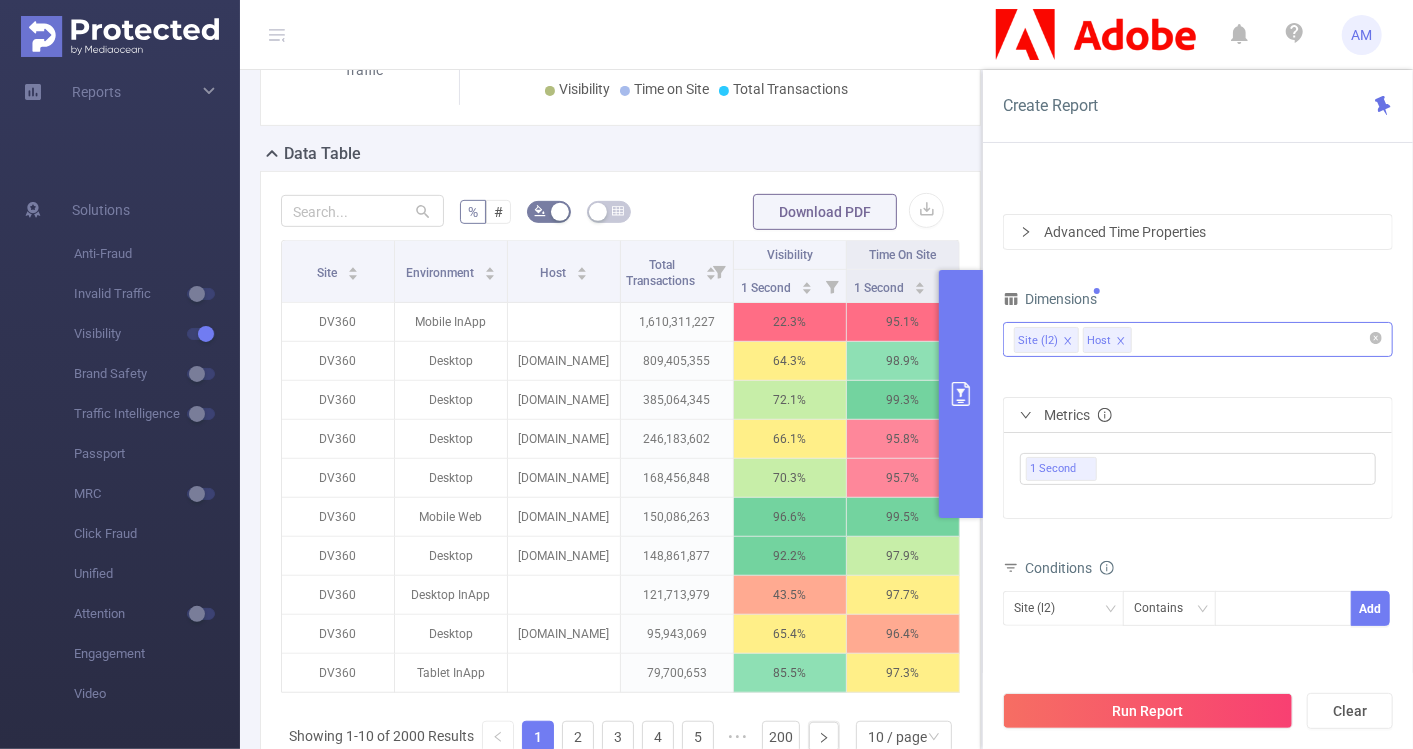 click on "Site (l2) Host" at bounding box center (1198, 339) 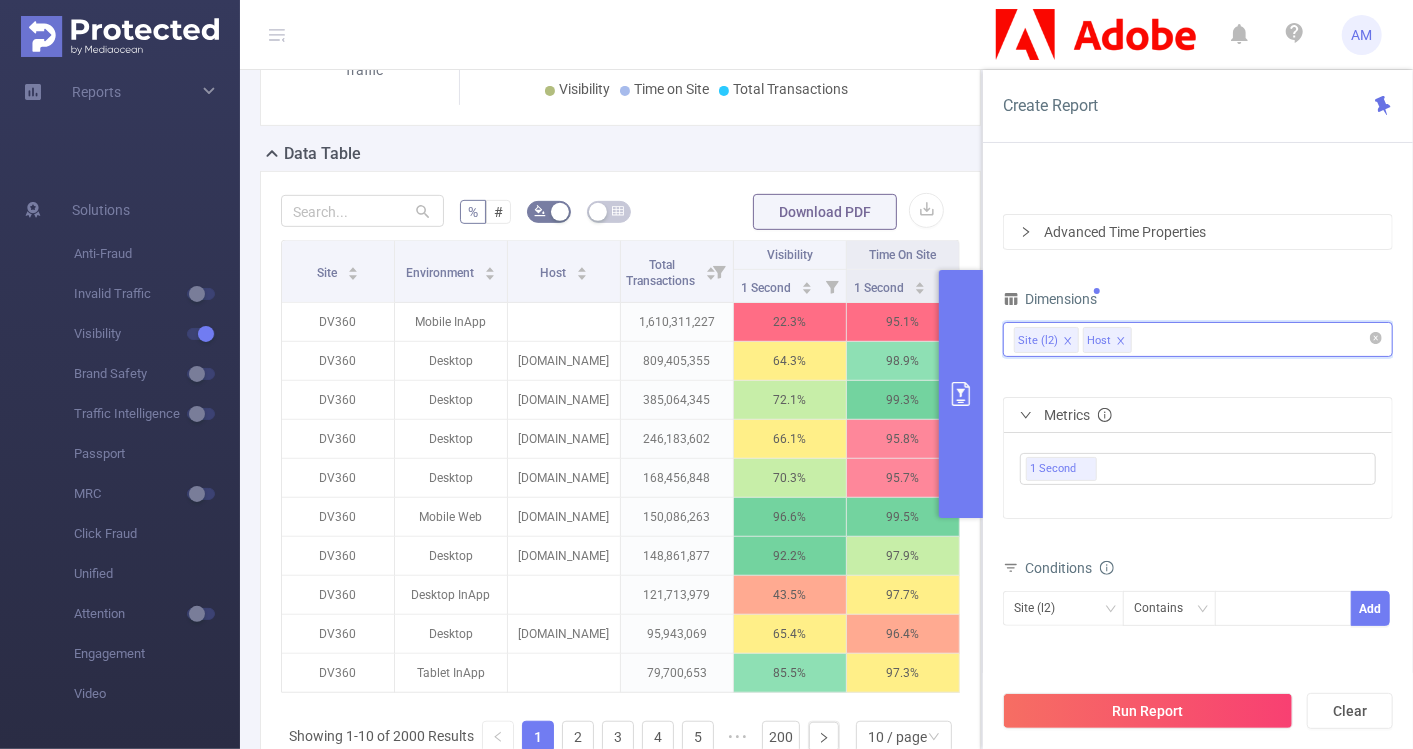 scroll, scrollTop: 100, scrollLeft: 0, axis: vertical 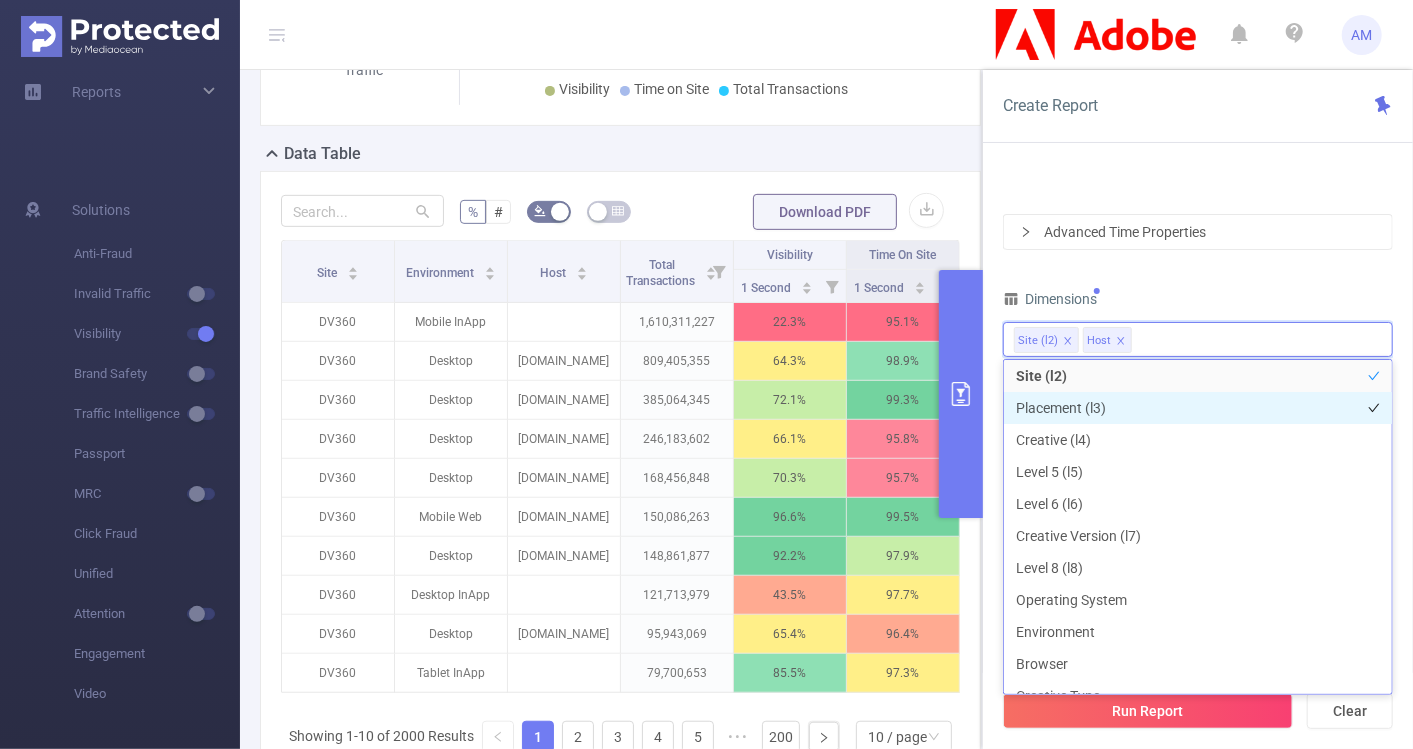 click on "Placement (l3)" at bounding box center (1198, 408) 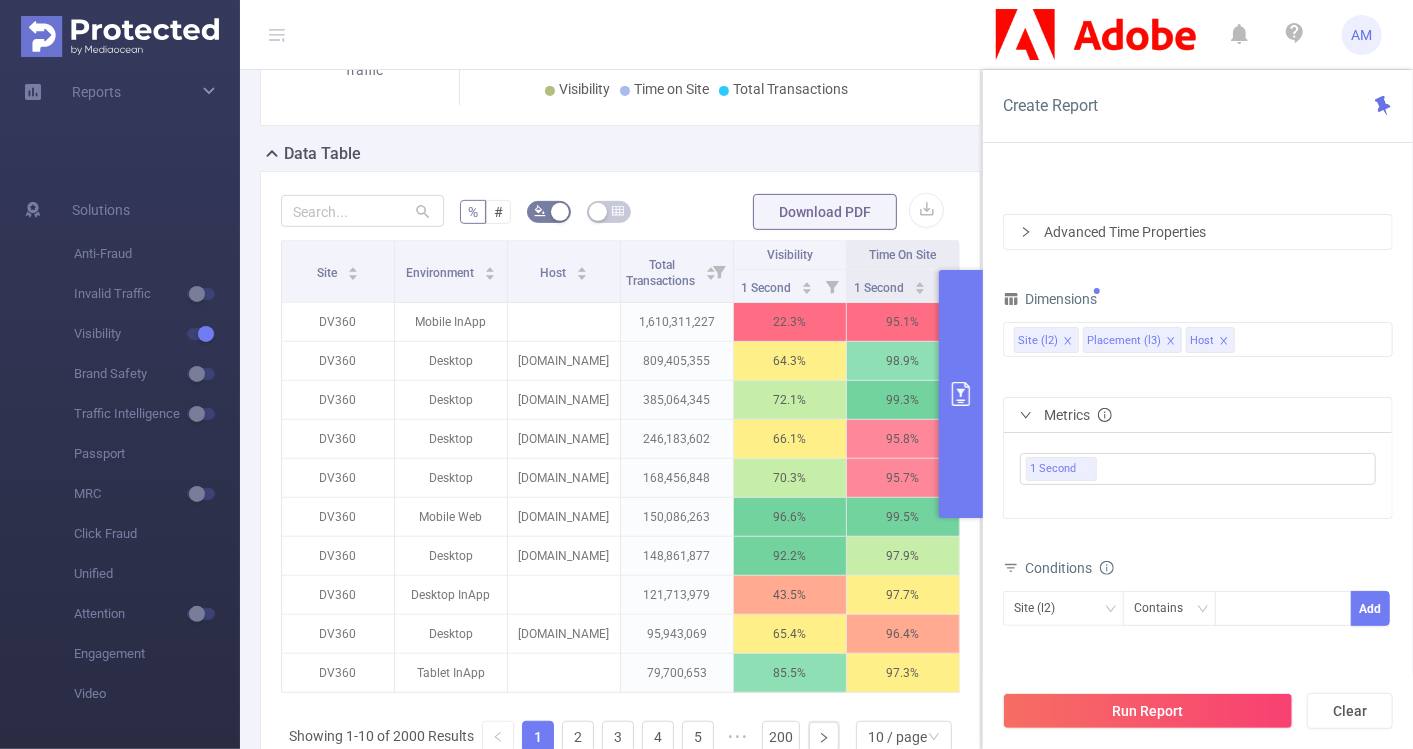 click on "Time Range 2025-03-01 09:00   _   2025-05-31 09:59 Advanced Time Properties    Dimensions Site (l2) Placement (l3) Host   Metrics 1 Second      Conditions  Site (l2) Contains   Add    Filters Total Transactions ≥ Add" at bounding box center [1198, 438] 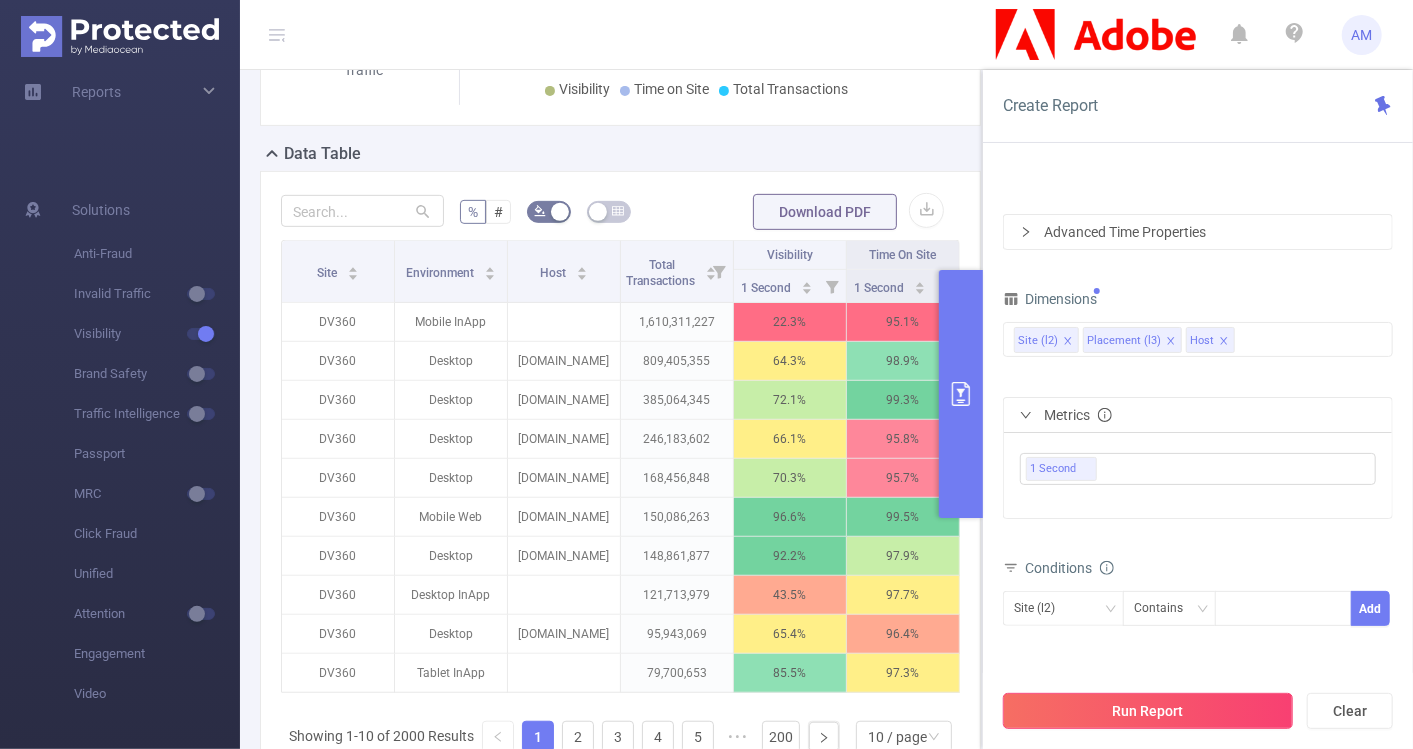 click on "Run Report" at bounding box center (1148, 711) 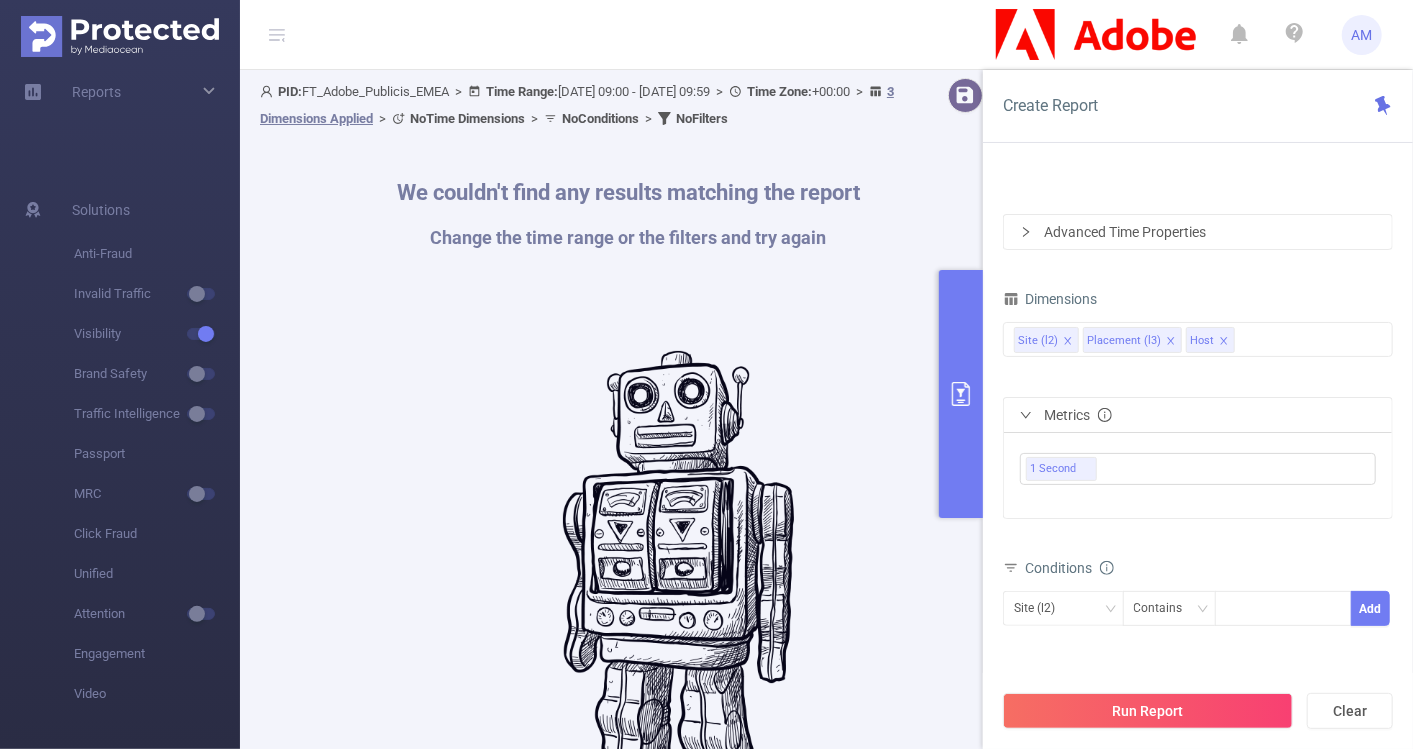 scroll, scrollTop: 0, scrollLeft: 0, axis: both 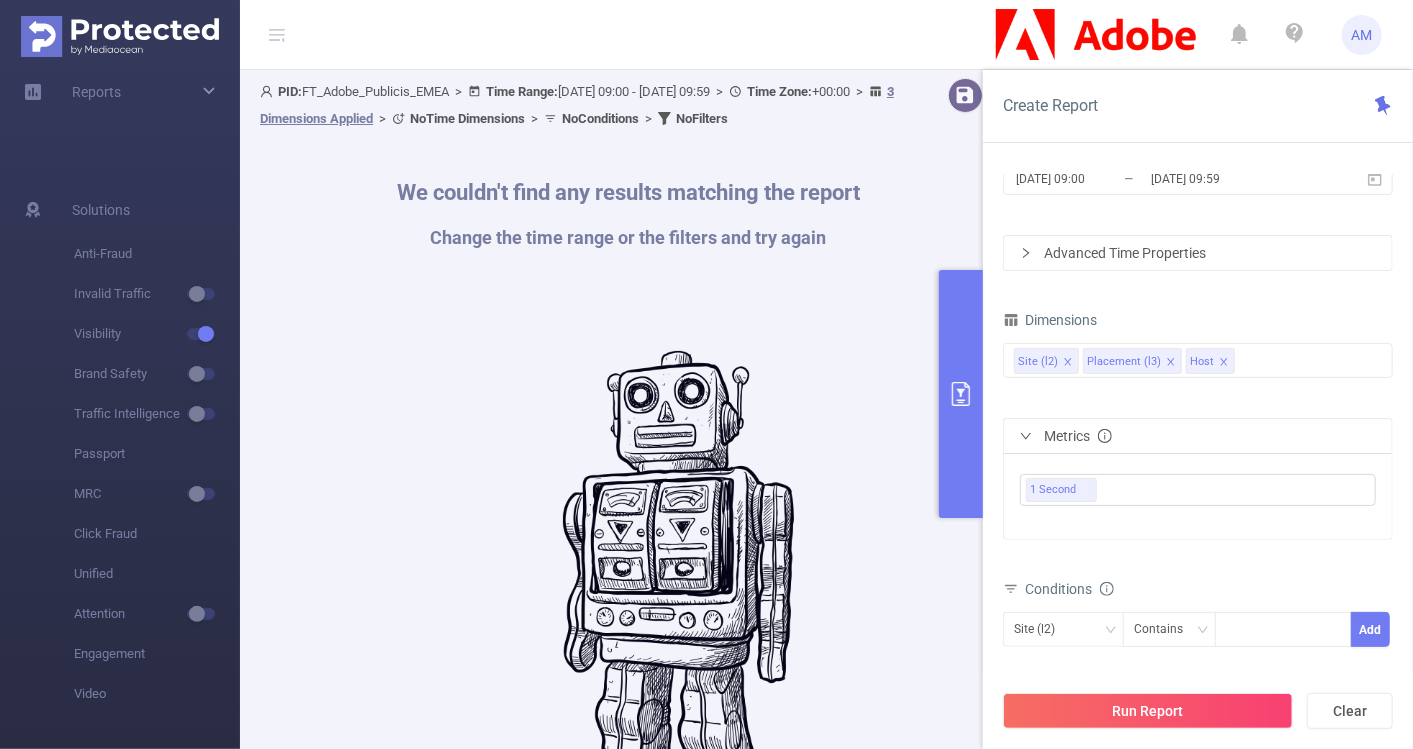 click at bounding box center (1224, 363) 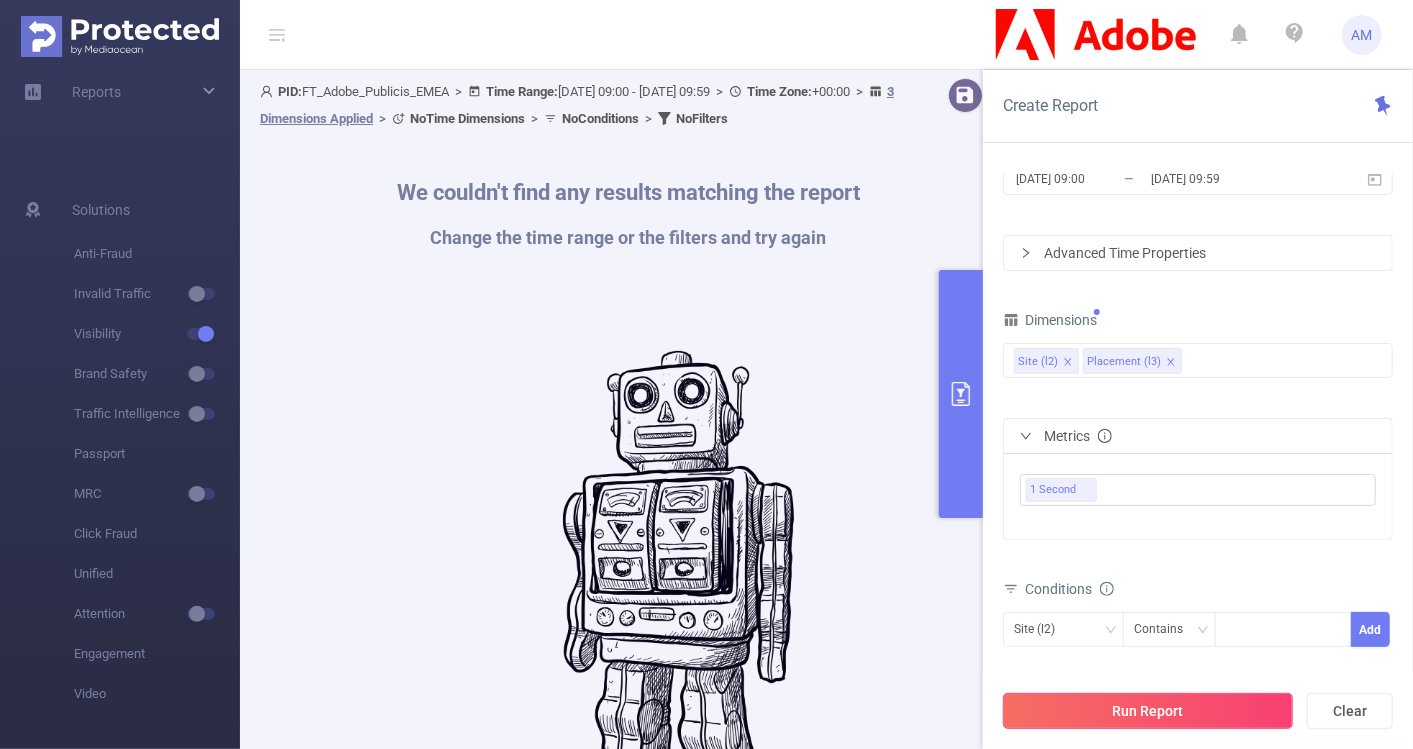 click on "Run Report" at bounding box center (1148, 711) 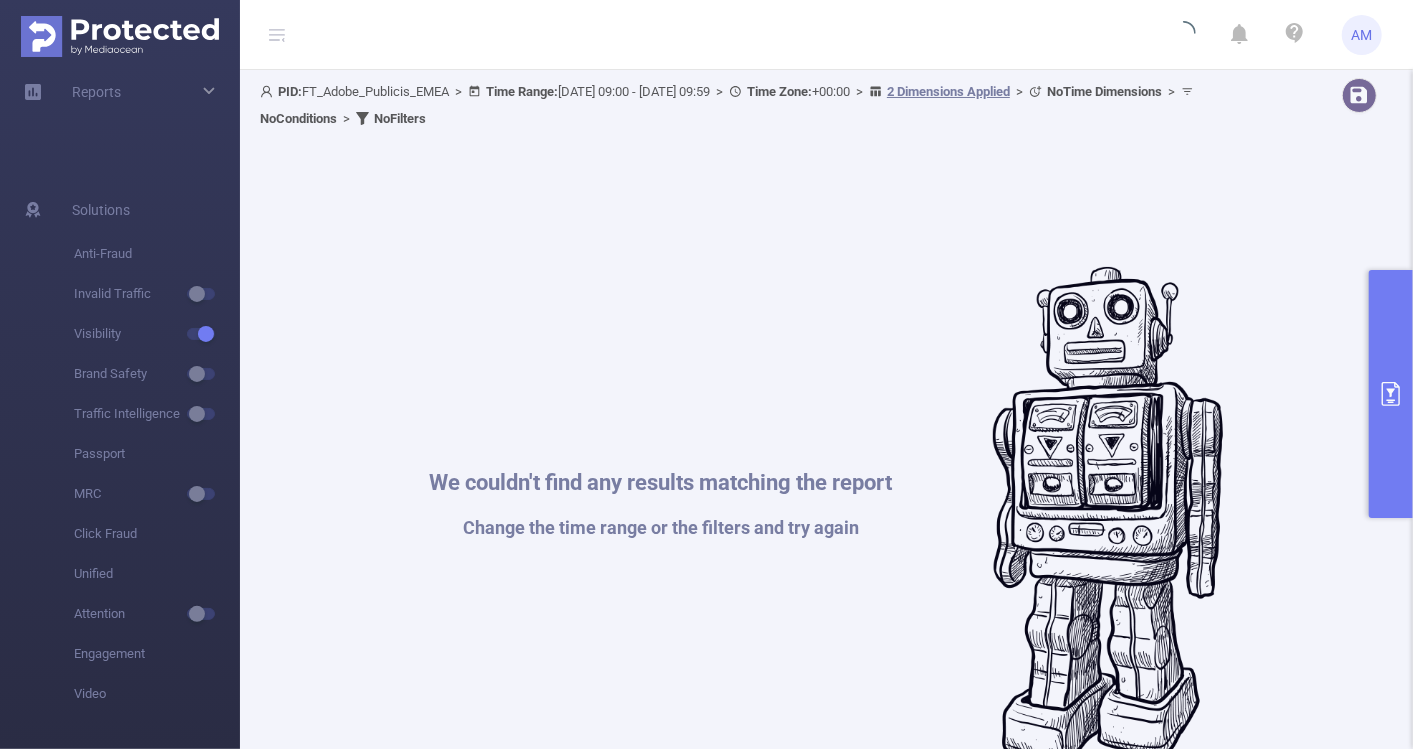 scroll, scrollTop: 0, scrollLeft: 0, axis: both 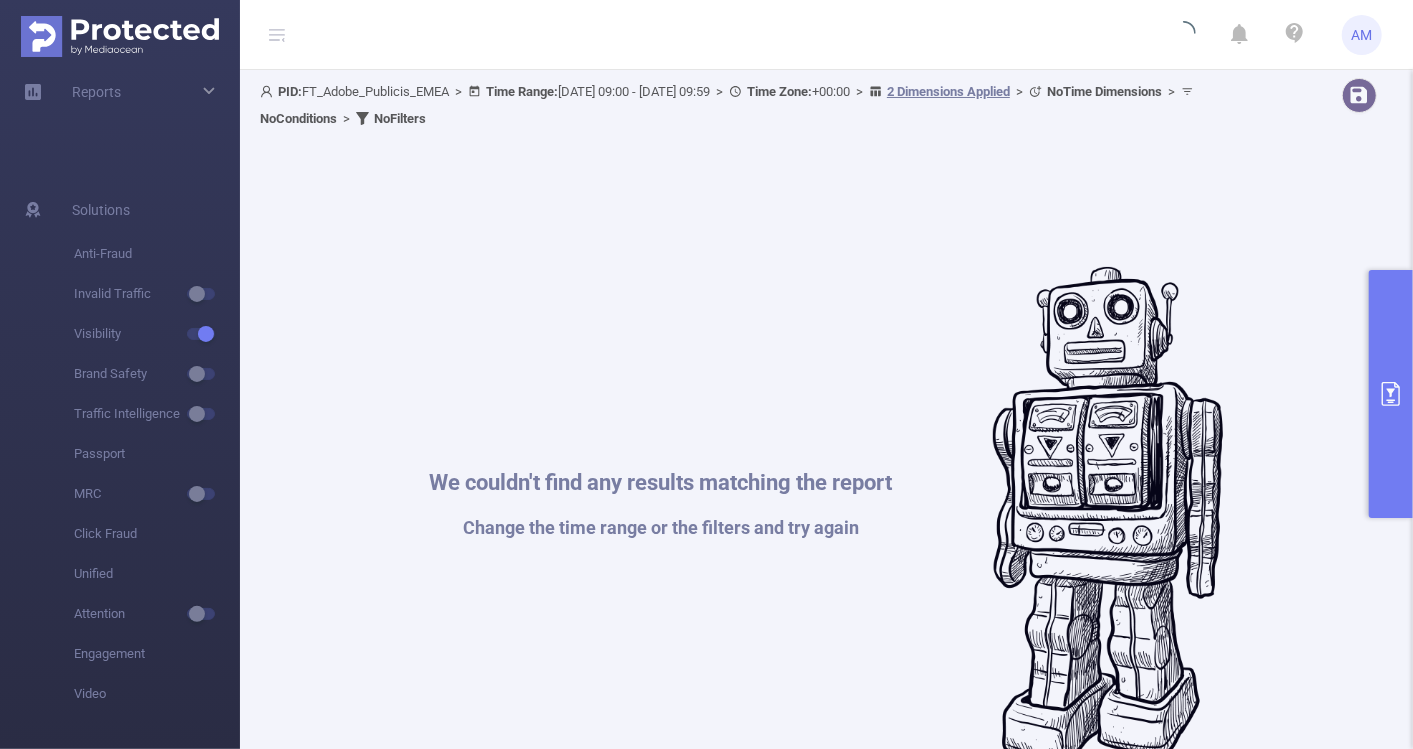 click at bounding box center (1391, 394) 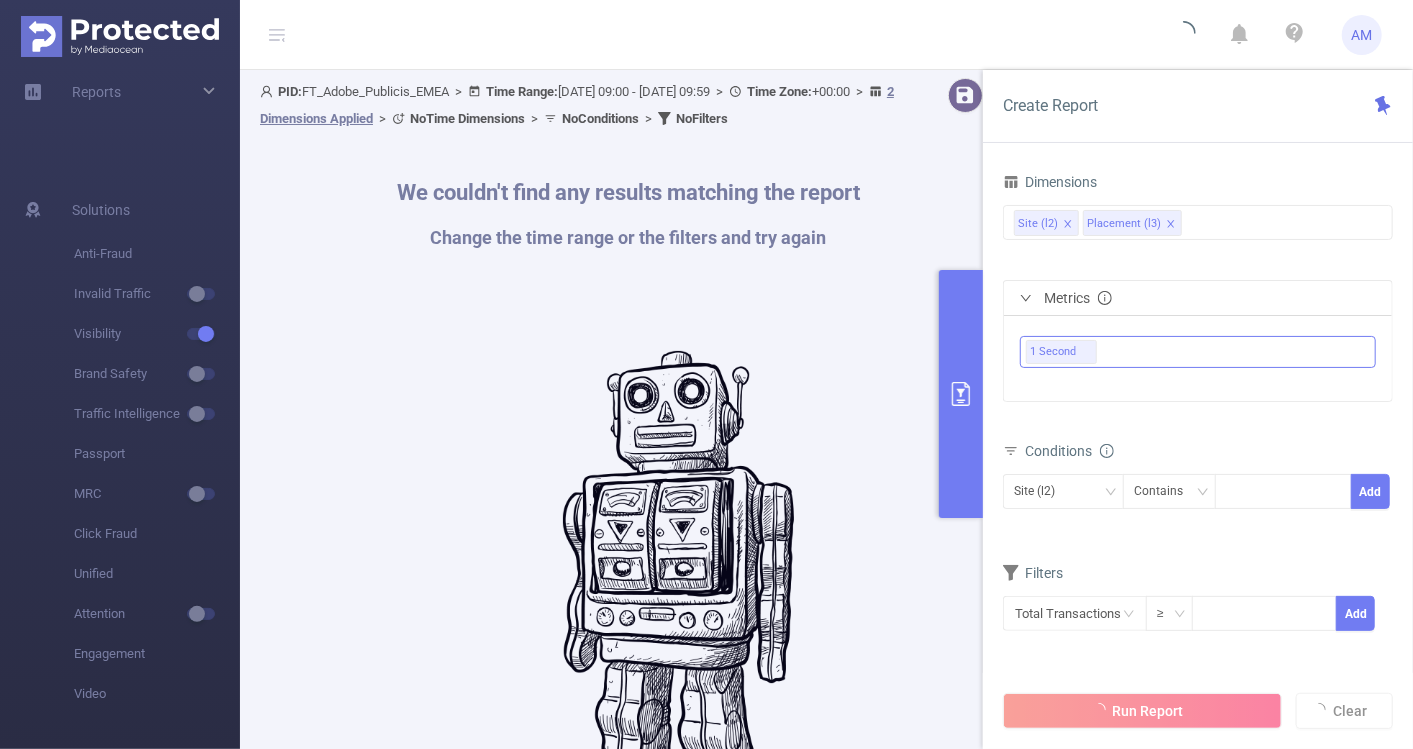 click on "1 Second" at bounding box center [1200, 352] 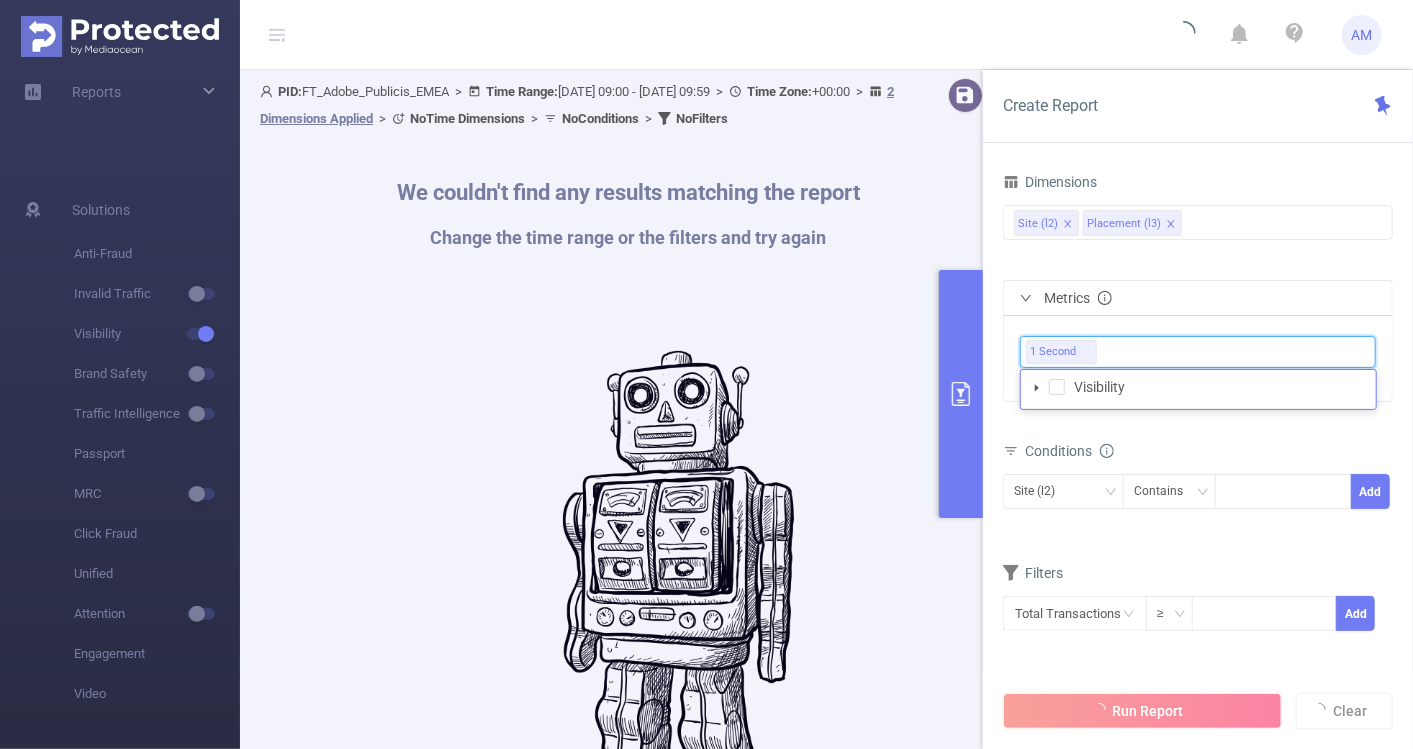 click 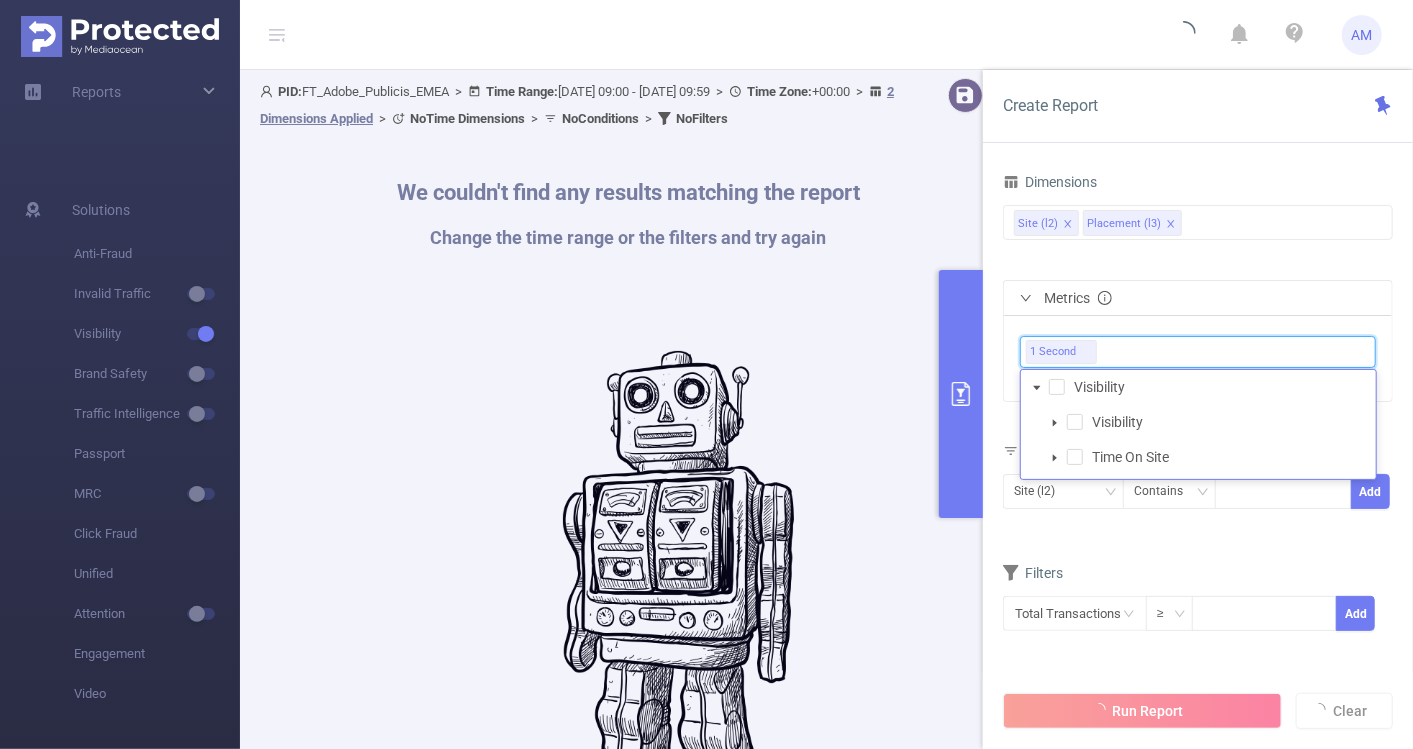 click 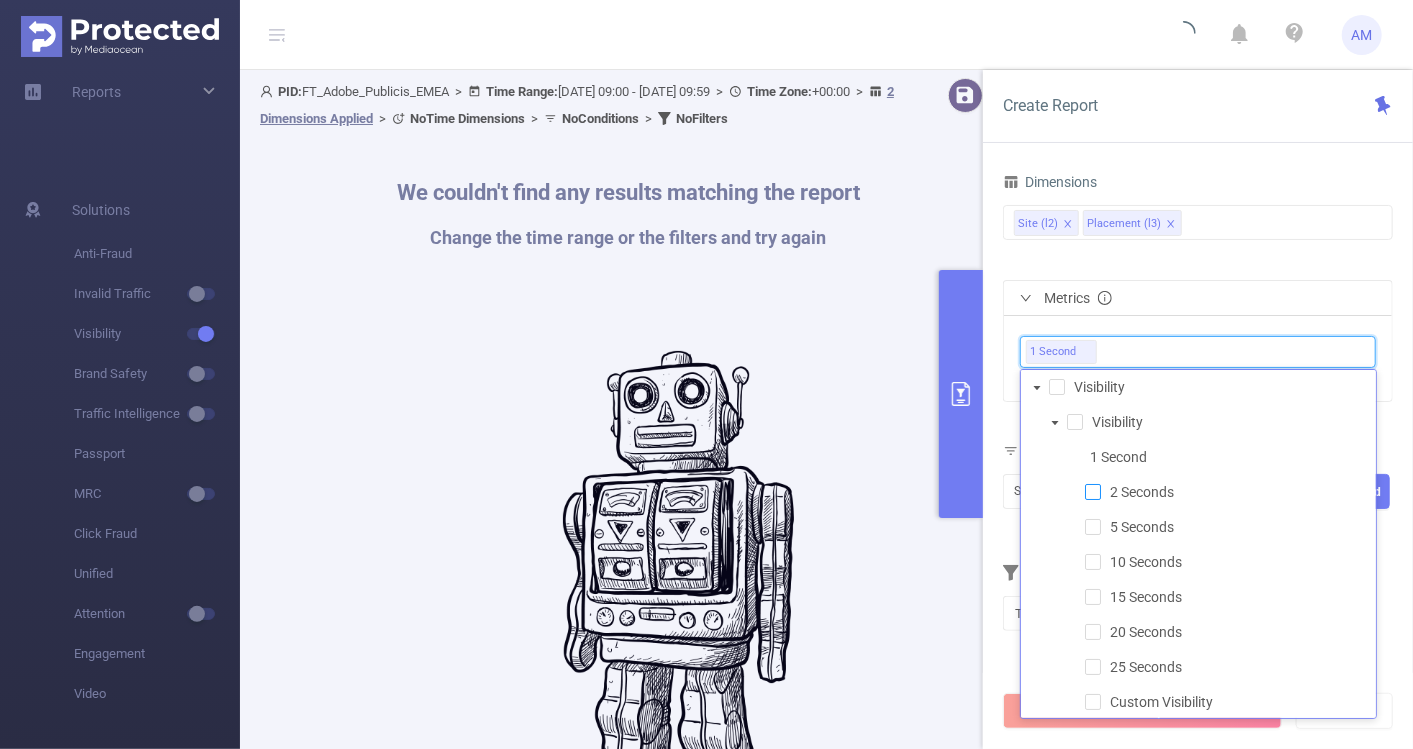click at bounding box center [1093, 492] 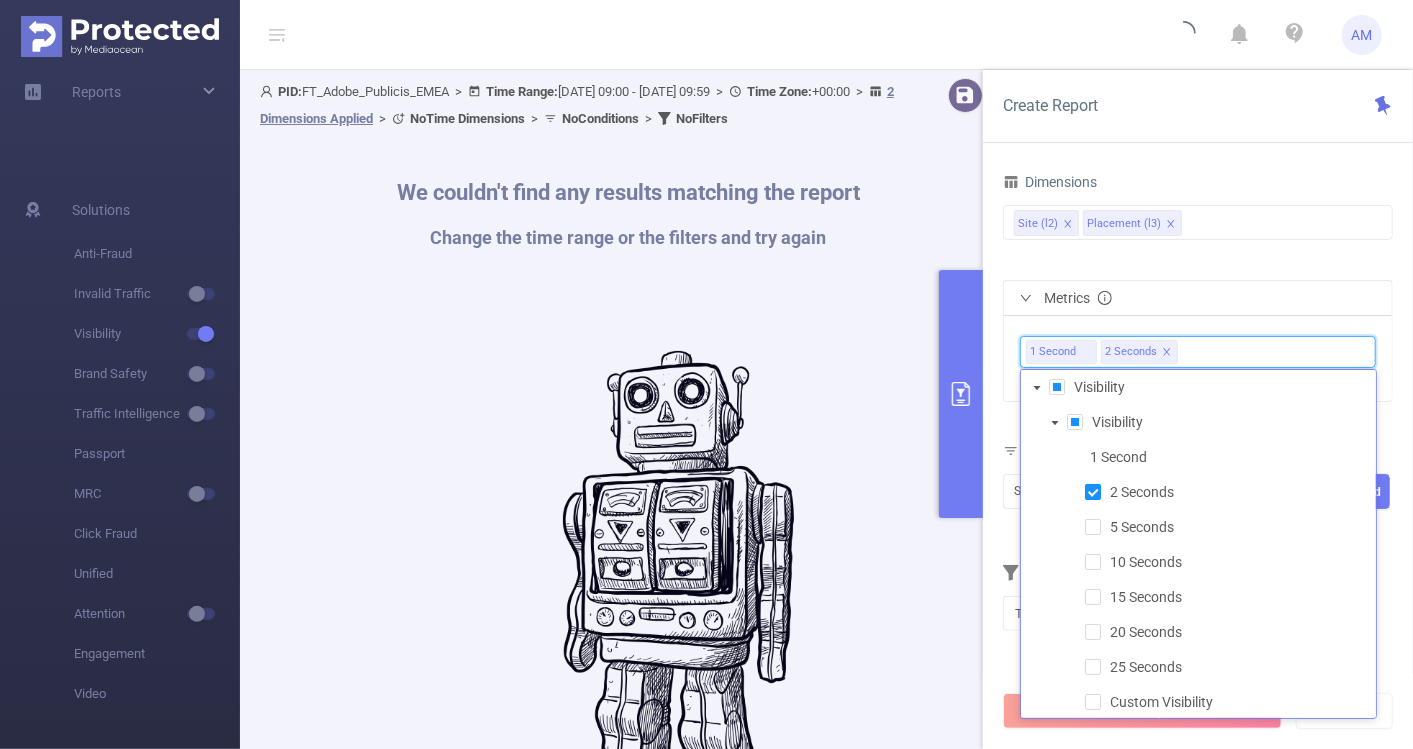 scroll, scrollTop: 40, scrollLeft: 0, axis: vertical 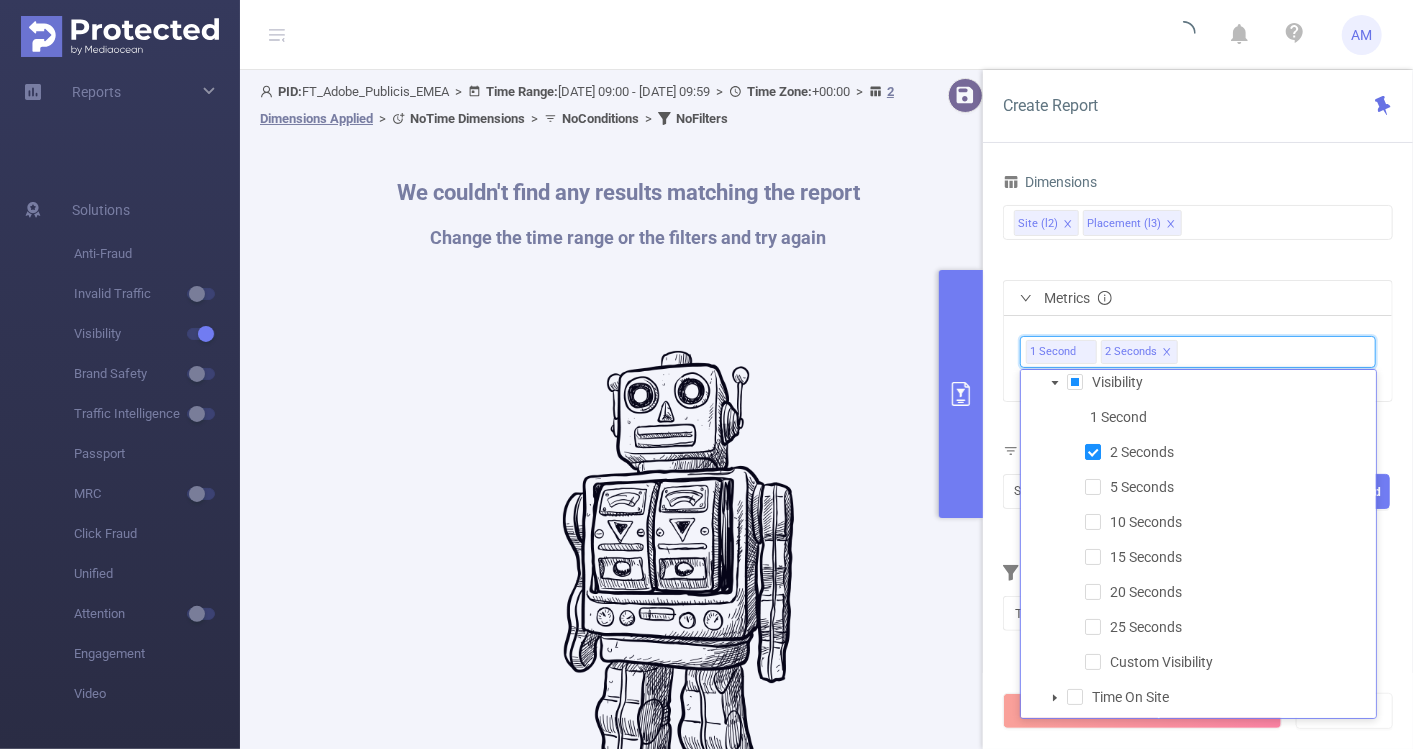 click 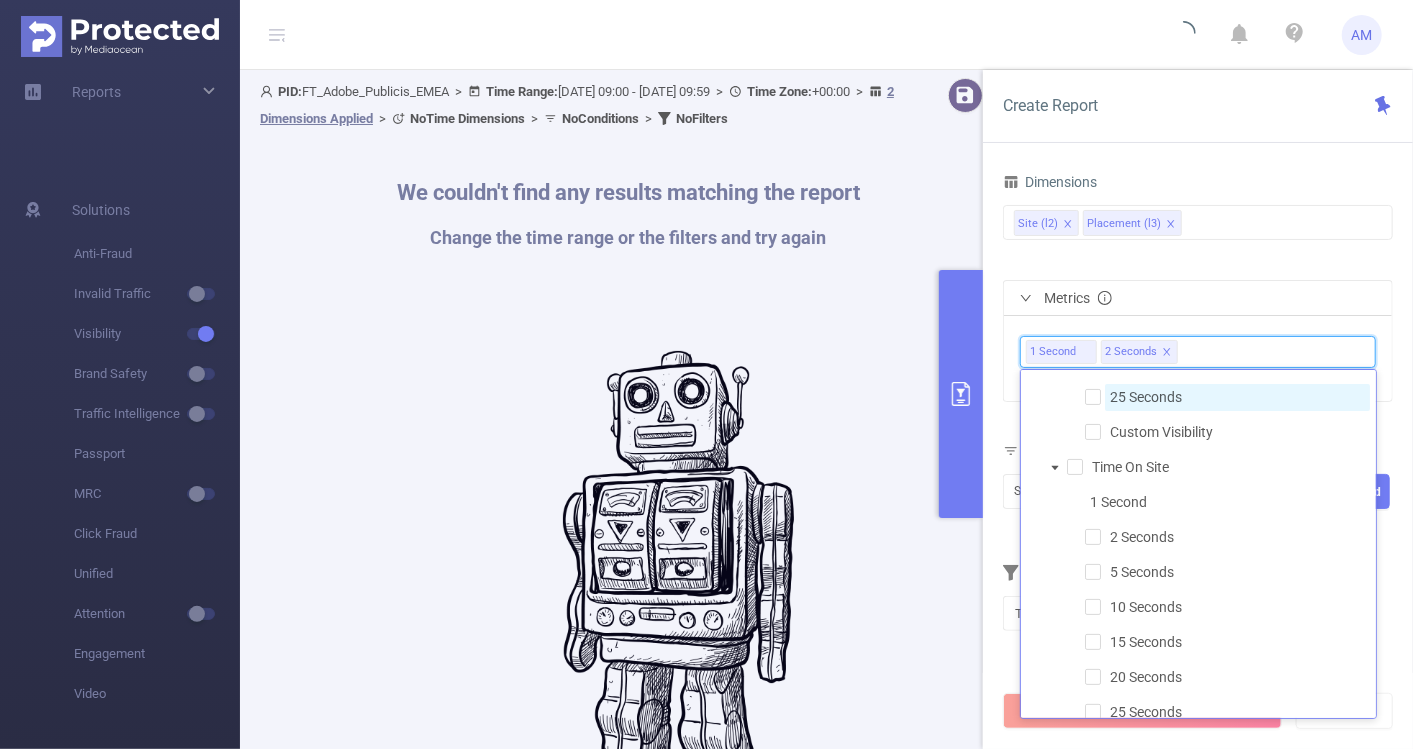 scroll, scrollTop: 271, scrollLeft: 0, axis: vertical 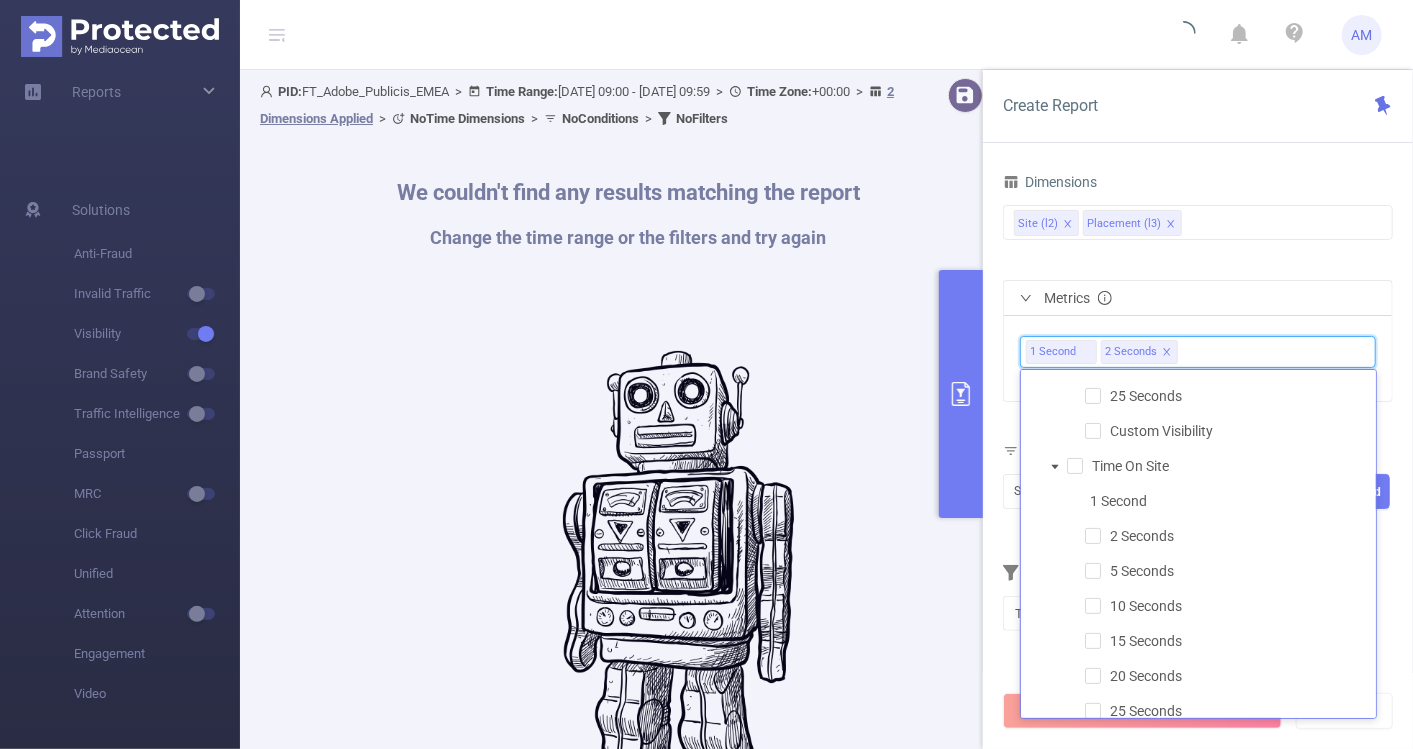 click on "2 Seconds" at bounding box center (1216, 536) 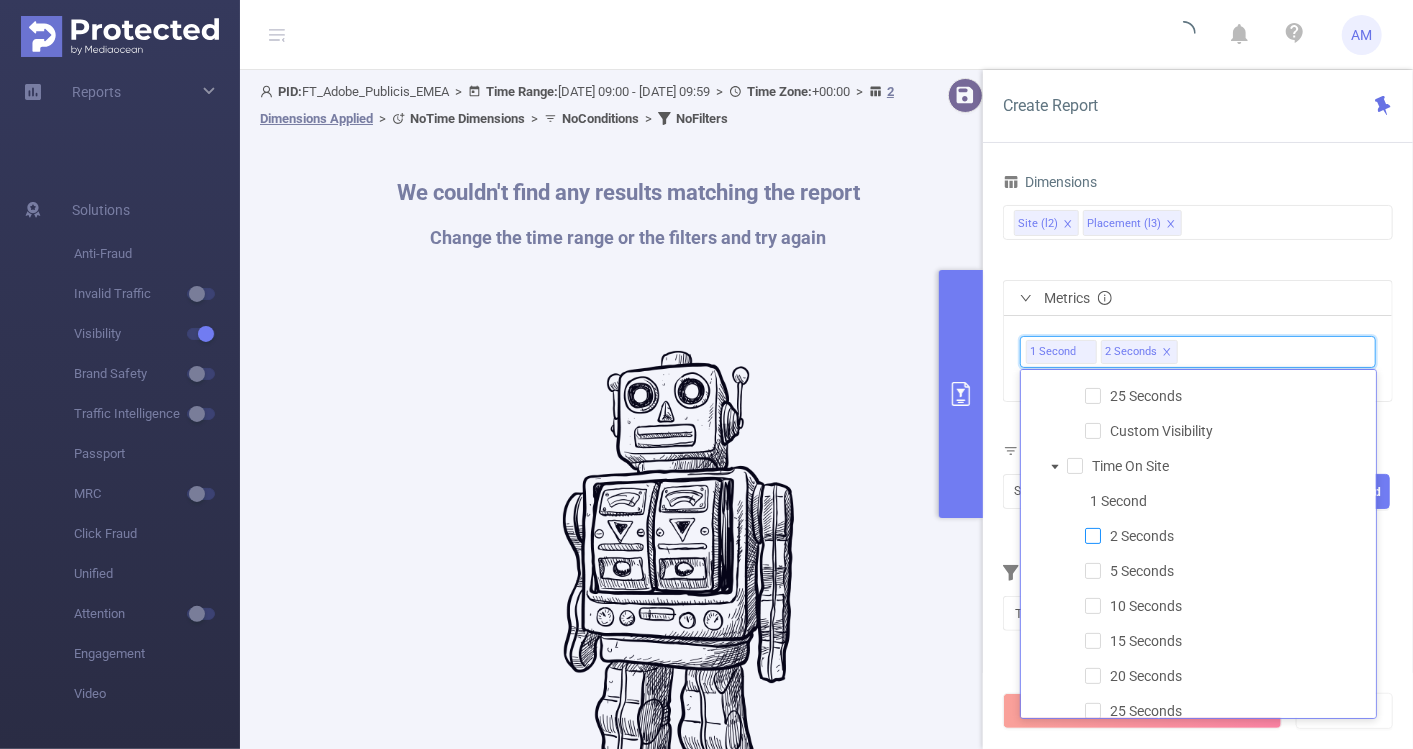 click at bounding box center [1093, 536] 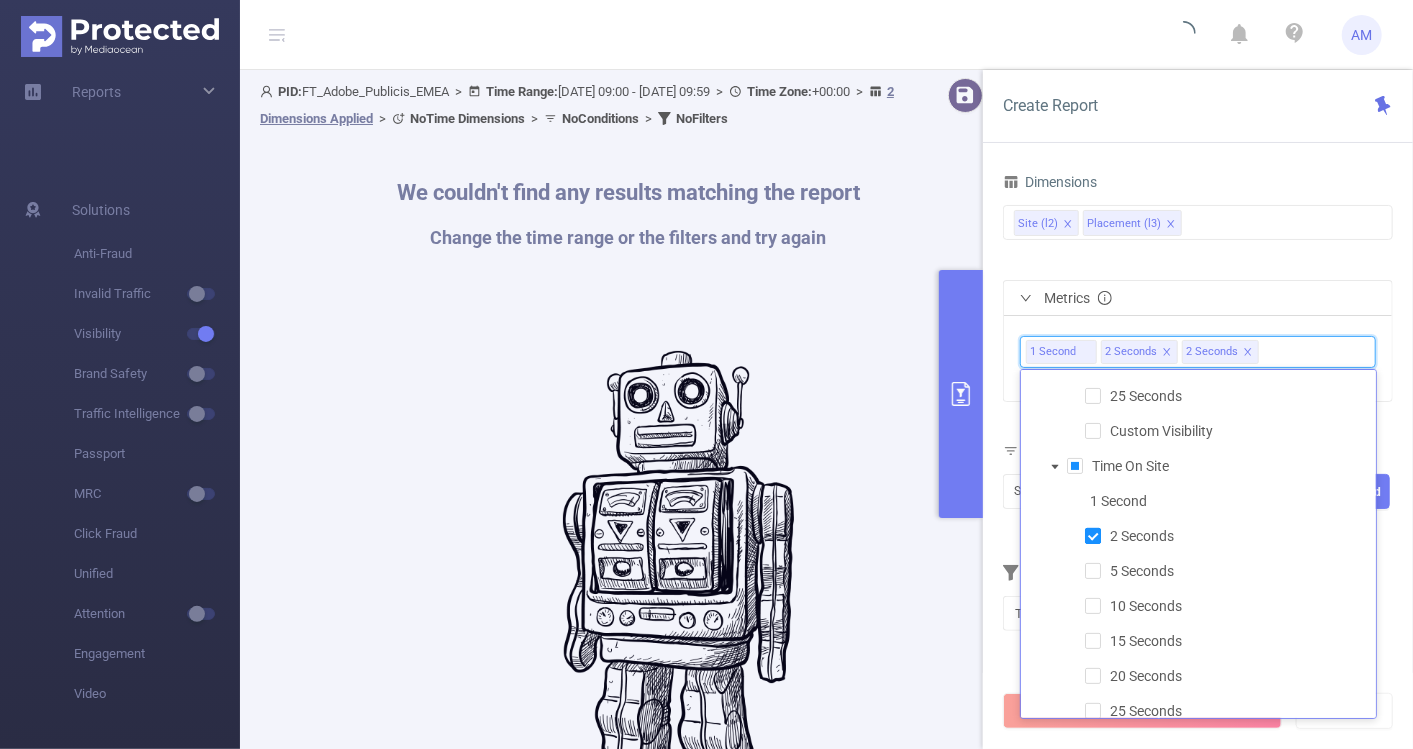 click at bounding box center [1093, 536] 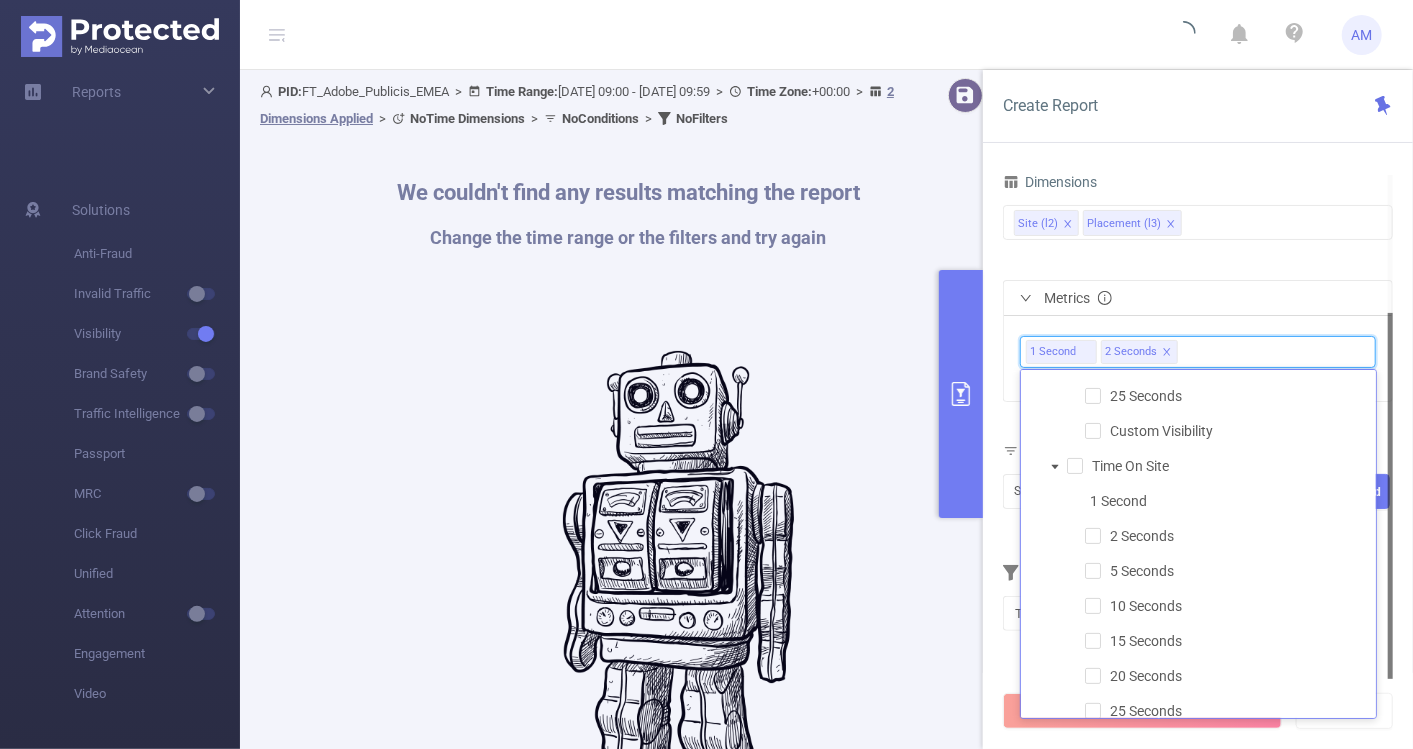 click at bounding box center (1390, 496) 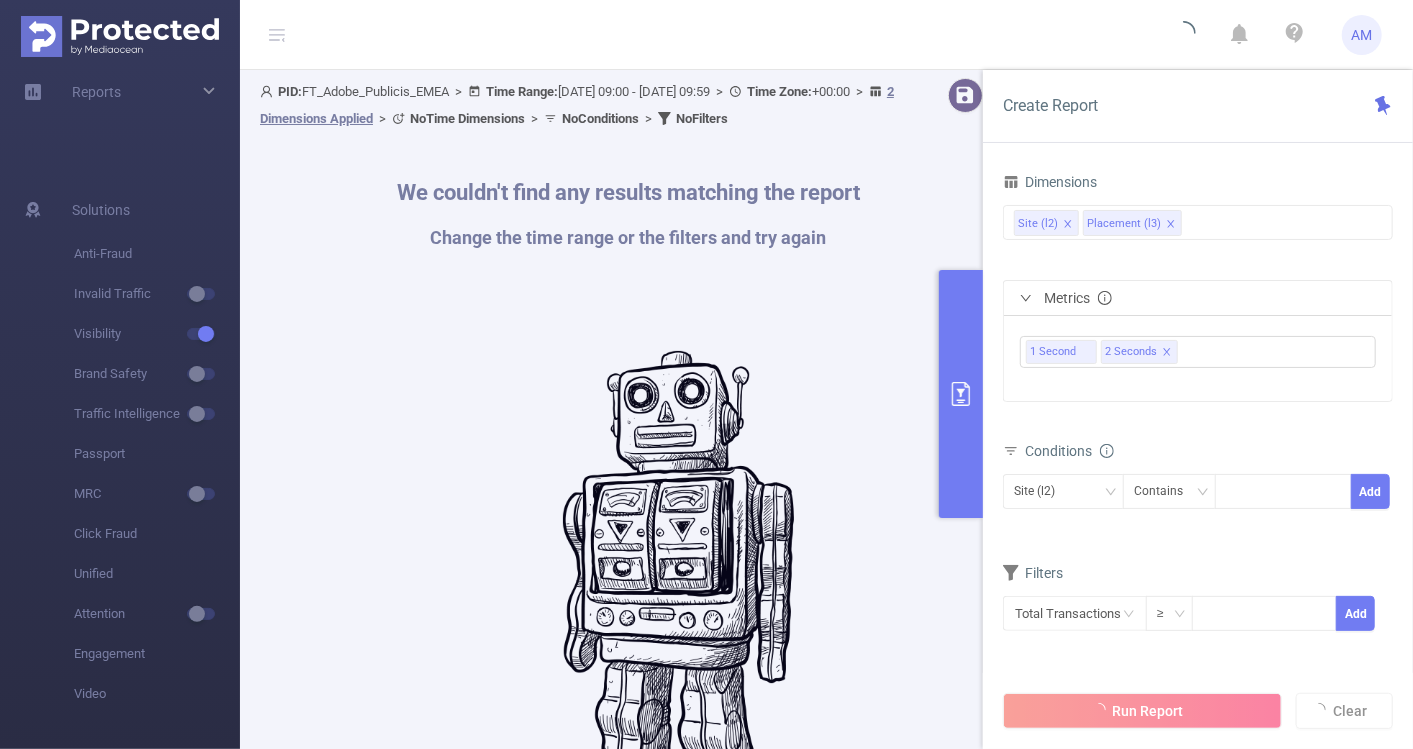 click on "Dimensions Site (l2) Placement (l3)   Metrics 1 Second 2 Seconds      Conditions  Site (l2) Contains   Add    Filters Total Transactions ≥ Add" at bounding box center (1198, 412) 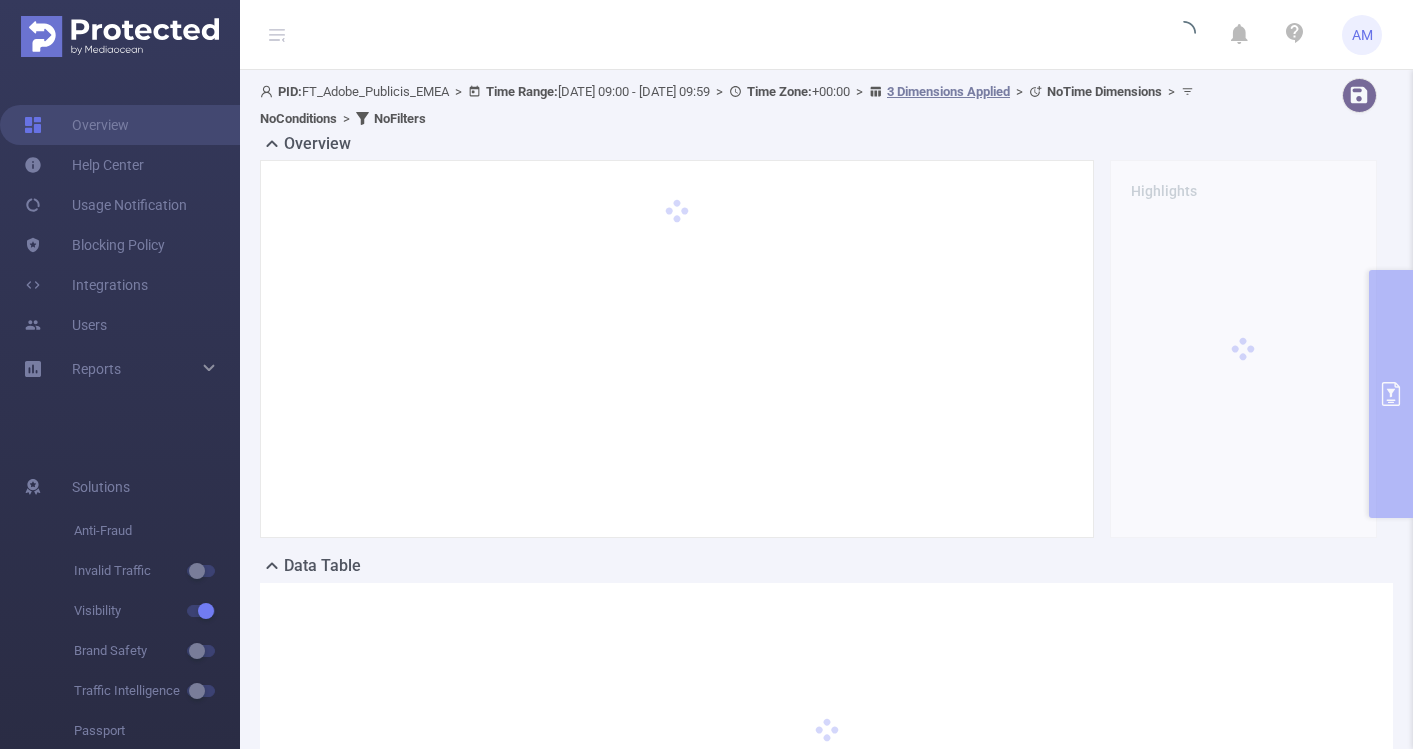 scroll, scrollTop: 0, scrollLeft: 0, axis: both 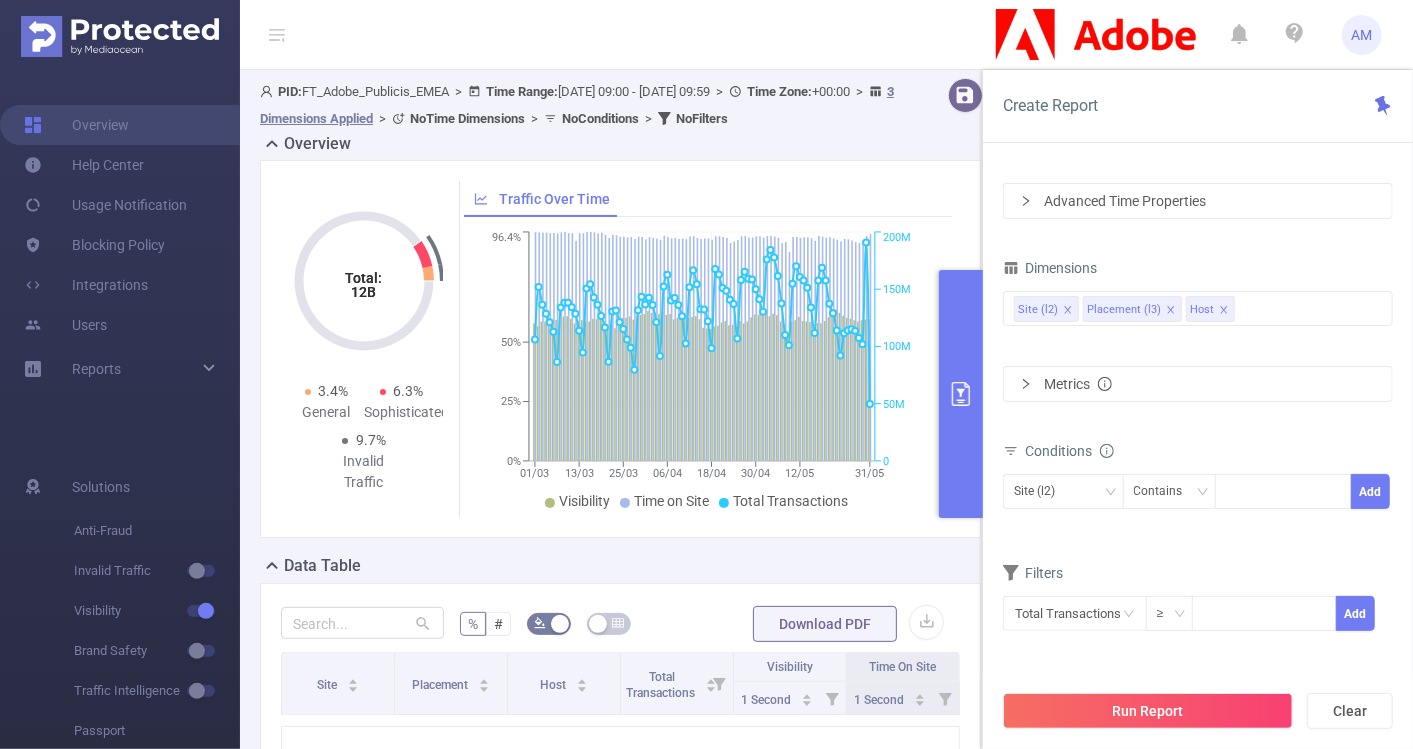 click 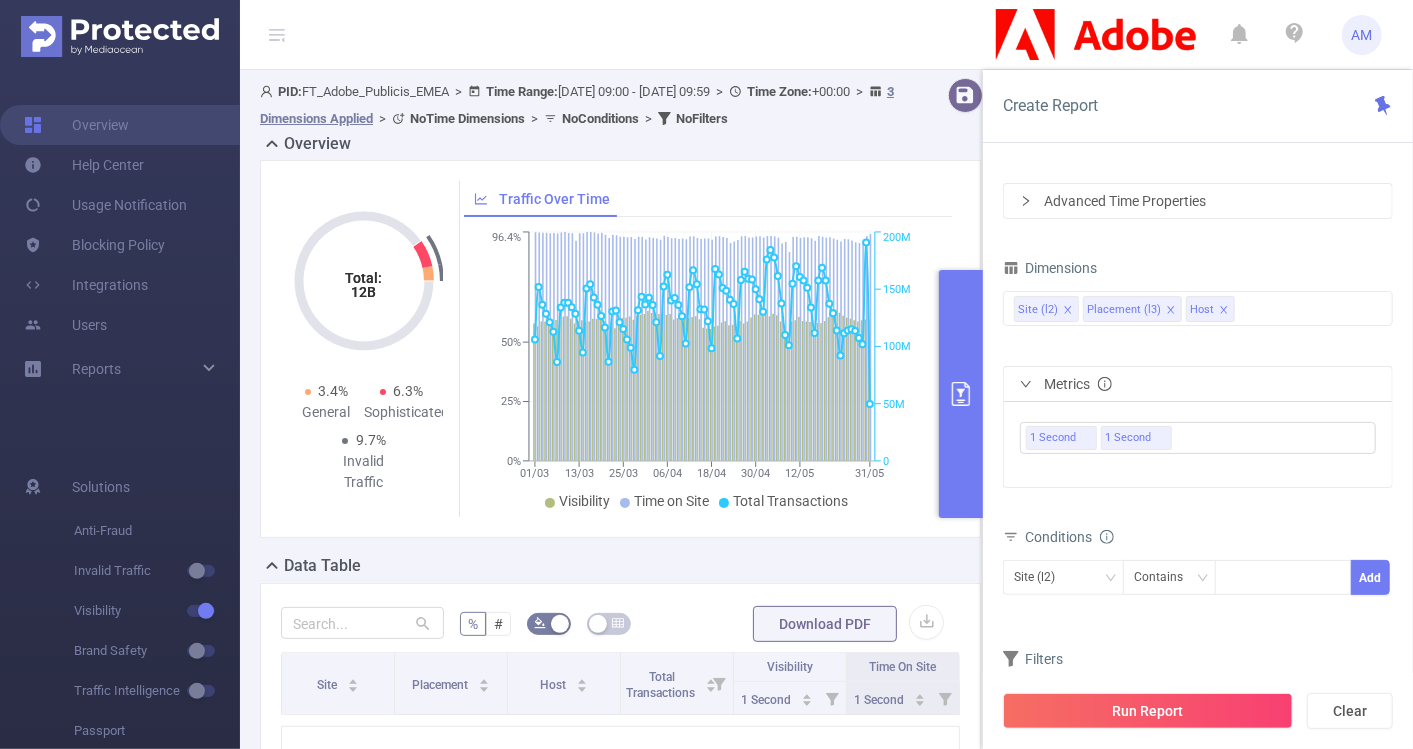click 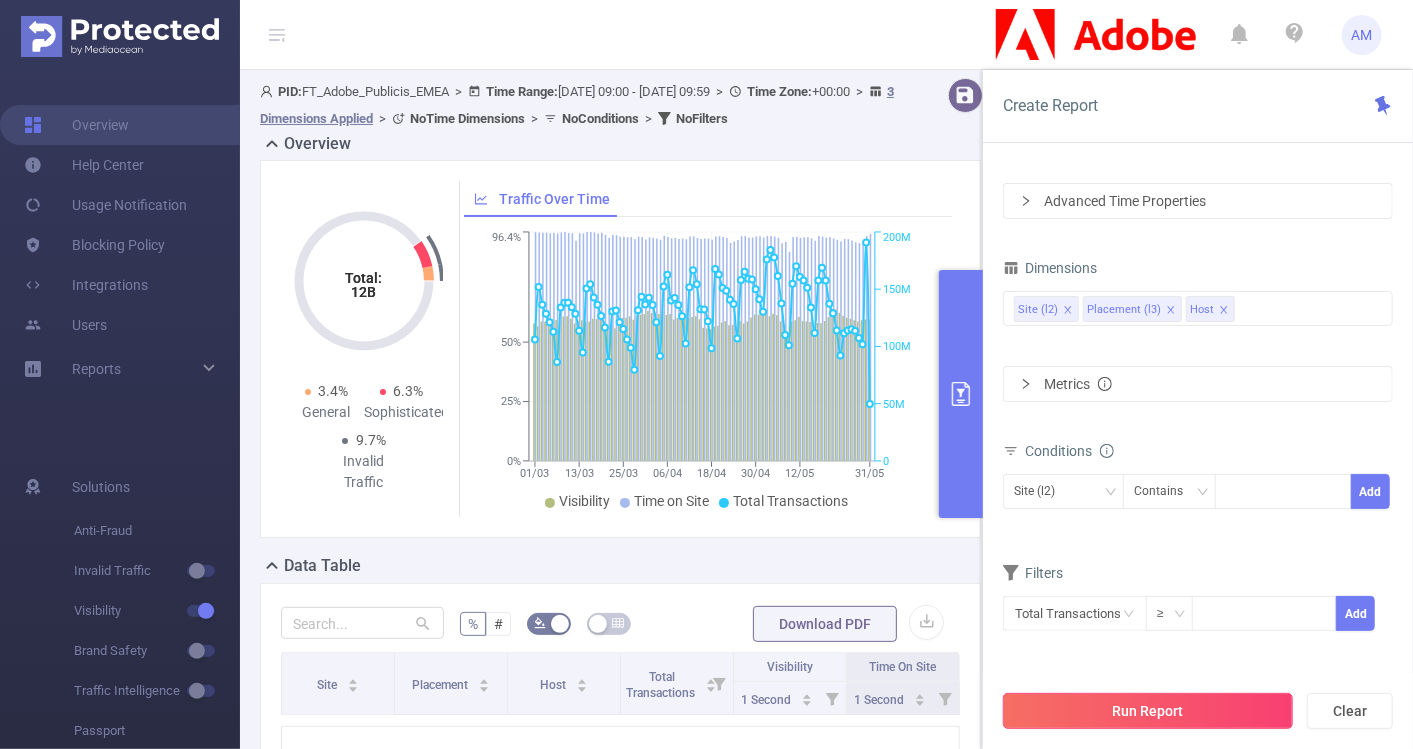 click on "Run Report" at bounding box center [1148, 711] 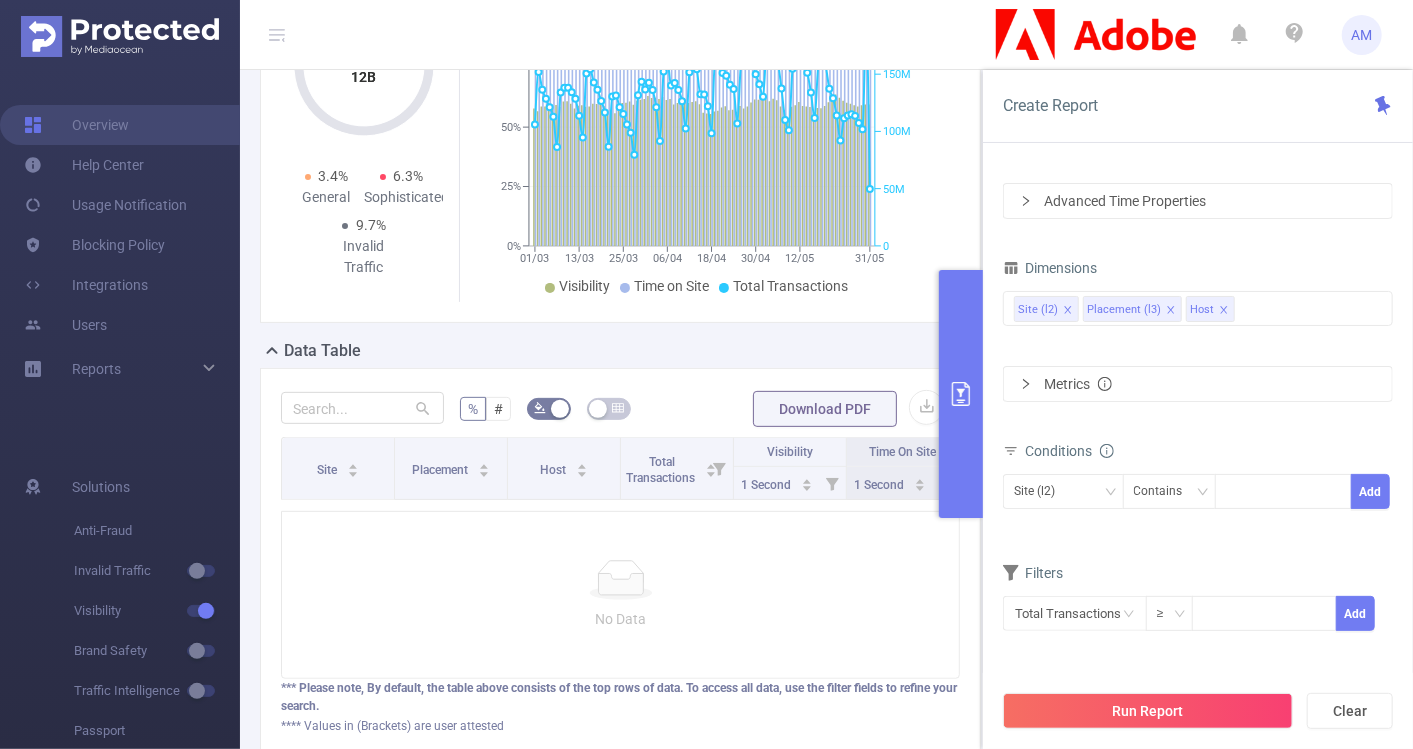 scroll, scrollTop: 217, scrollLeft: 0, axis: vertical 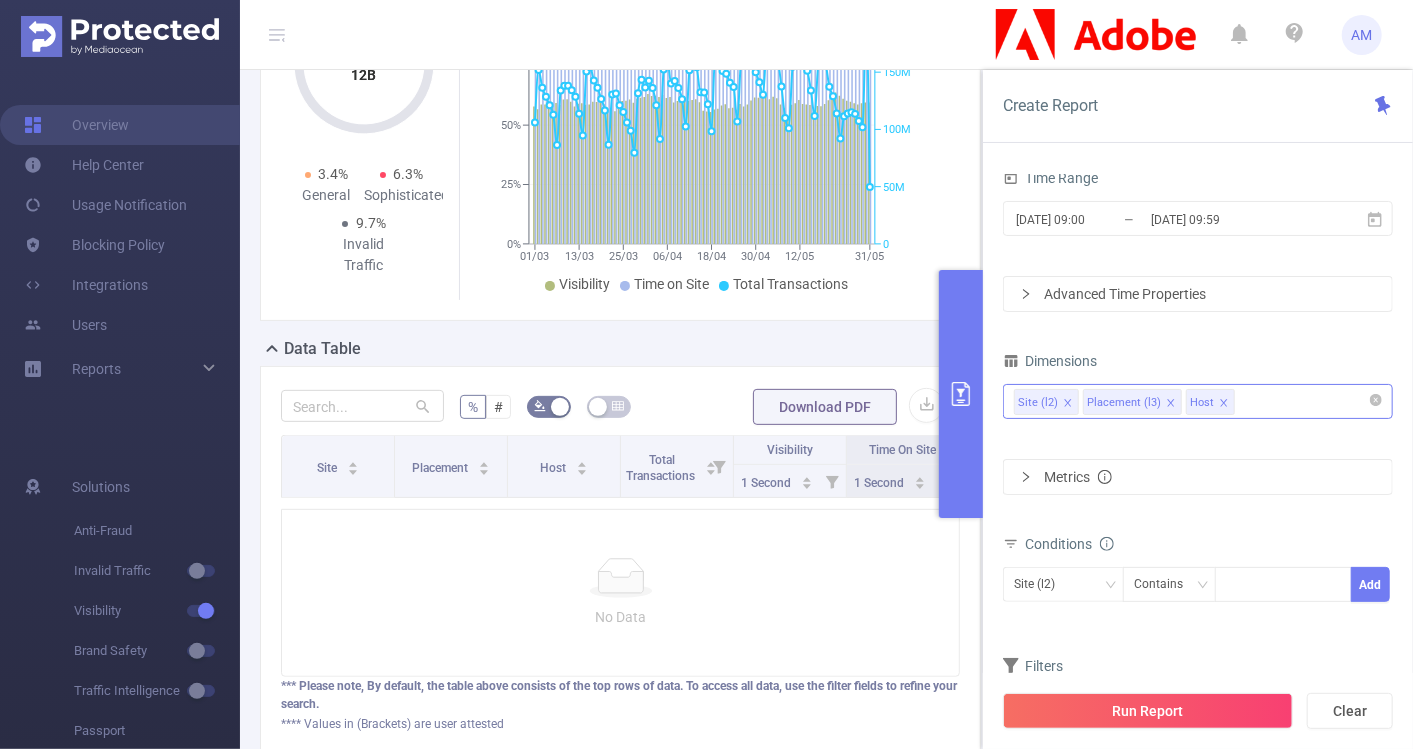 click 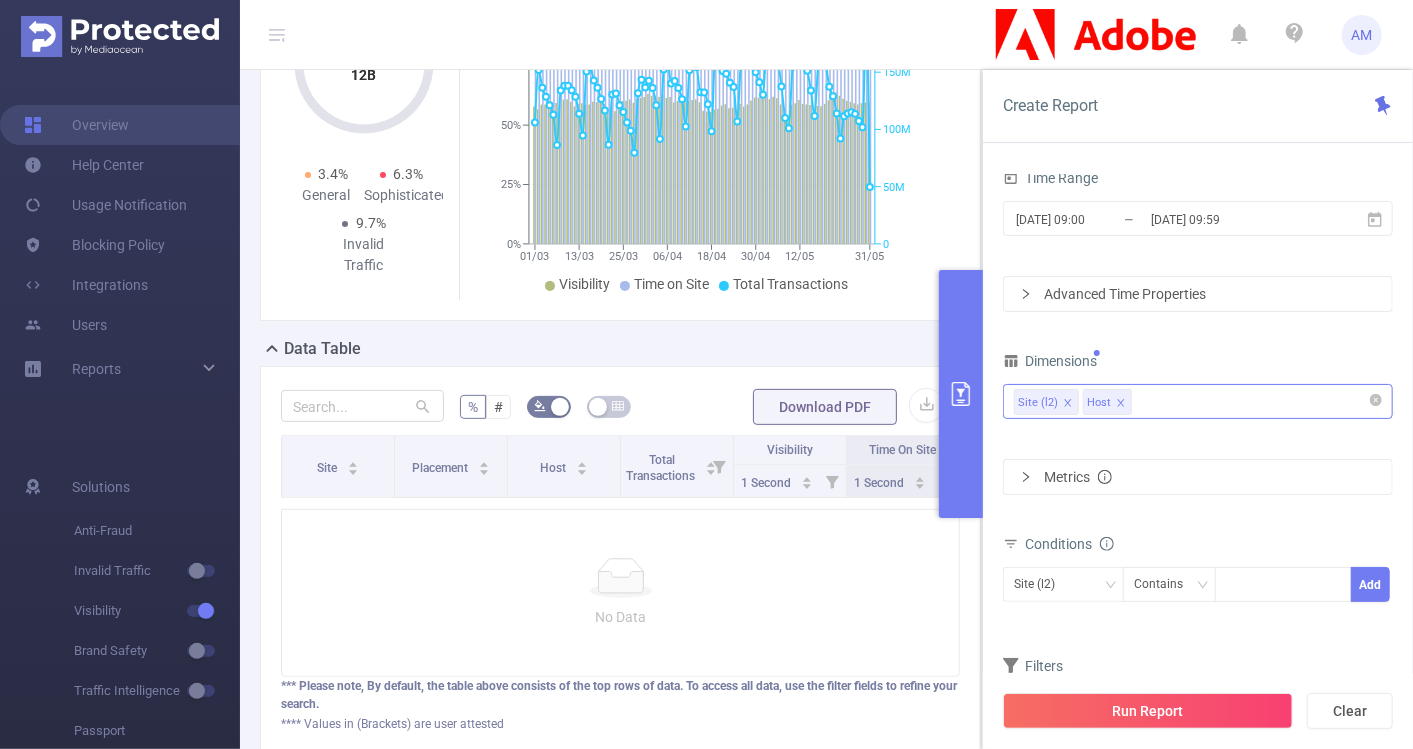 click on "Site (l2) Host" at bounding box center (1198, 401) 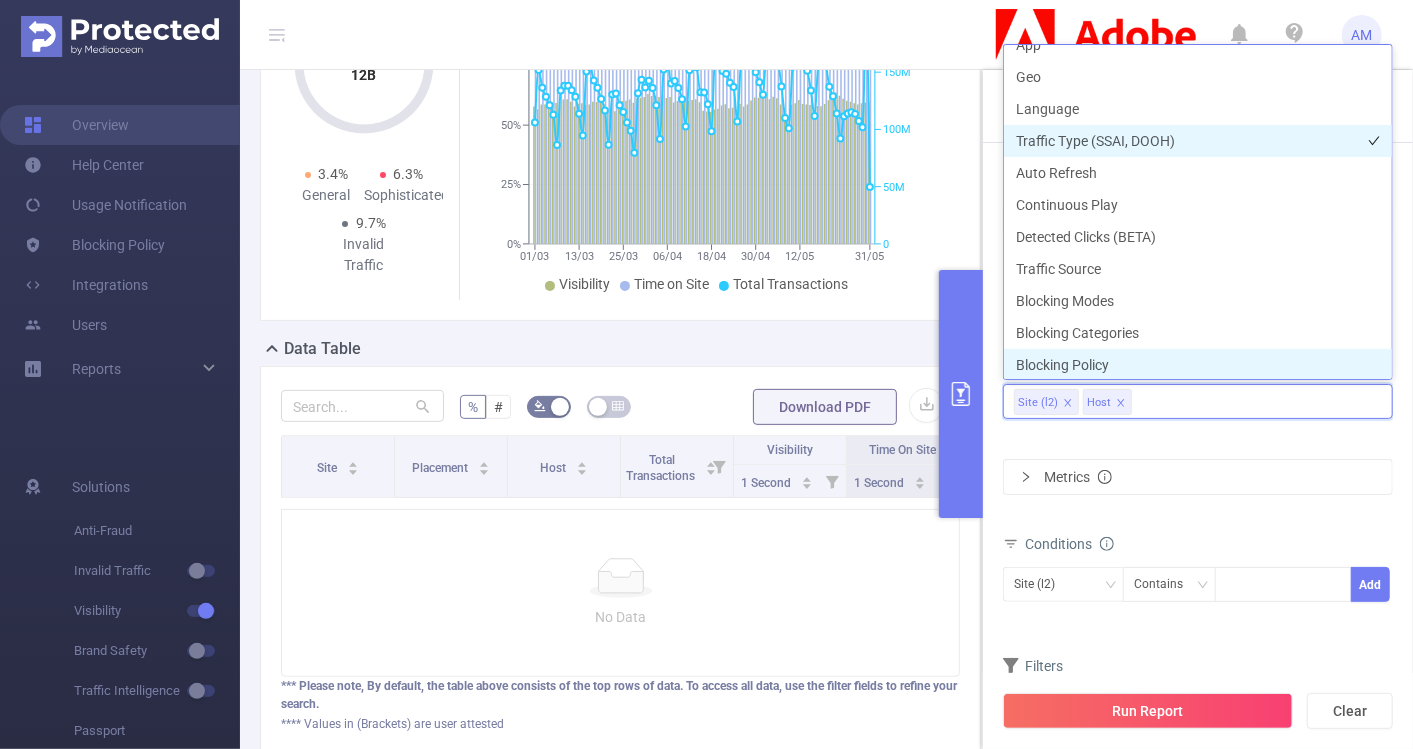 scroll, scrollTop: 536, scrollLeft: 0, axis: vertical 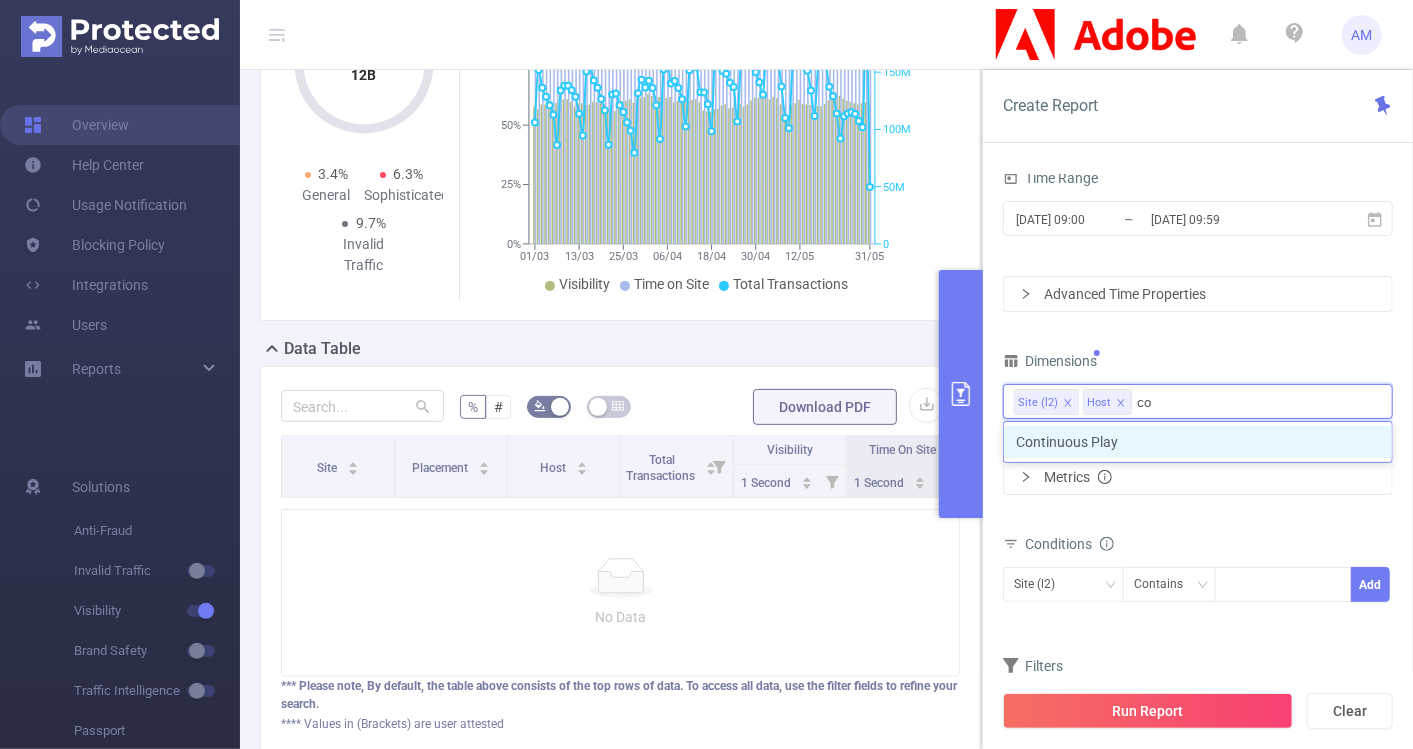 type on "c" 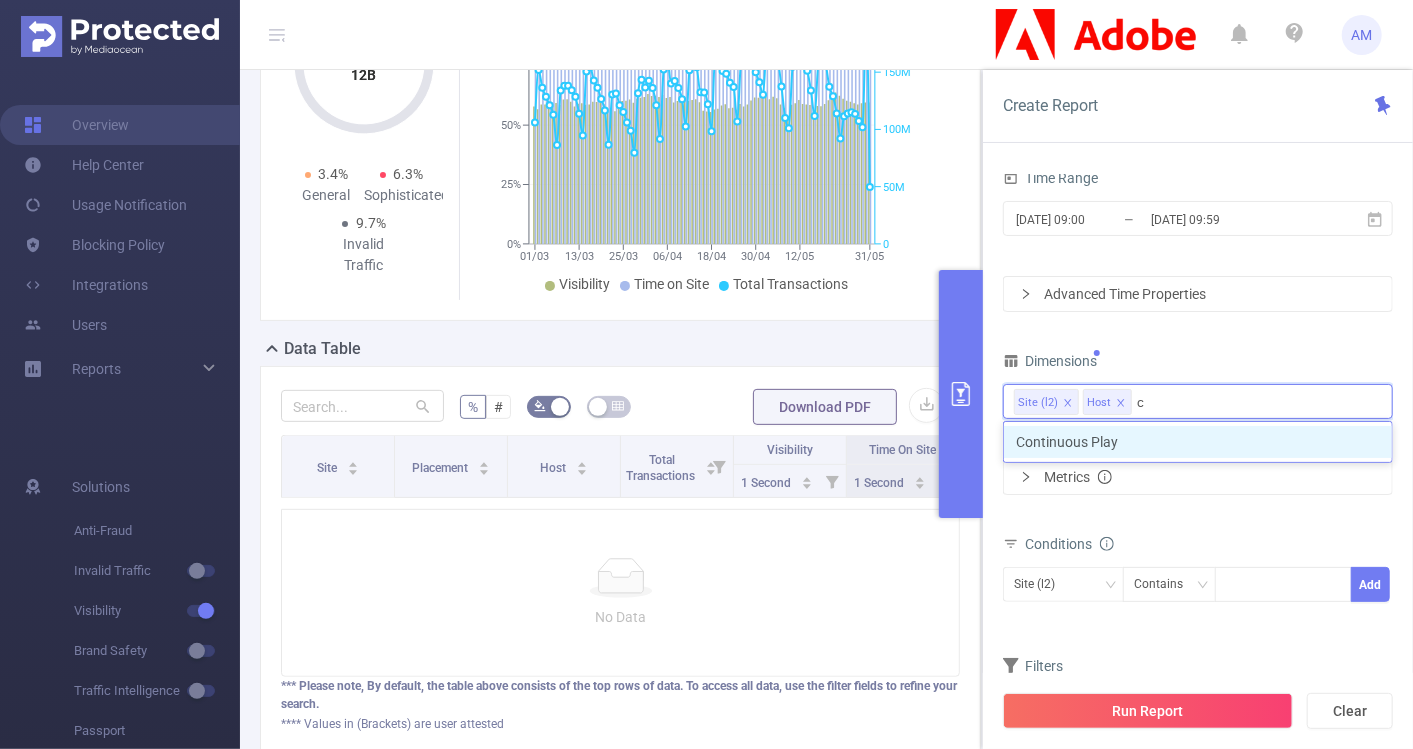 type 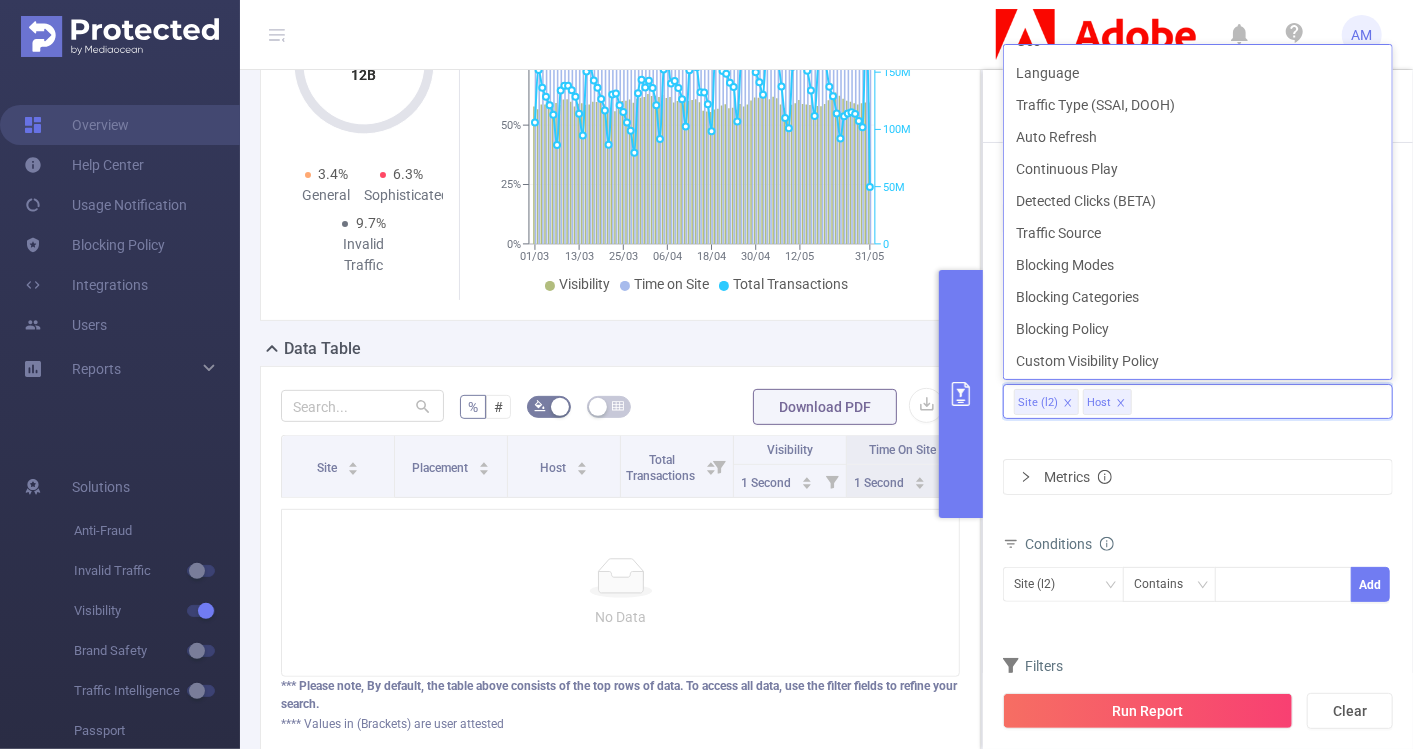 click on "Dimensions Site (l2) Host   Metrics 1 Second 1 Second      Conditions  Site (l2) Contains   Add    Filters Total Transactions ≥ Add" at bounding box center [1198, 548] 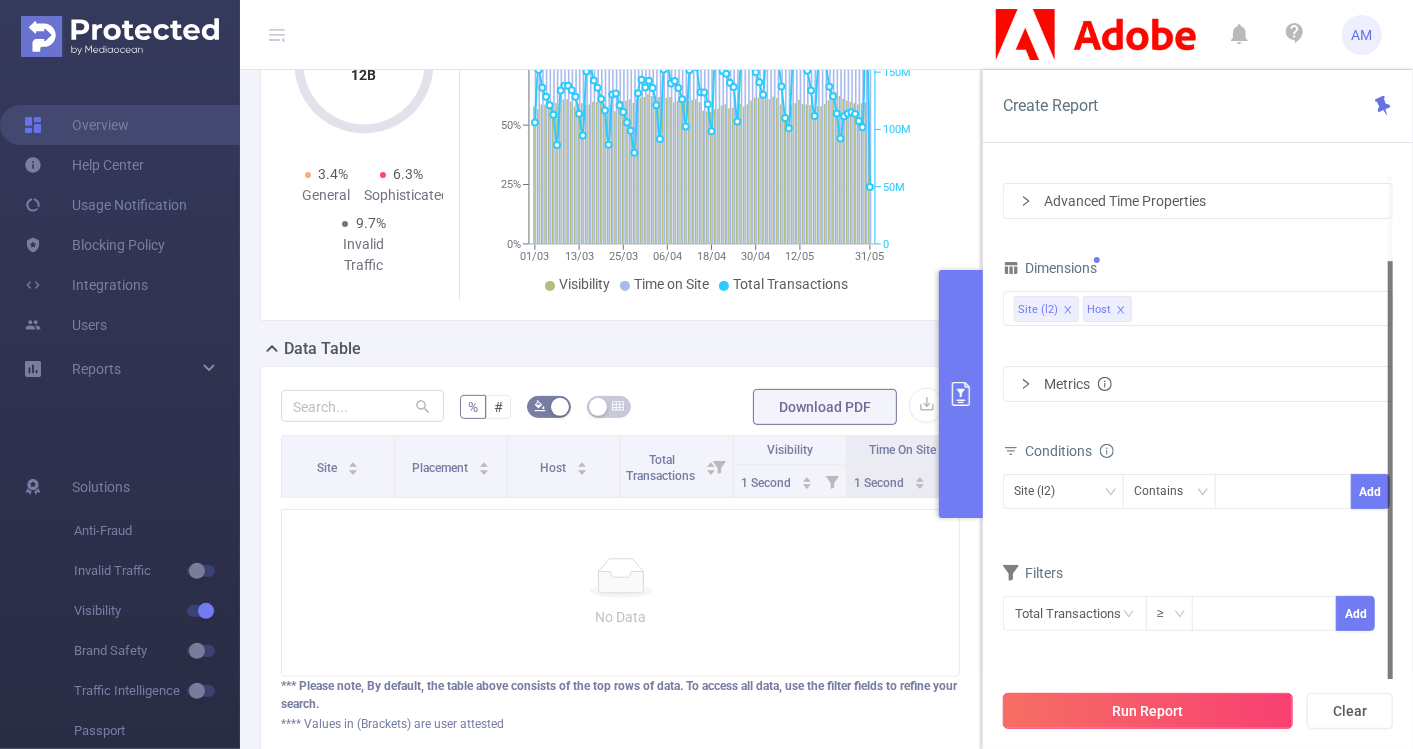 click on "Run Report" at bounding box center [1148, 711] 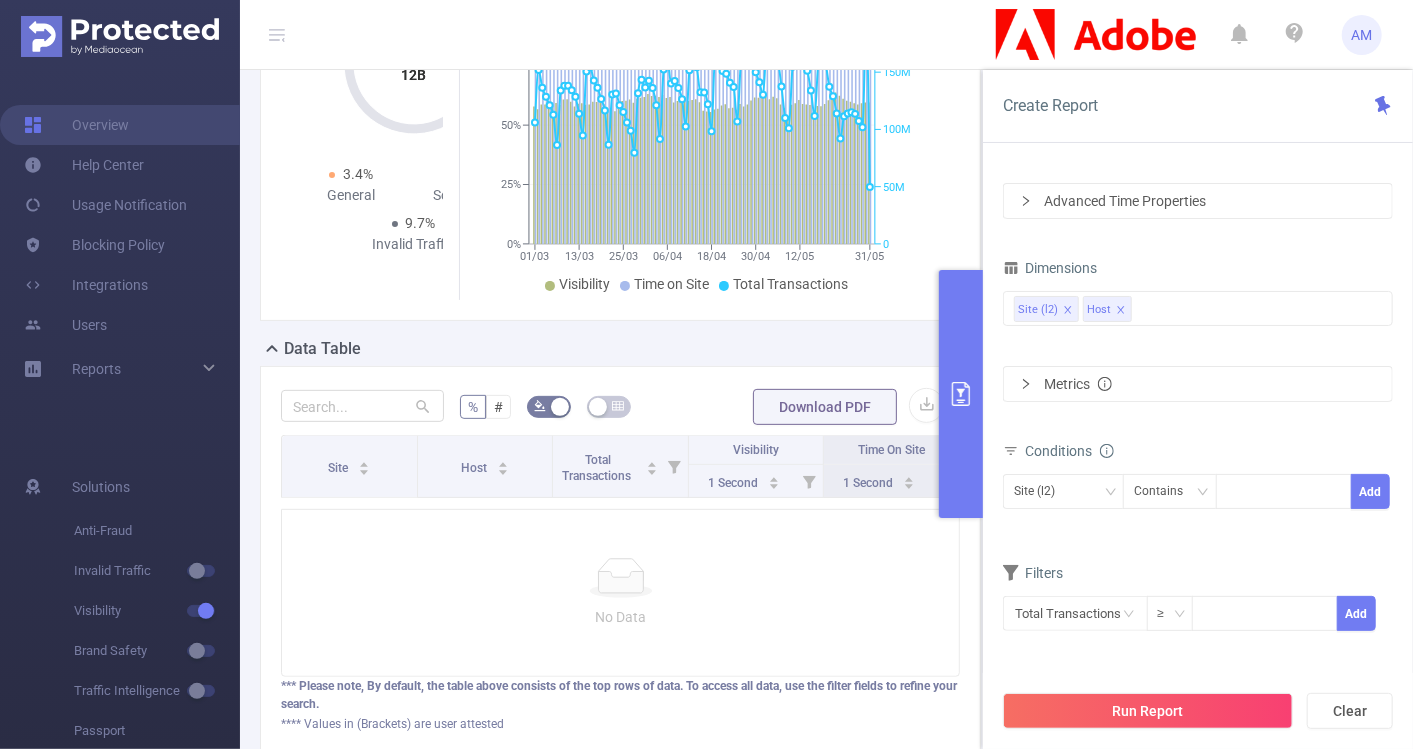 scroll, scrollTop: 0, scrollLeft: 0, axis: both 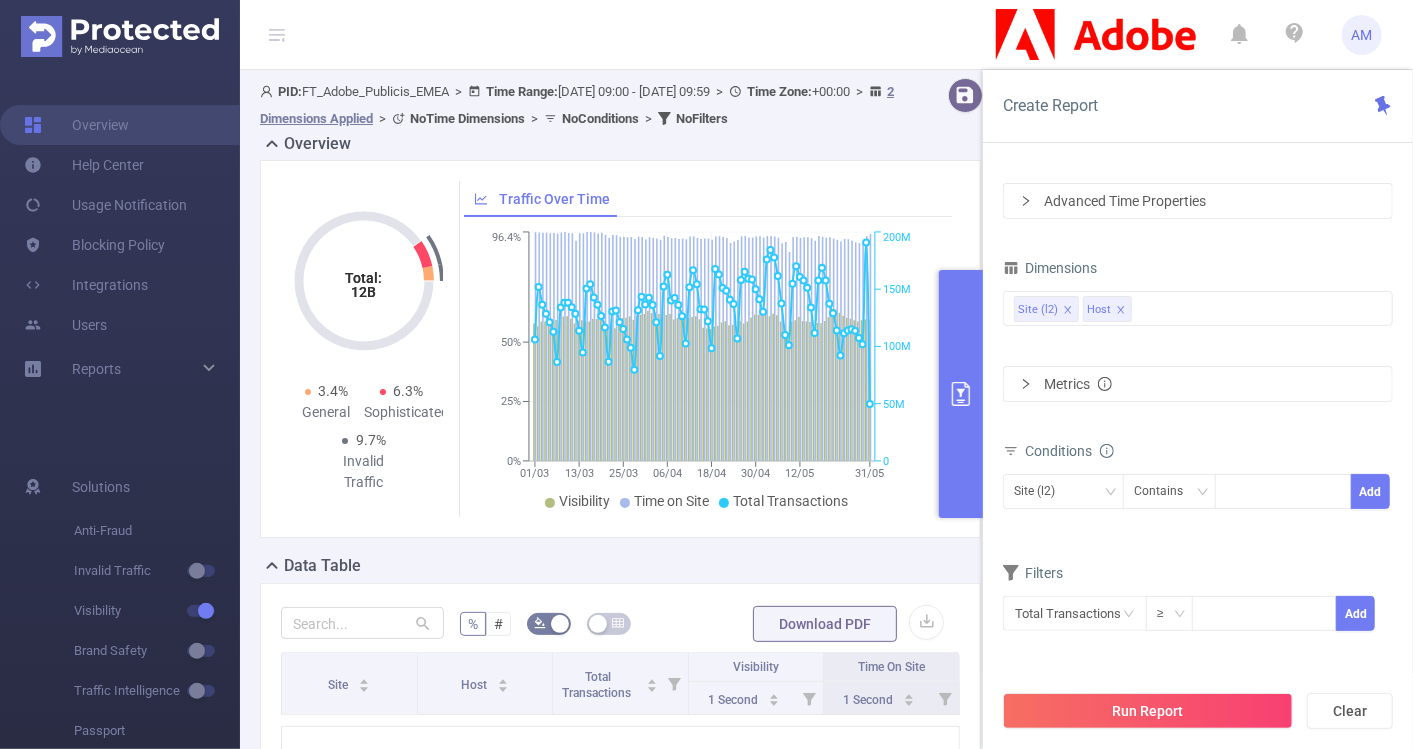 click 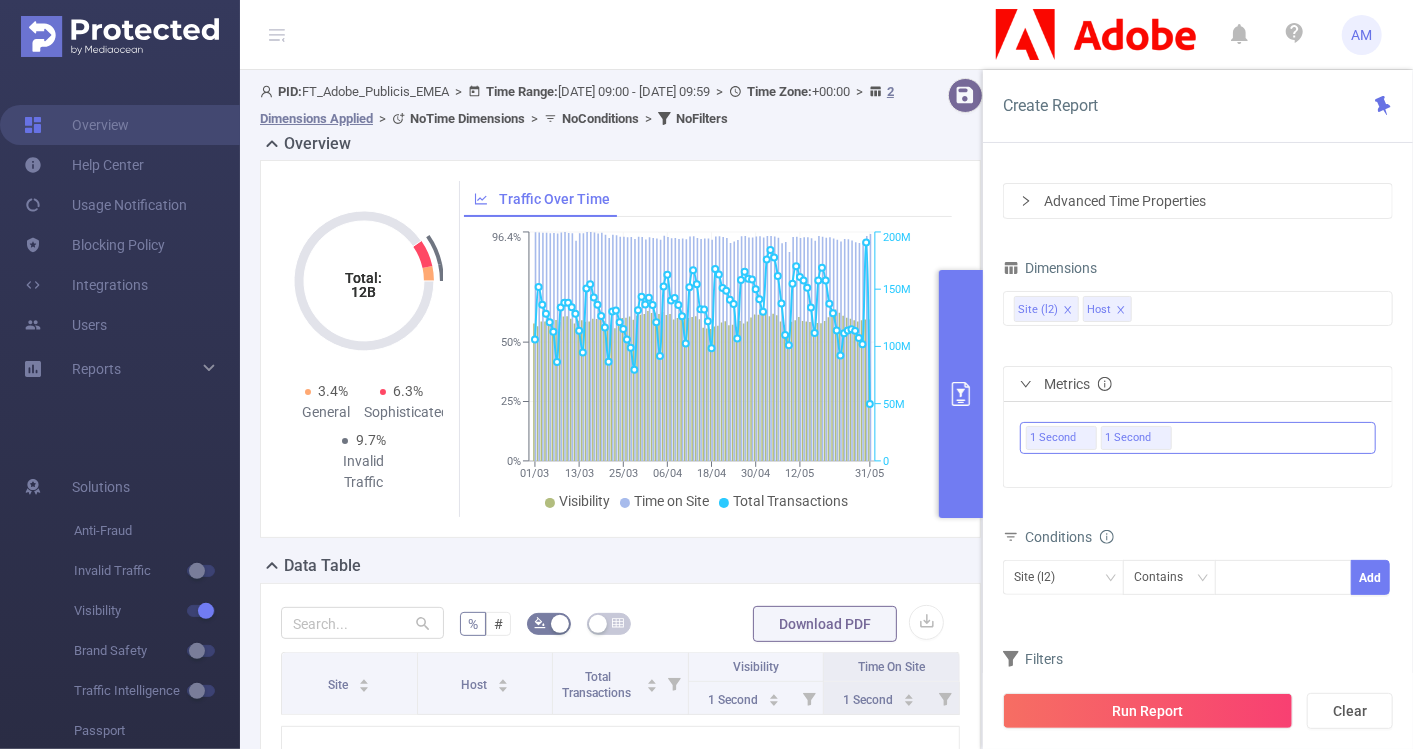 click on "1 Second 1 Second" at bounding box center [1200, 438] 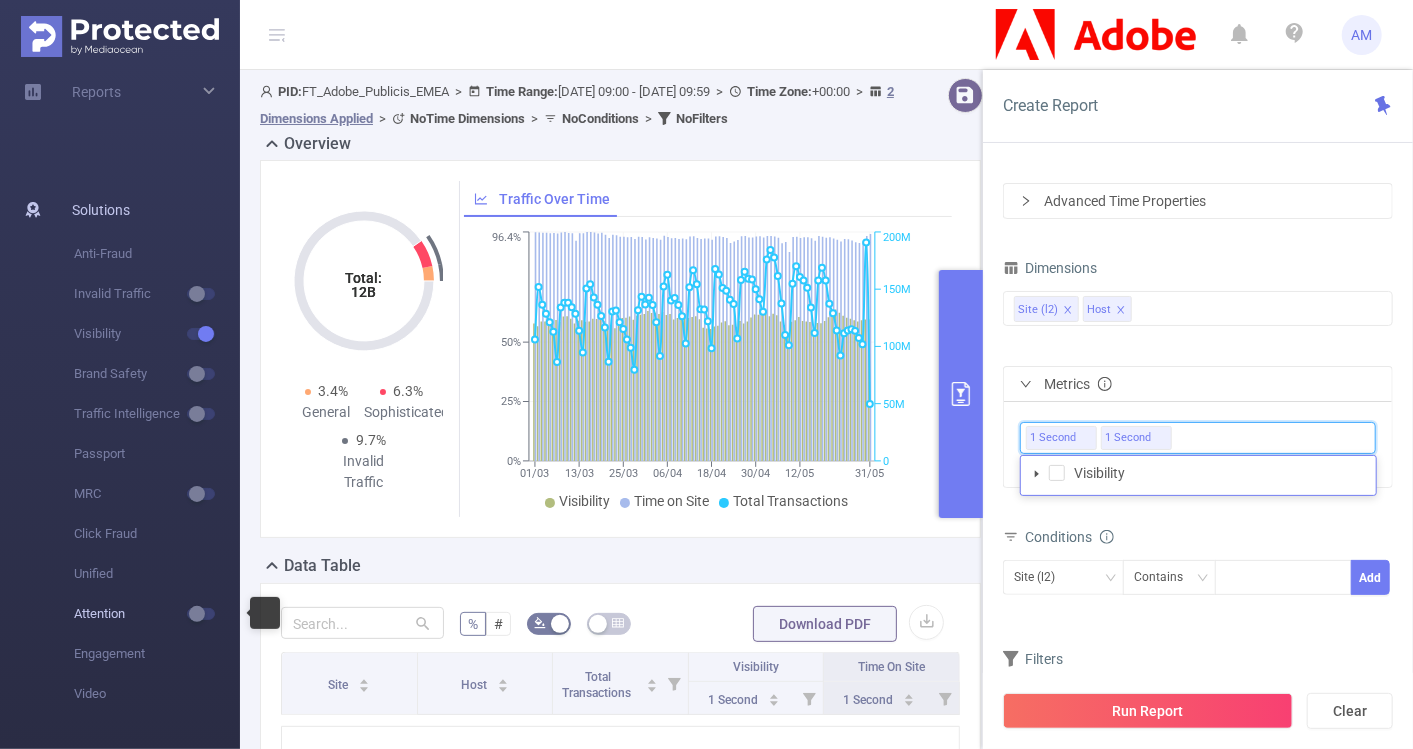 click at bounding box center (201, 614) 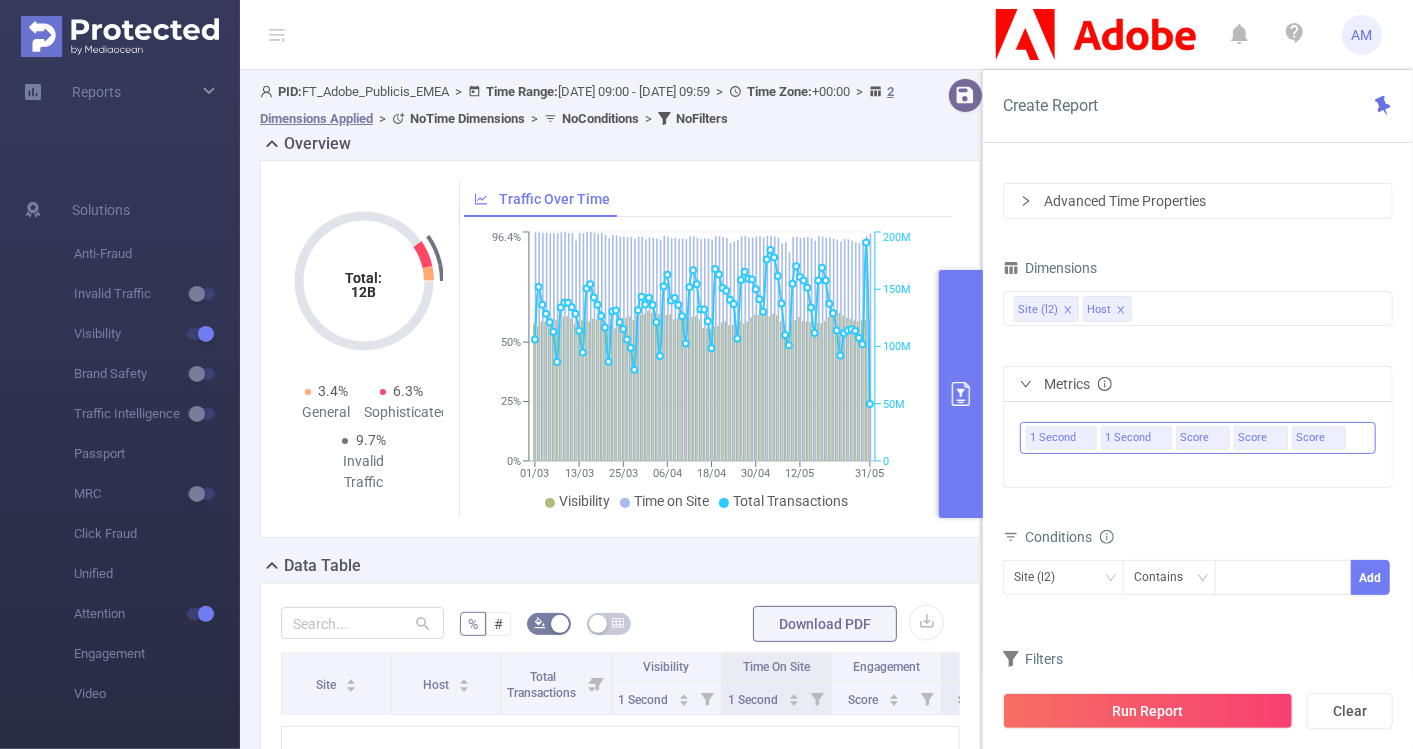click on "1 Second 1 Second Score Score Score" at bounding box center (1200, 438) 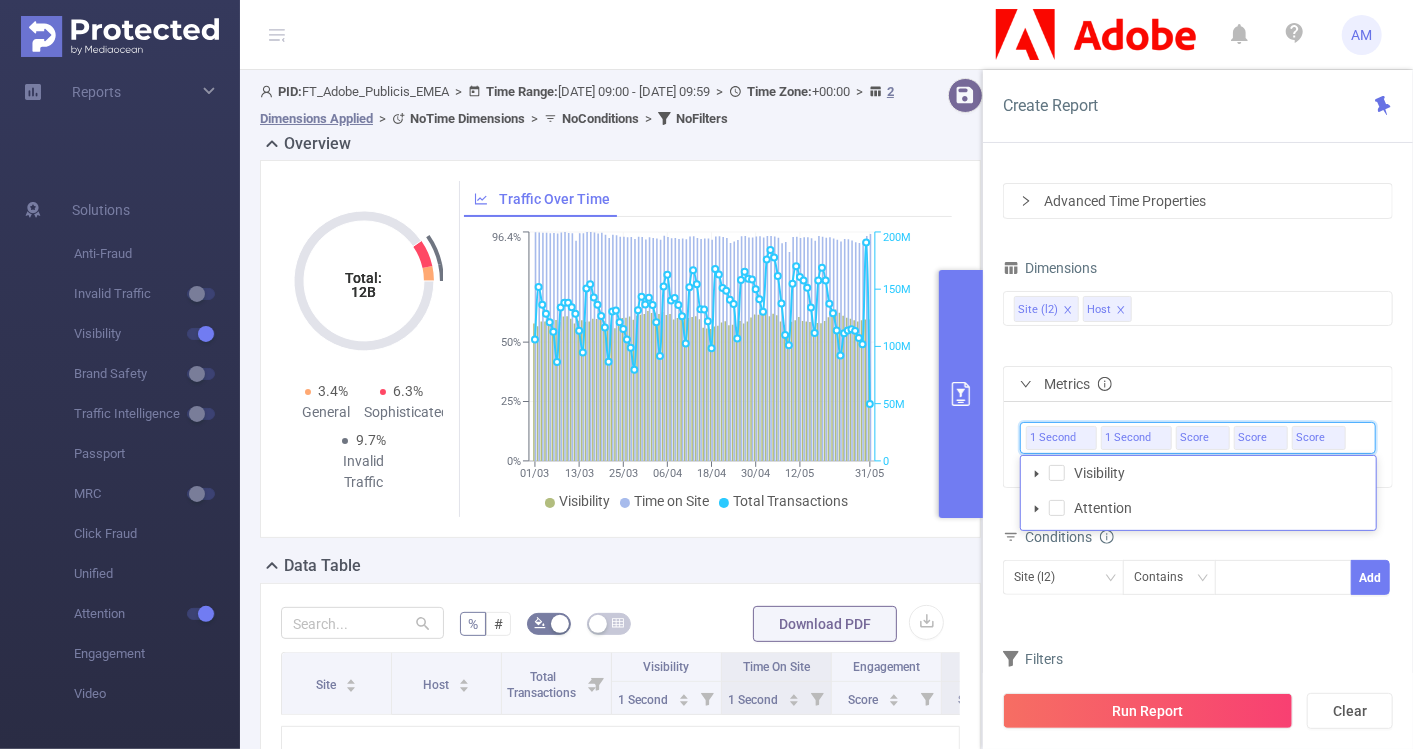 click 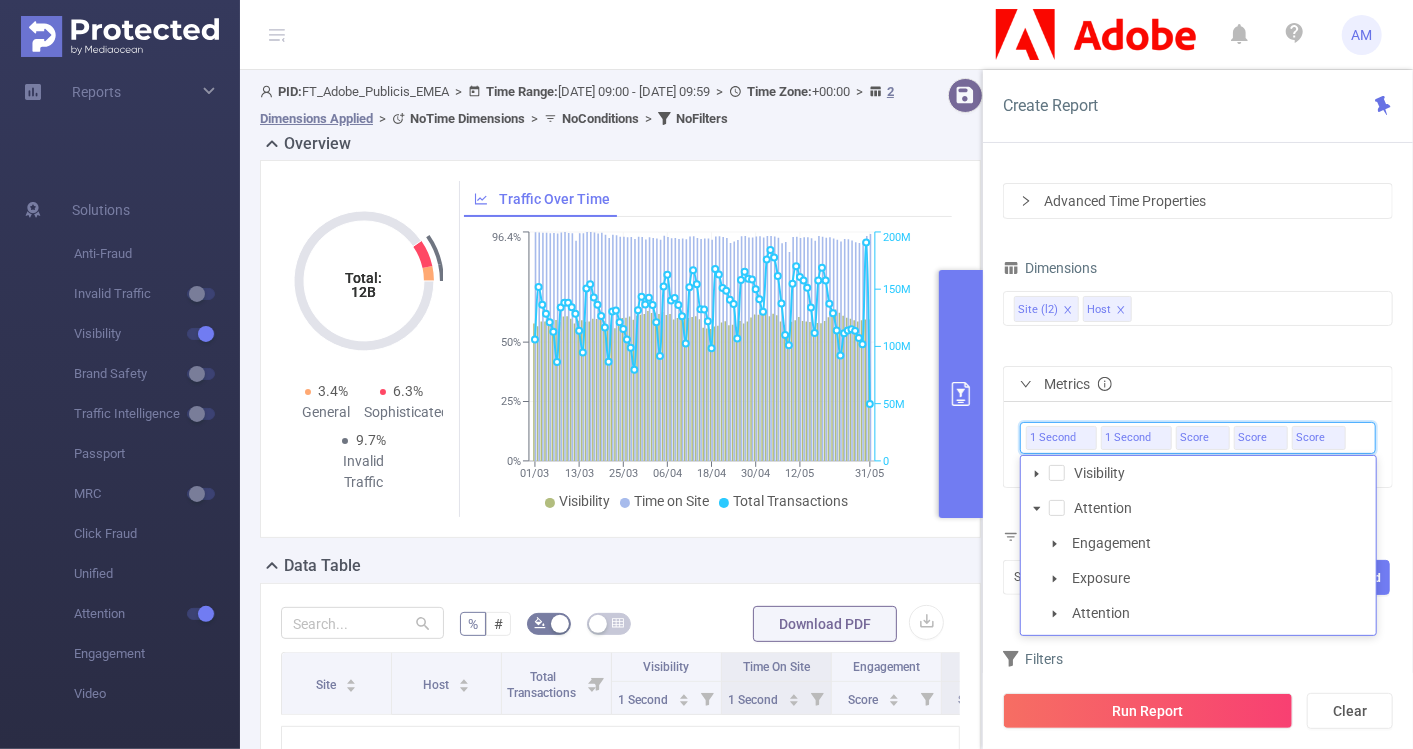click 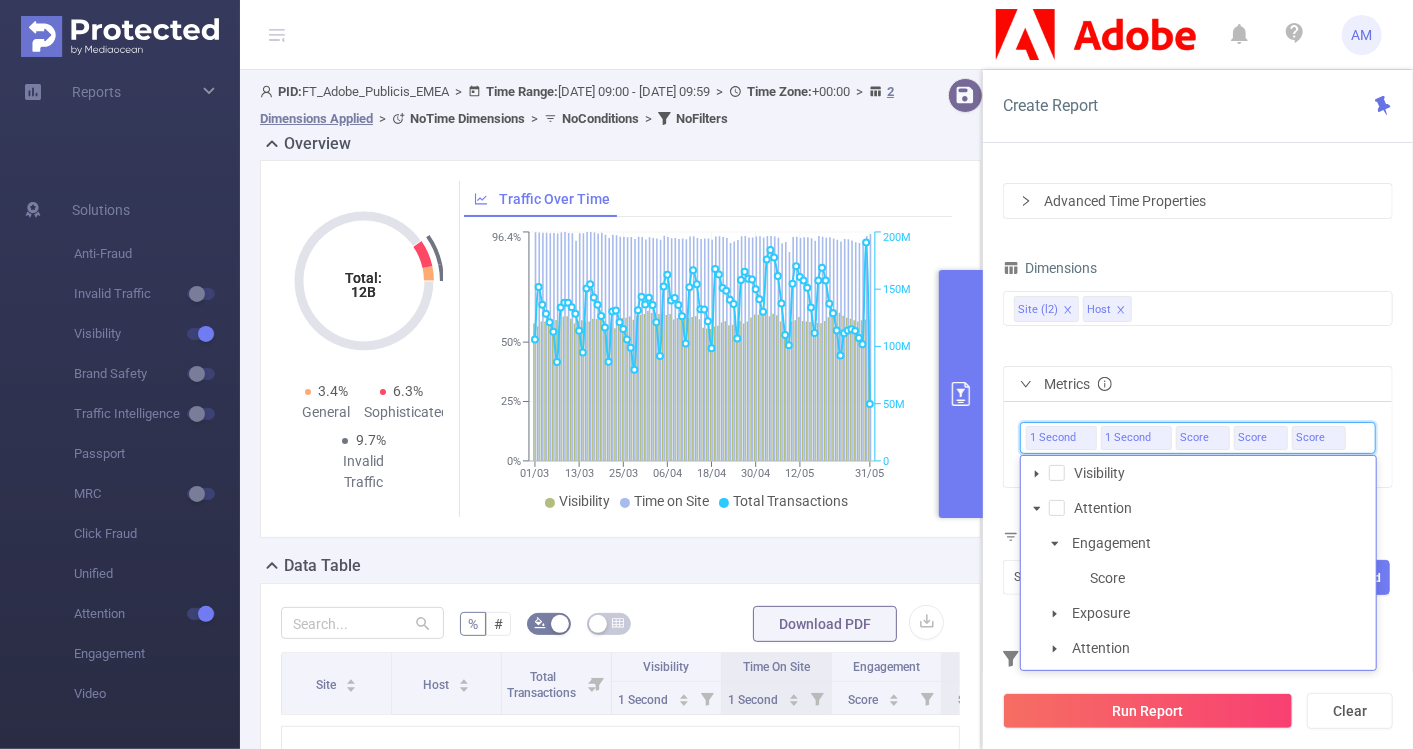 click 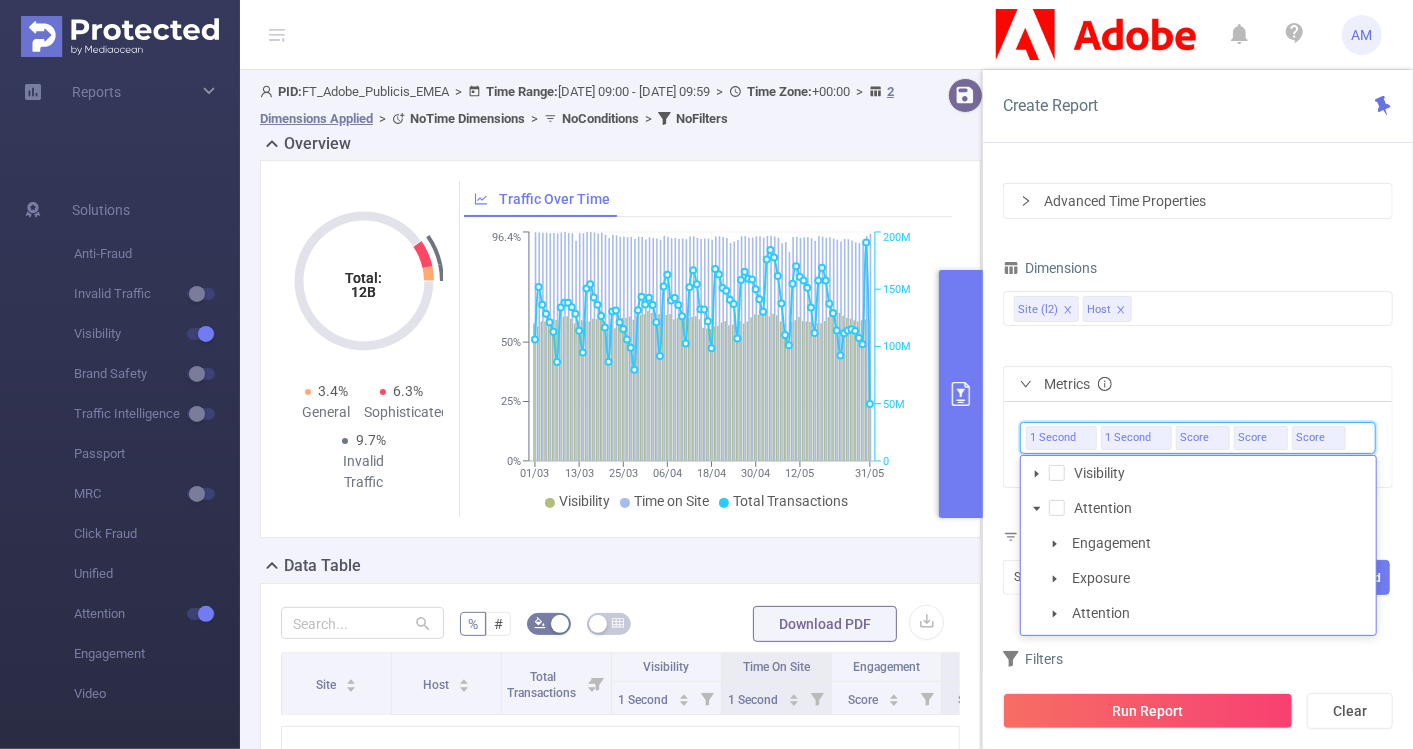 click at bounding box center (1055, 579) 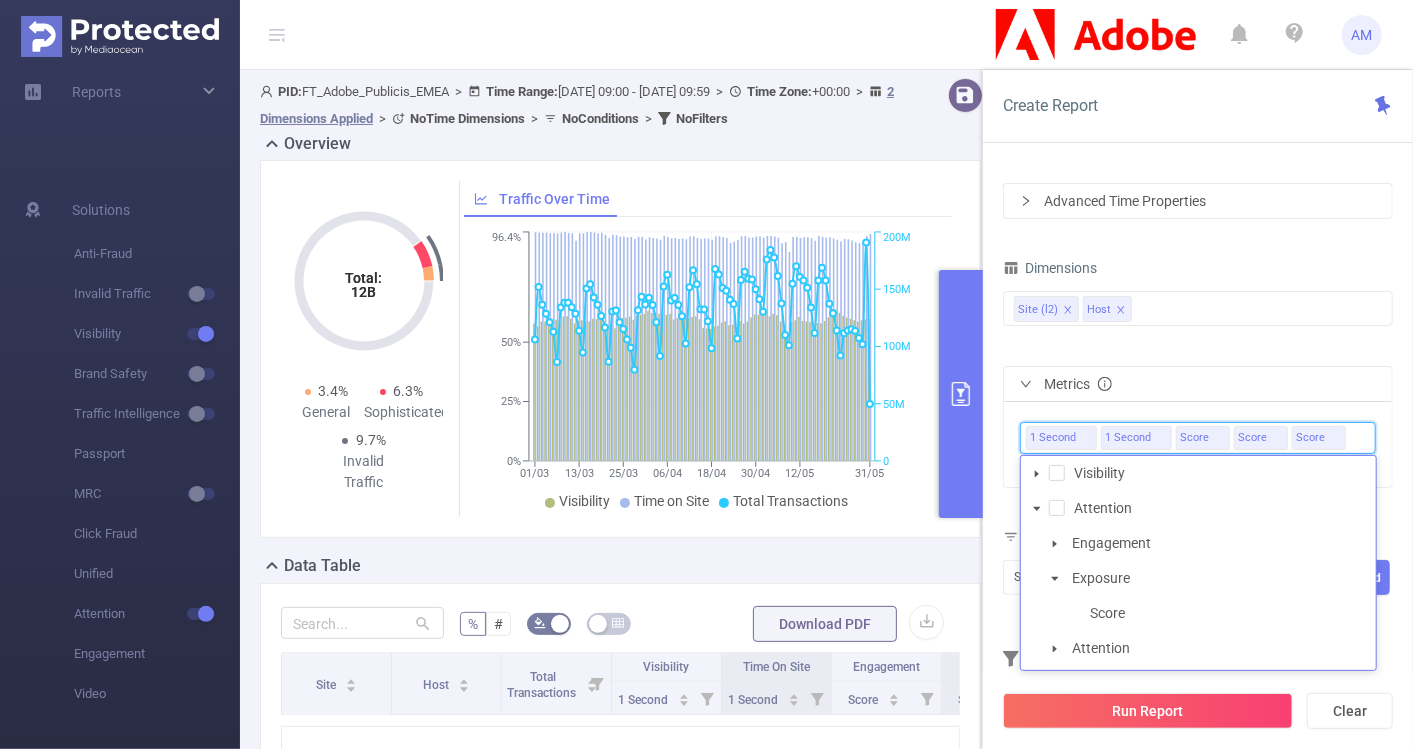 click at bounding box center (1055, 579) 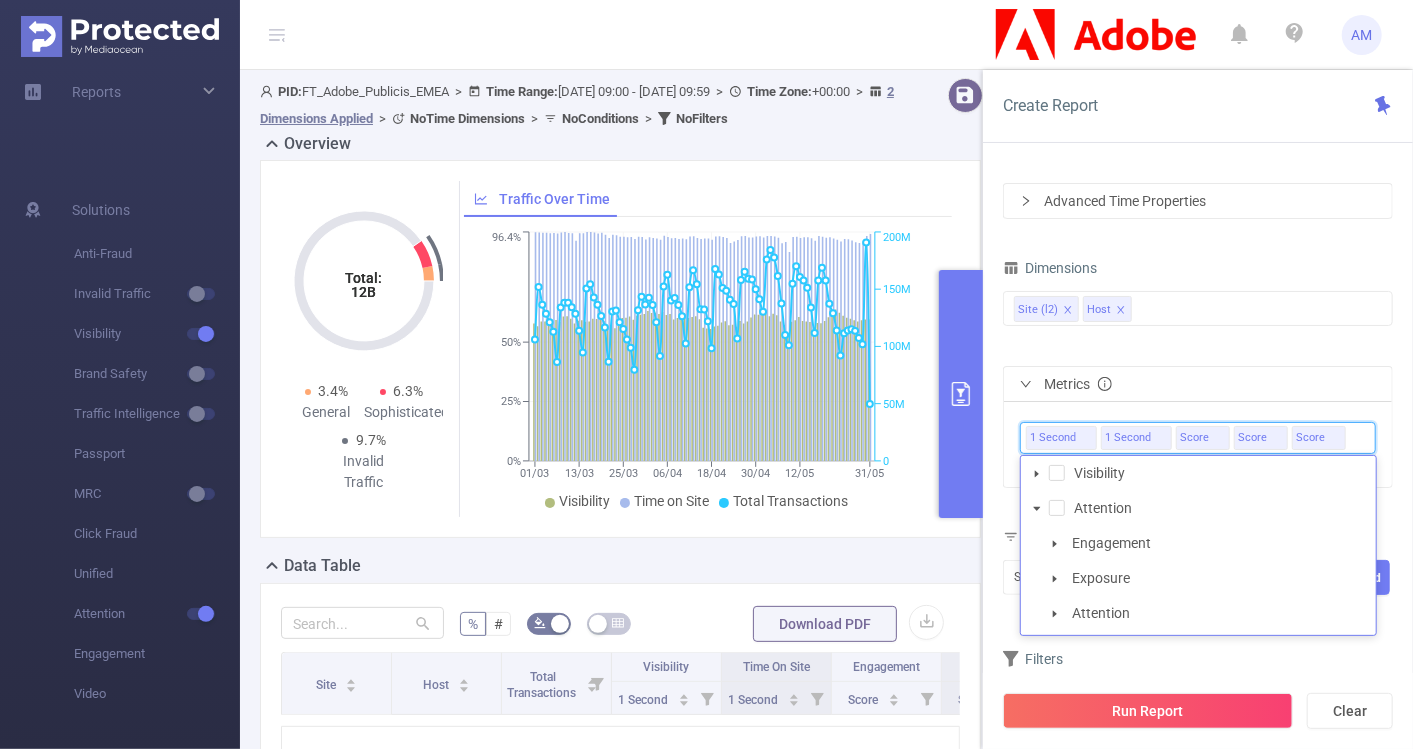 click 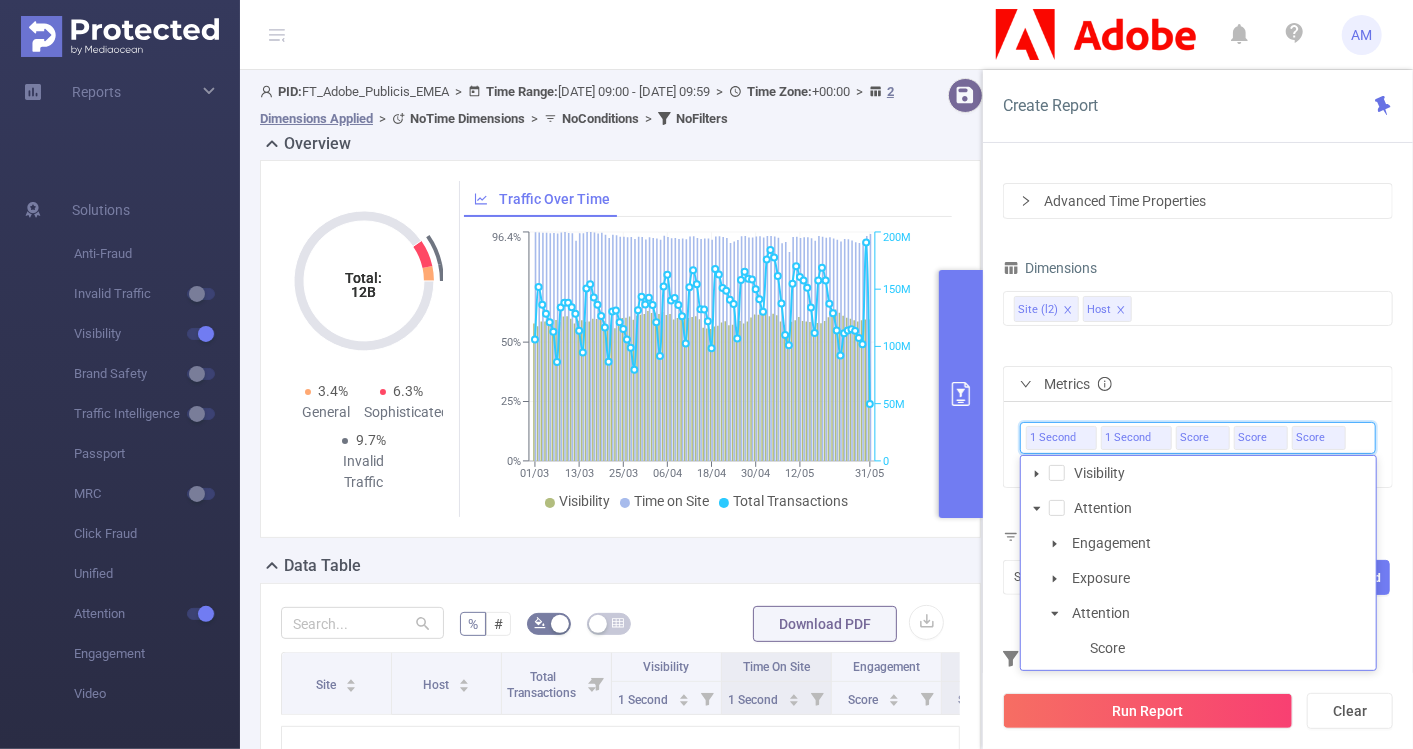 click 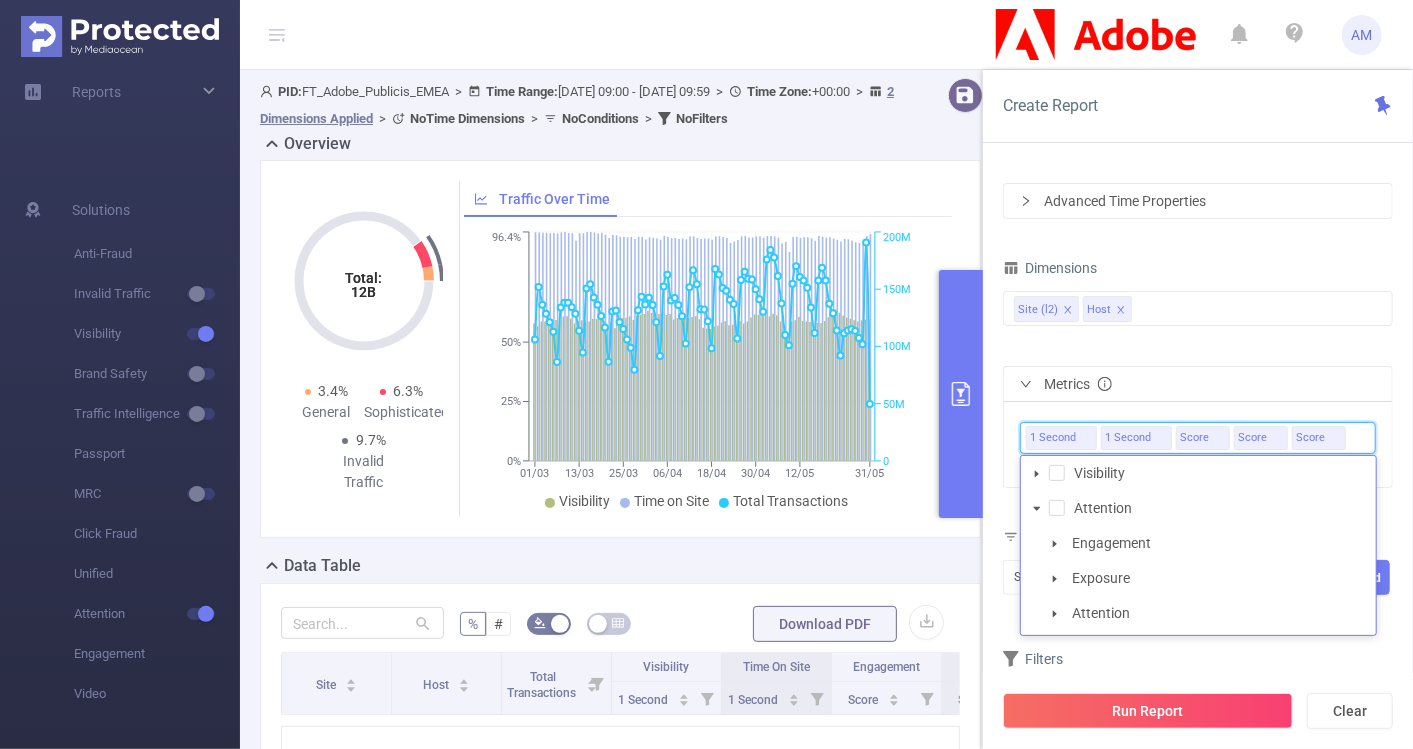 click 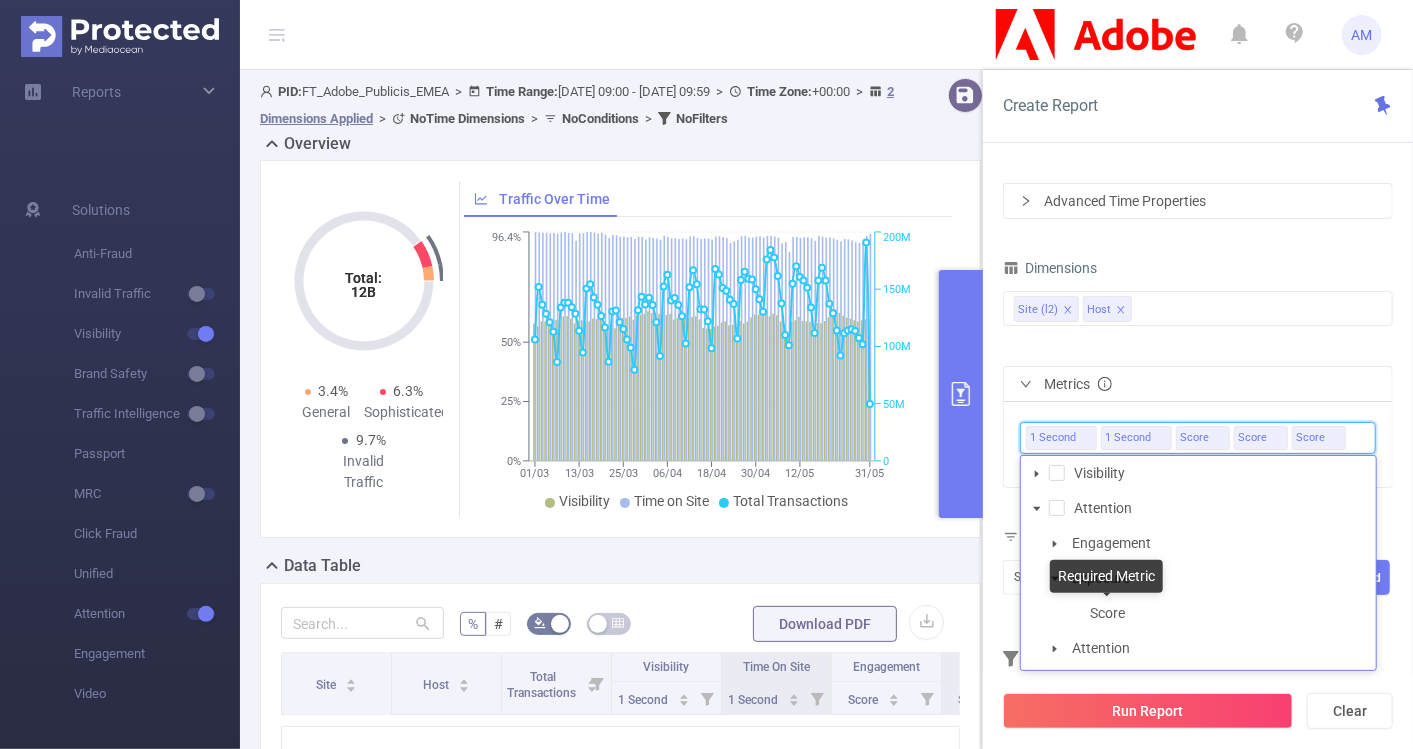 click on "Score" at bounding box center (1107, 613) 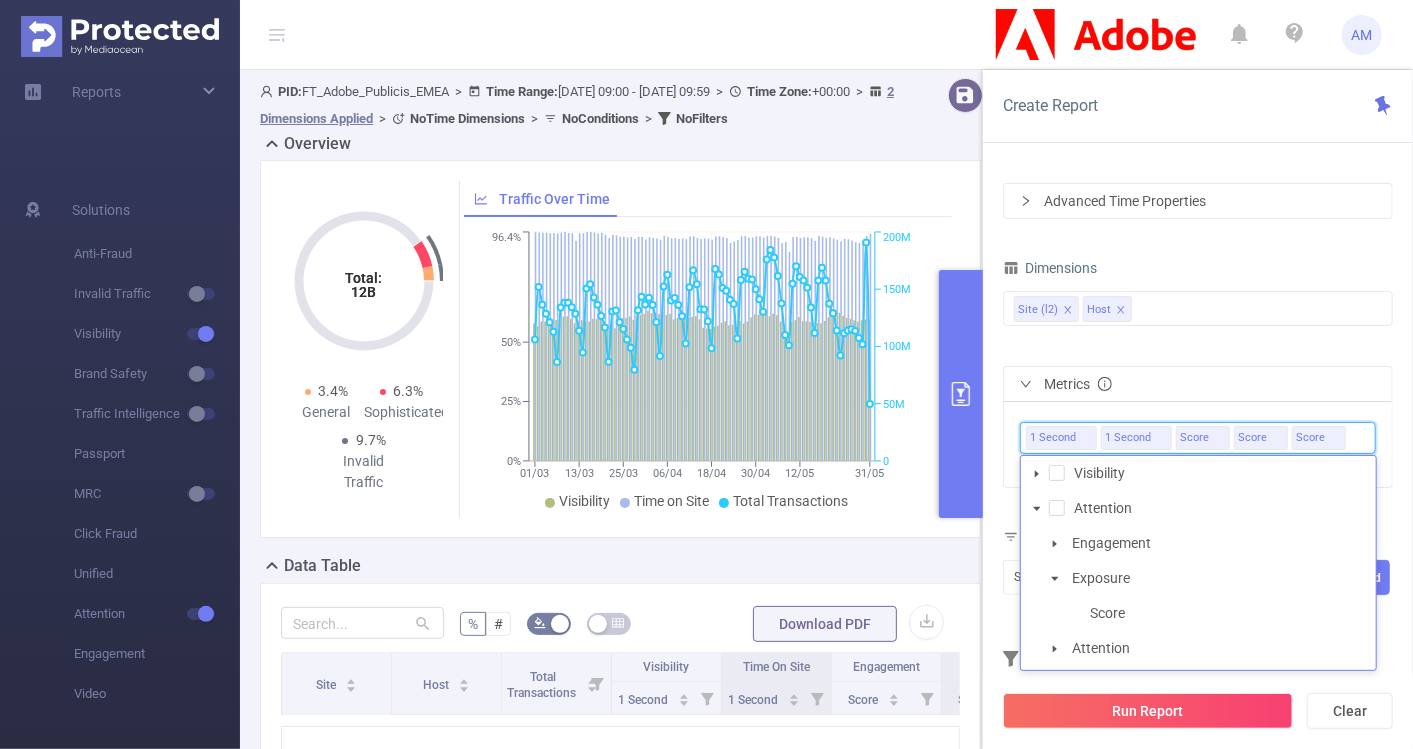 click 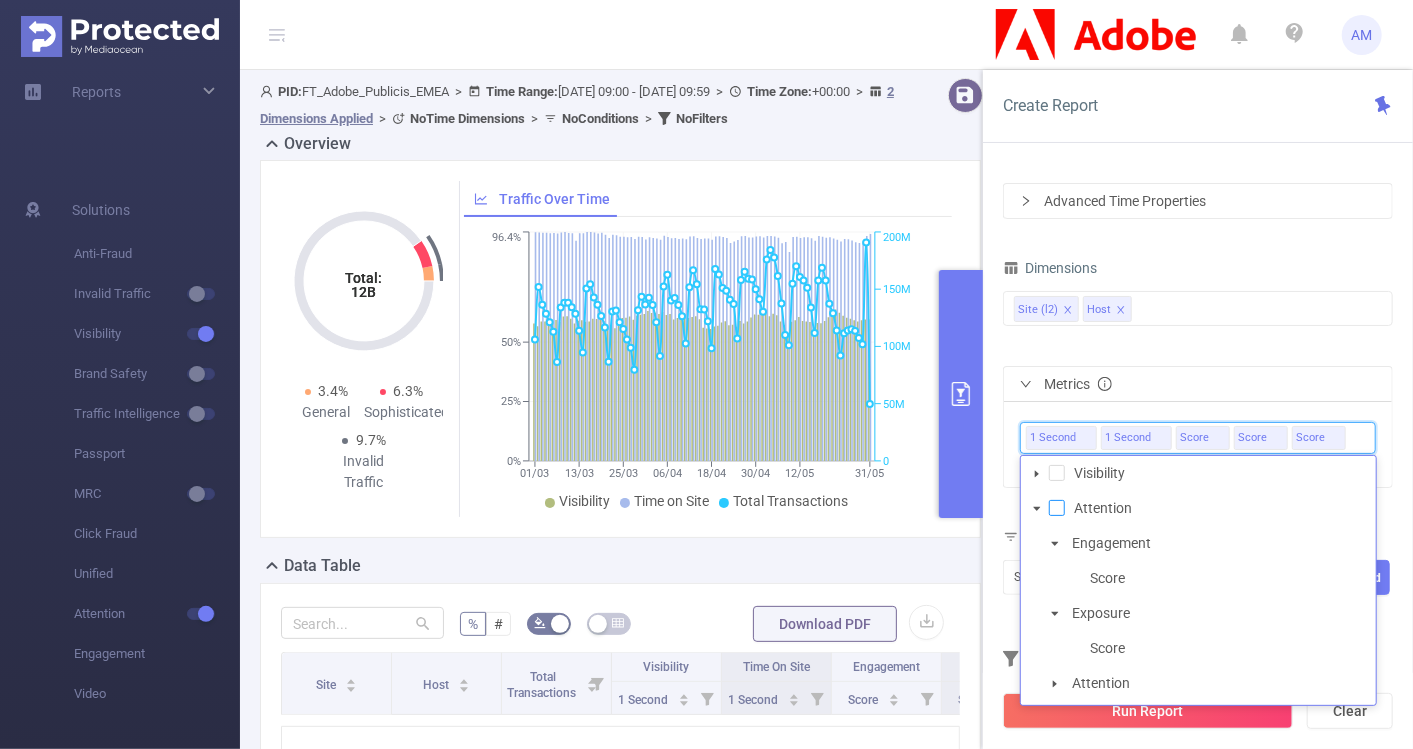 click at bounding box center (1057, 508) 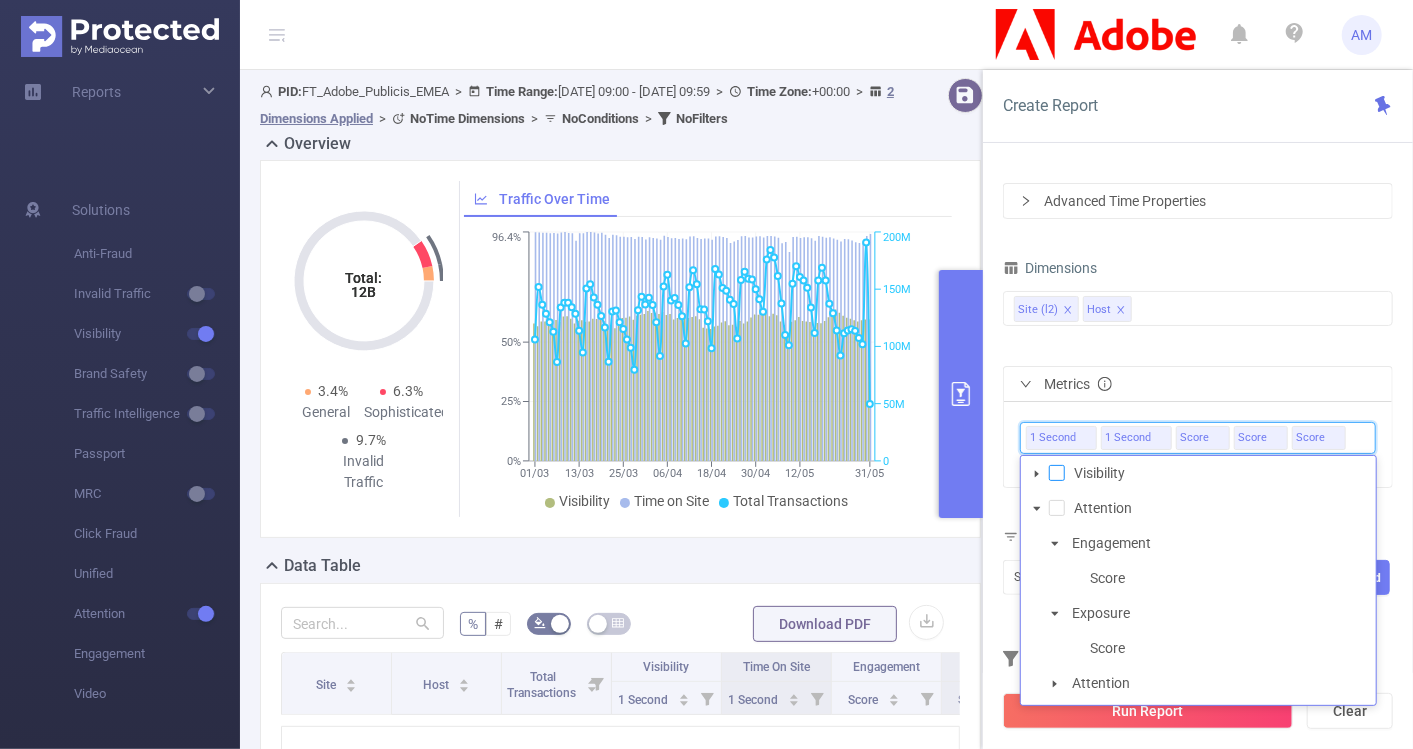 click at bounding box center (1057, 473) 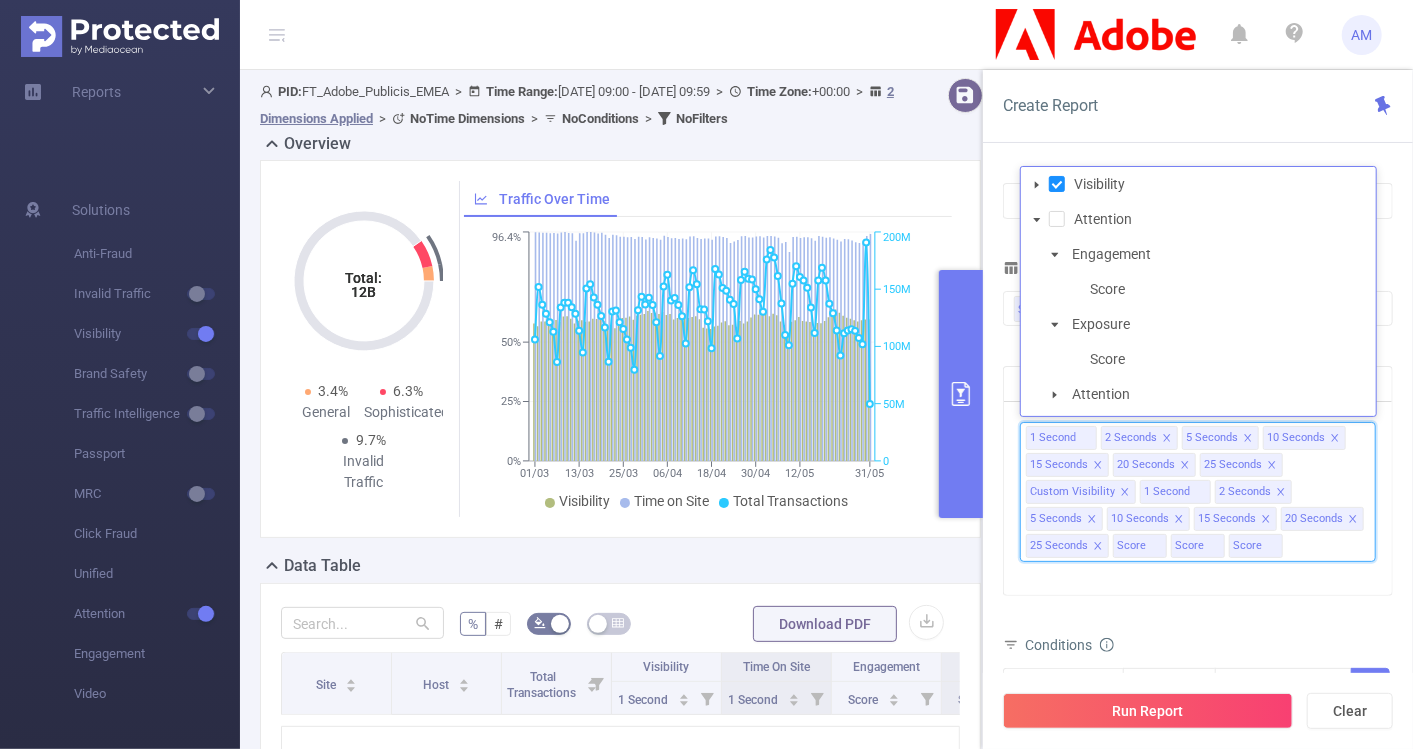 click on "Attention Engagement Score Exposure Score Attention" at bounding box center [1198, 307] 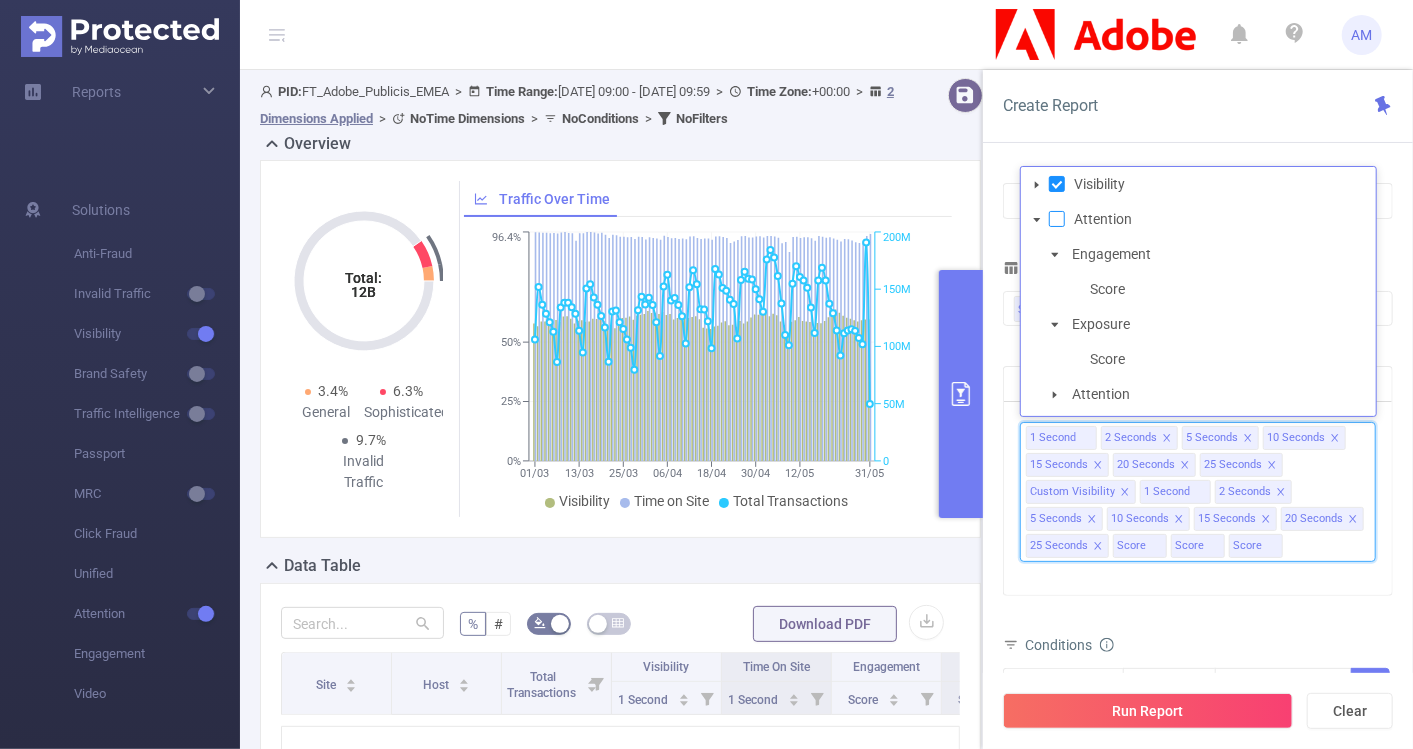click at bounding box center [1057, 219] 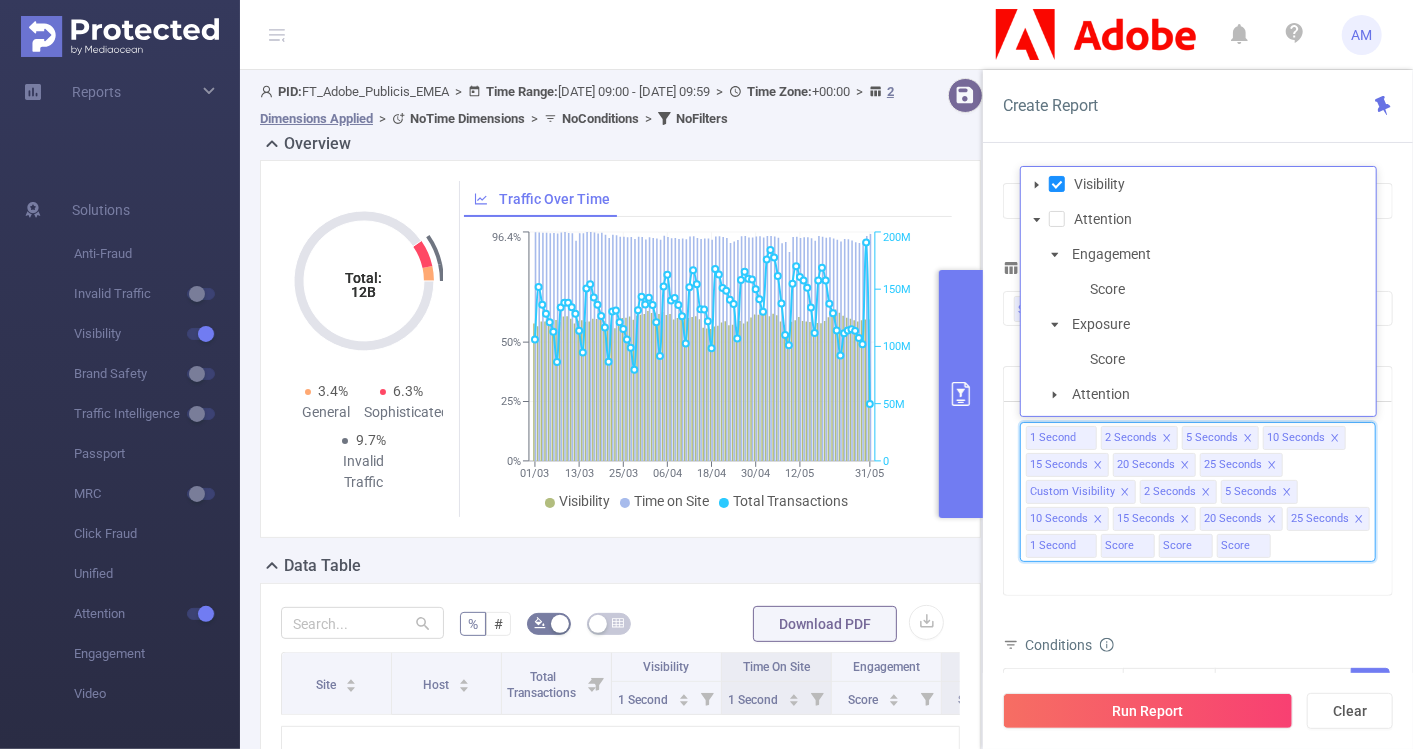 click on "1 Second 2 Seconds 5 Seconds 10 Seconds 15 Seconds 20 Seconds 25 Seconds Custom Visibility 2 Seconds 5 Seconds 10 Seconds 15 Seconds 20 Seconds 25 Seconds 1 Second Score Score Score" at bounding box center (1198, 498) 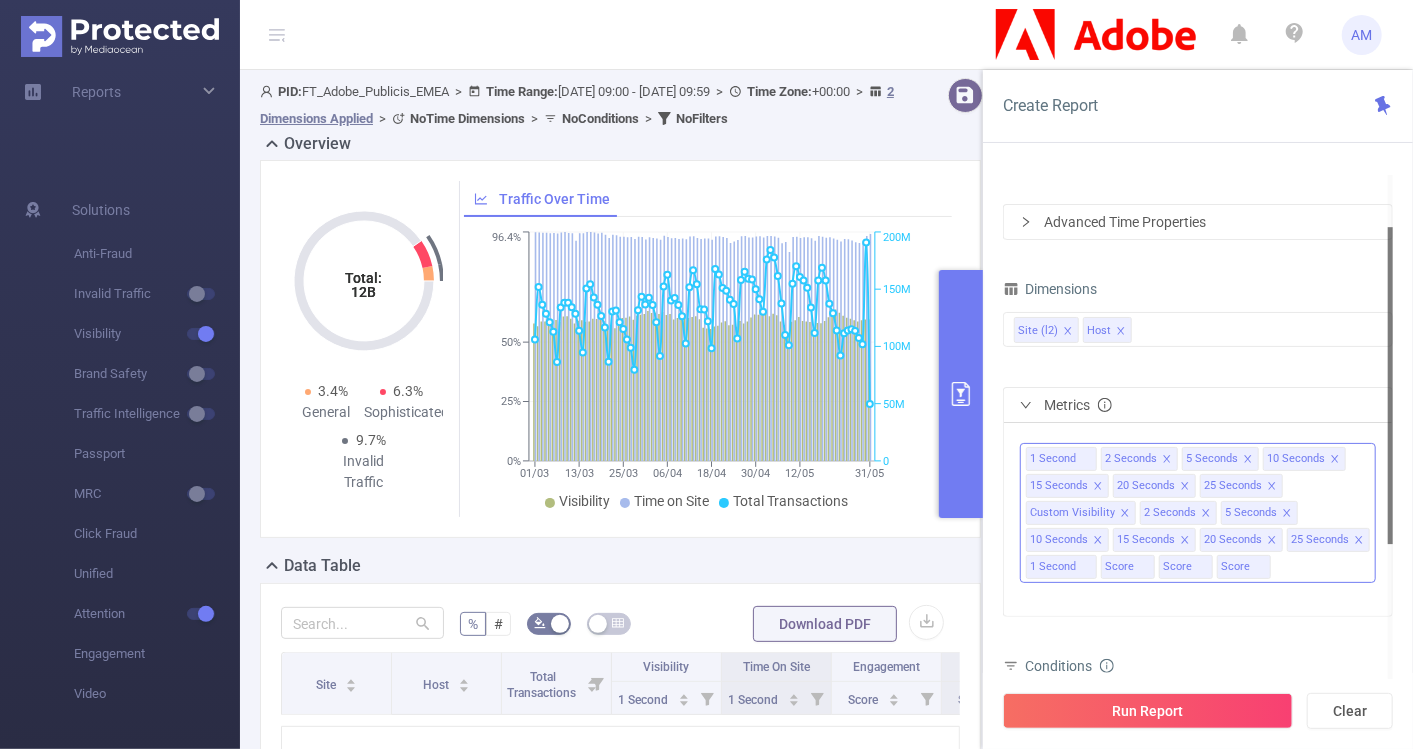 click on "1 Second 2 Seconds 5 Seconds 10 Seconds 15 Seconds 20 Seconds 25 Seconds Custom Visibility 2 Seconds 5 Seconds 10 Seconds 15 Seconds 20 Seconds 25 Seconds 1 Second Score Score Score" at bounding box center (1198, 513) 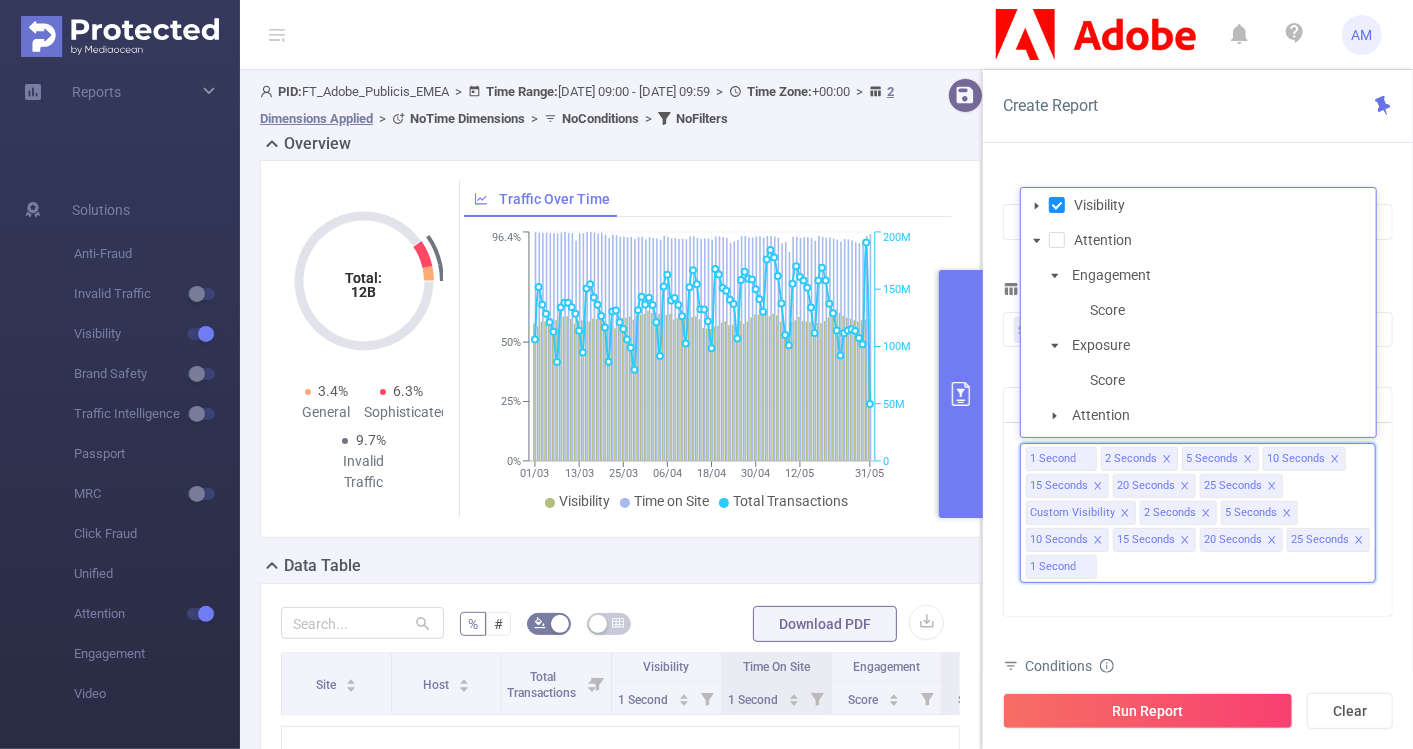 click 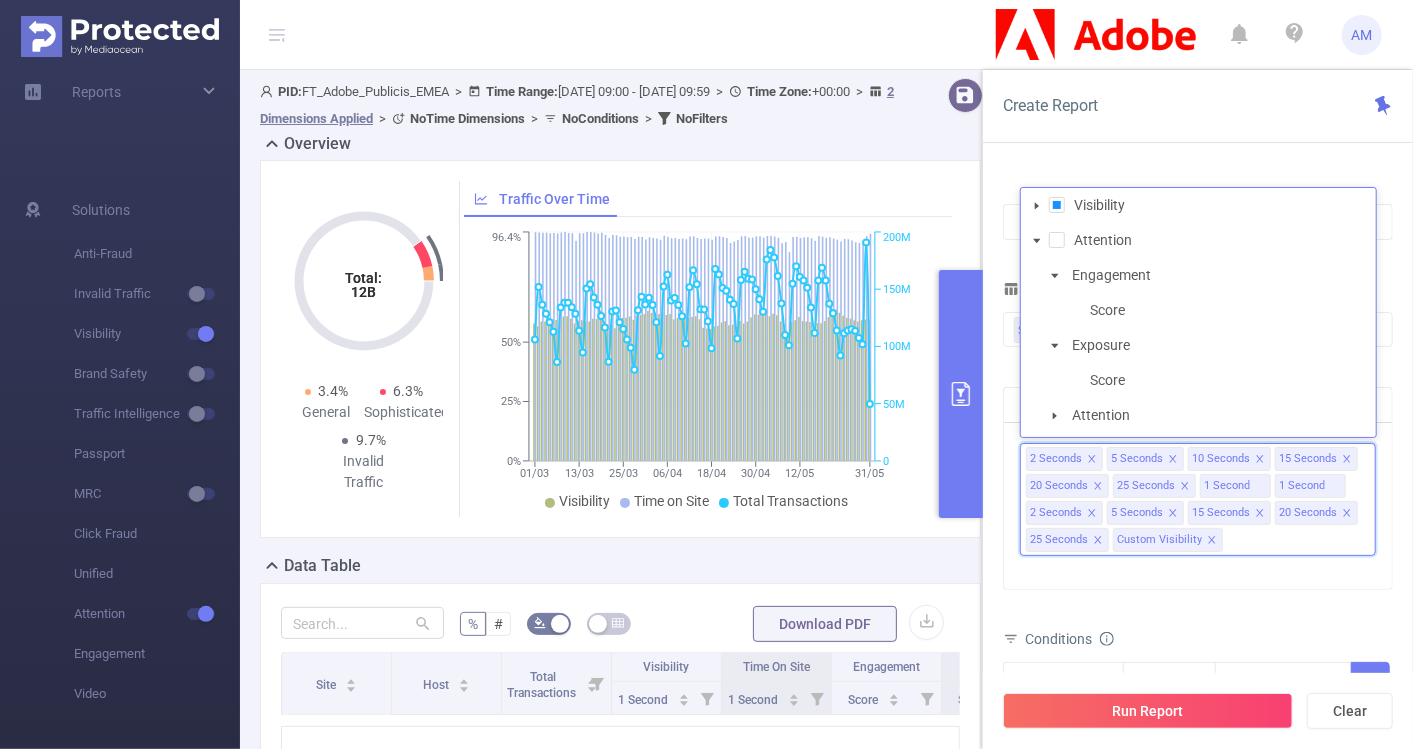 click 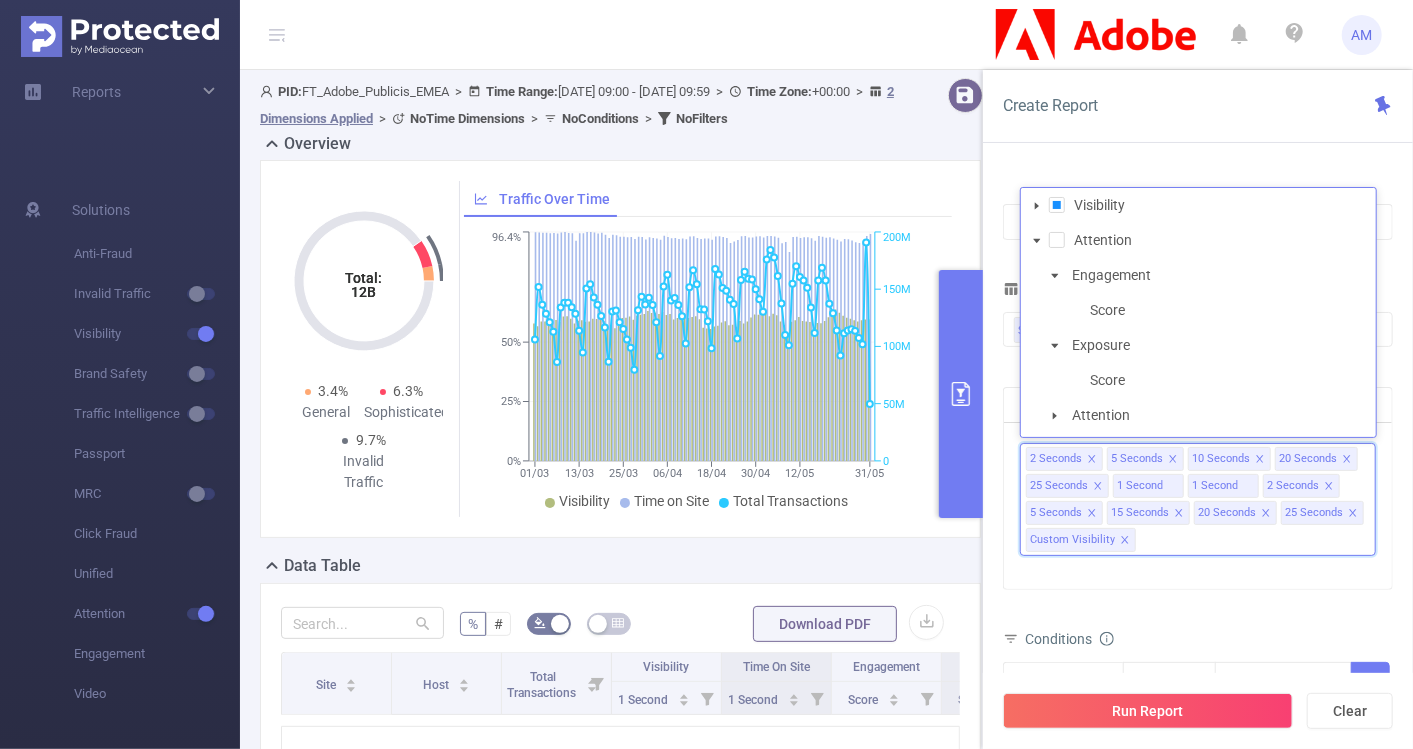 click 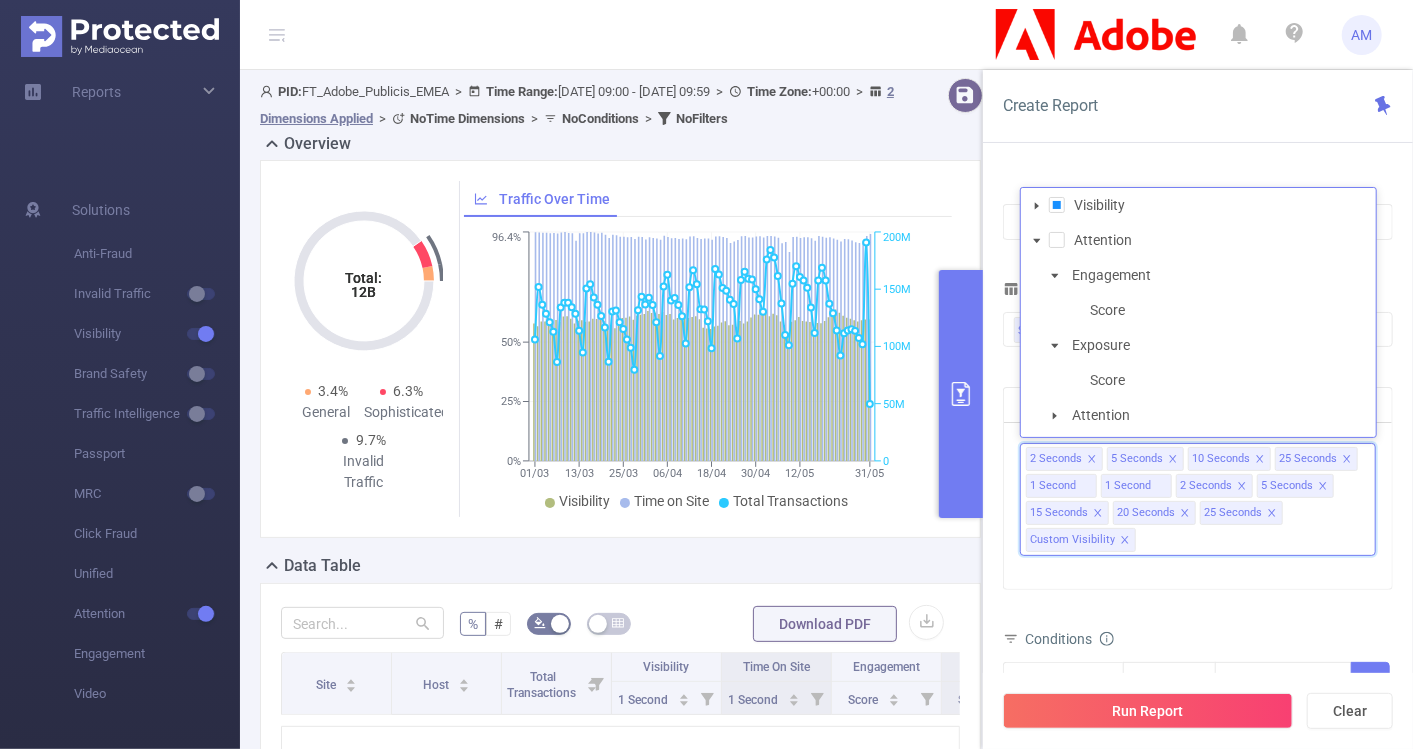 click 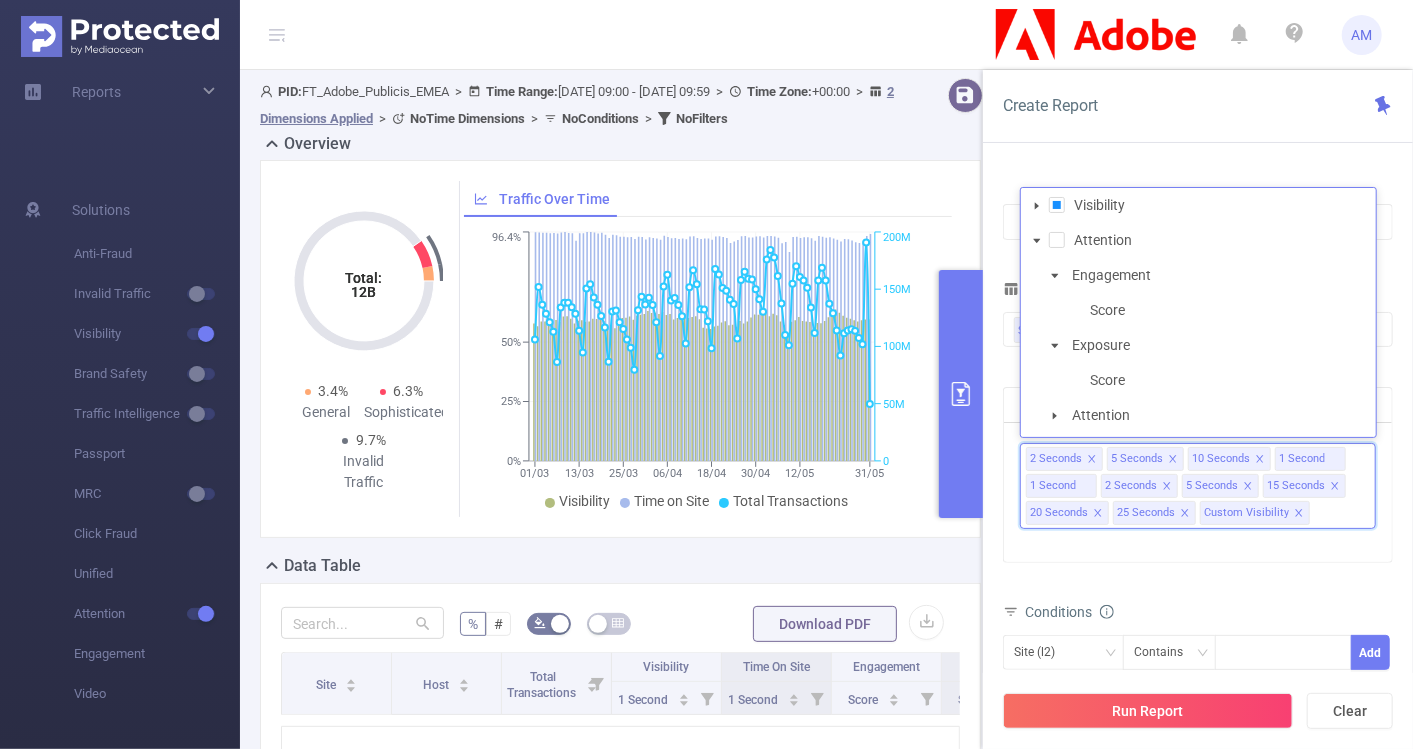 click 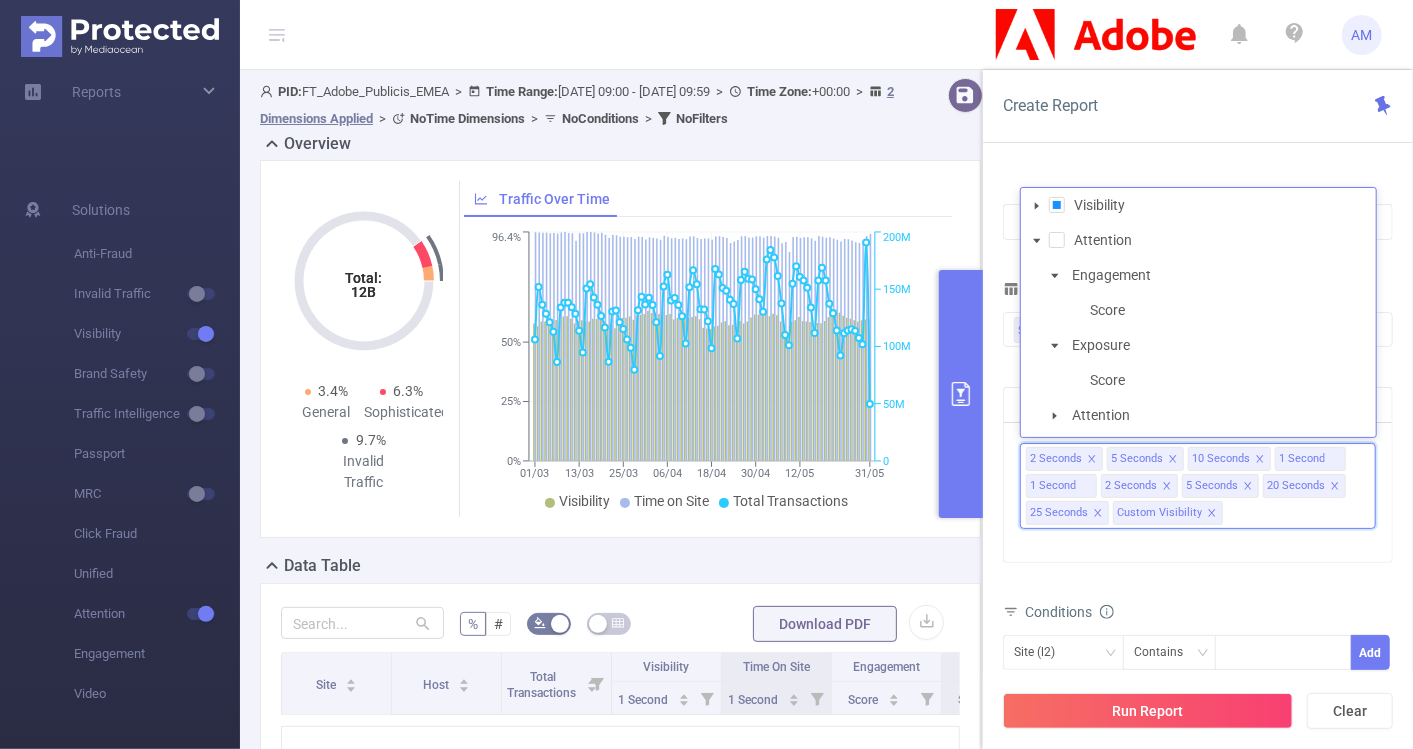 click 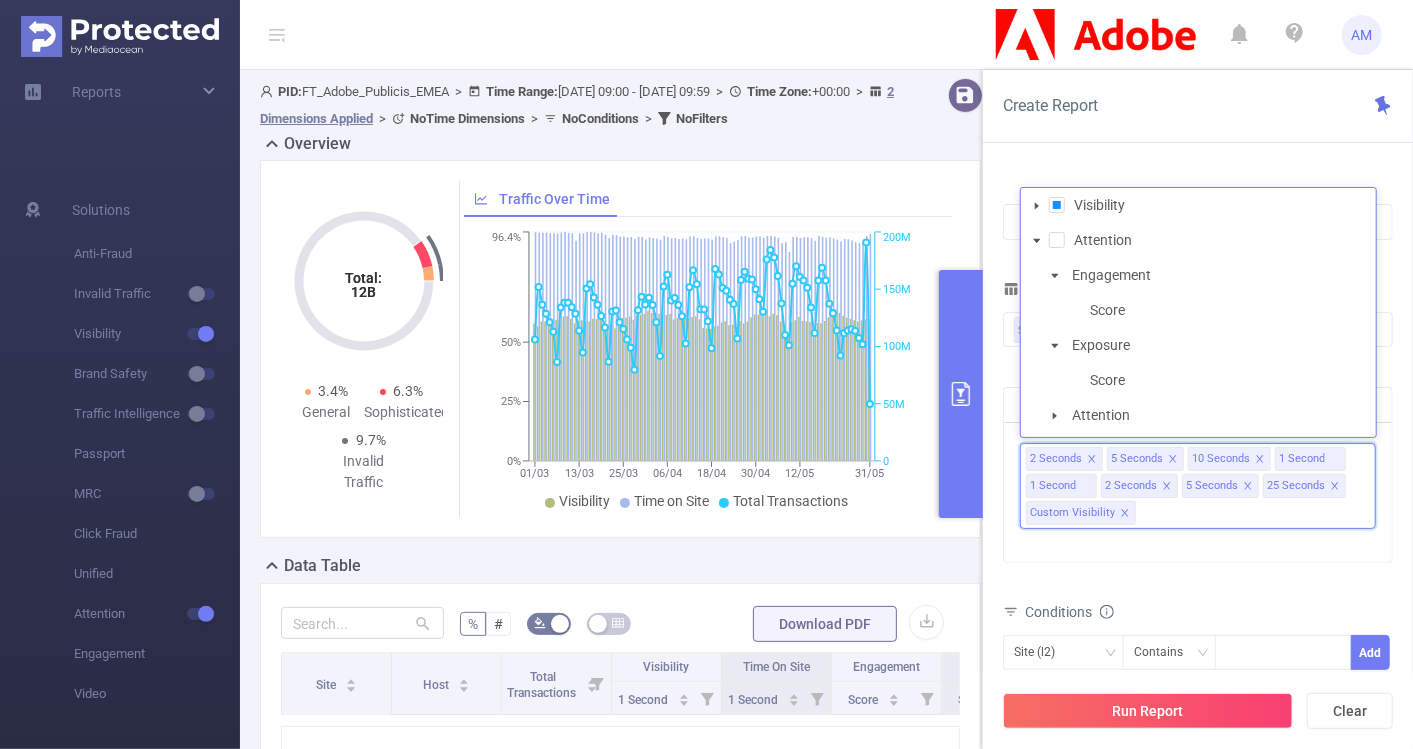 click 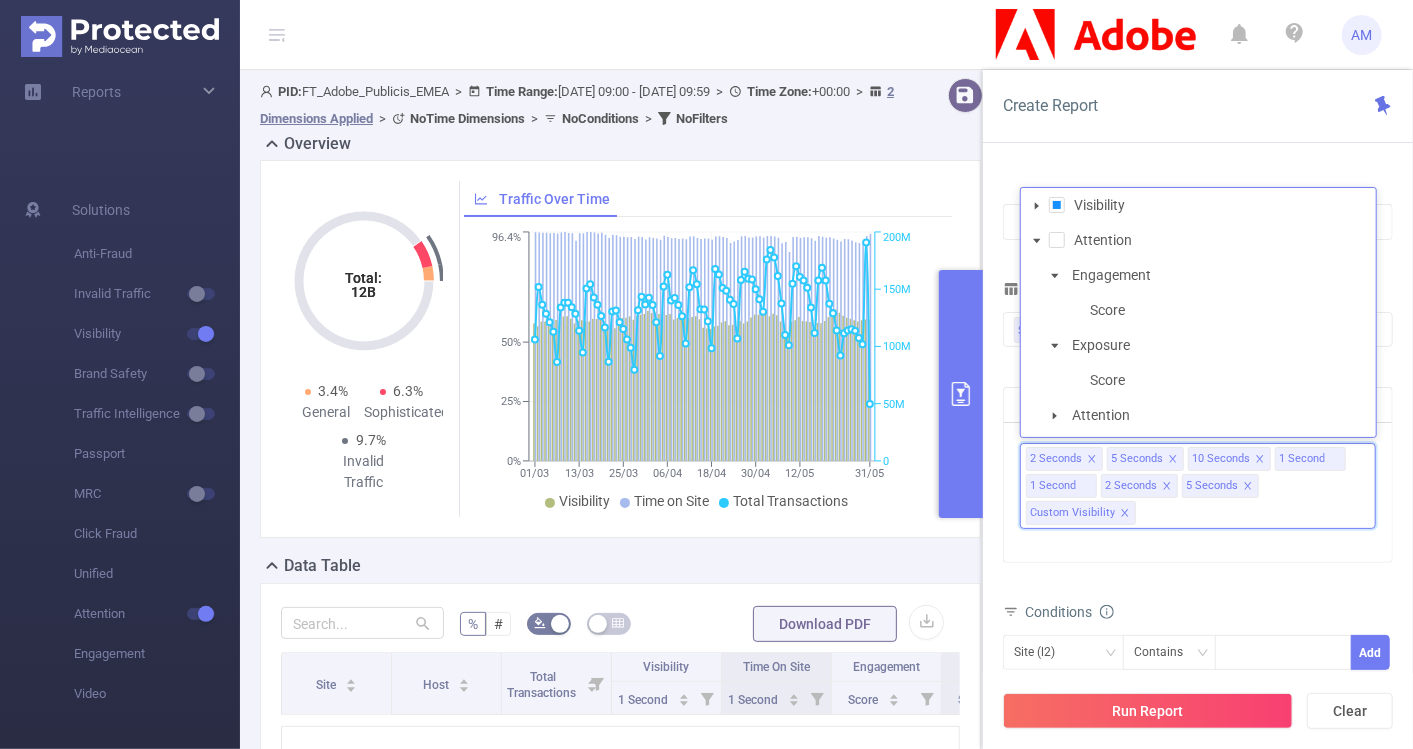 click 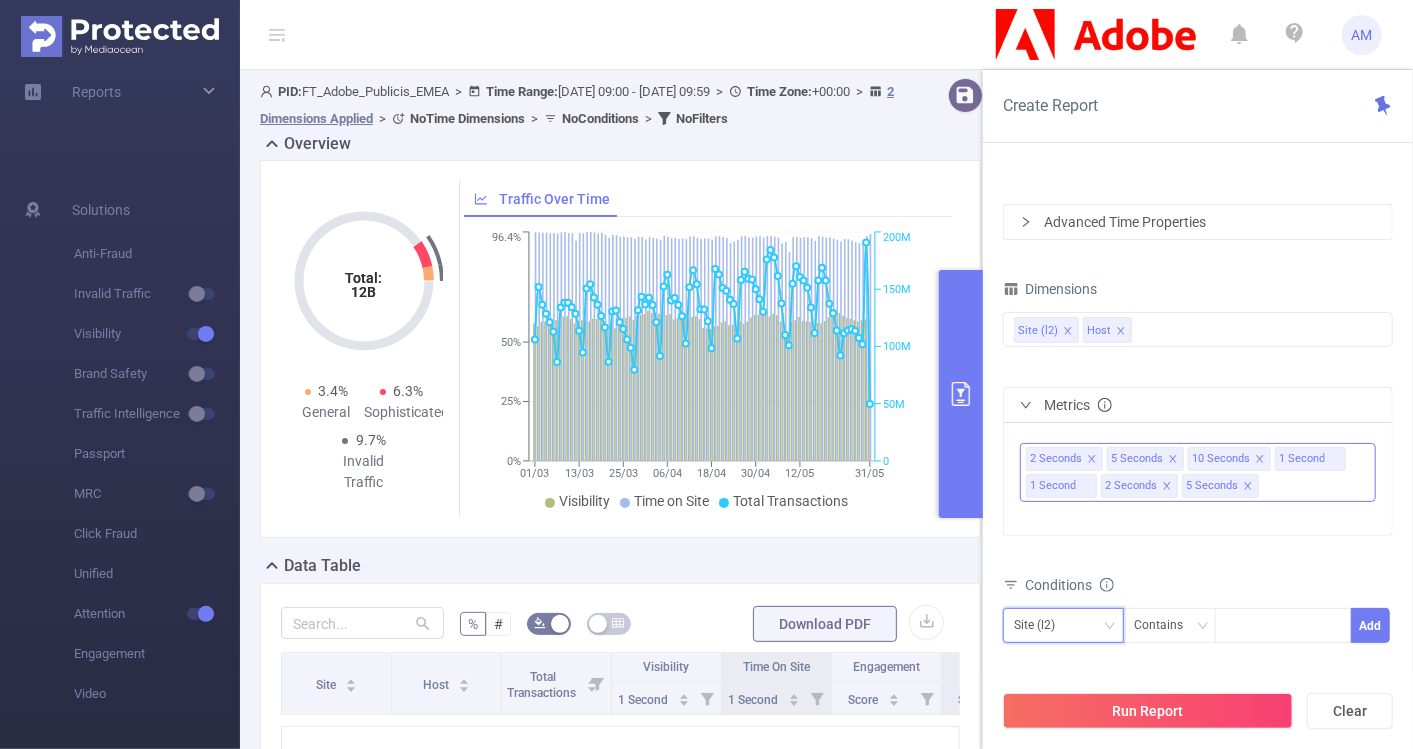 click on "Site (l2)" at bounding box center (1063, 625) 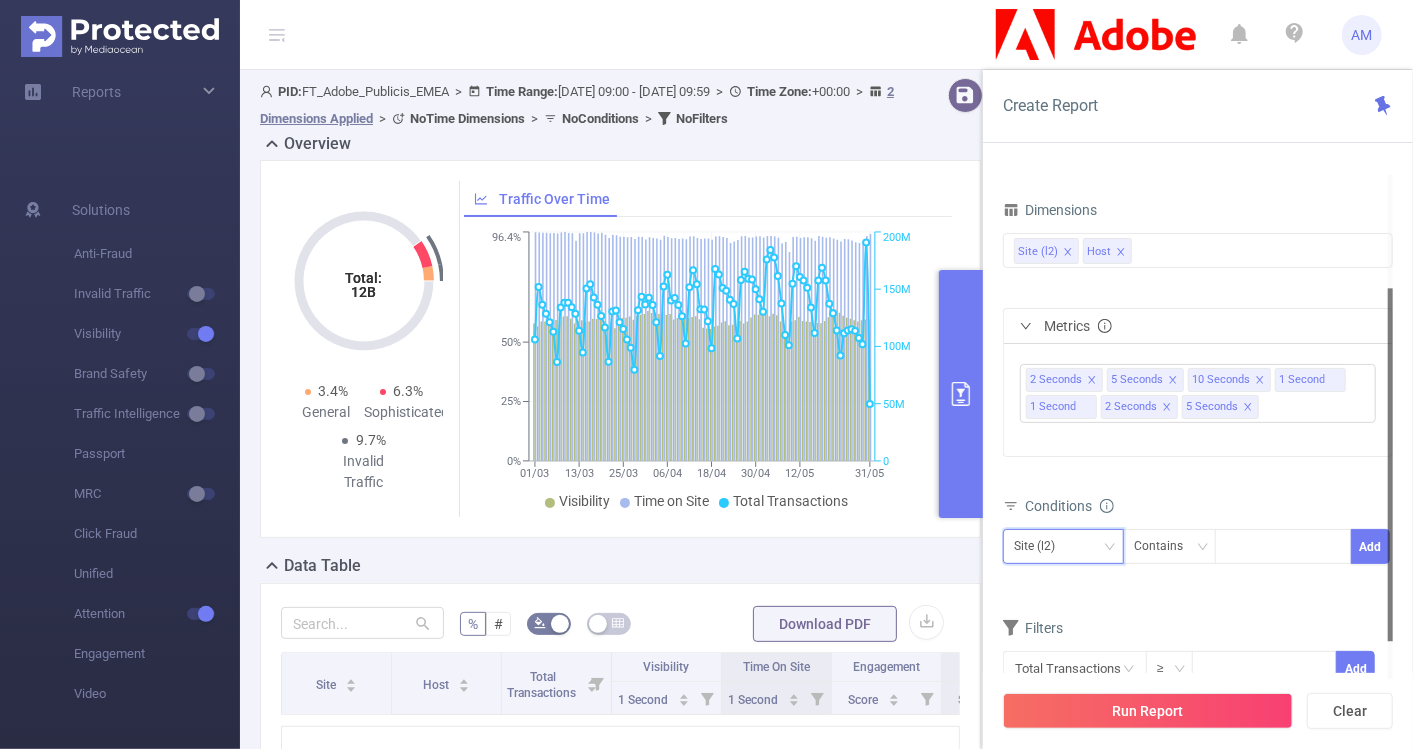 click 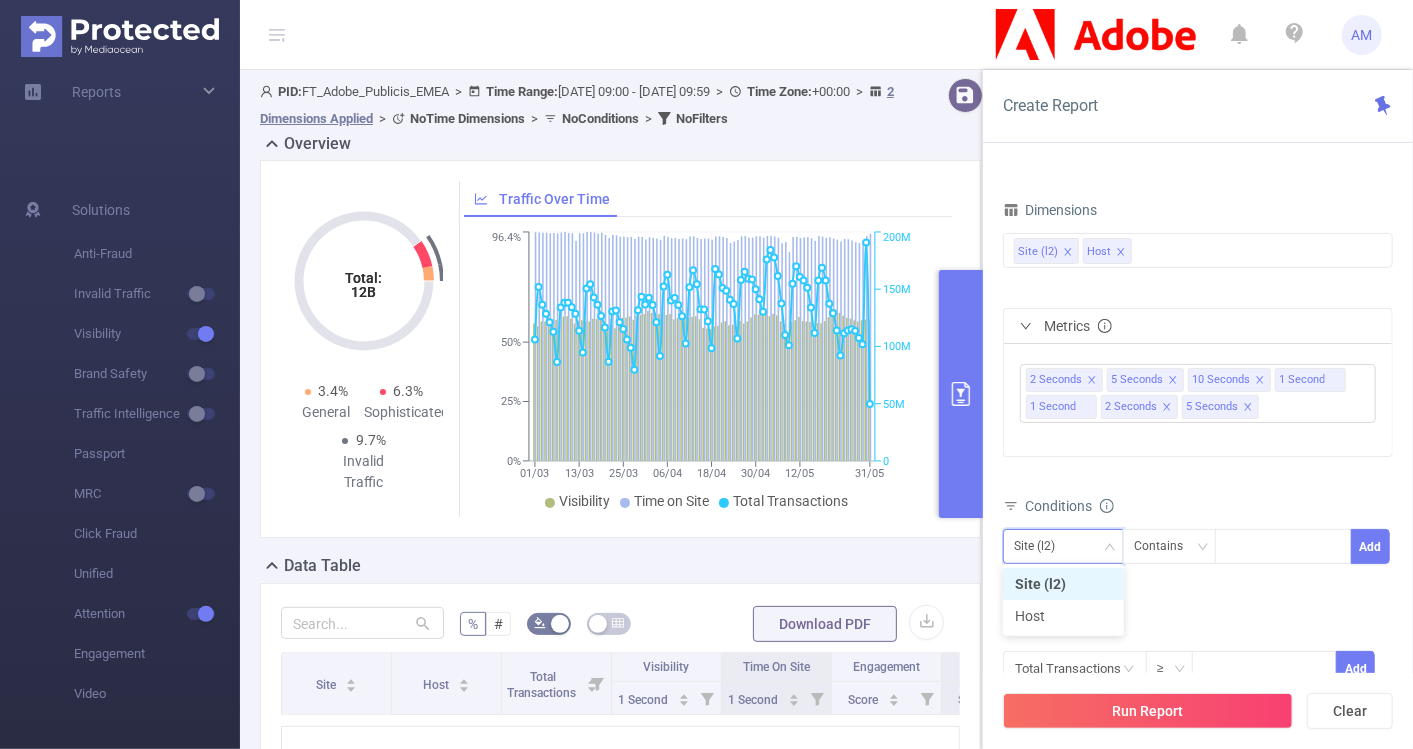 click on "Dimensions Site (l2) Host   Metrics 2 Seconds 5 Seconds 10 Seconds 1 Second 1 Second 2 Seconds 5 Seconds      Conditions  Site (l2) Contains   Add    Filters Total Transactions ≥ Add" at bounding box center (1198, 454) 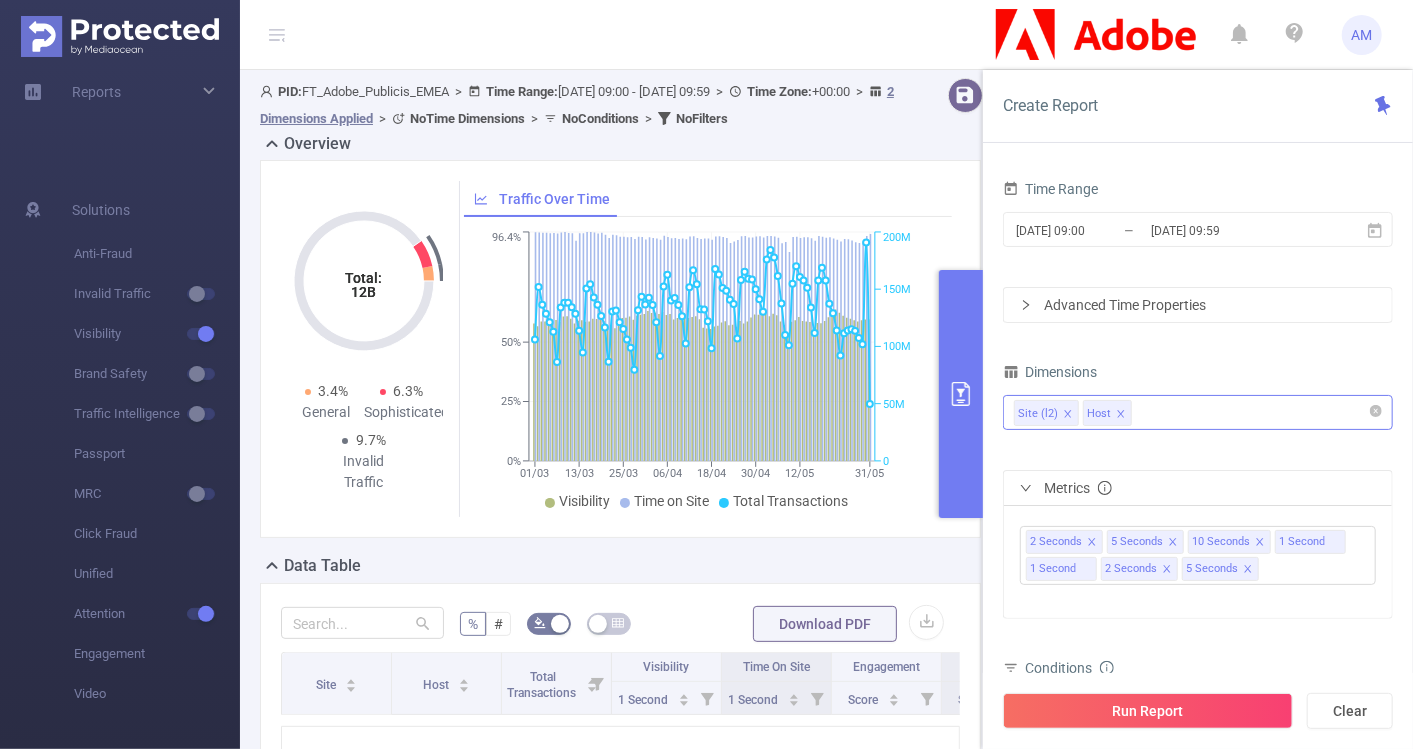 click on "Site (l2) Host" at bounding box center (1198, 412) 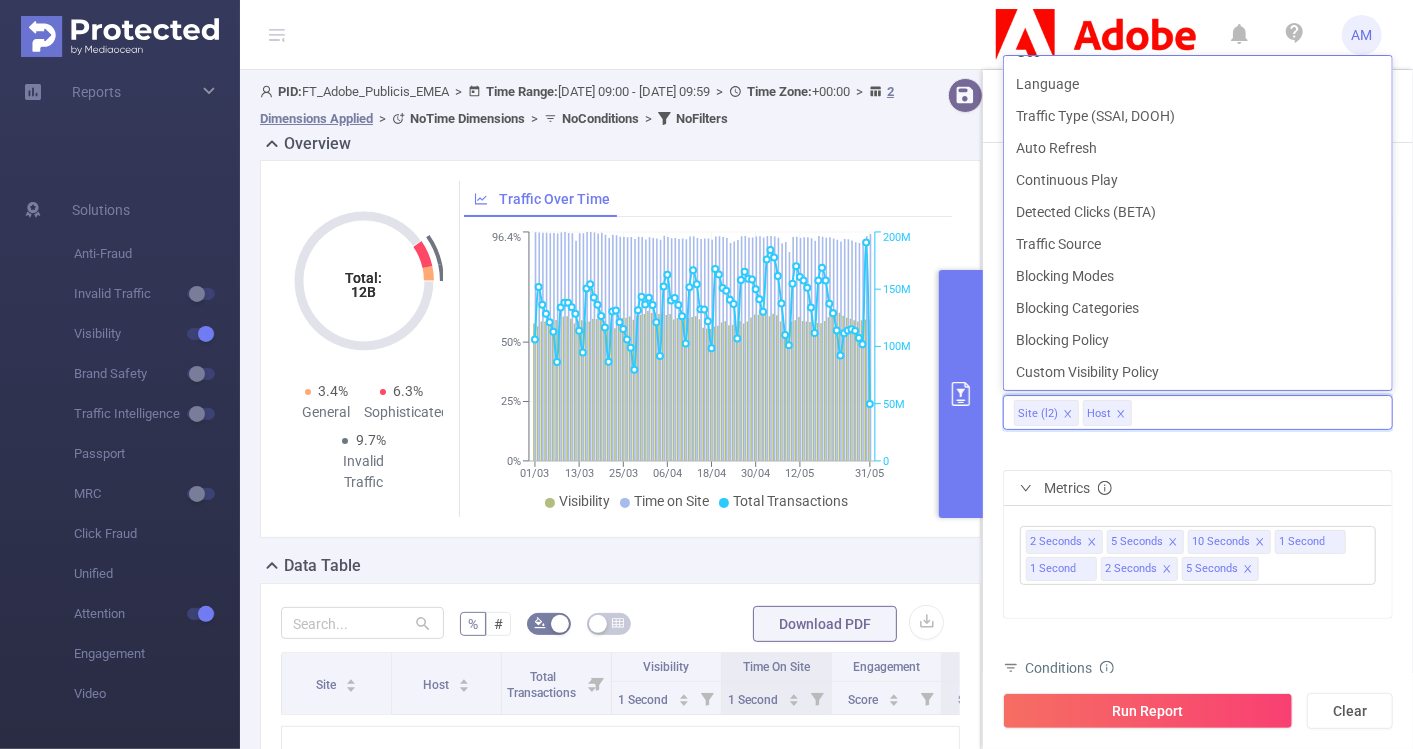click on "Campaign (l1)" at bounding box center (1198, -396) 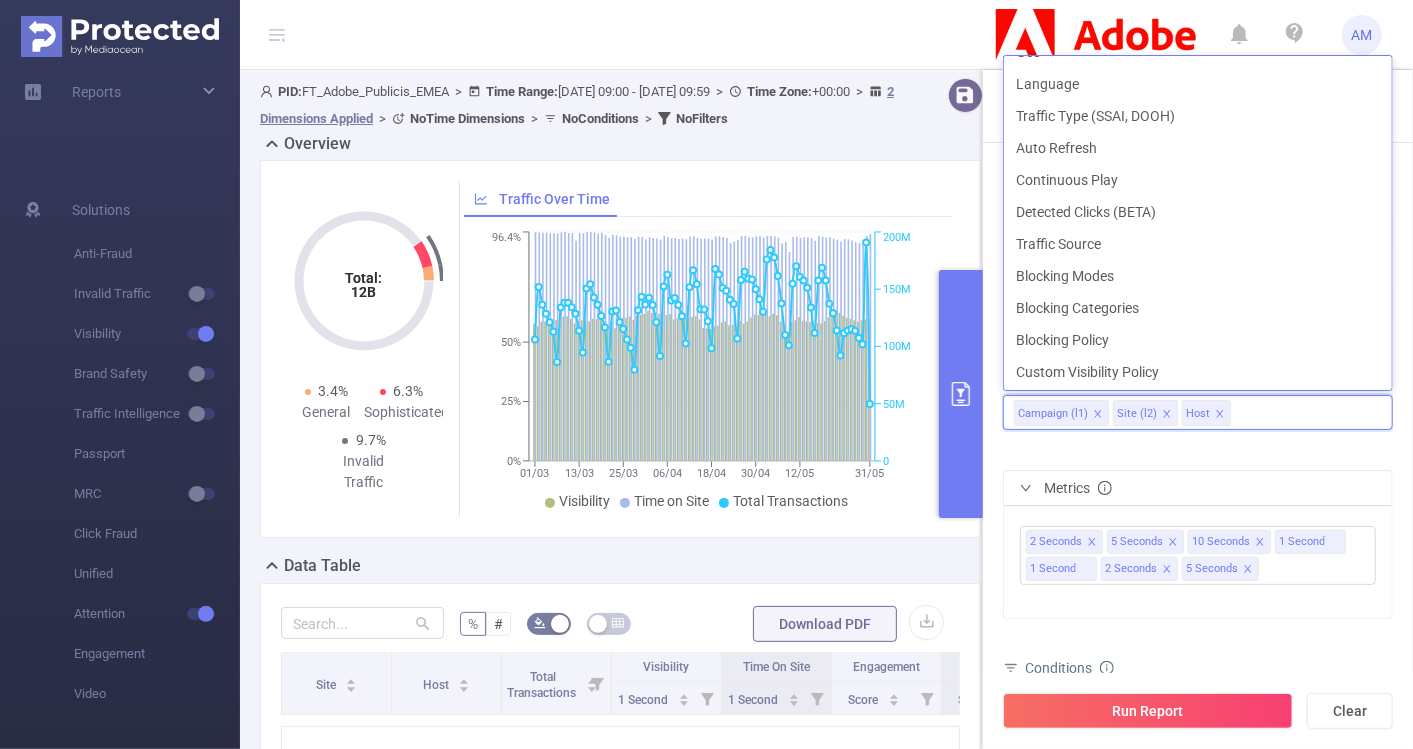 scroll, scrollTop: 20, scrollLeft: 0, axis: vertical 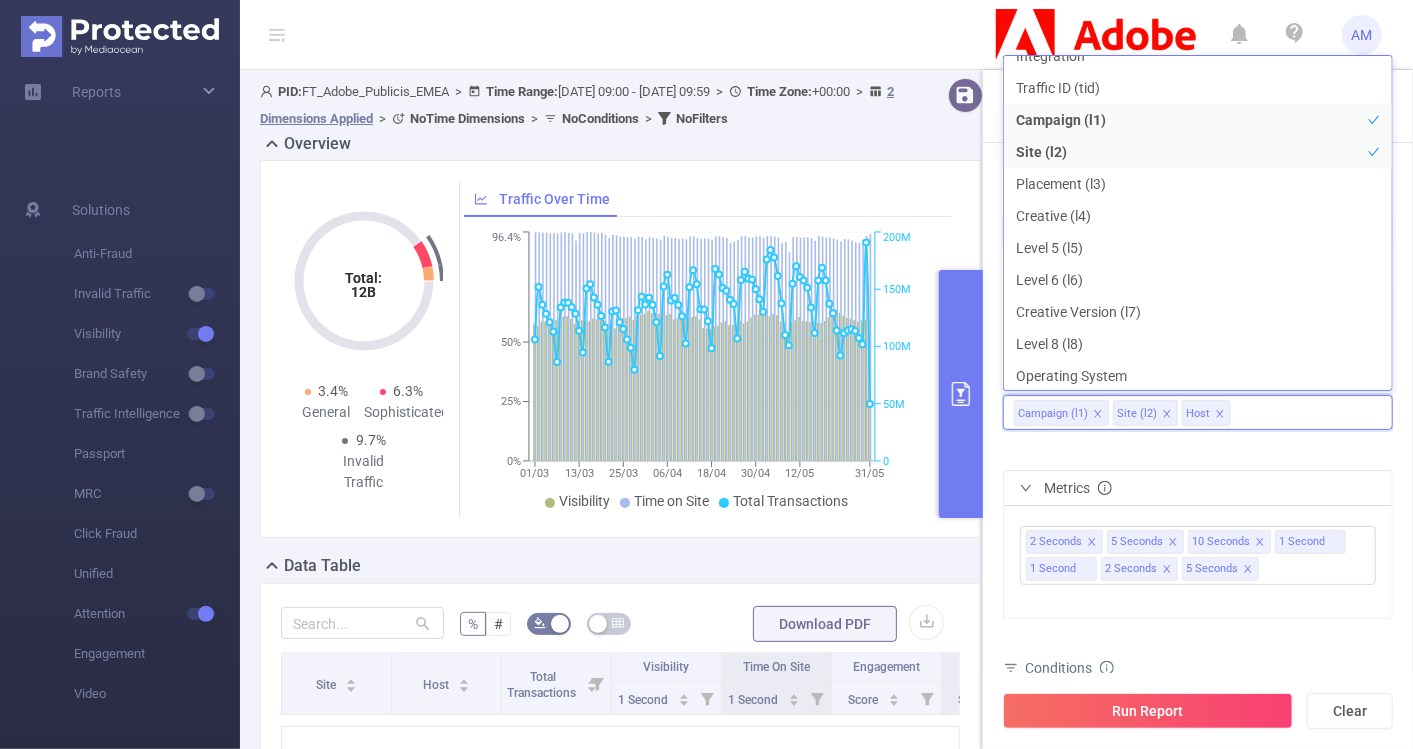 click on "Dimensions Campaign (l1) Site (l2) Host" at bounding box center (1198, 402) 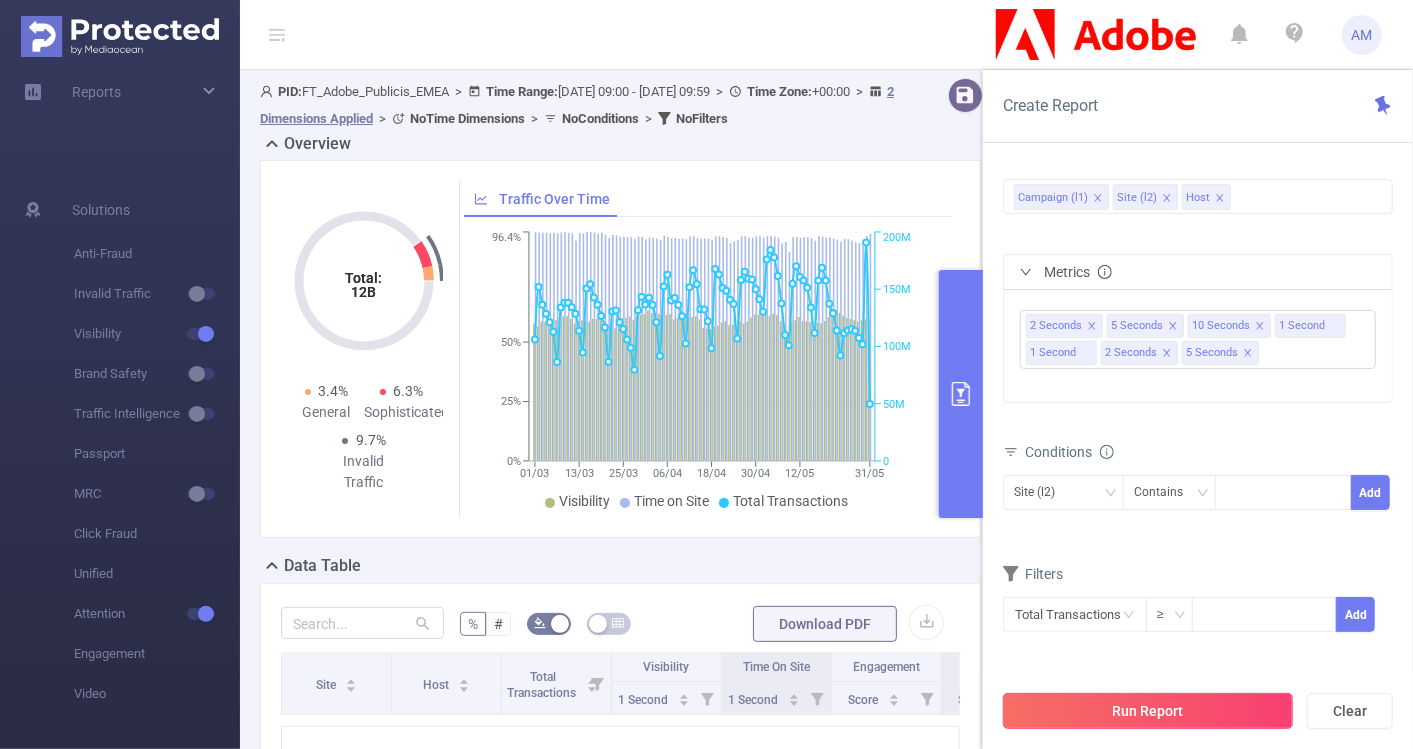 click on "Run Report" at bounding box center (1148, 711) 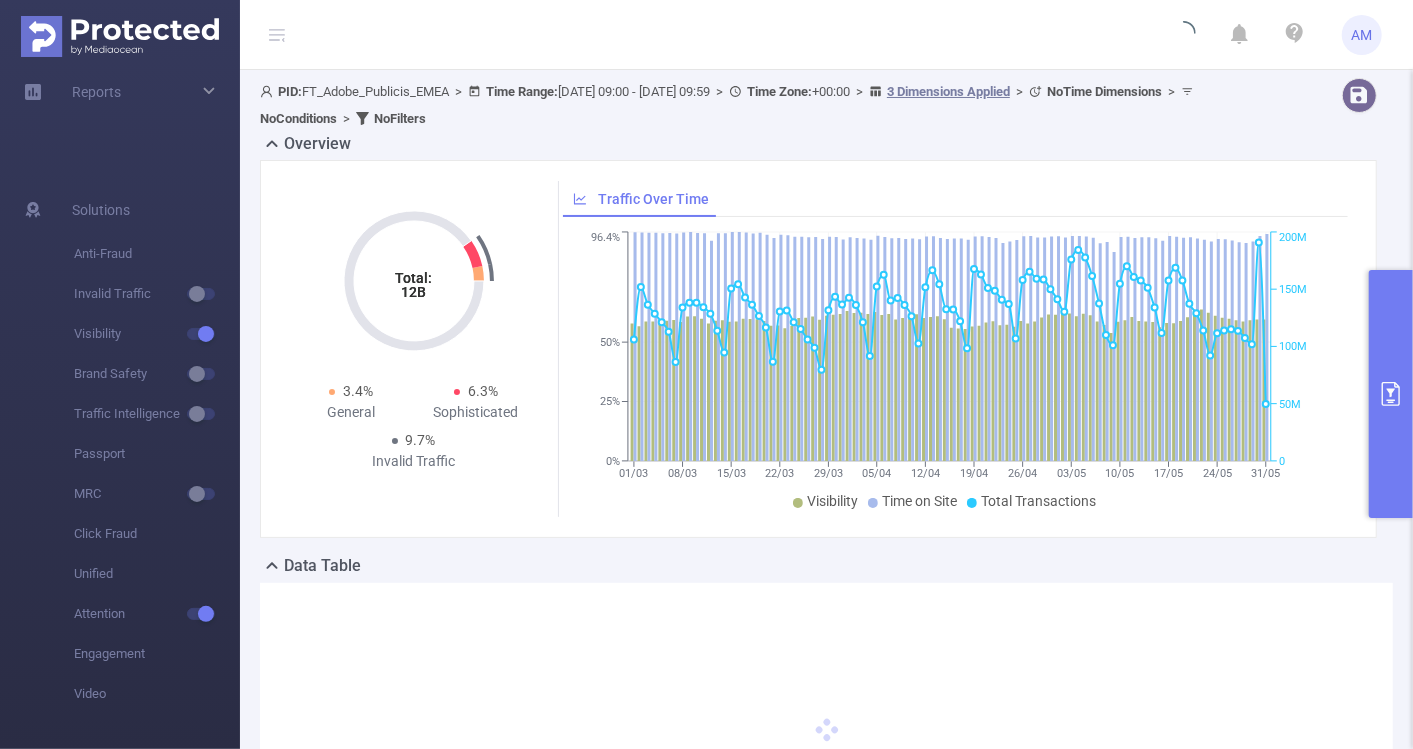 scroll, scrollTop: 257, scrollLeft: 0, axis: vertical 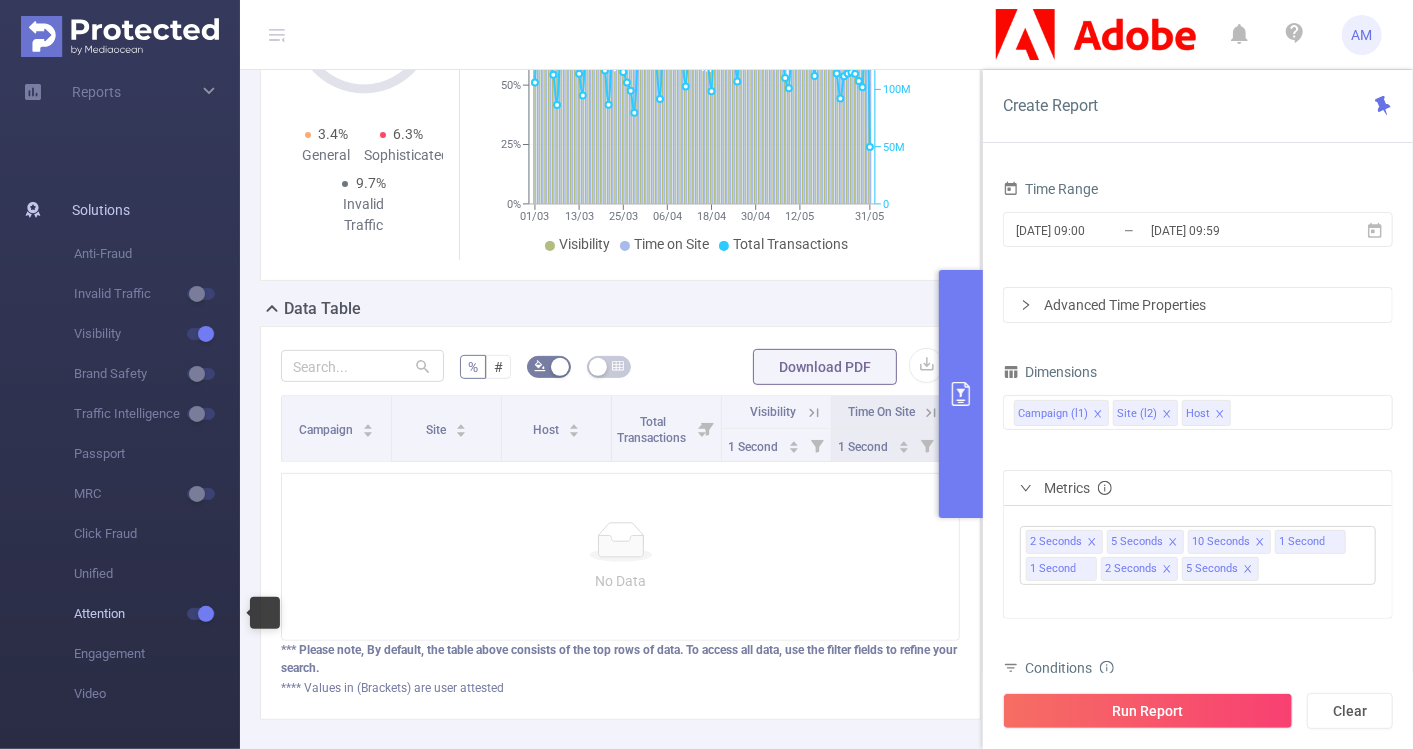 click at bounding box center [201, 614] 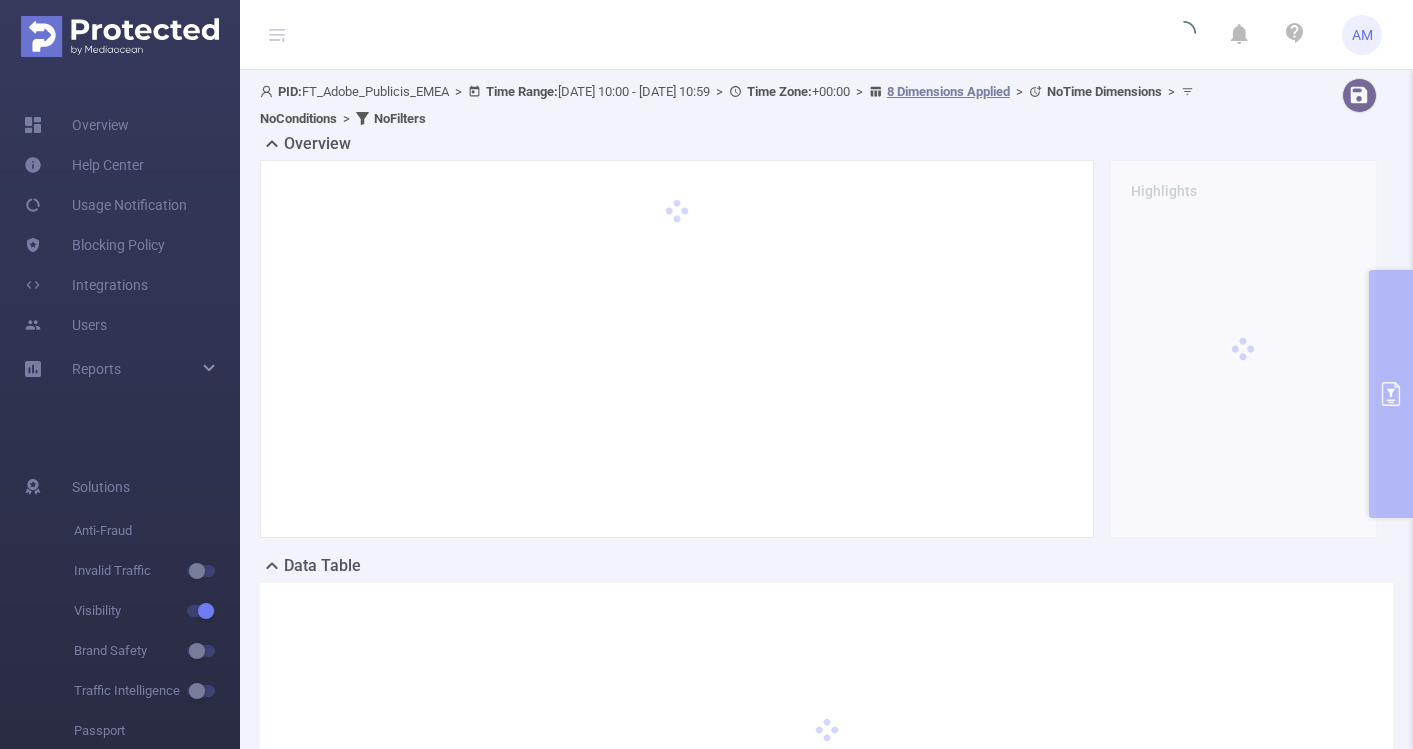 scroll, scrollTop: 0, scrollLeft: 0, axis: both 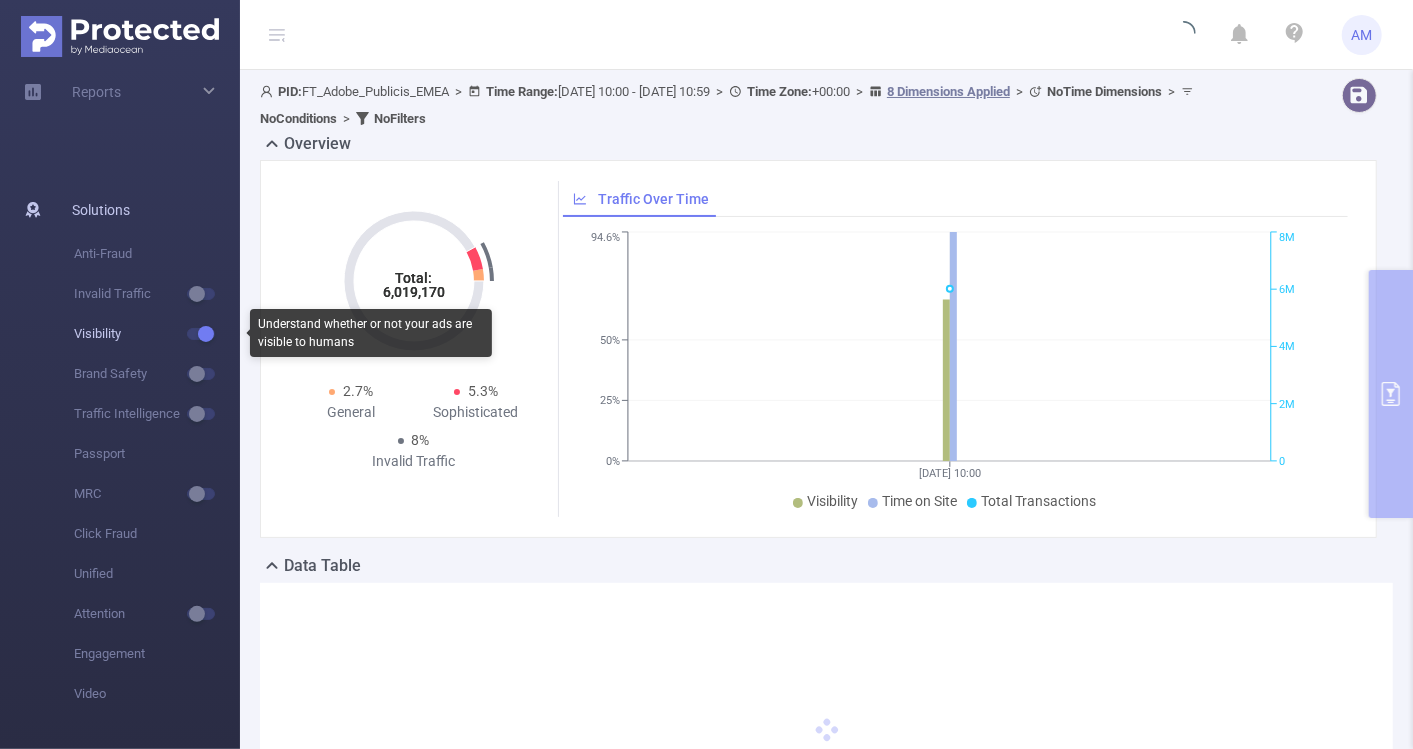 click at bounding box center (201, 334) 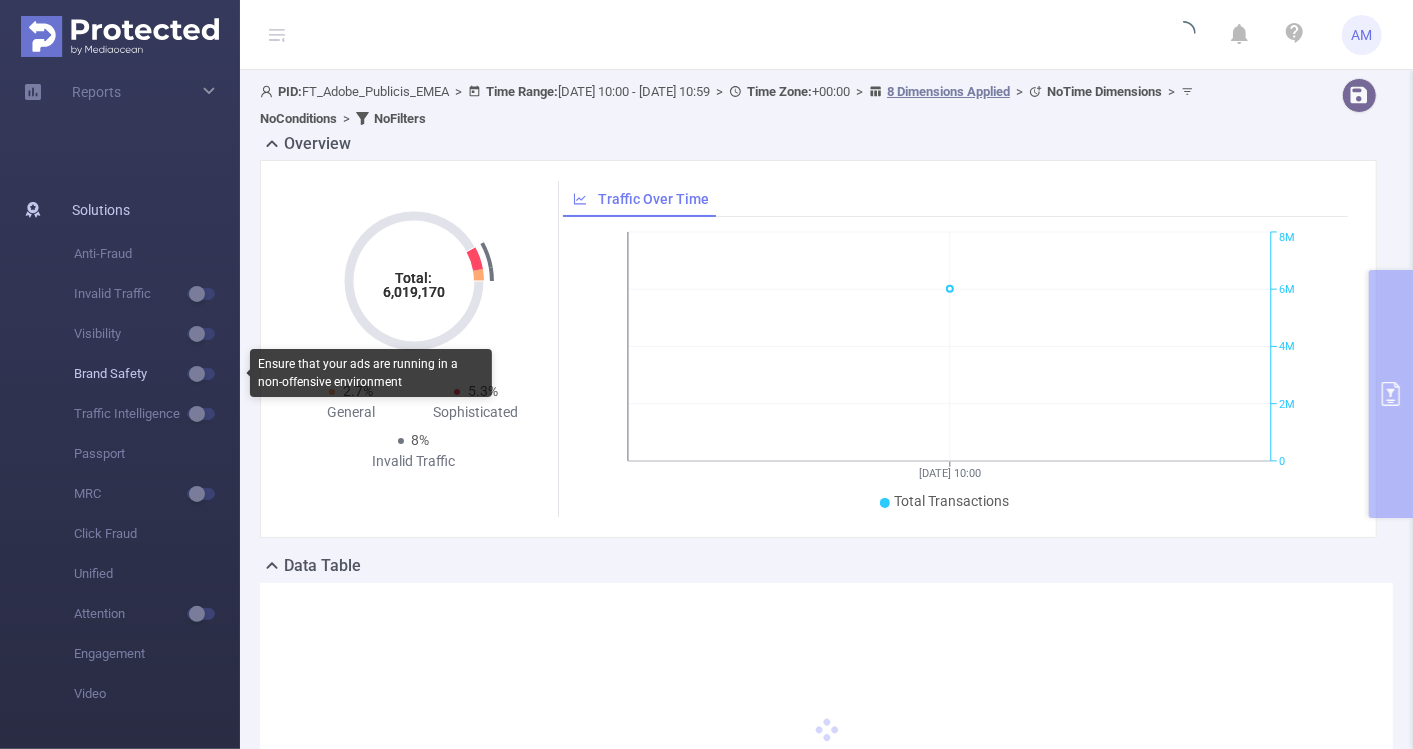 click at bounding box center (201, 374) 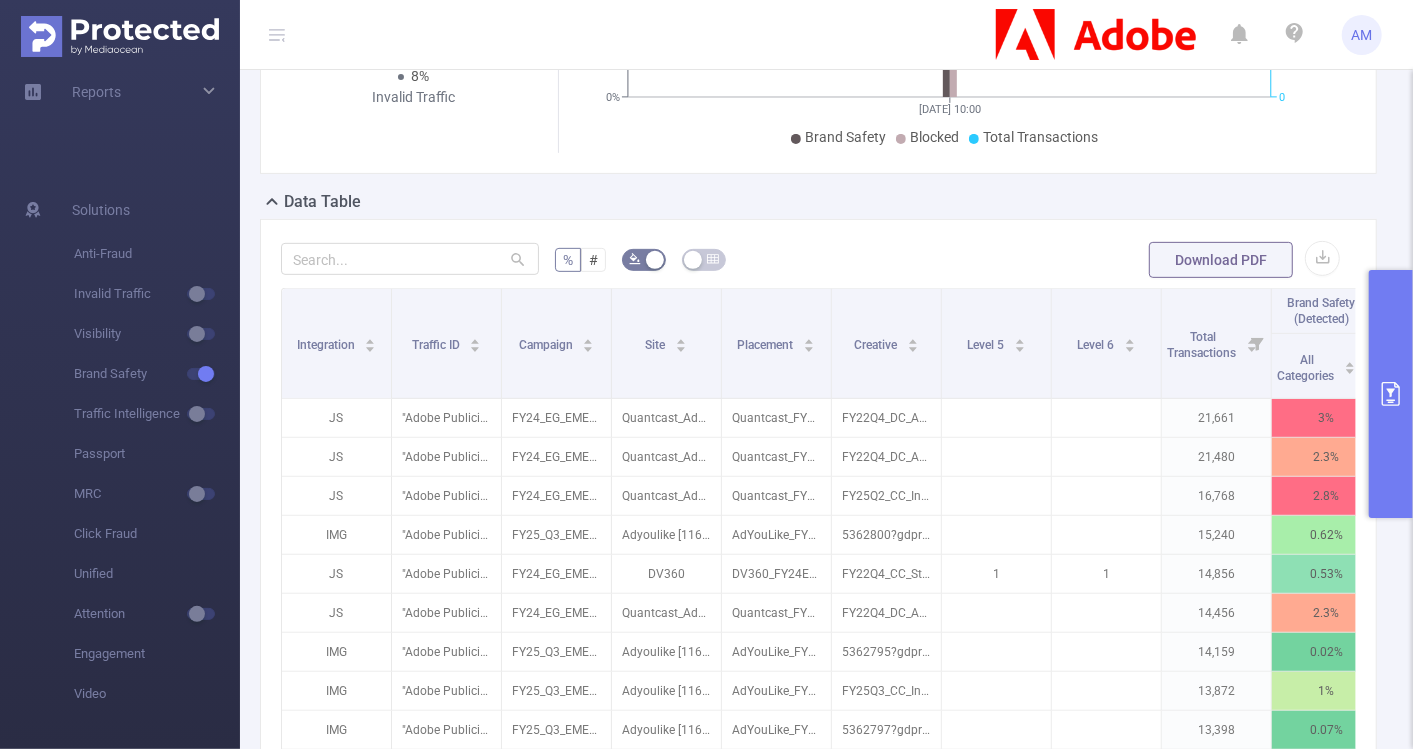 scroll, scrollTop: 366, scrollLeft: 0, axis: vertical 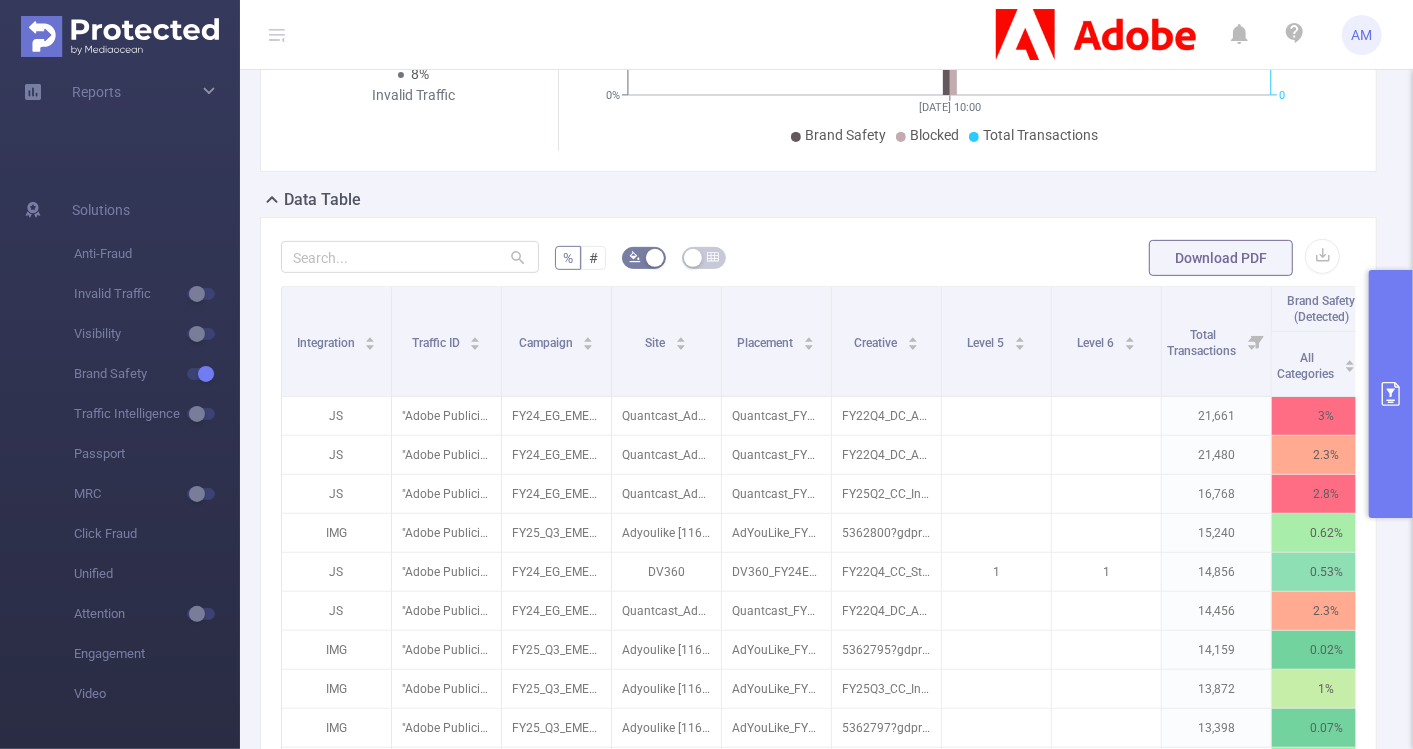 click at bounding box center [1391, 394] 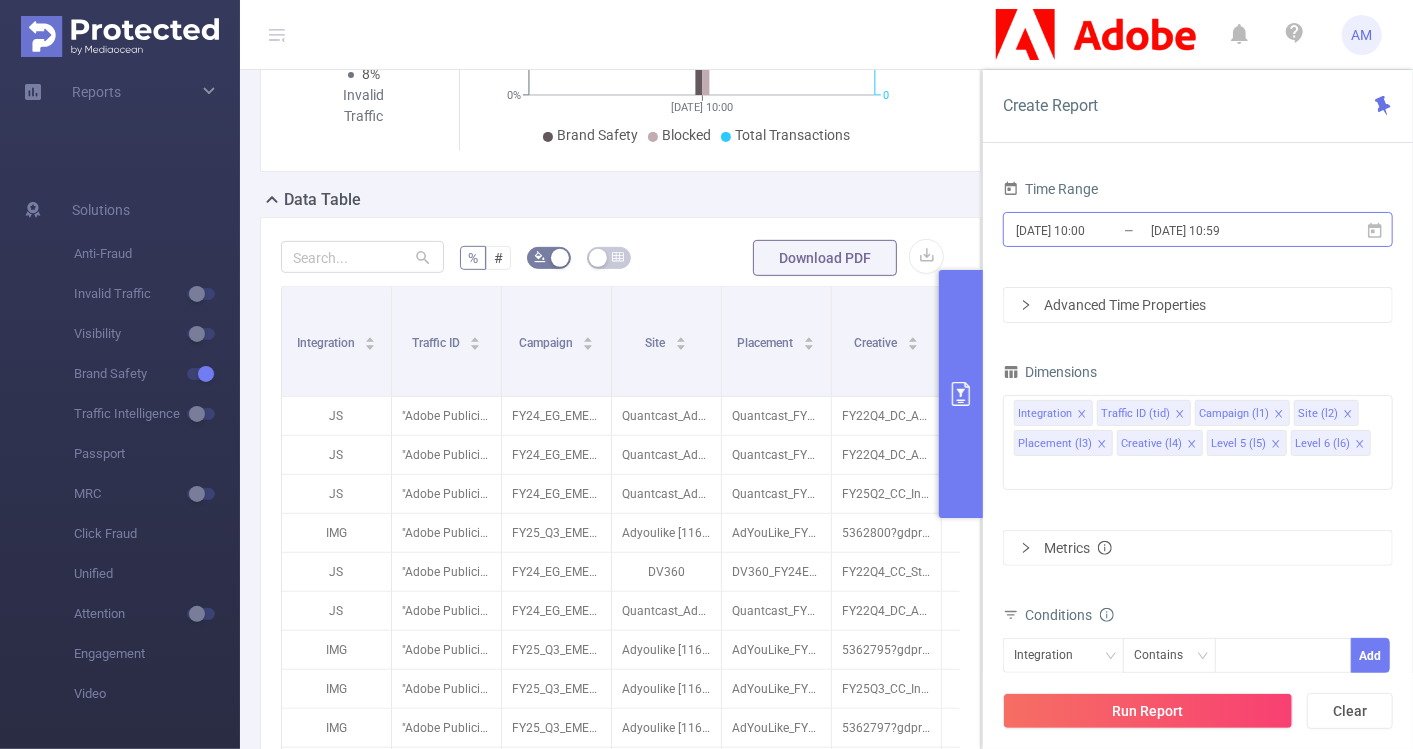 click on "[DATE] 10:00" at bounding box center [1095, 230] 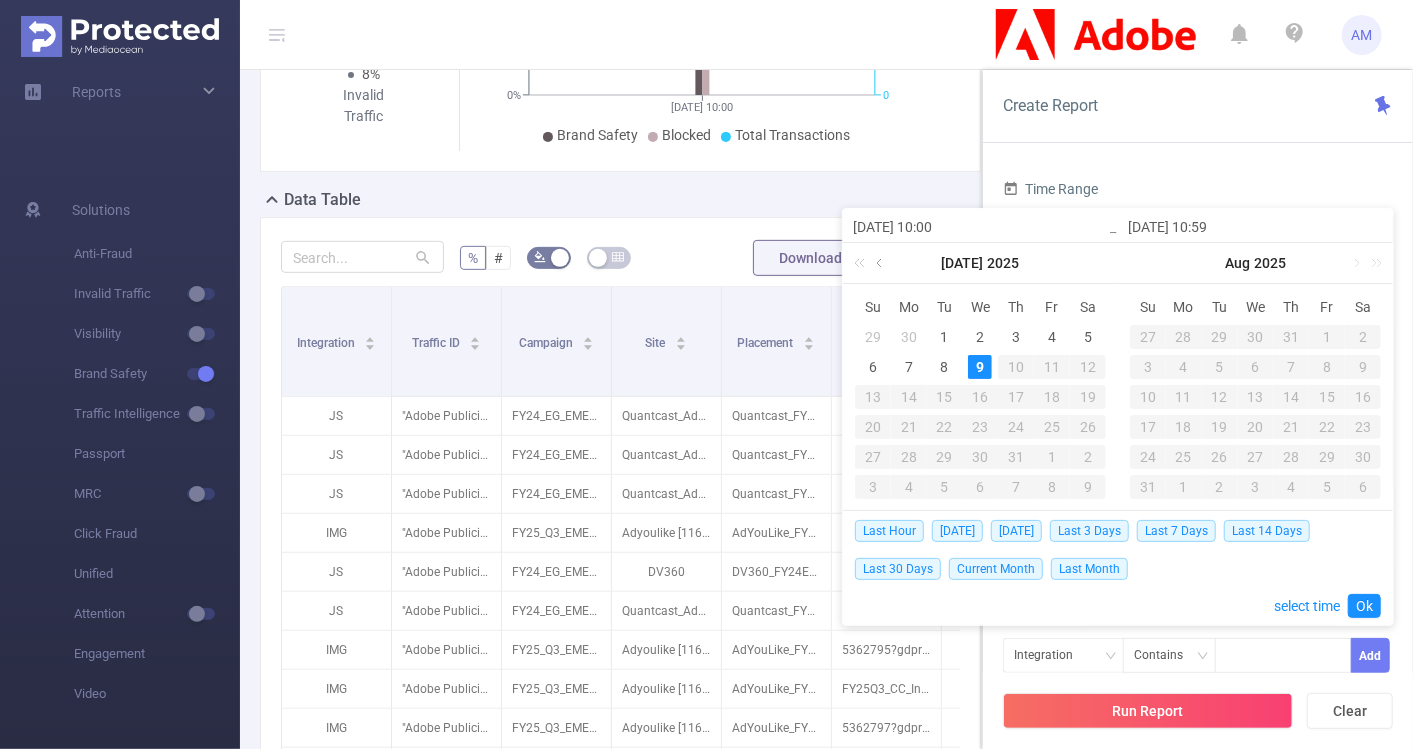 click at bounding box center (881, 263) 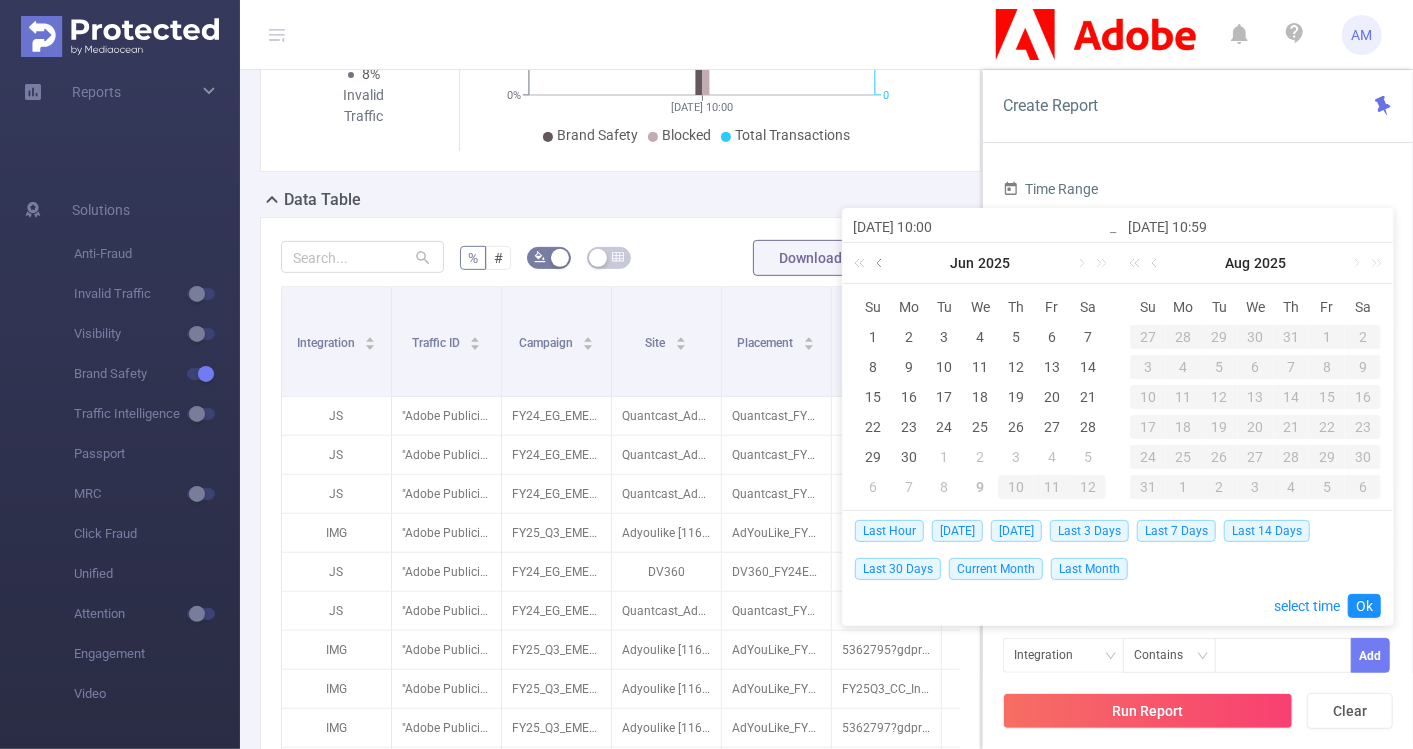 click at bounding box center (881, 263) 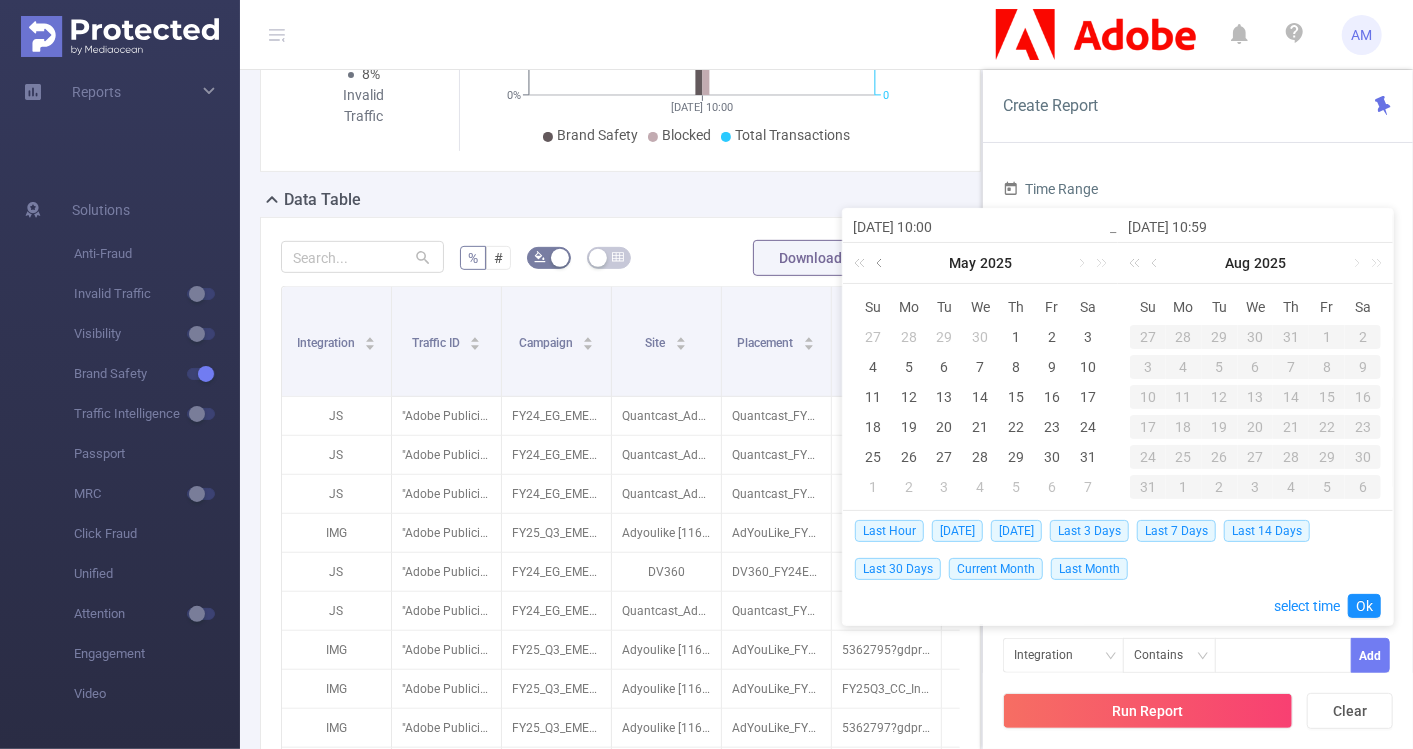 click at bounding box center [881, 263] 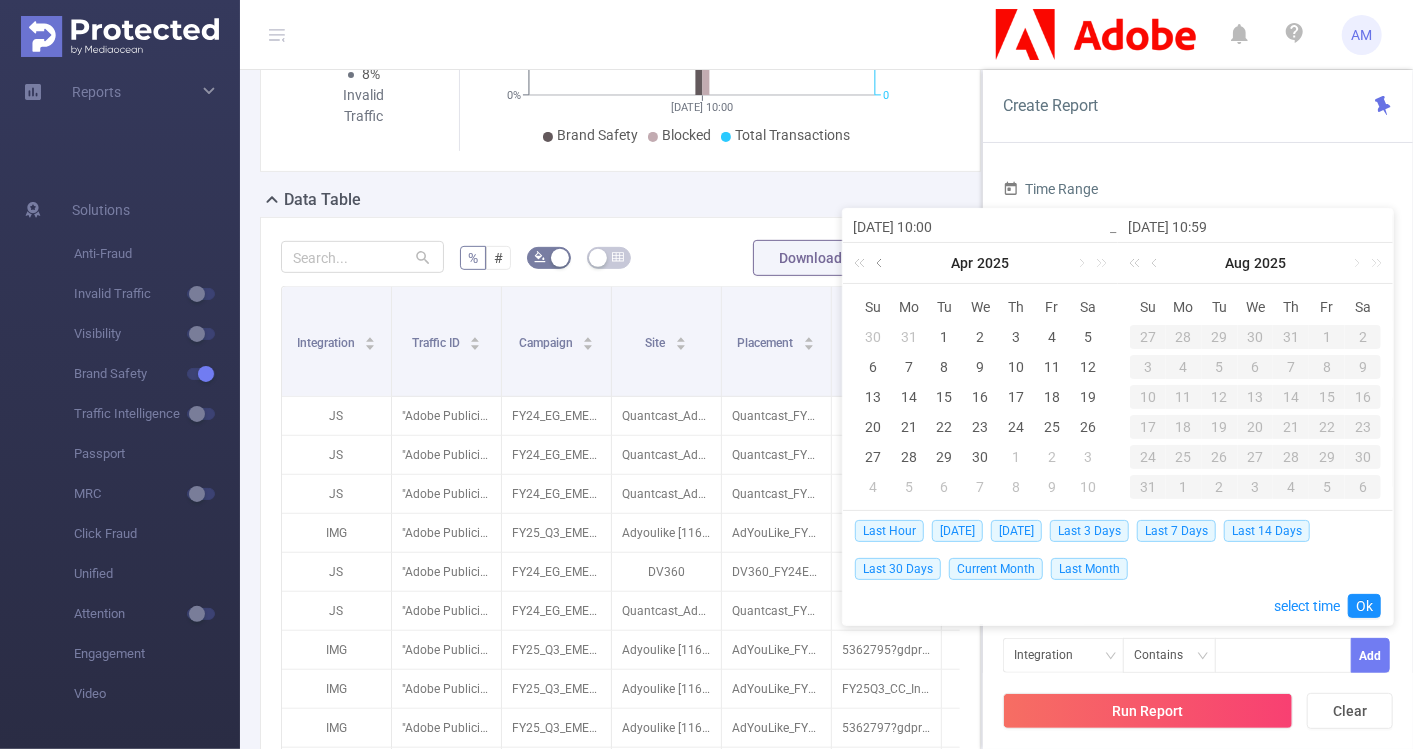click at bounding box center [881, 263] 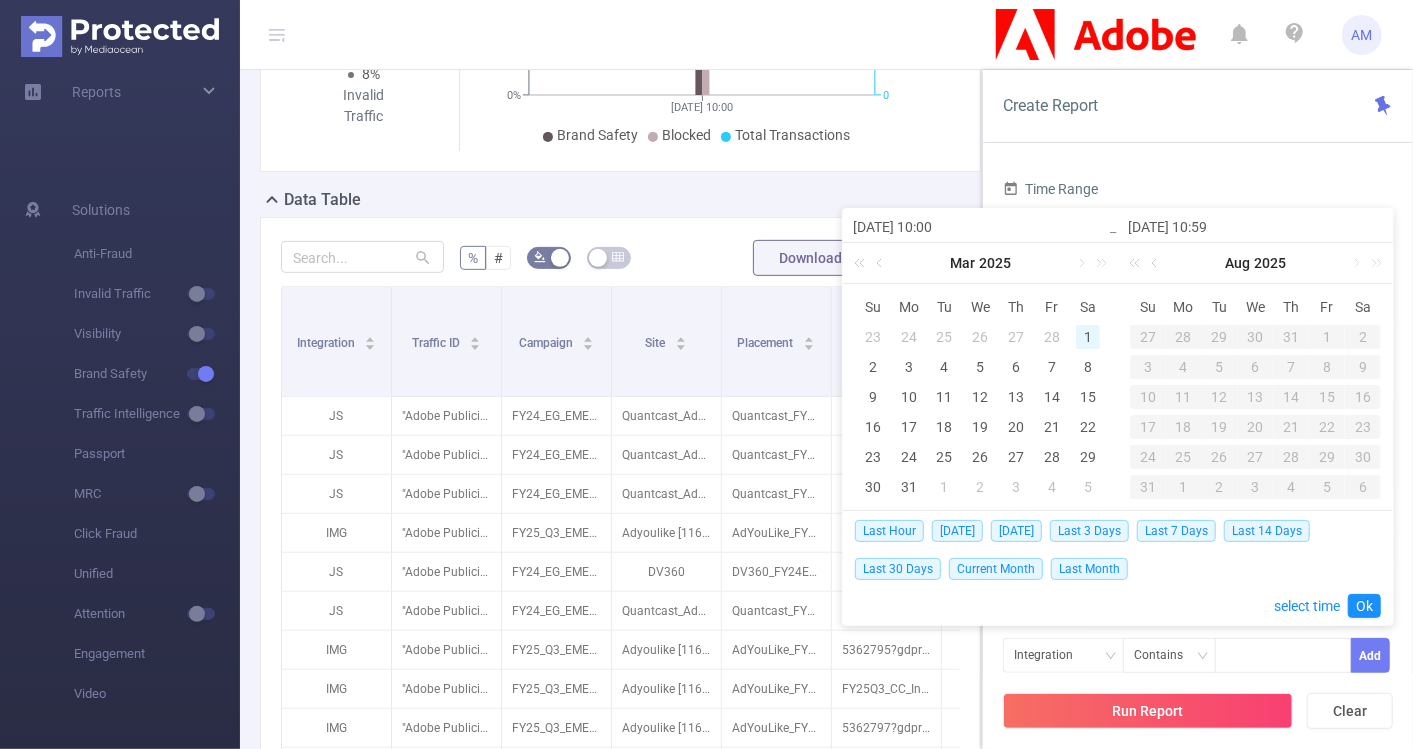 click on "1" at bounding box center (1088, 337) 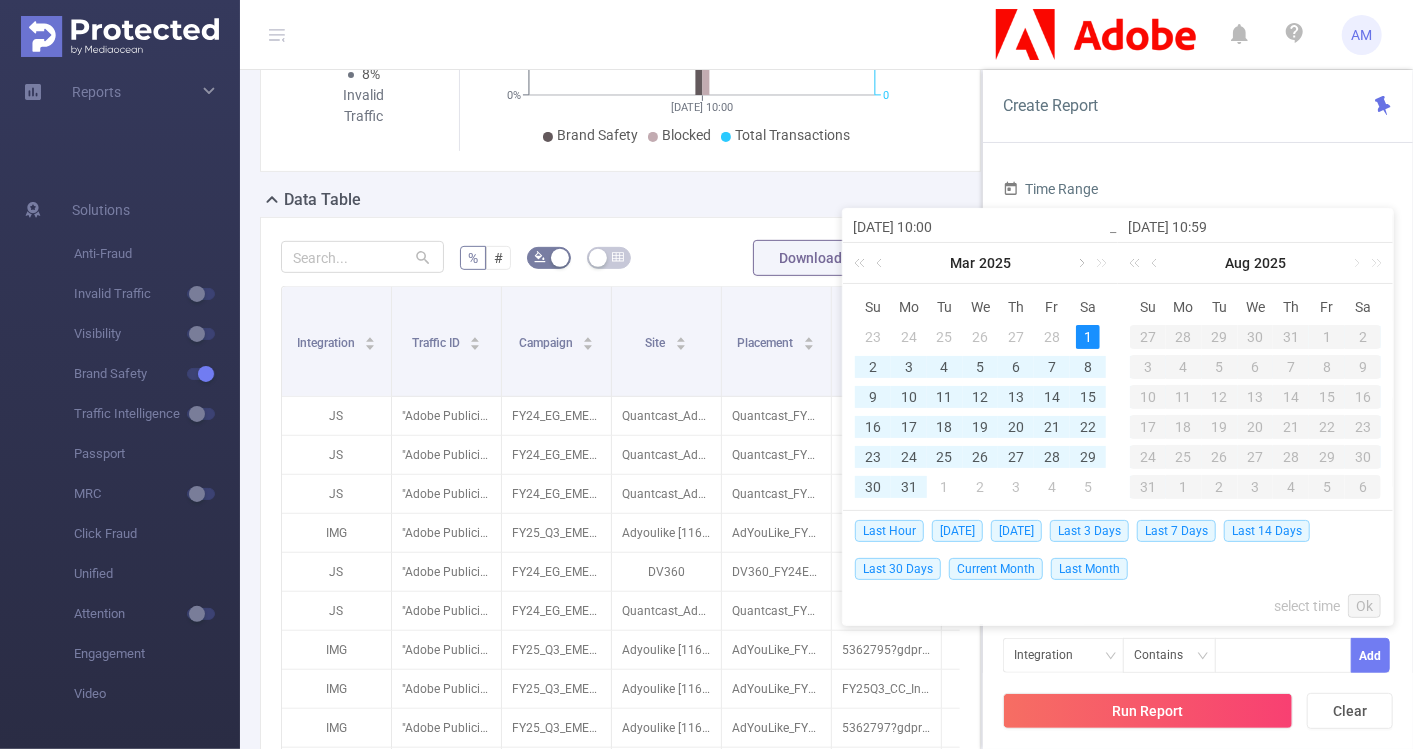 click at bounding box center (1080, 263) 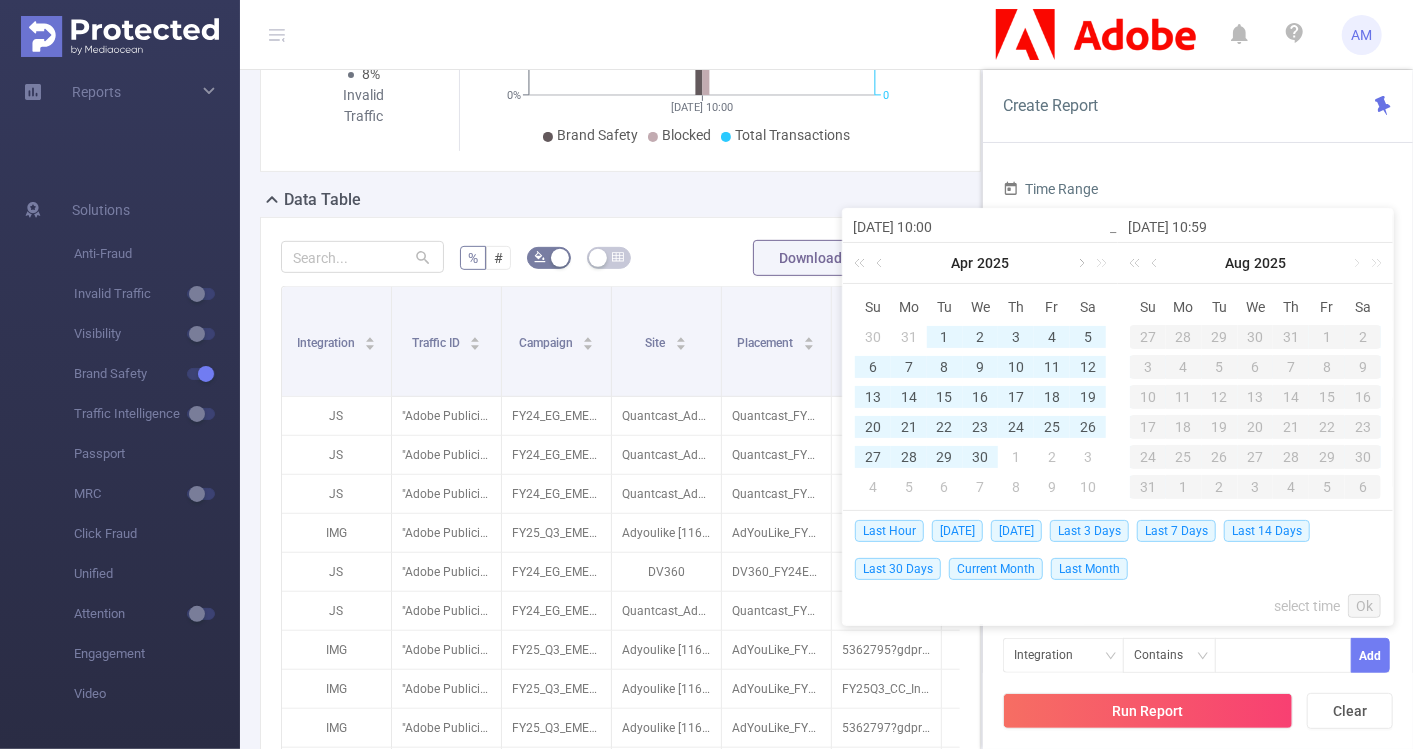 click at bounding box center [1080, 263] 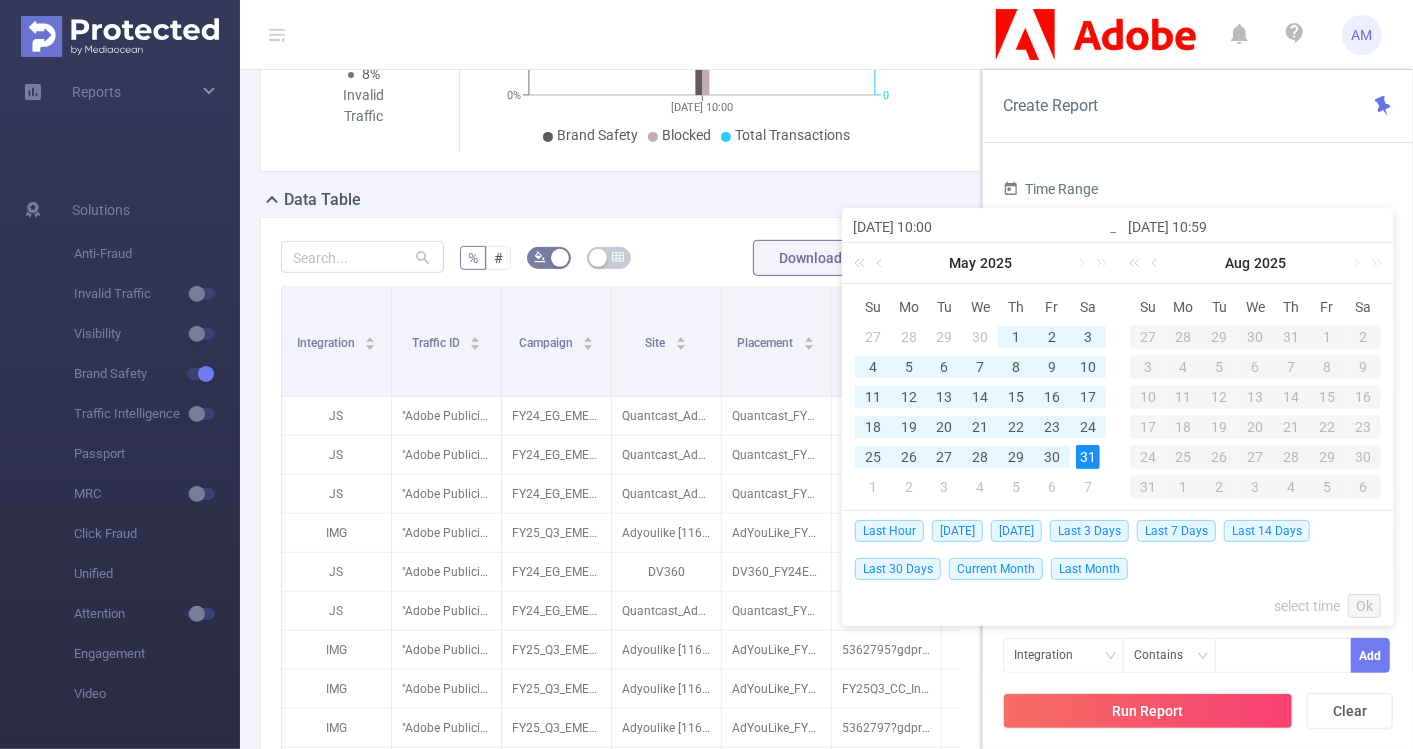 click on "31" at bounding box center [1088, 457] 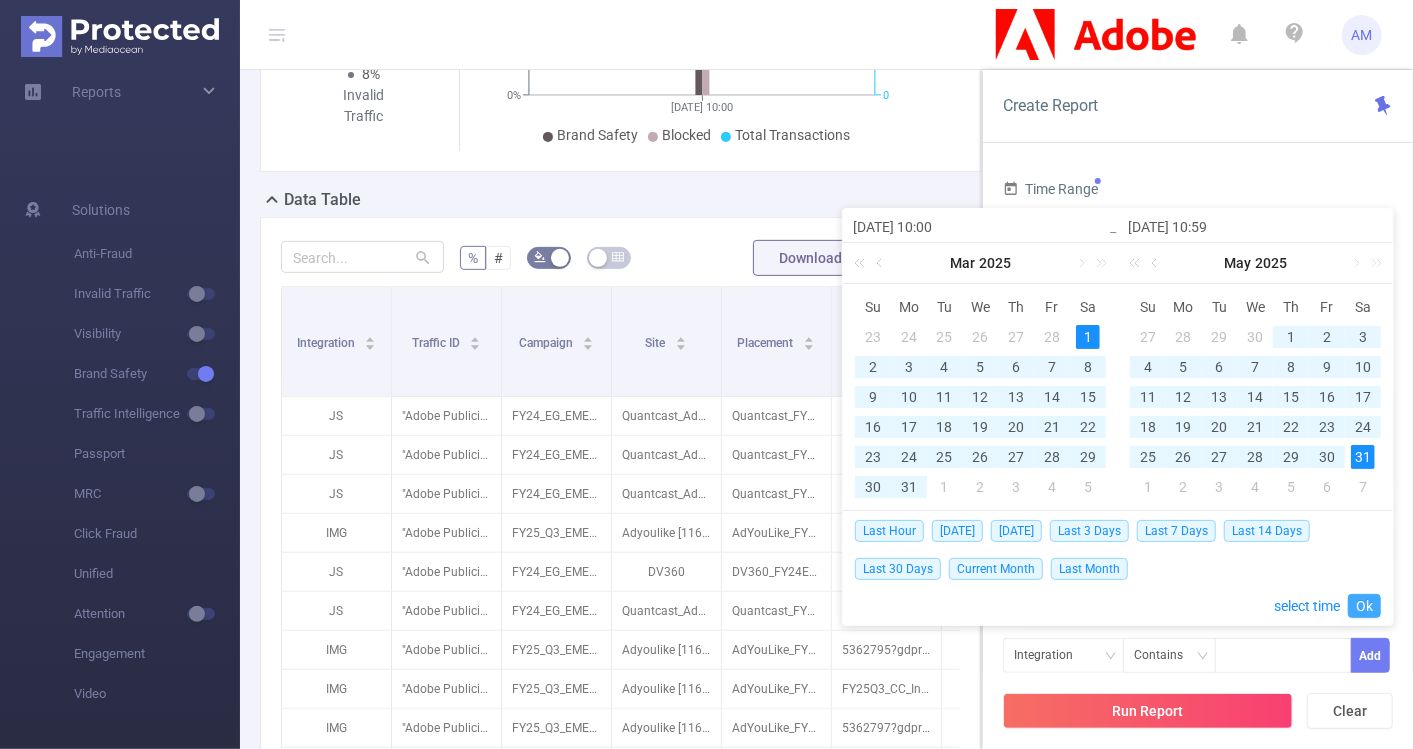 click on "Ok" at bounding box center (1364, 606) 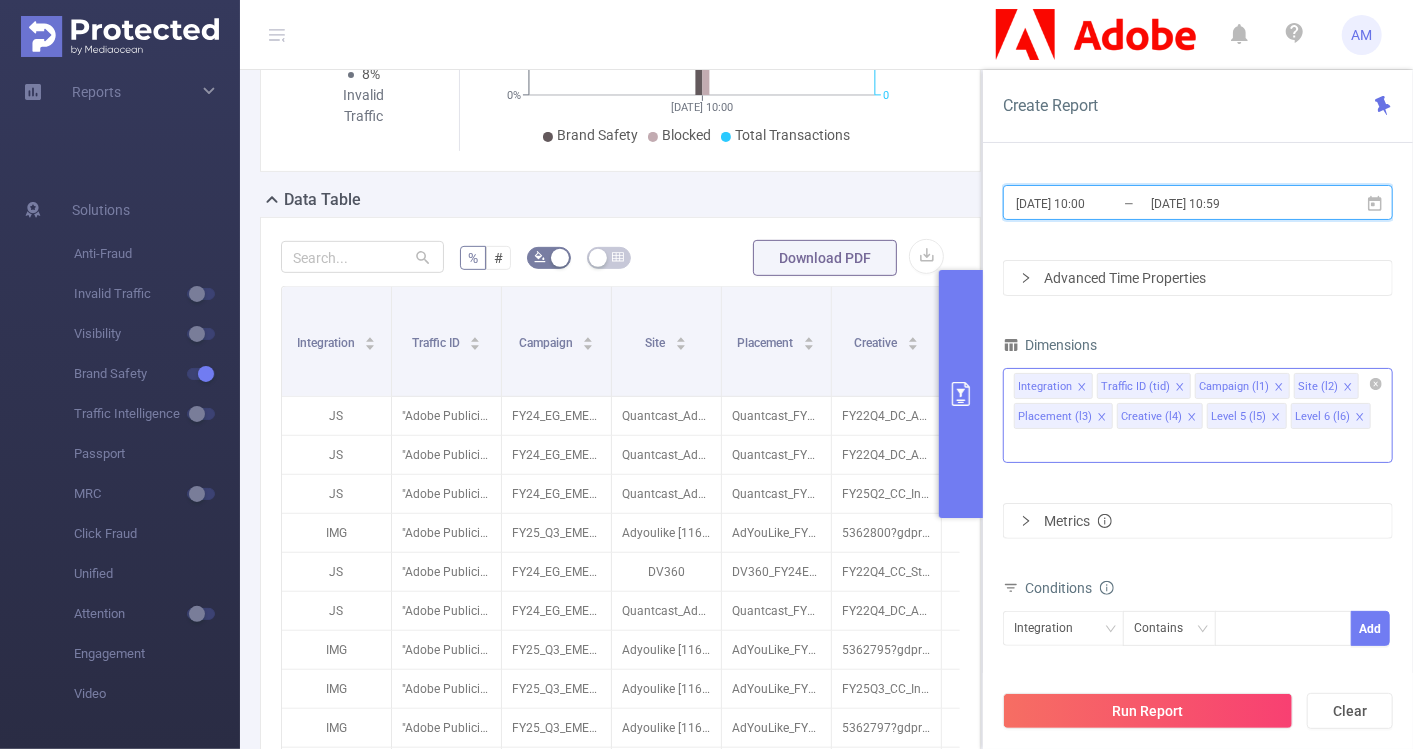 click 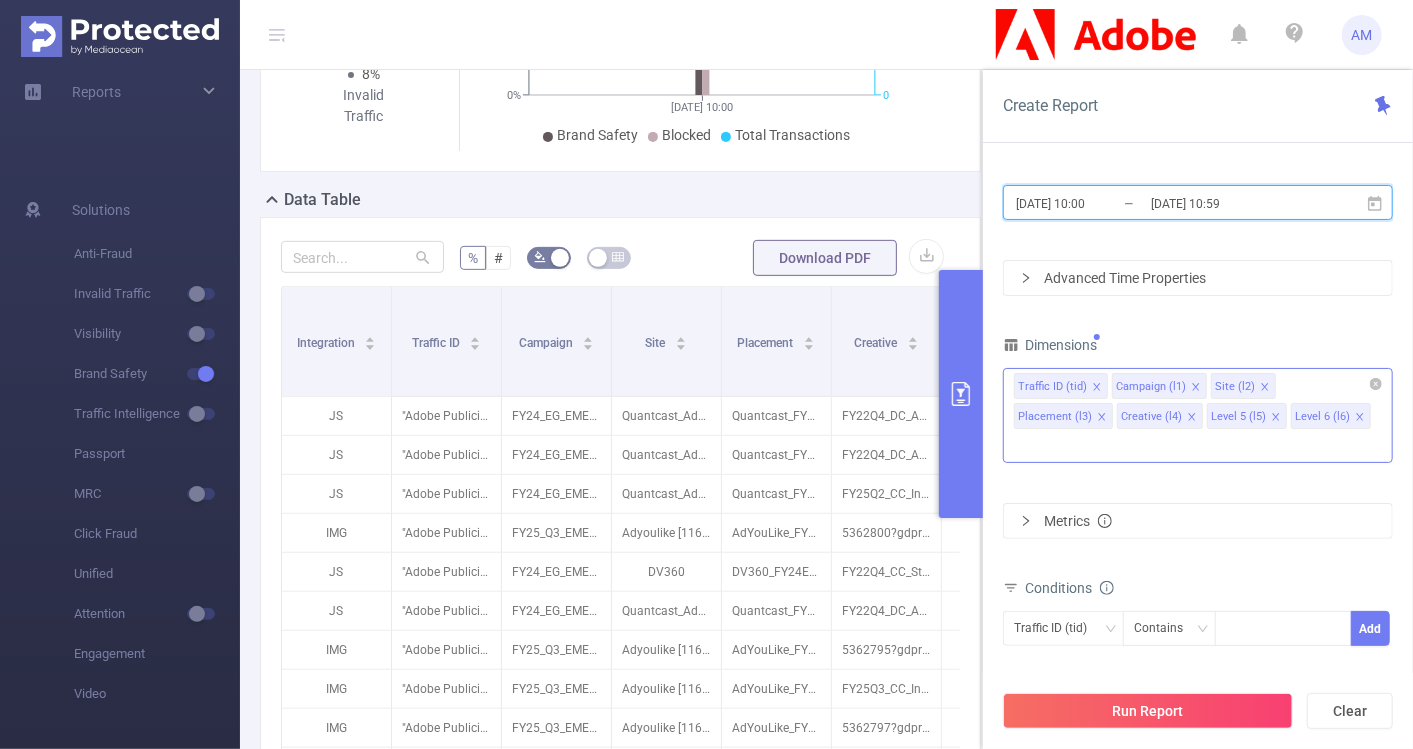 click 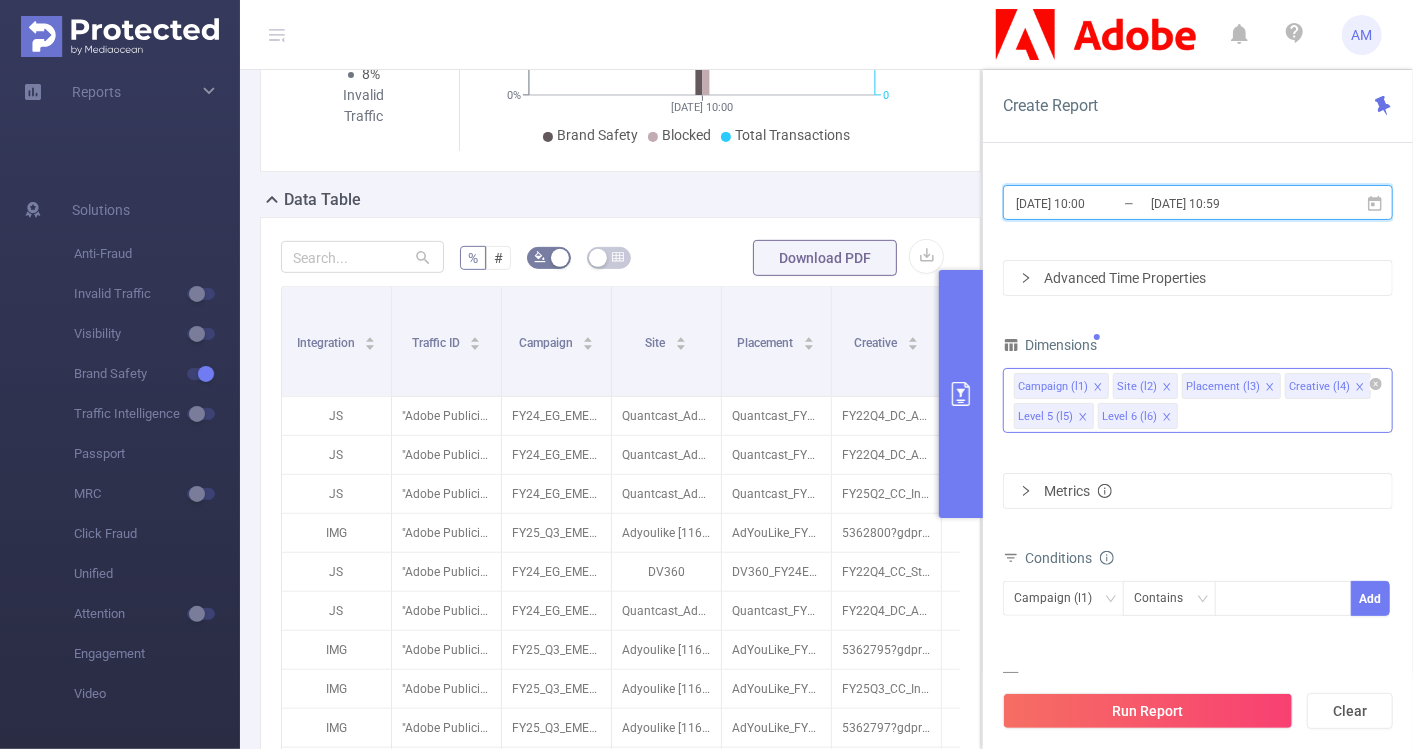 click 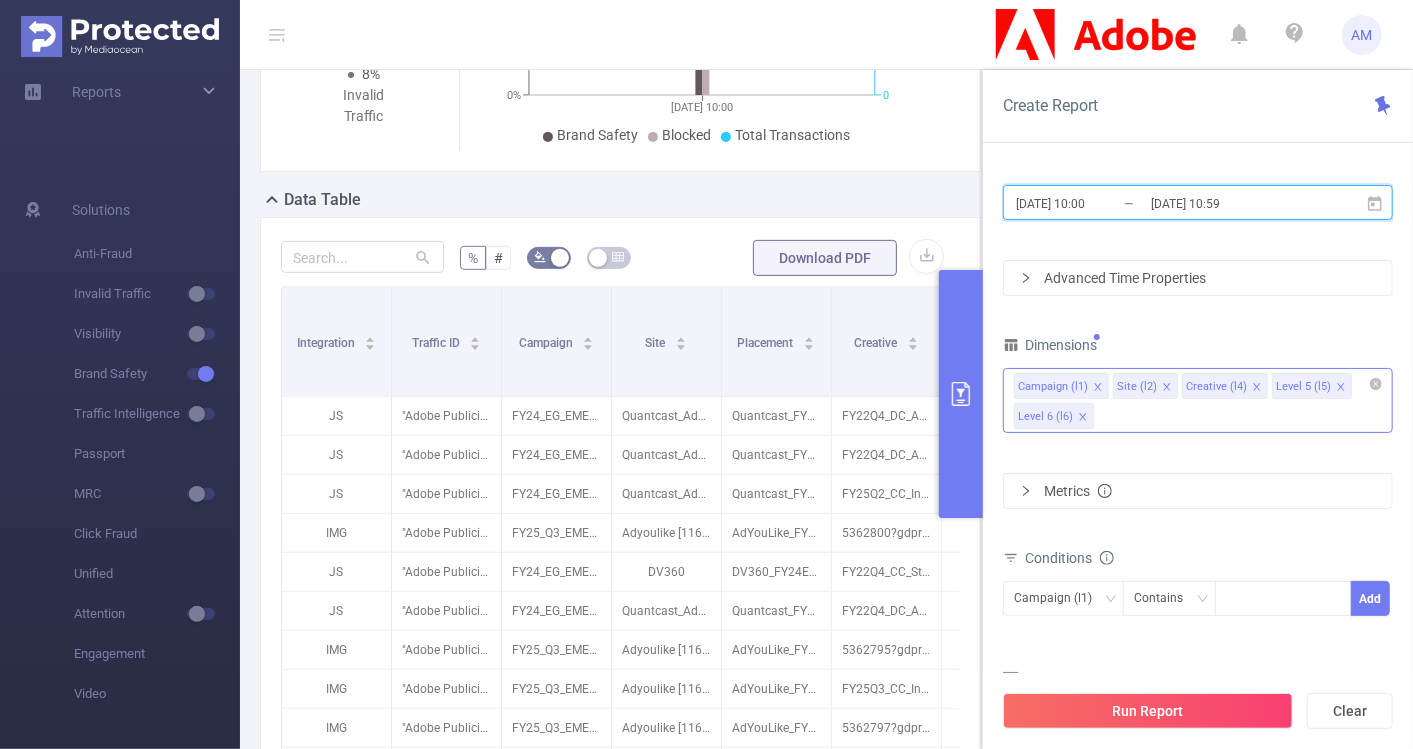 click 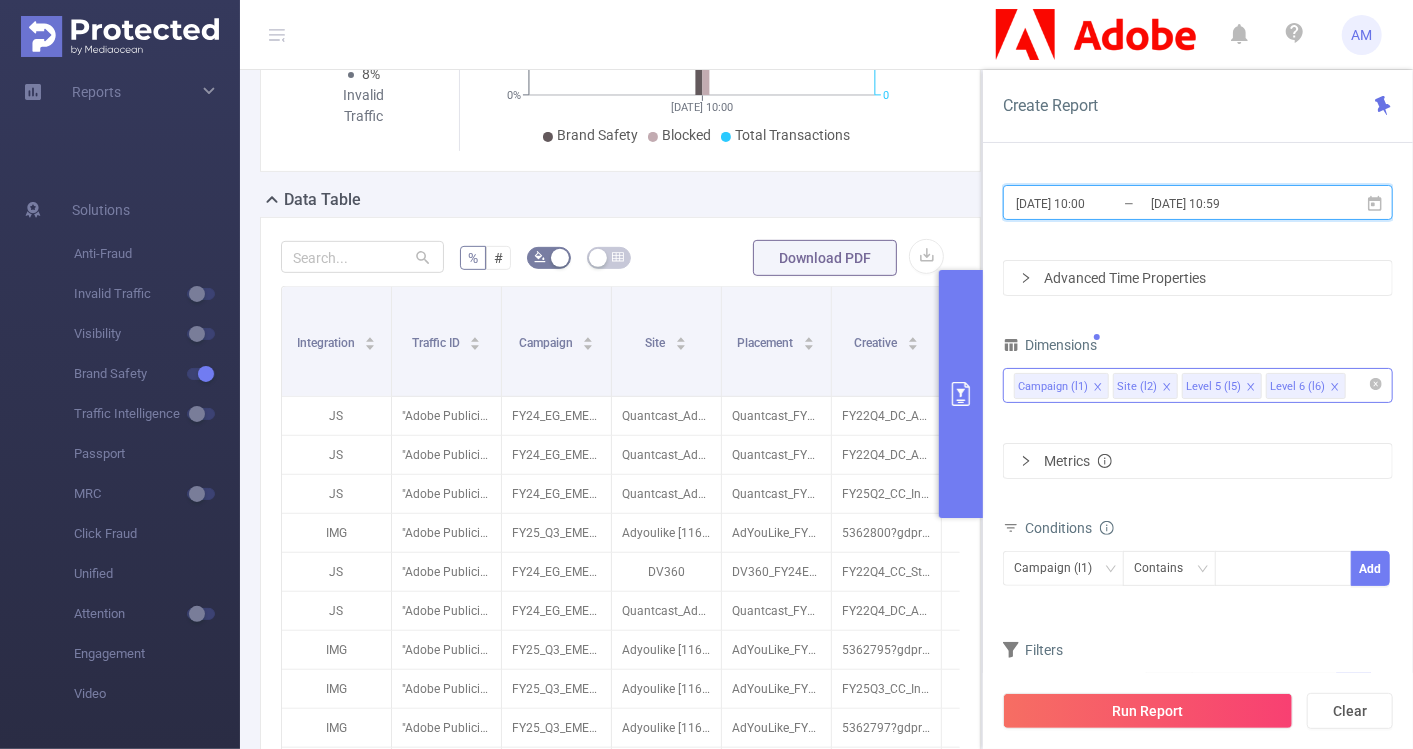 click 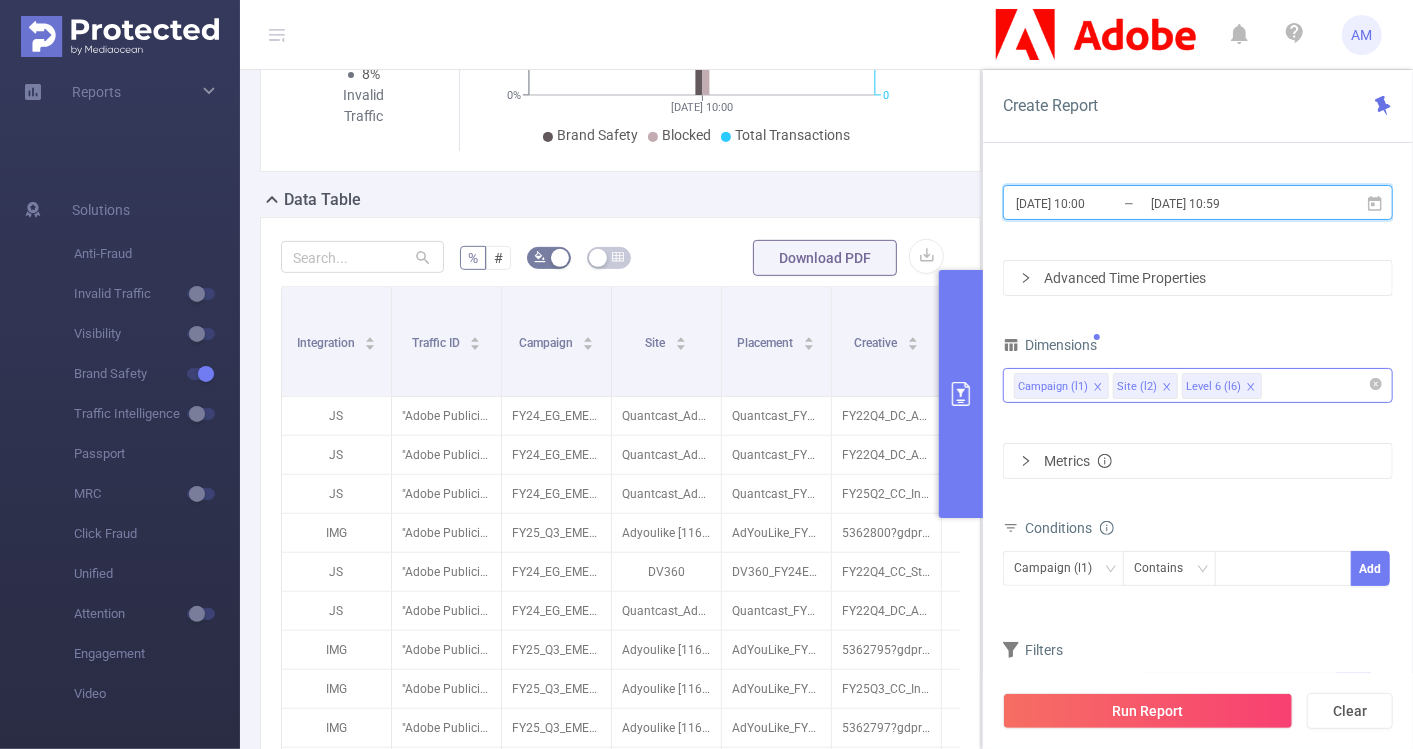 click 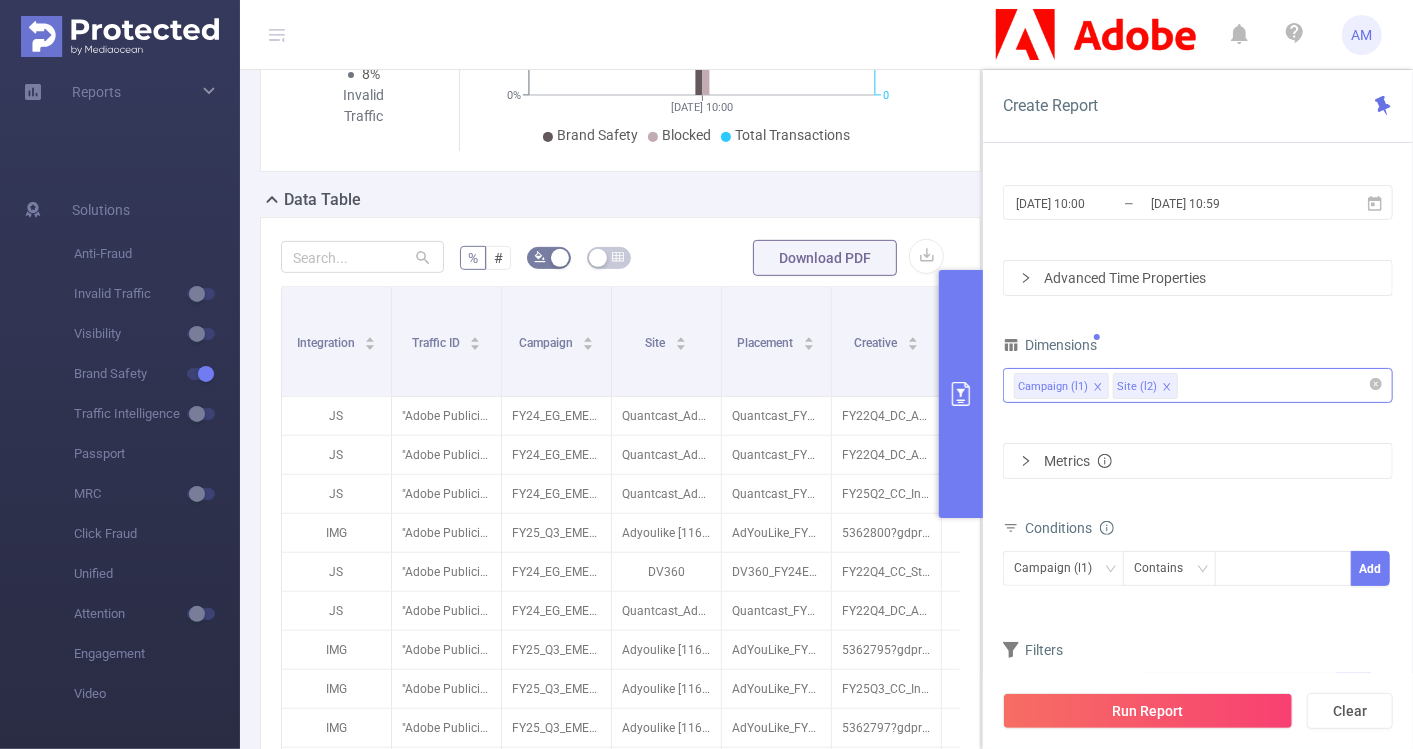 click on "Campaign (l1) Site (l2)" at bounding box center (1198, 385) 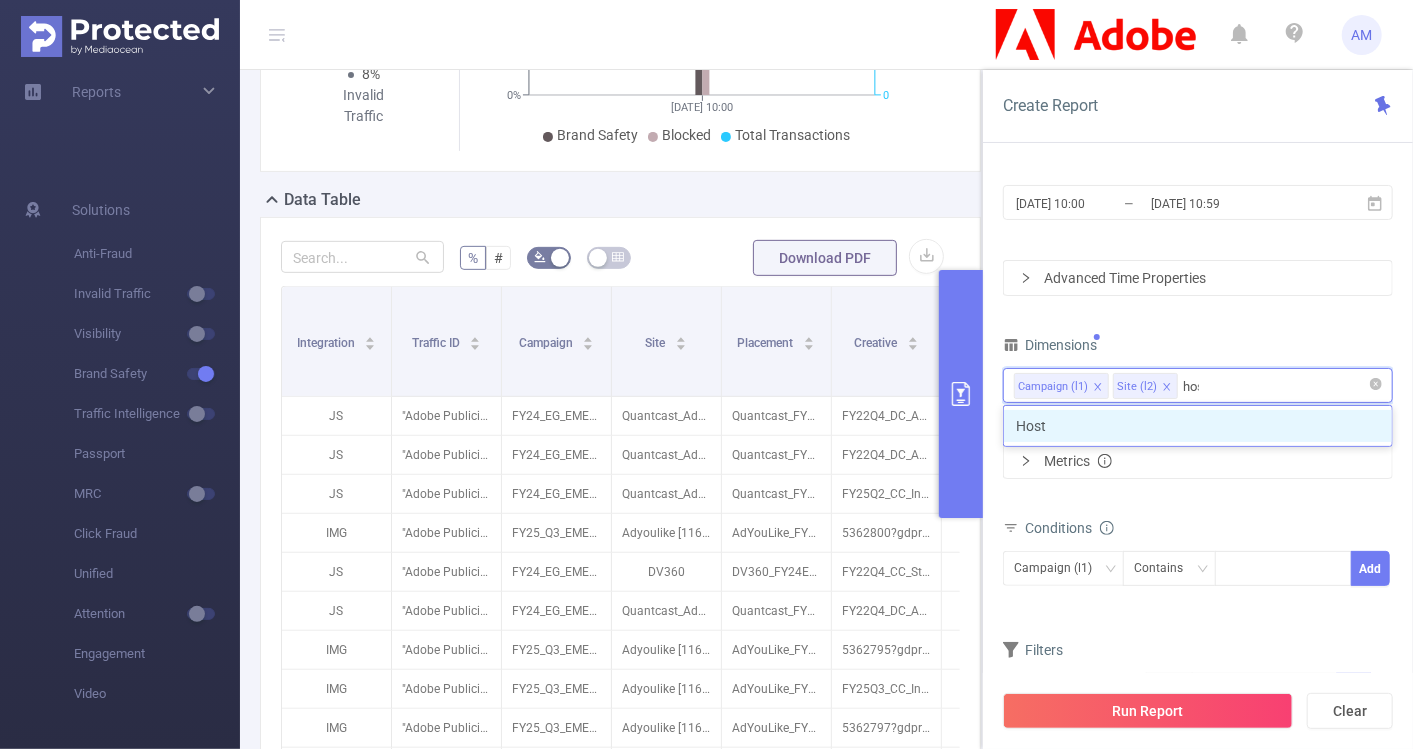 type on "host" 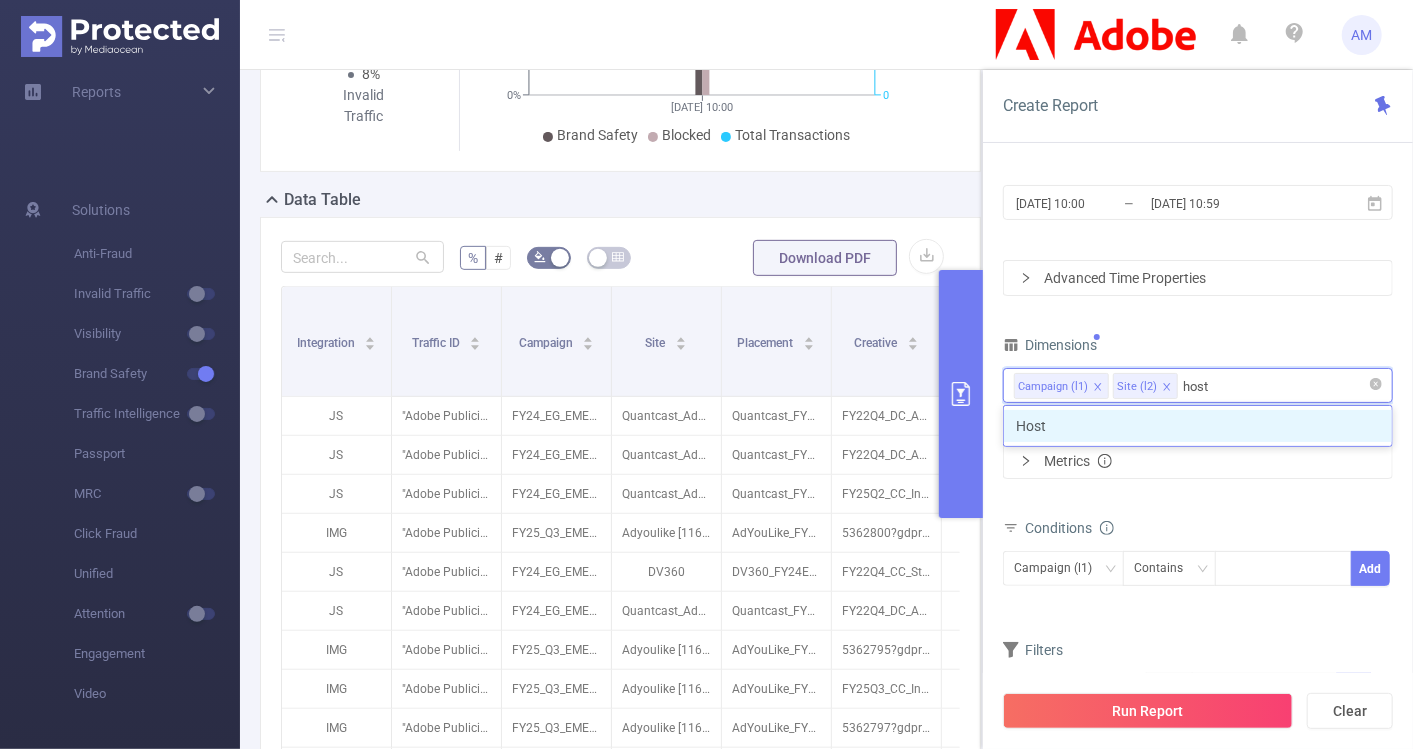 type 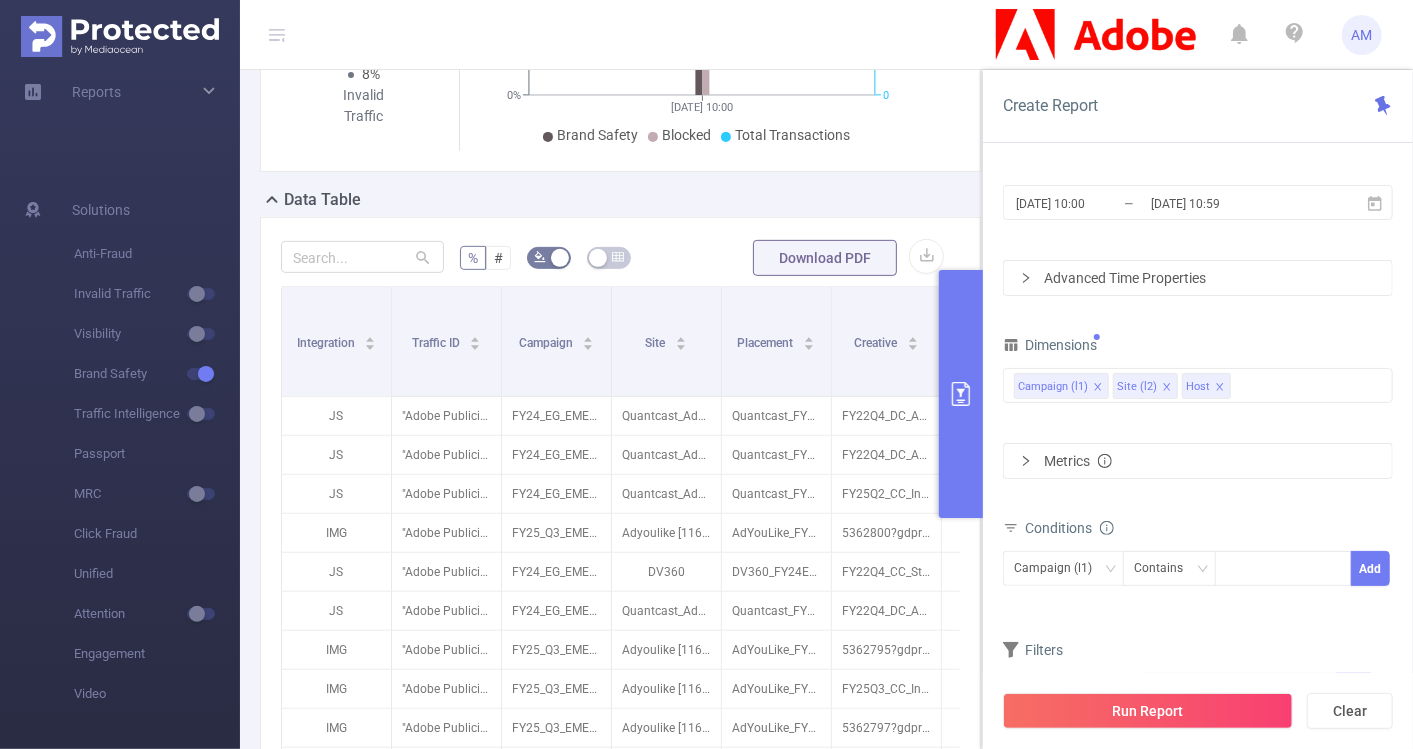 click on "Time Range [DATE] 10:00   _   [DATE] 10:59 Advanced Time Properties    Dimensions Campaign (l1) Site (l2) Host   Metrics    Conditions  Campaign (l1) Contains   Add    Filters Total Transactions ≥ Add" at bounding box center [1198, 441] 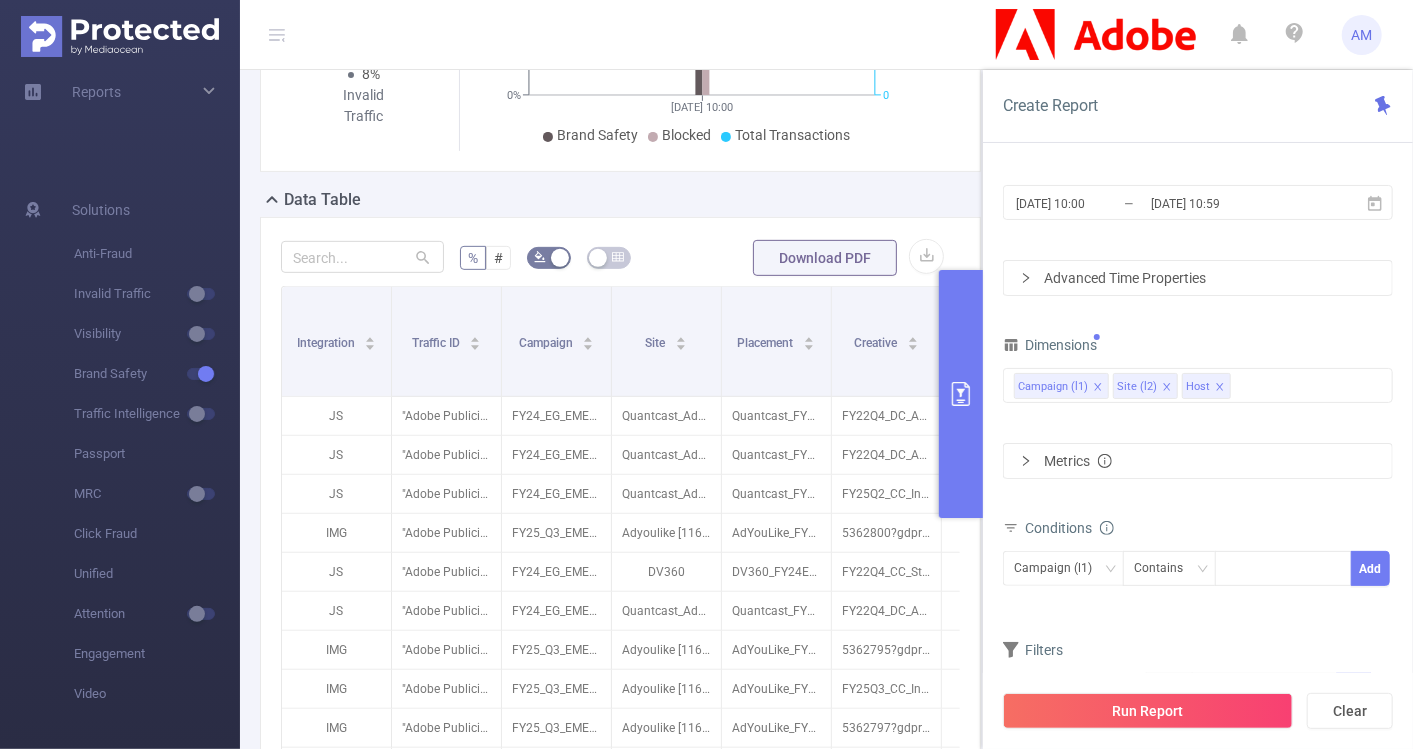 click 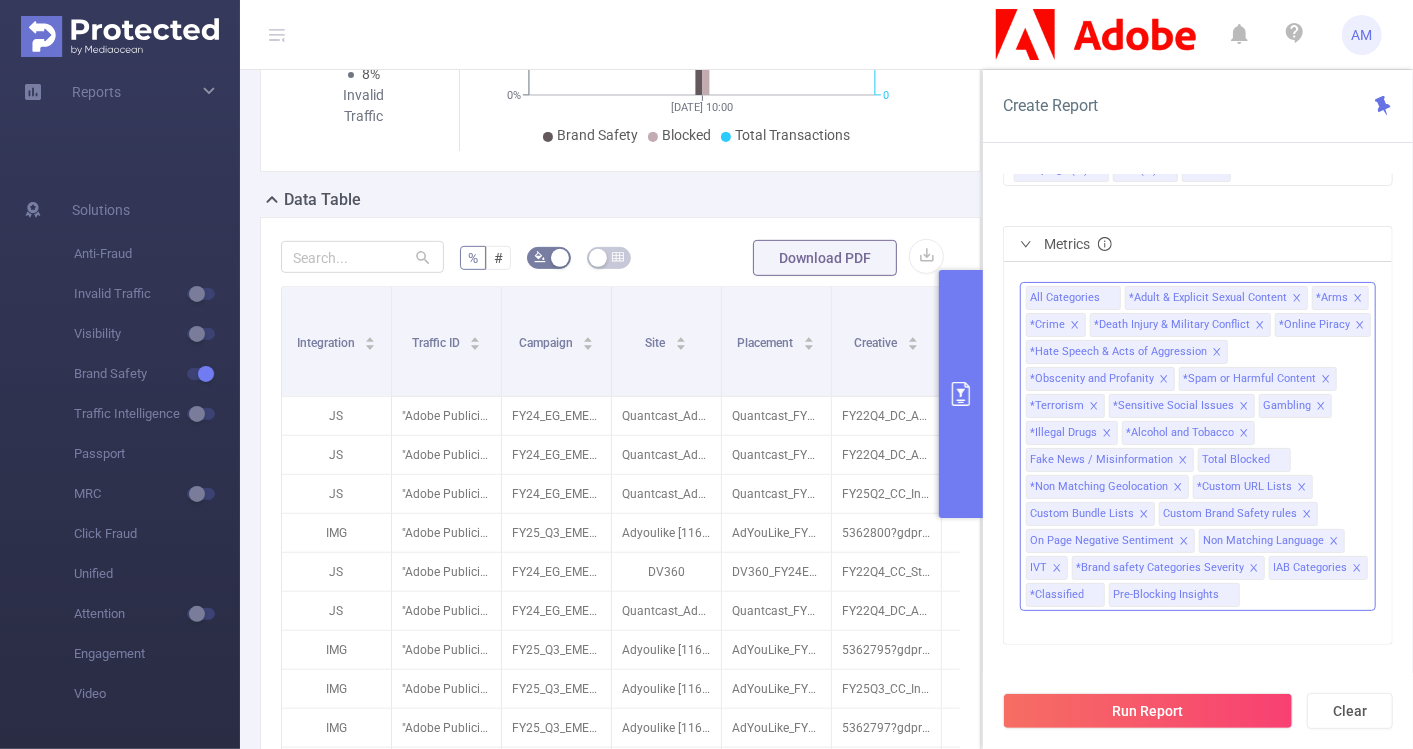 click on "All Categories *Adult & Explicit Sexual Content *Arms *Crime *Death Injury & Military Conflict *Online Piracy *Hate Speech & Acts of Aggression *Obscenity and Profanity *Spam or Harmful Content *Terrorism *Sensitive Social Issues Gambling *Illegal Drugs *Alcohol and Tobacco Fake News / Misinformation Total Blocked *Non Matching Geolocation *Custom URL Lists Custom Bundle Lists Custom Brand Safety rules On Page Negative Sentiment Non Matching Language IVT *Brand safety Categories Severity IAB Categories *Classified Pre-Blocking Insights" at bounding box center [1198, 446] 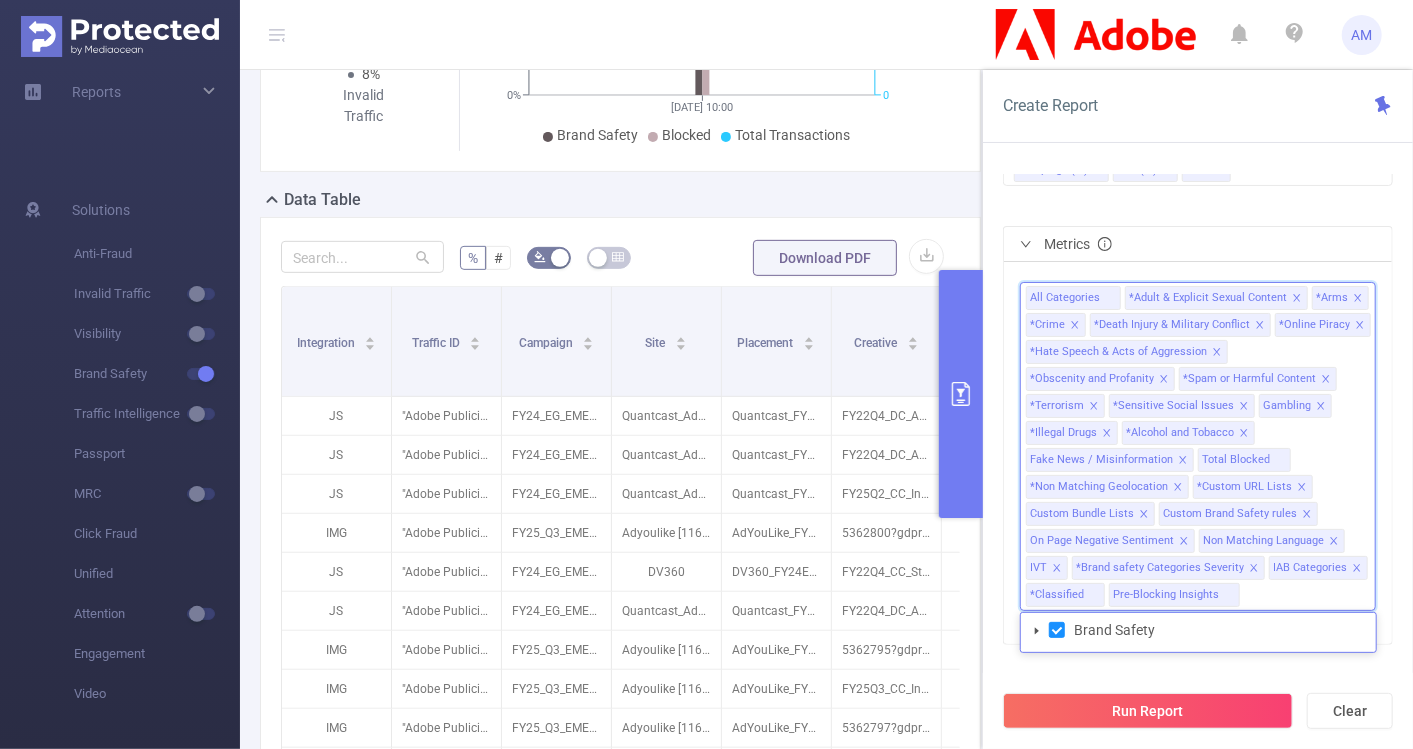 click 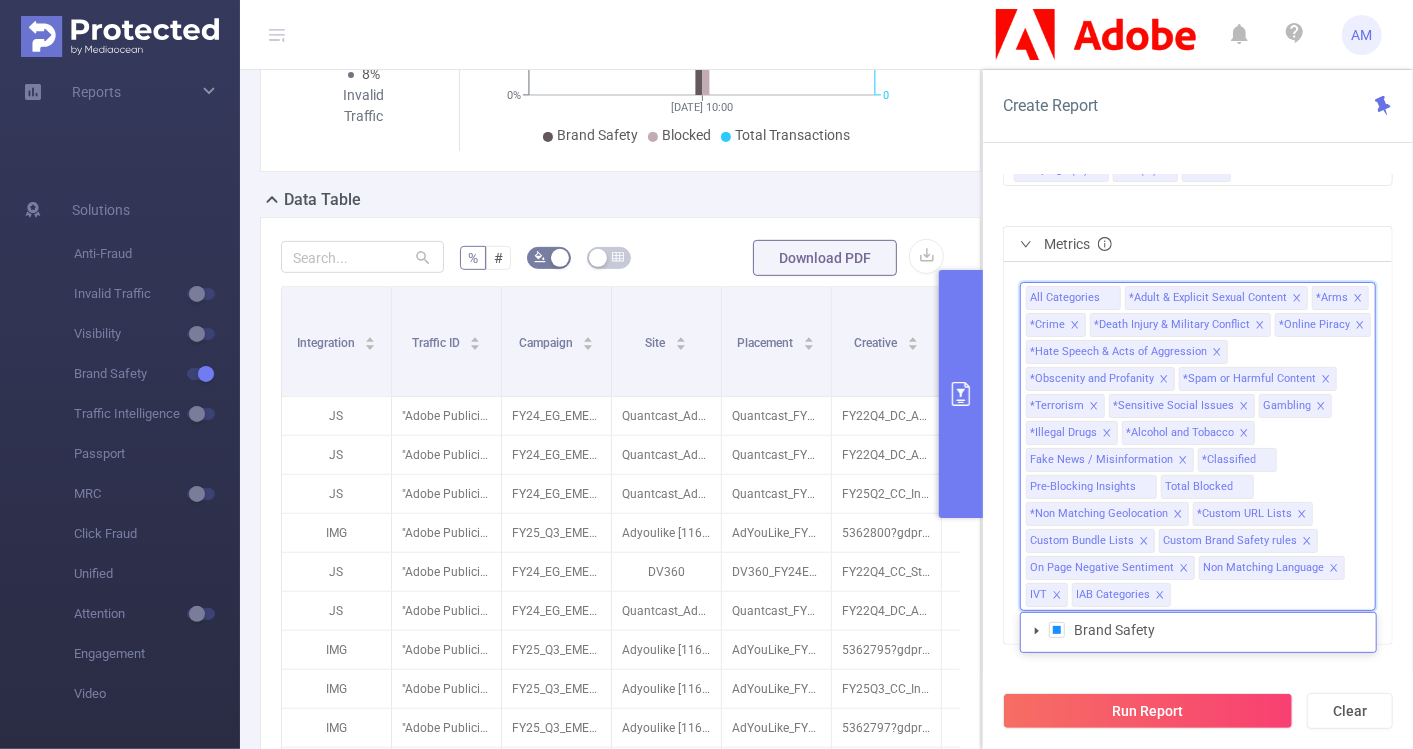 click 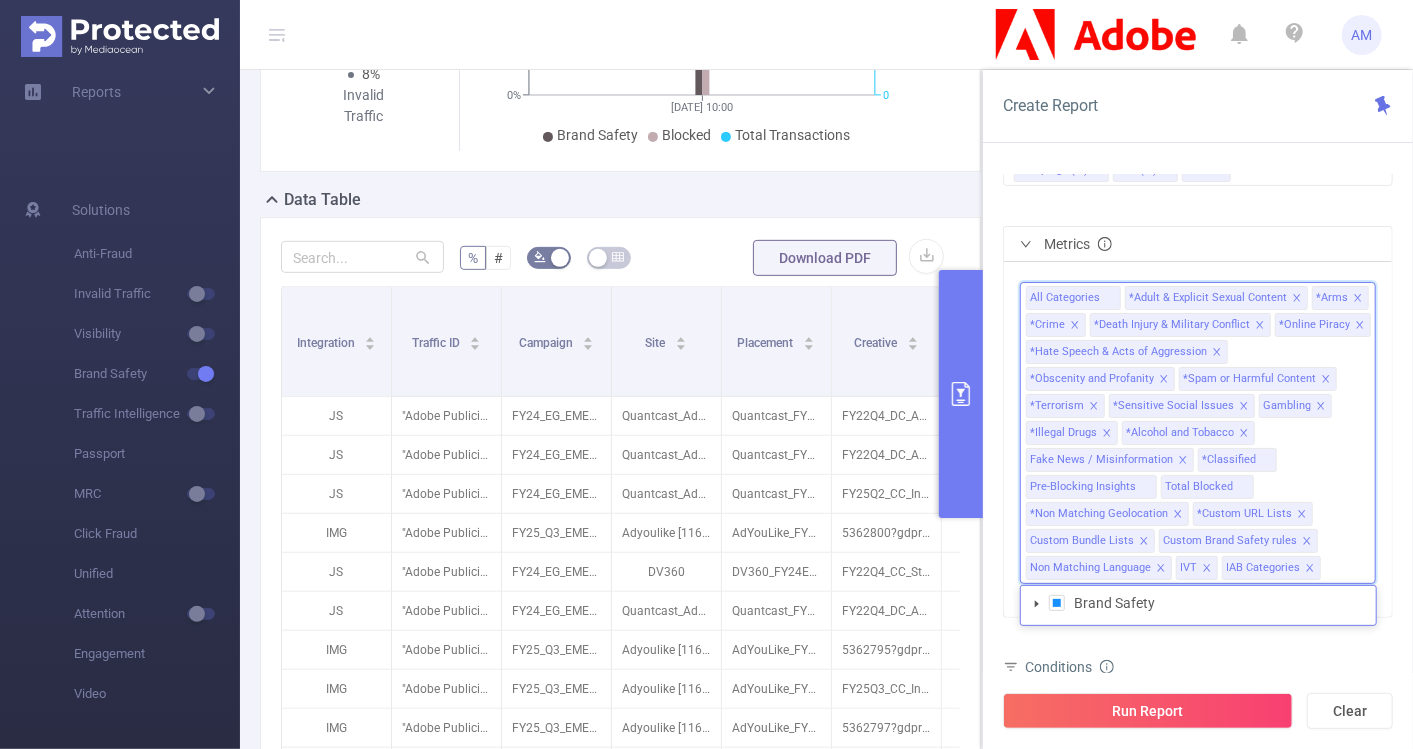 click 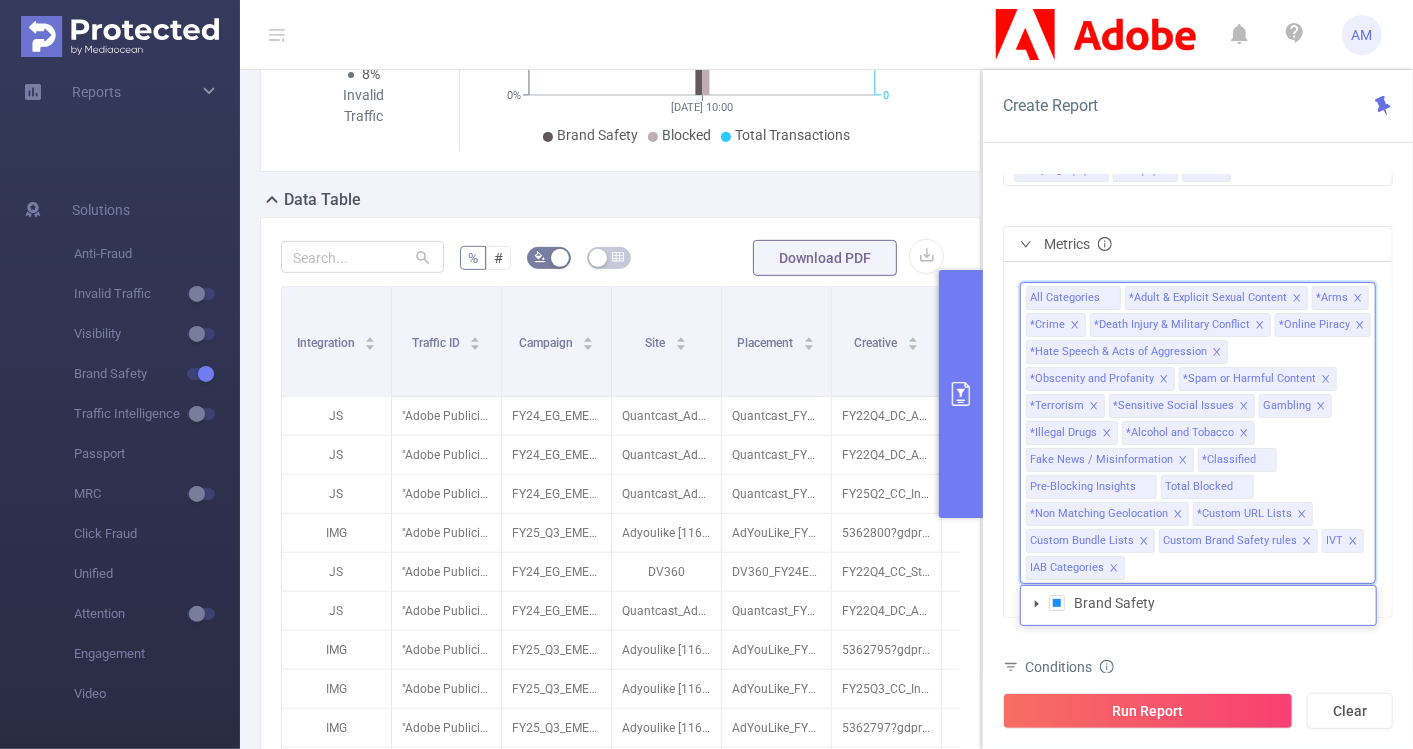 click 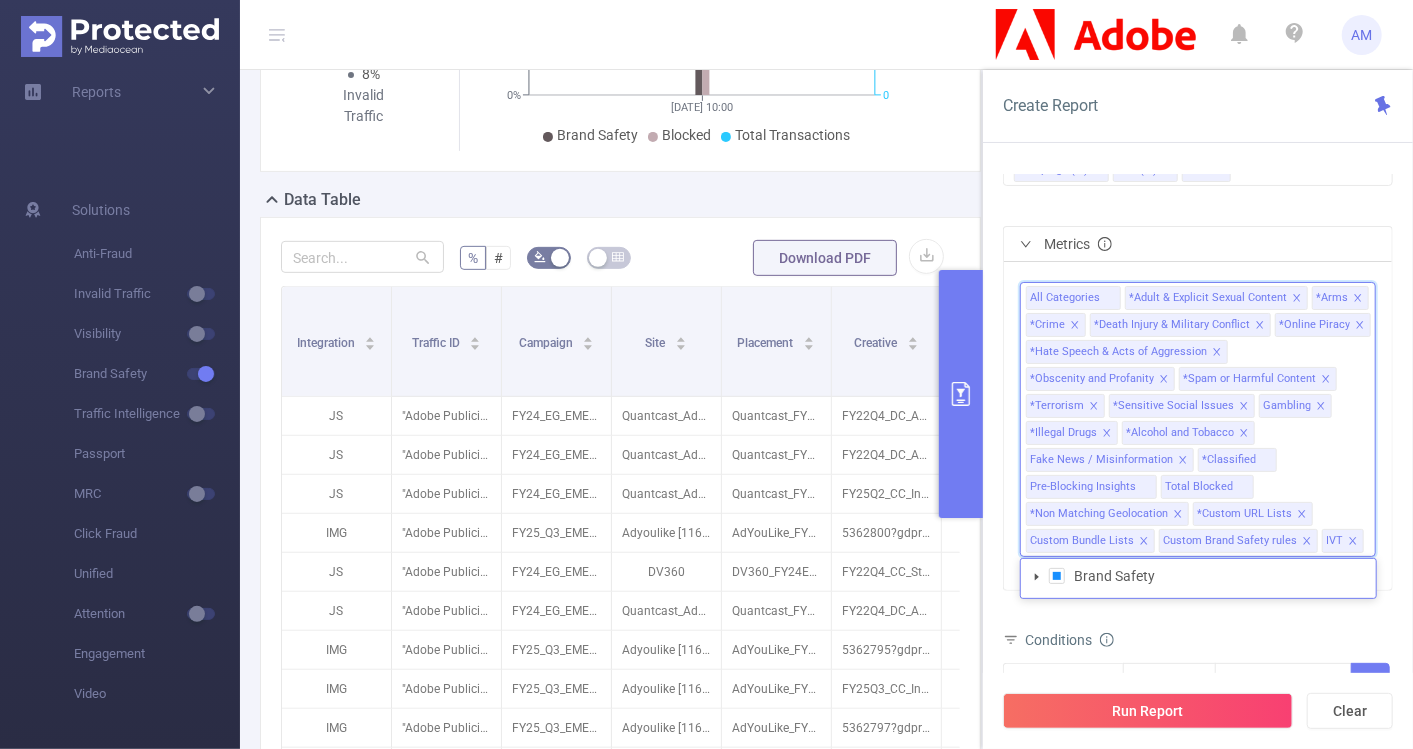 click 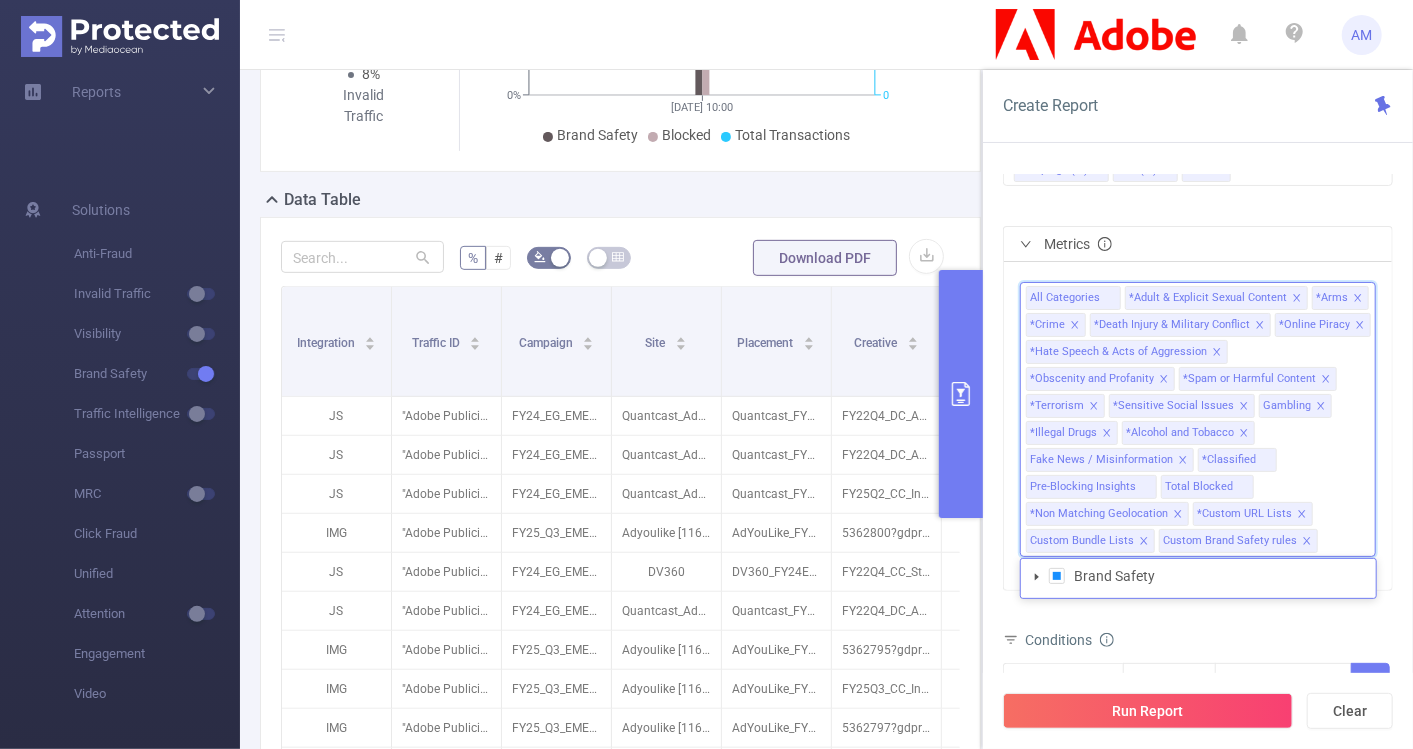 click 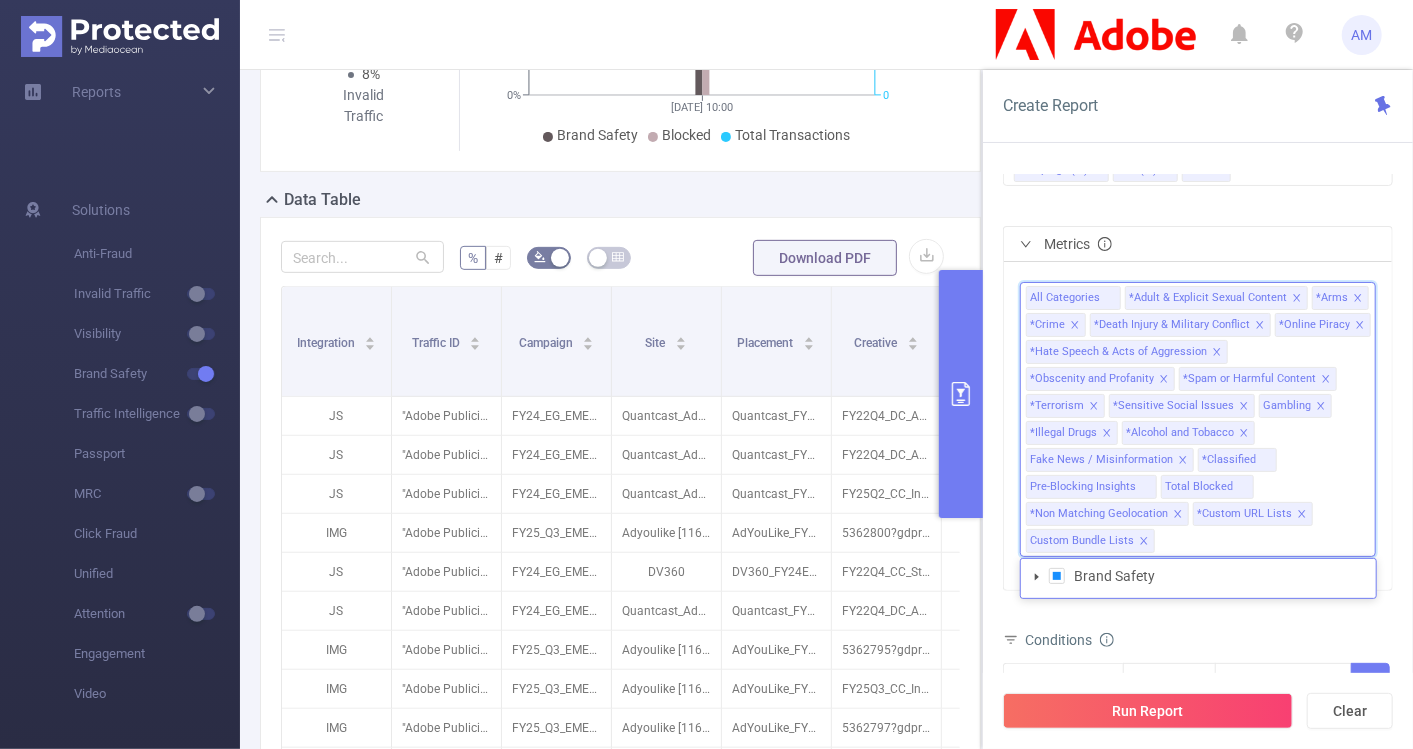 click 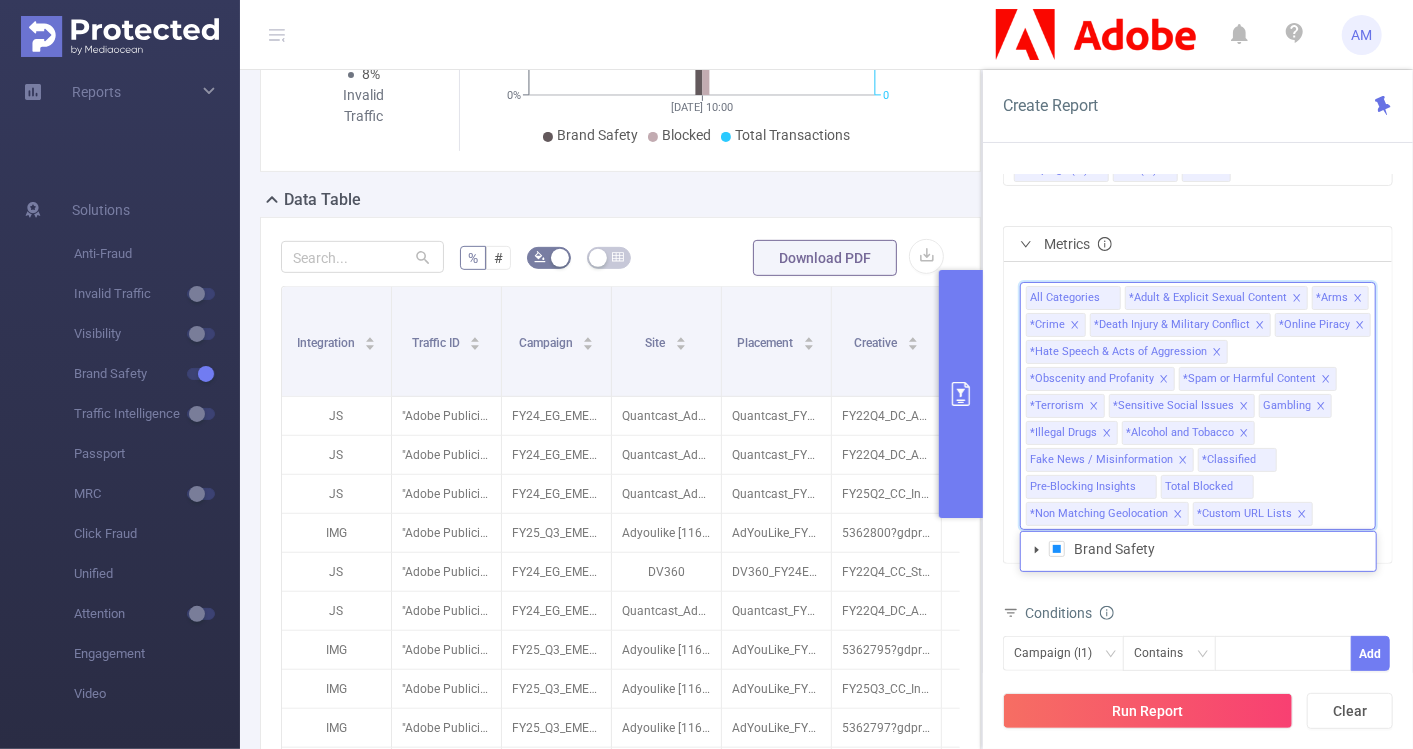 click 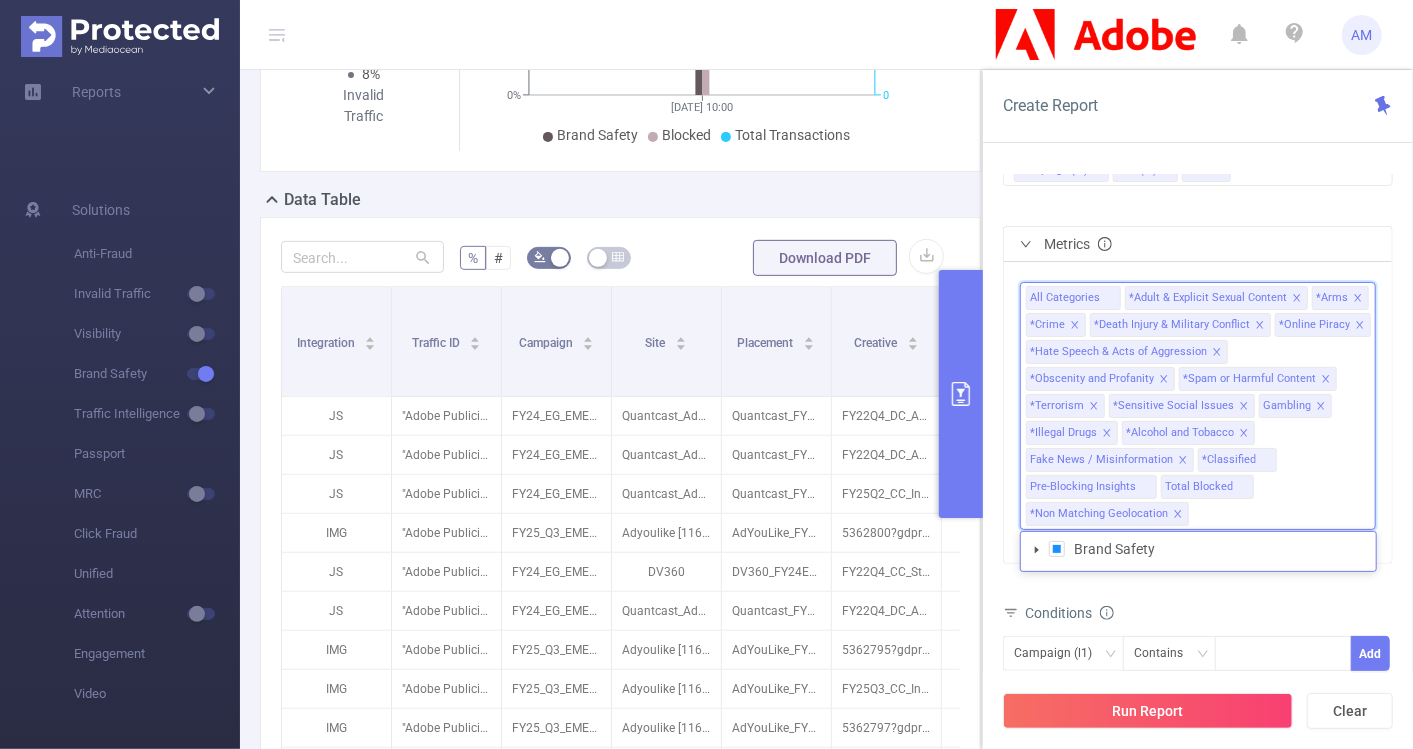 click 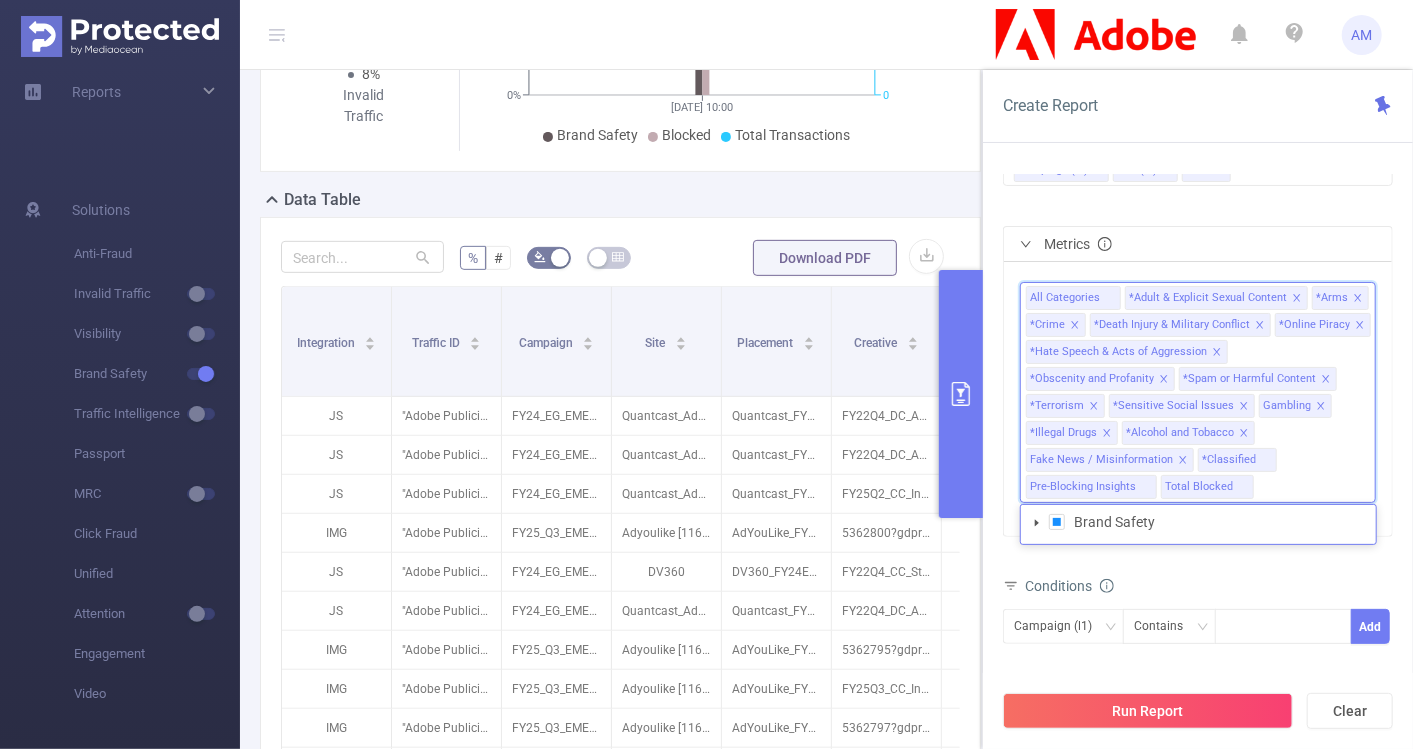 click 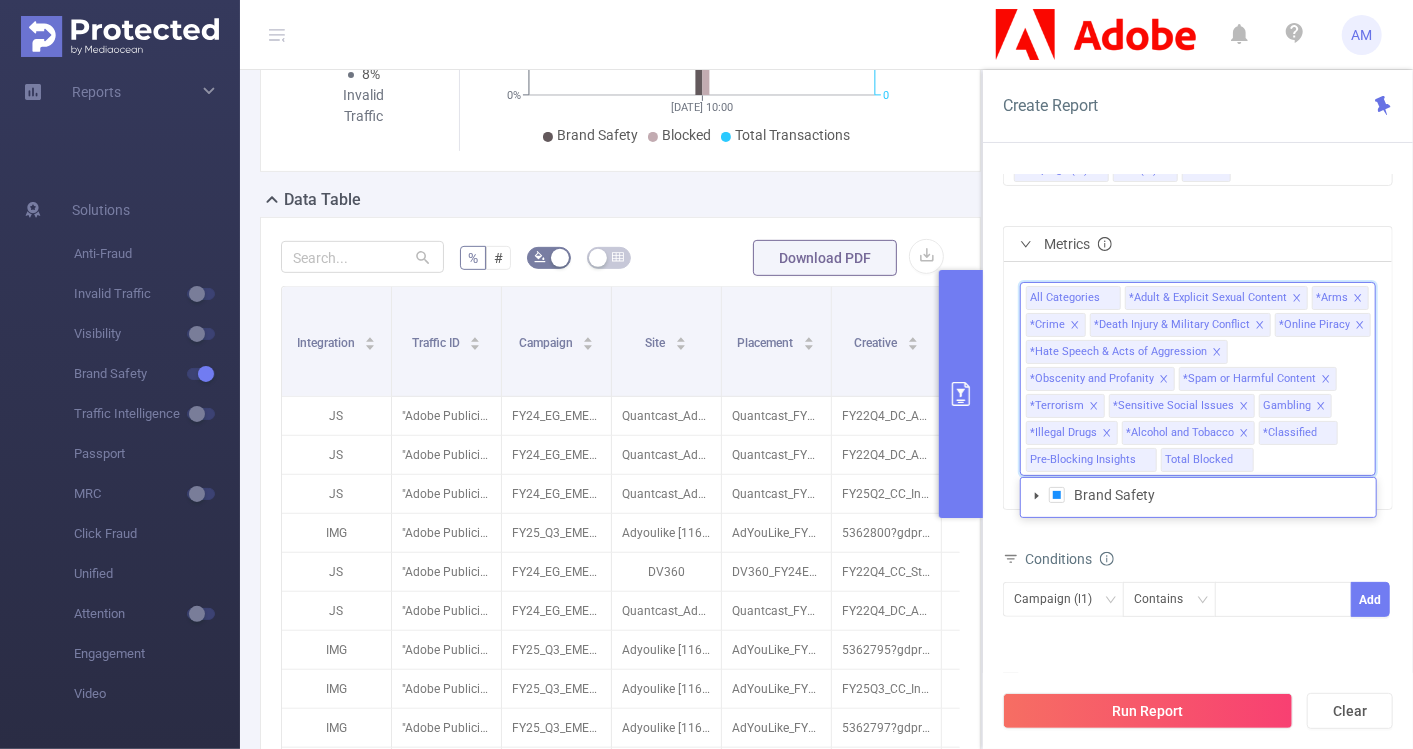 click 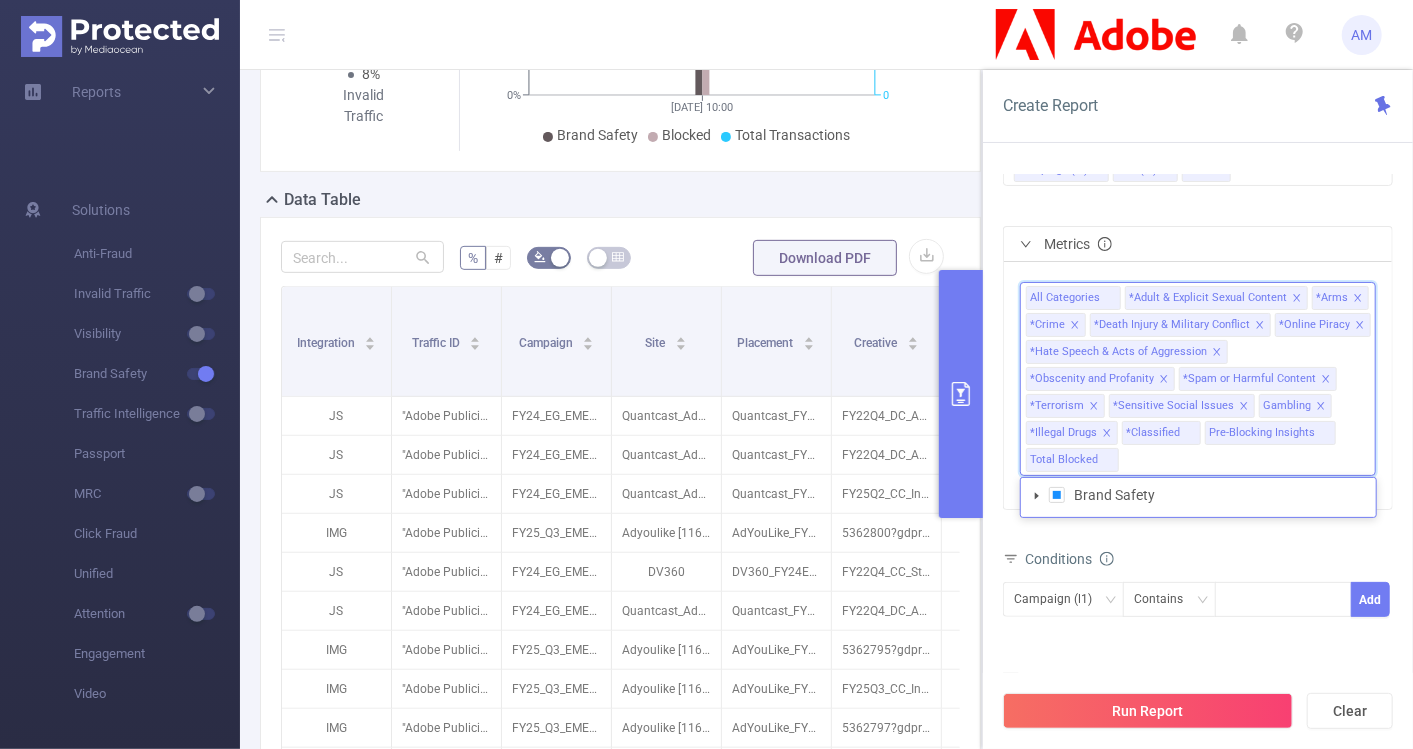 click on "*Illegal Drugs" at bounding box center [1072, 433] 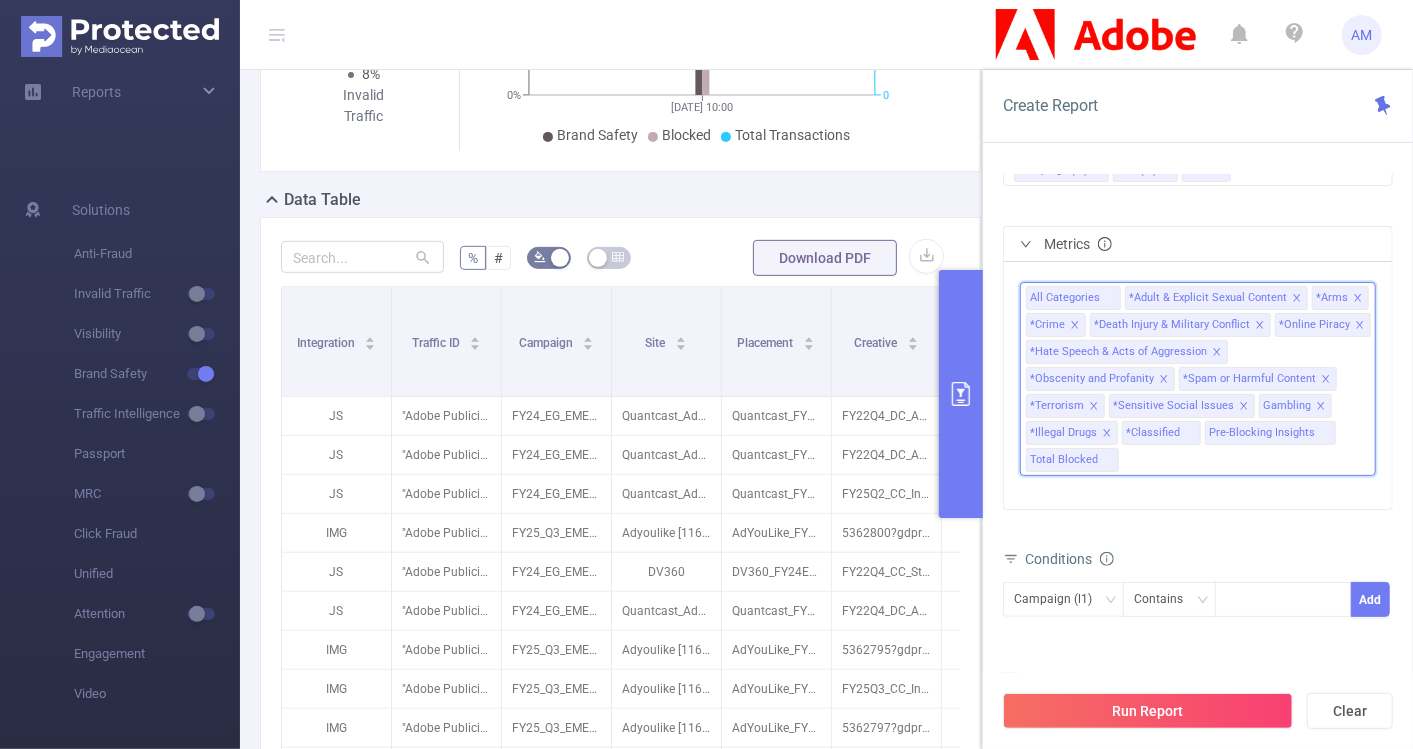 click 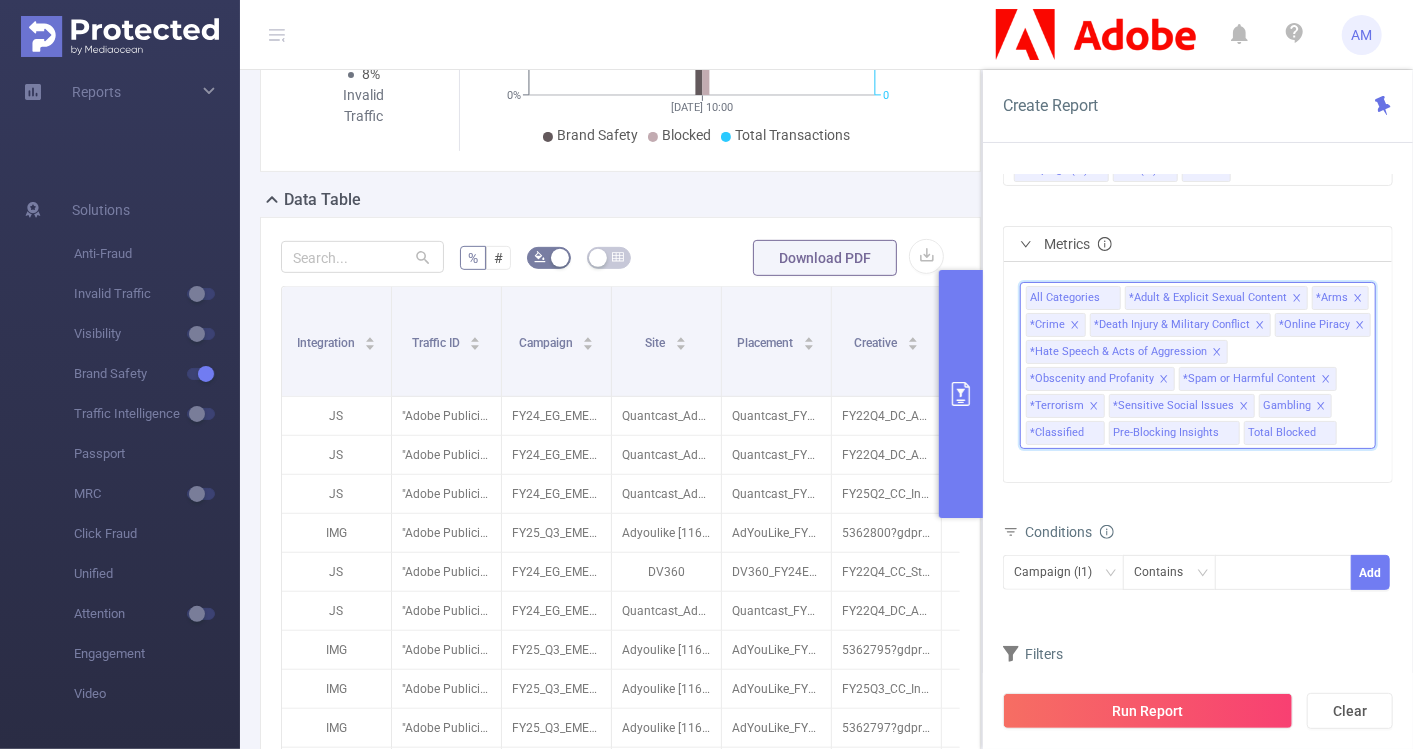 click 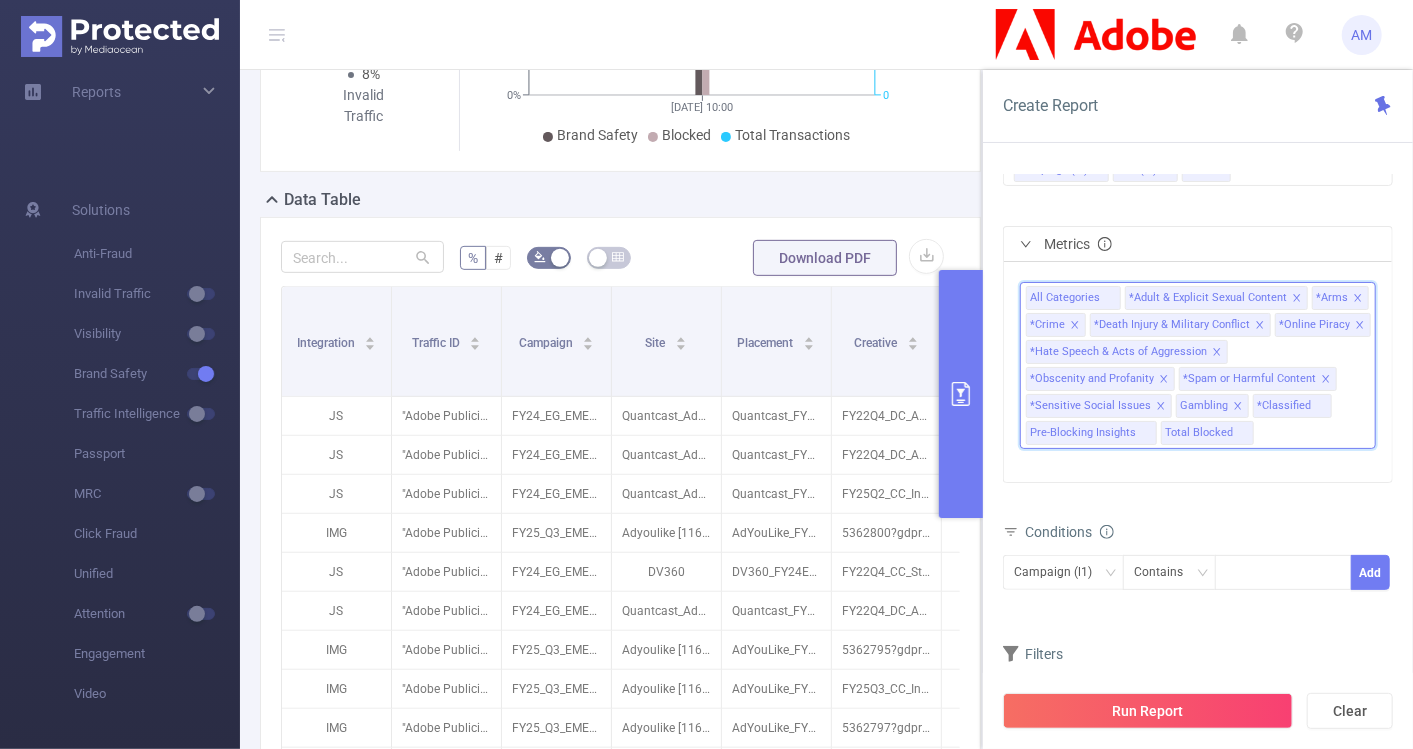 click 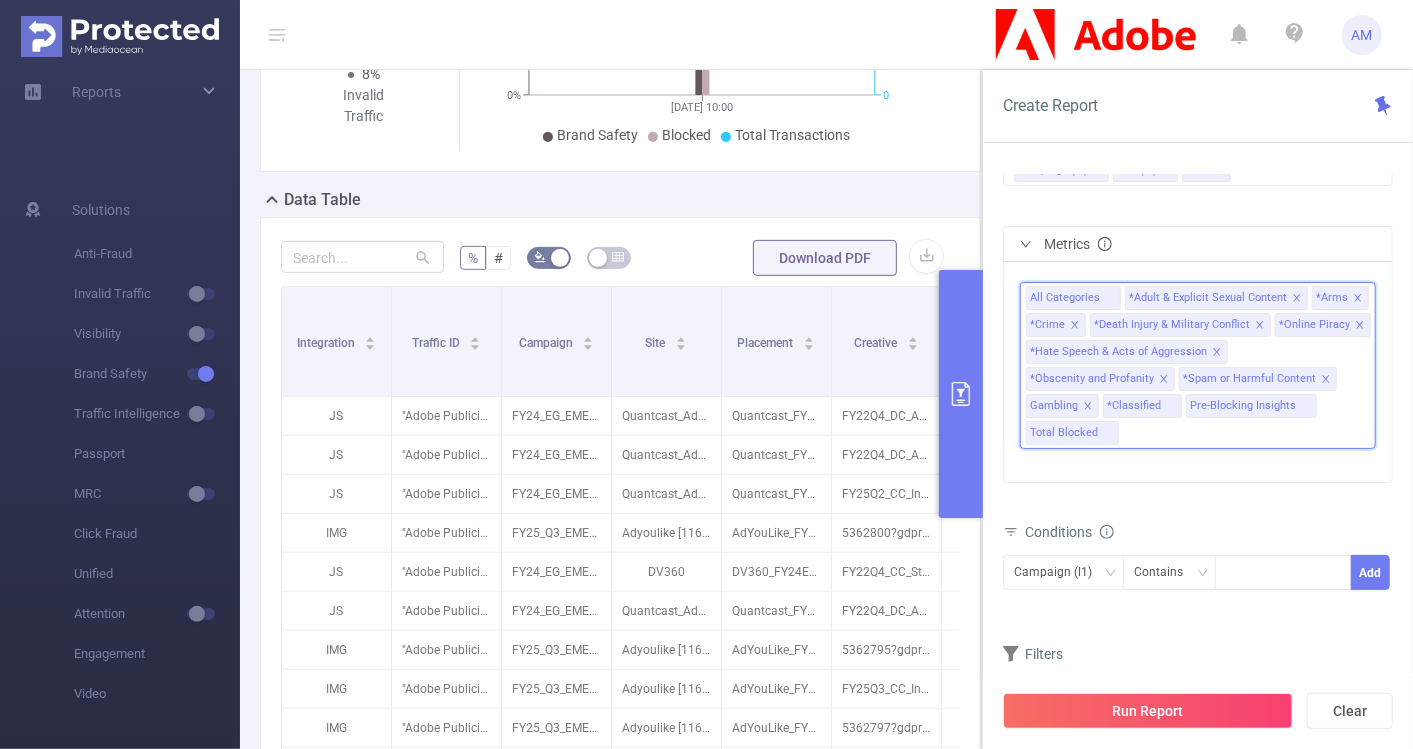 click 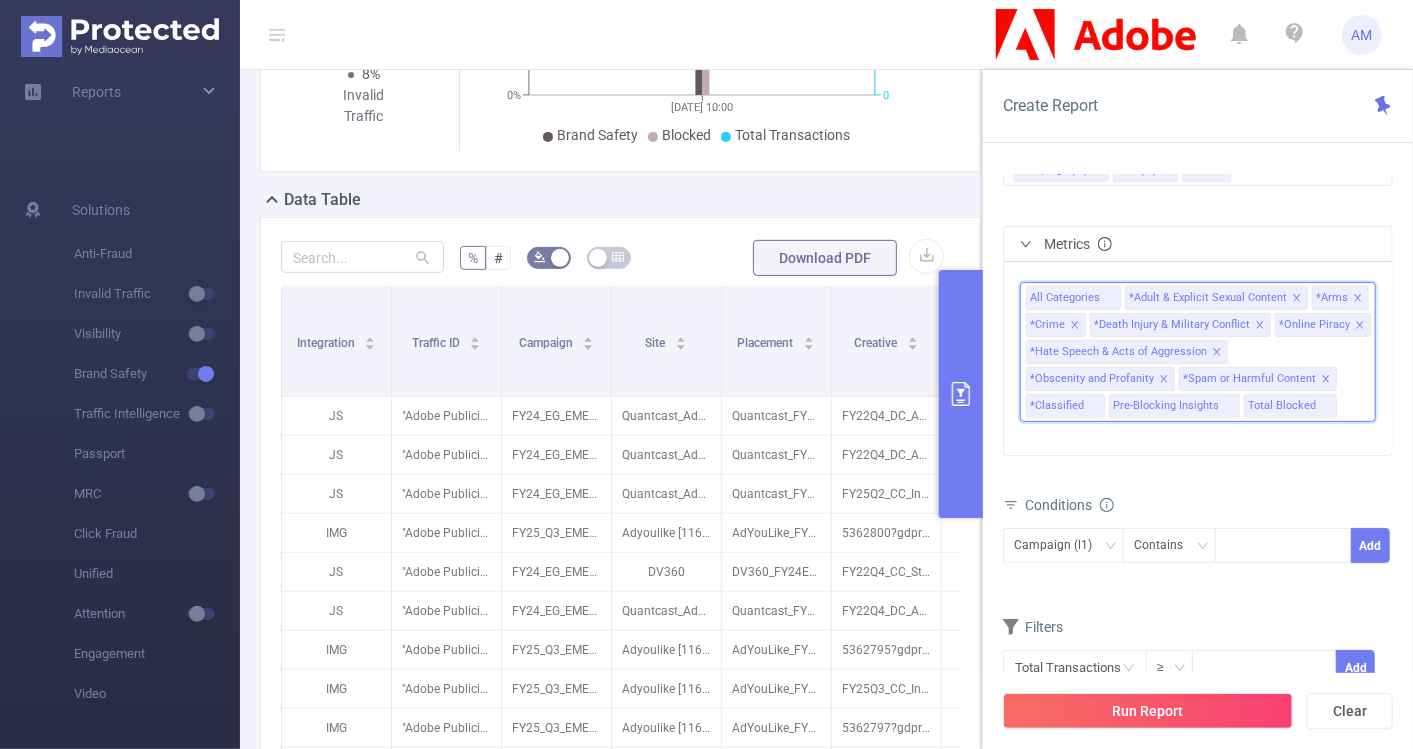 click at bounding box center (1164, 379) 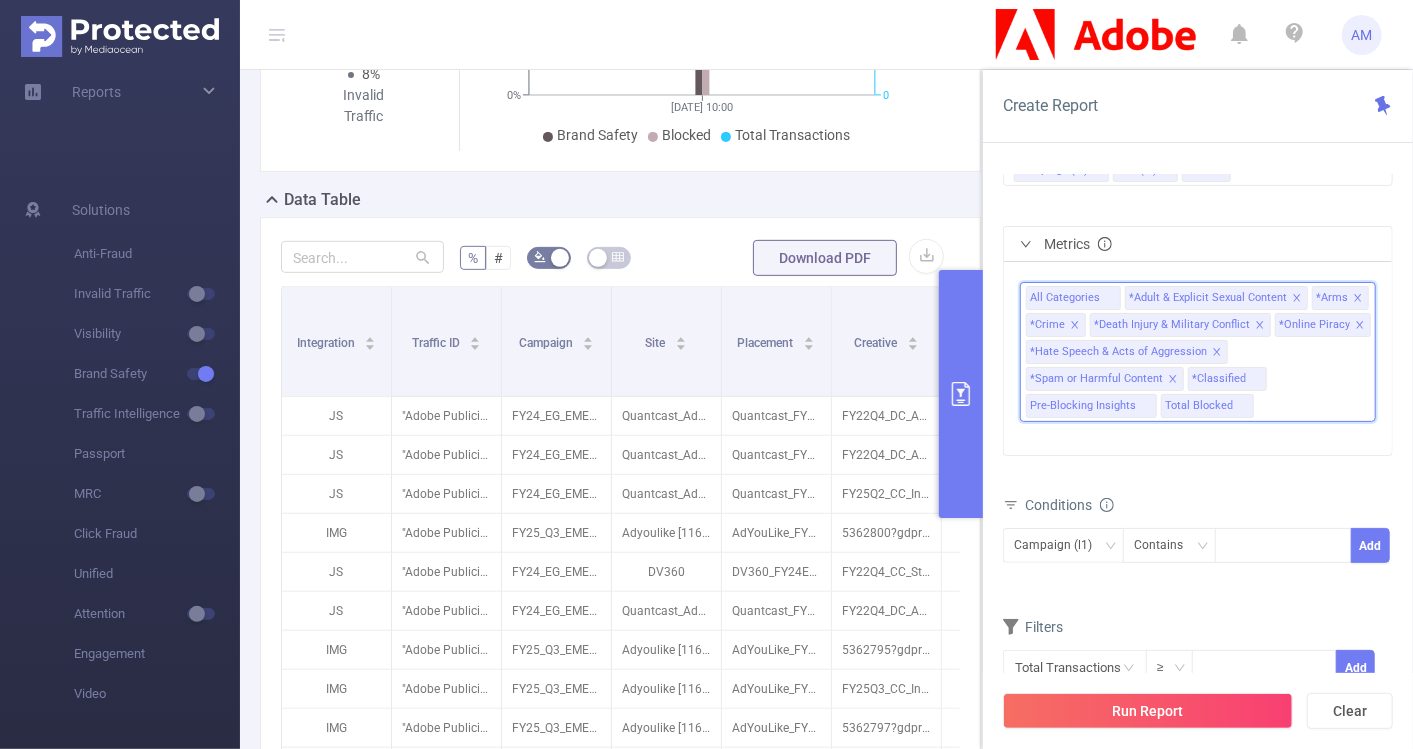 click 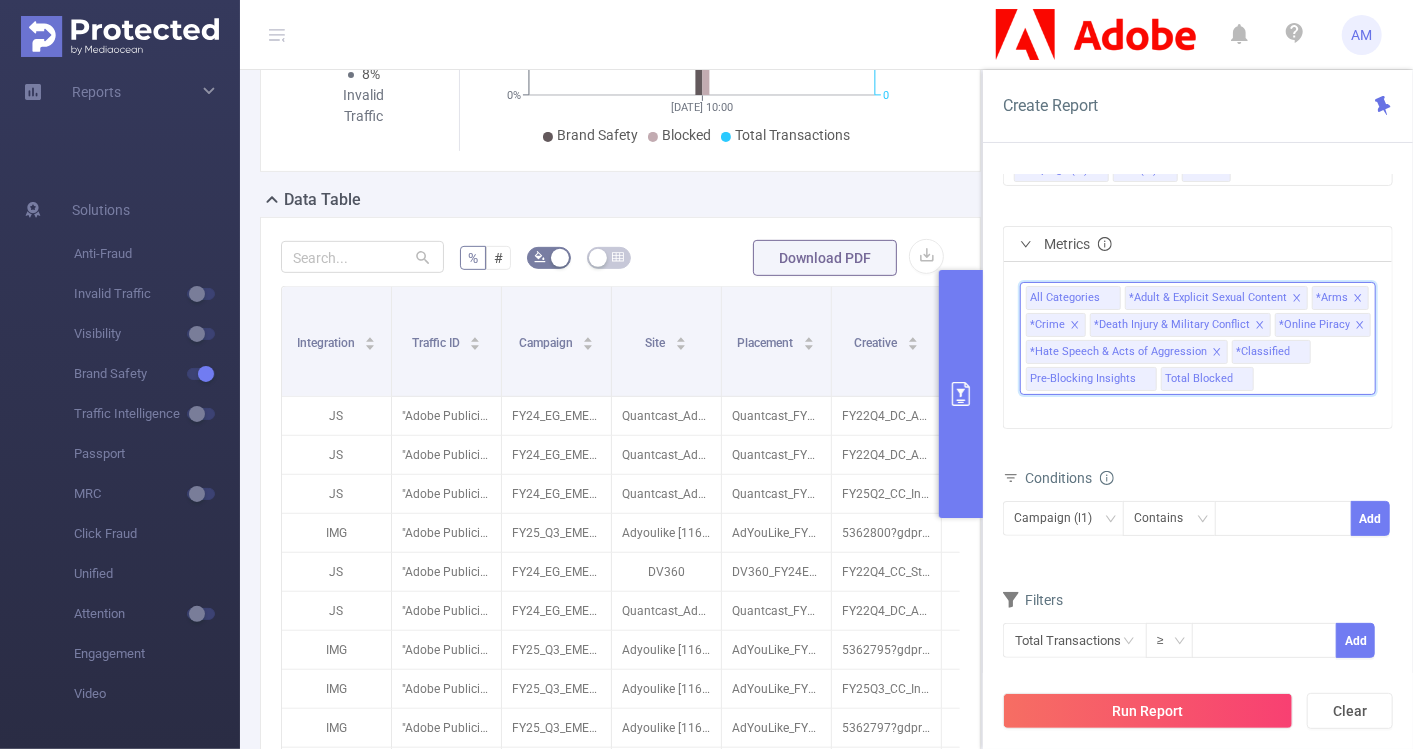 click 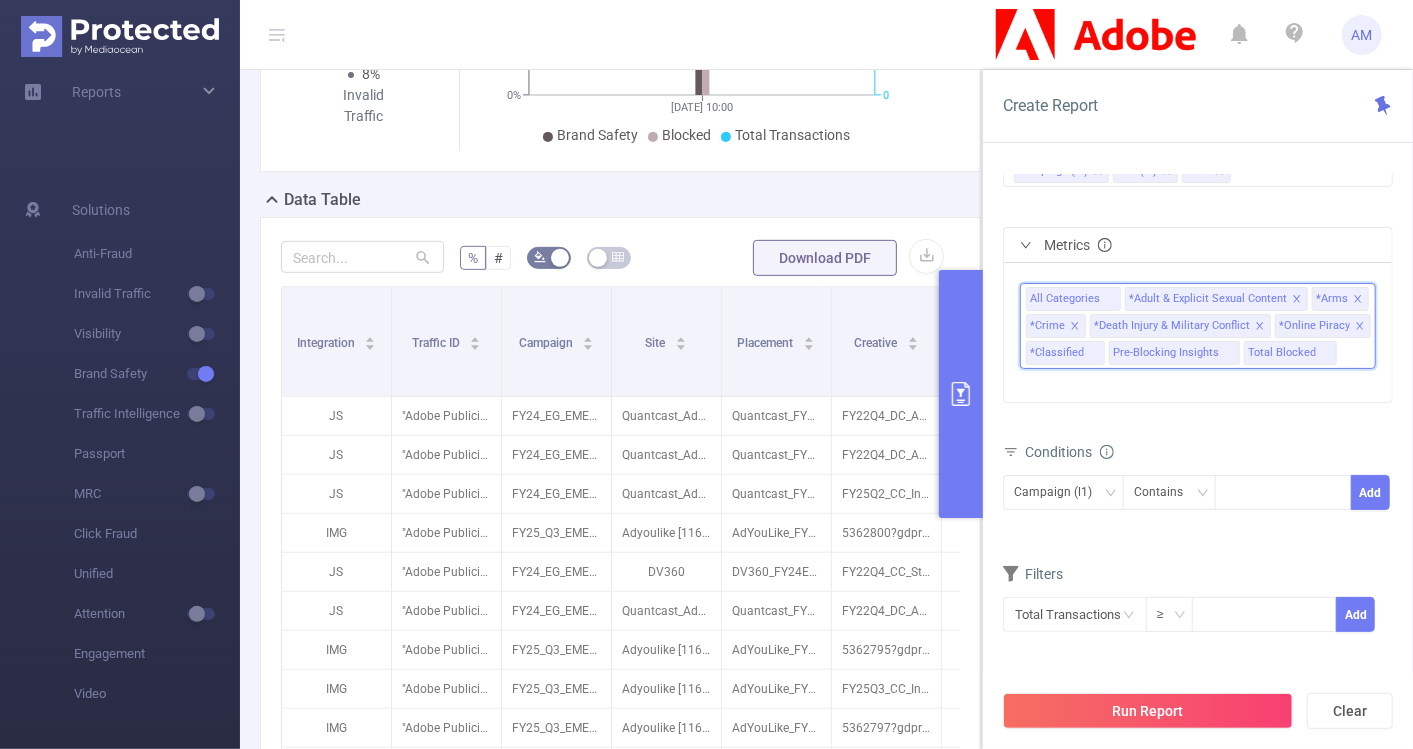 click 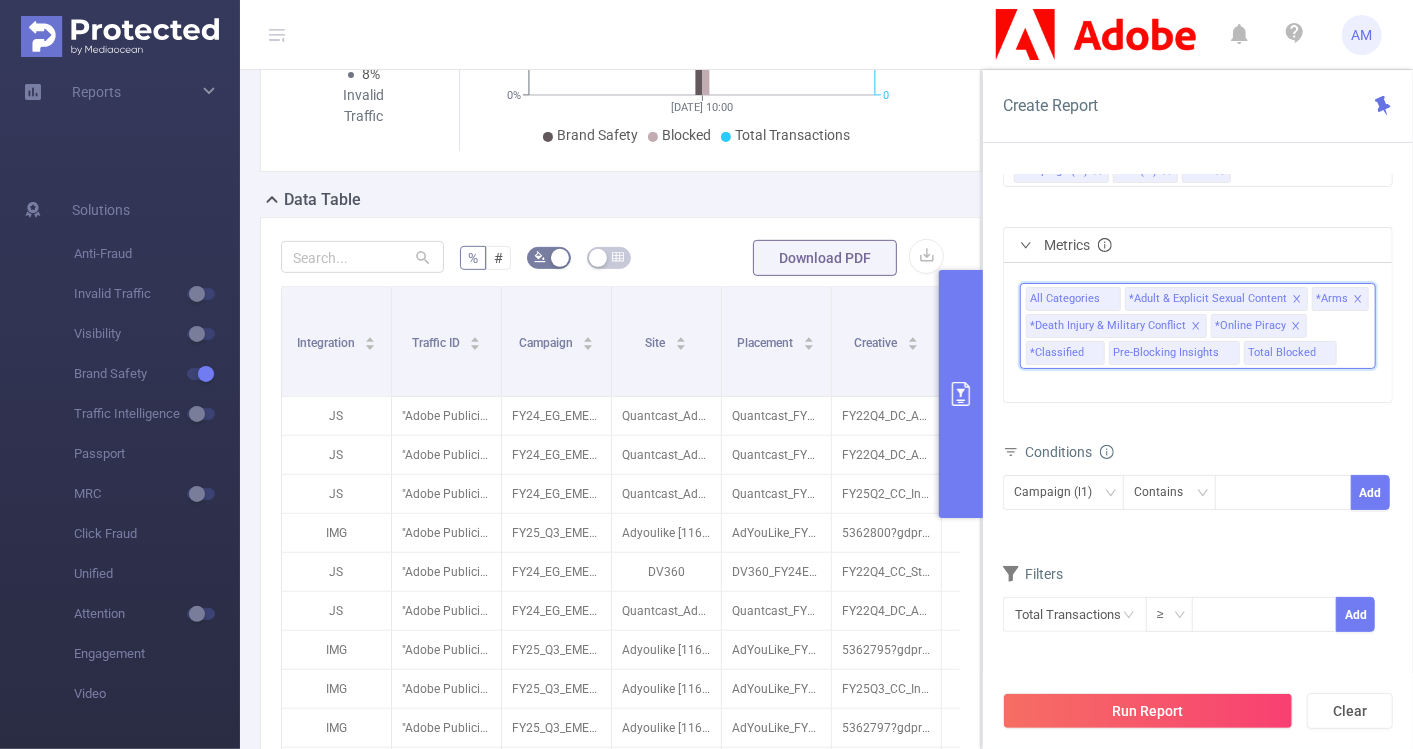 click 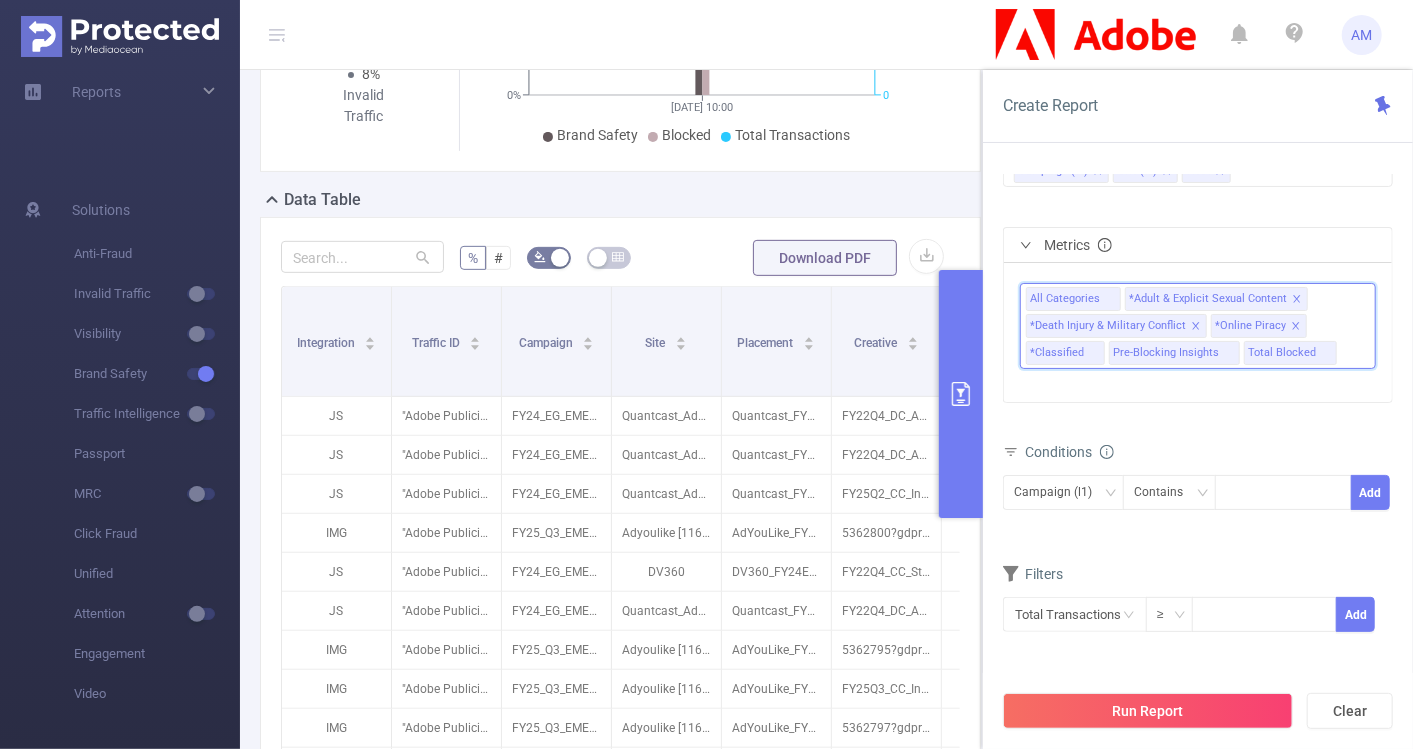 click 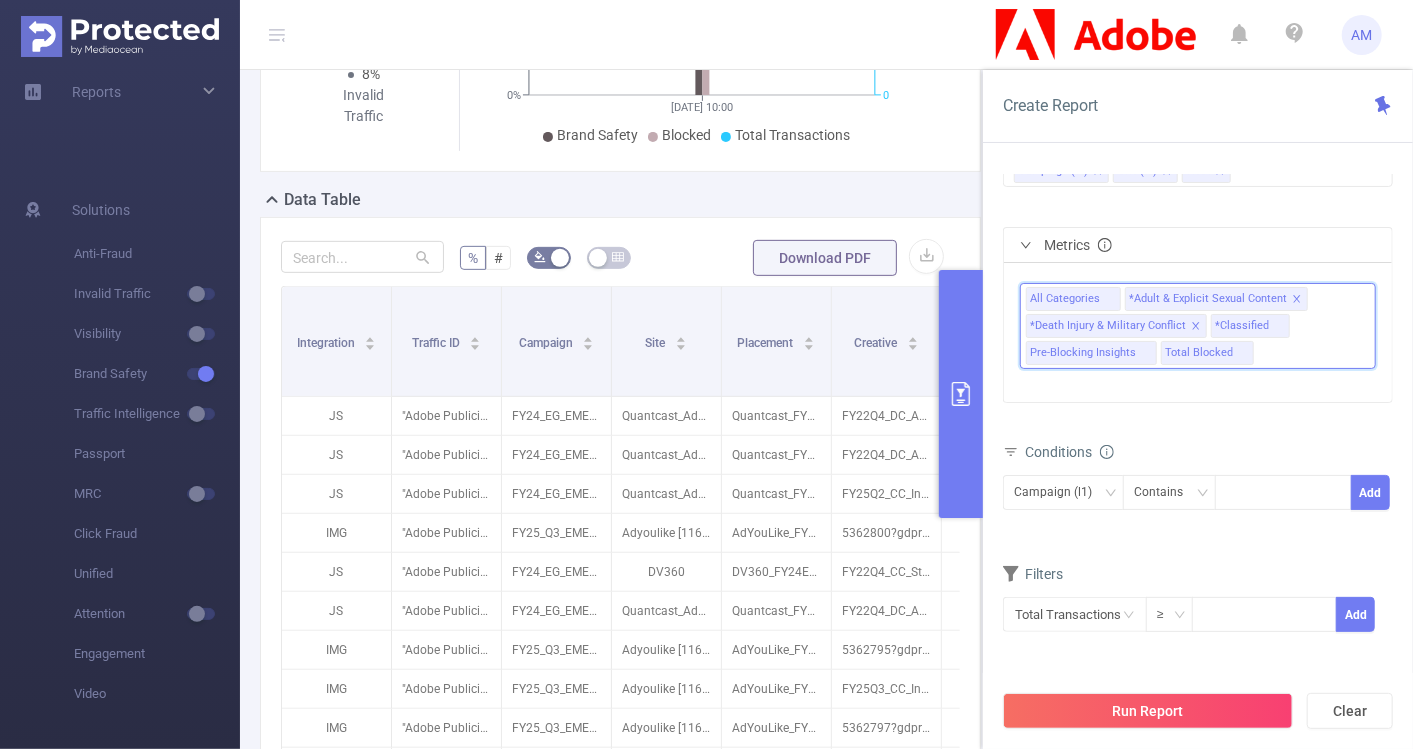 click 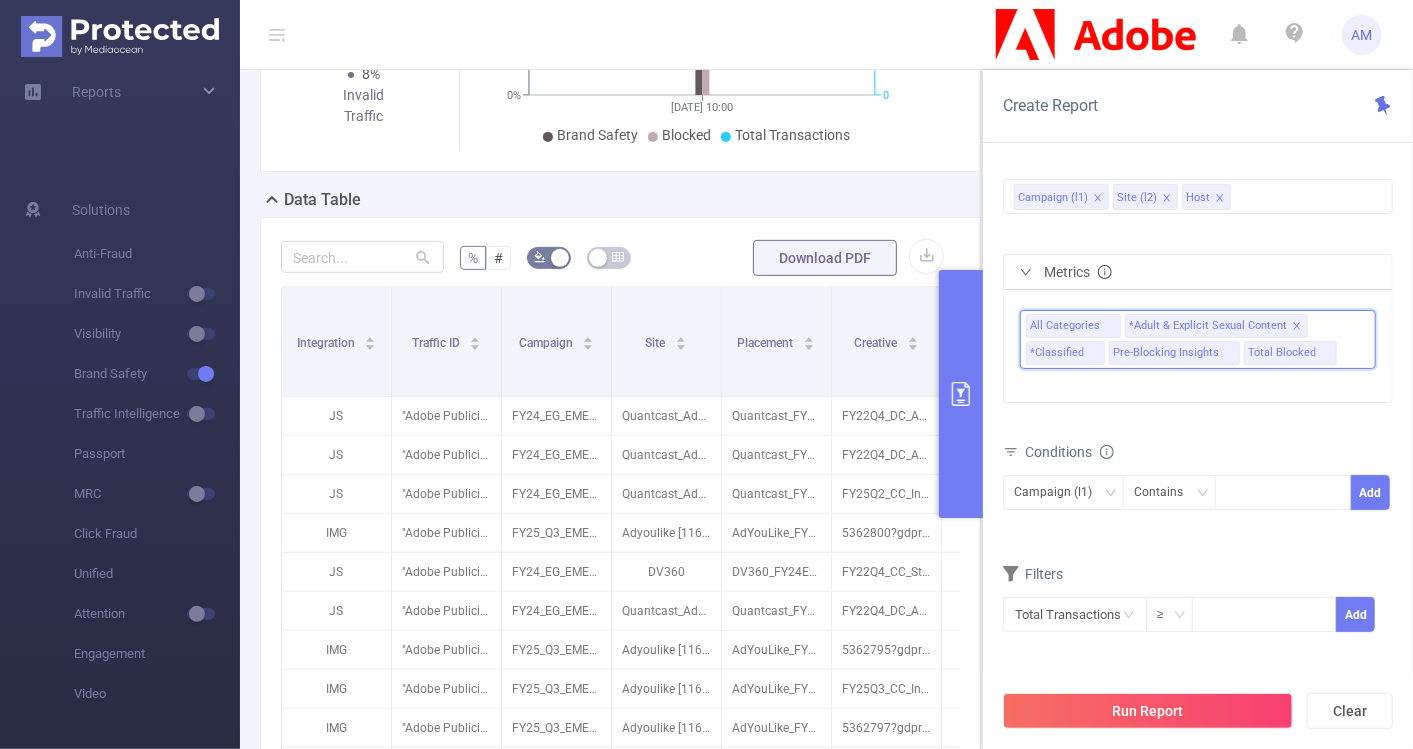 click 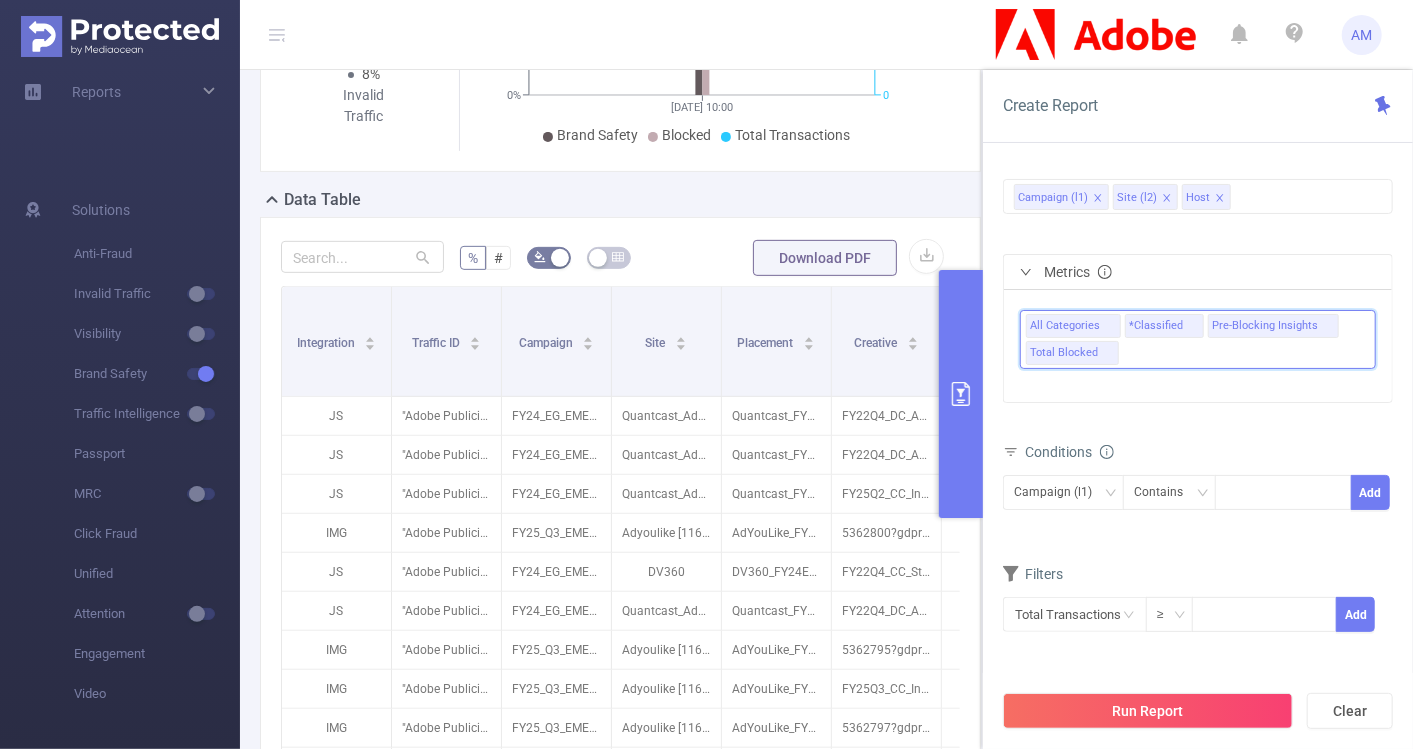 click on "All Categories *Classified Pre-Blocking Insights Total Blocked" at bounding box center (1198, 339) 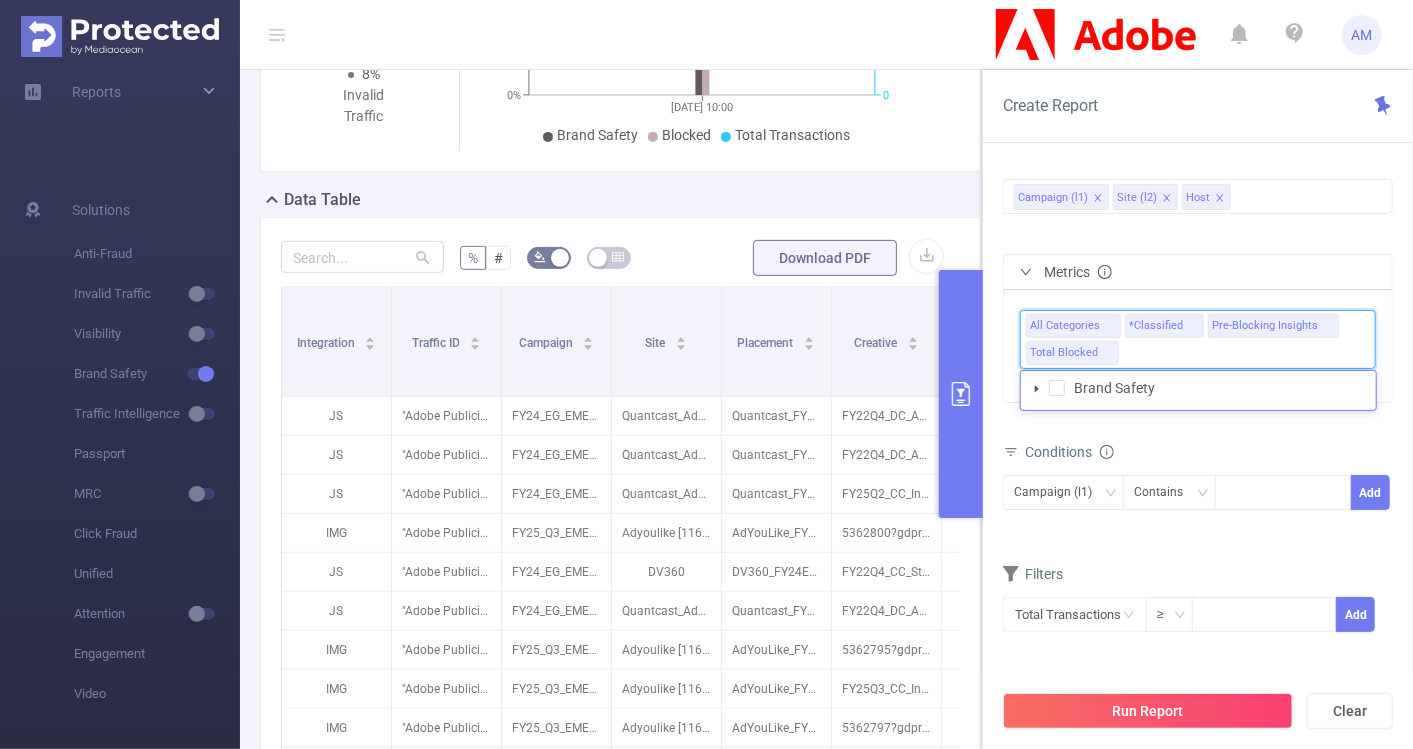 click on "All Categories *Classified Pre-Blocking Insights Total Blocked" at bounding box center (1198, 346) 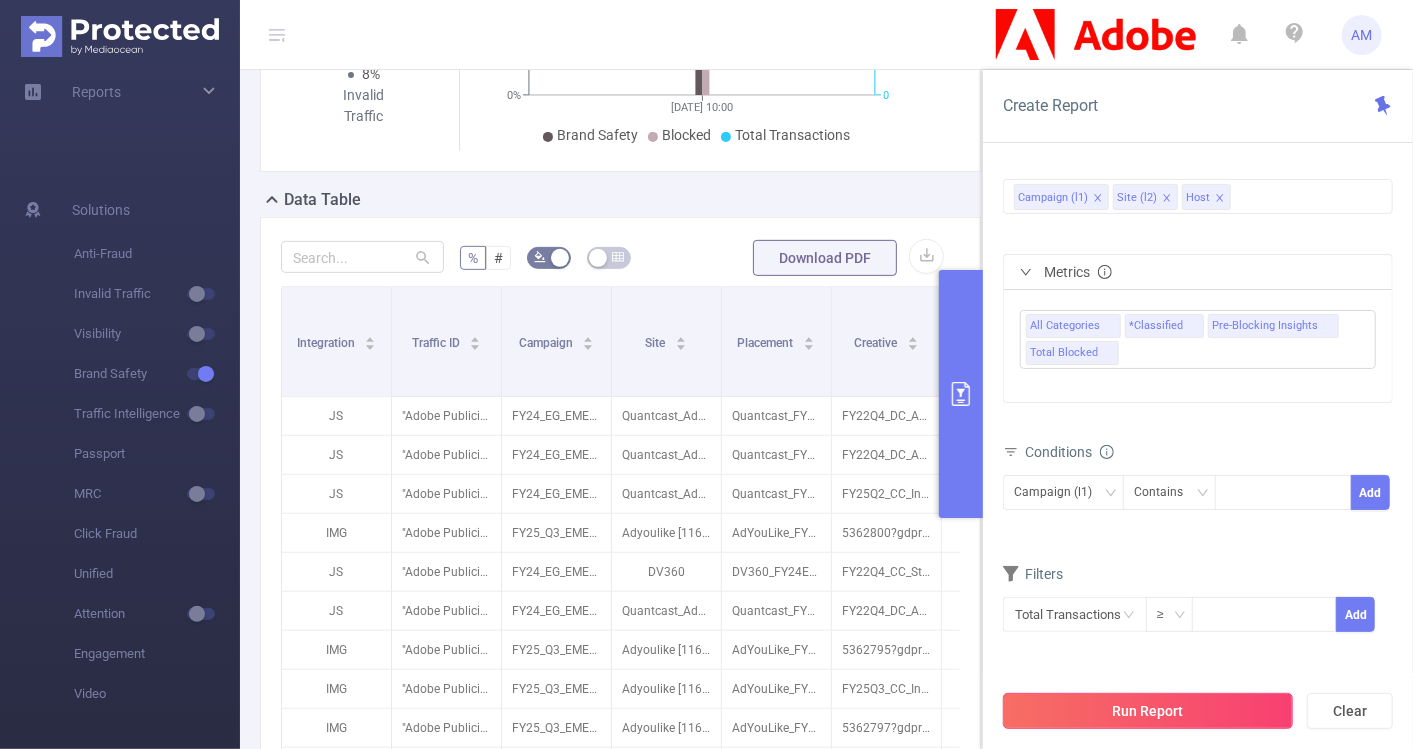 click on "Run Report" at bounding box center (1148, 711) 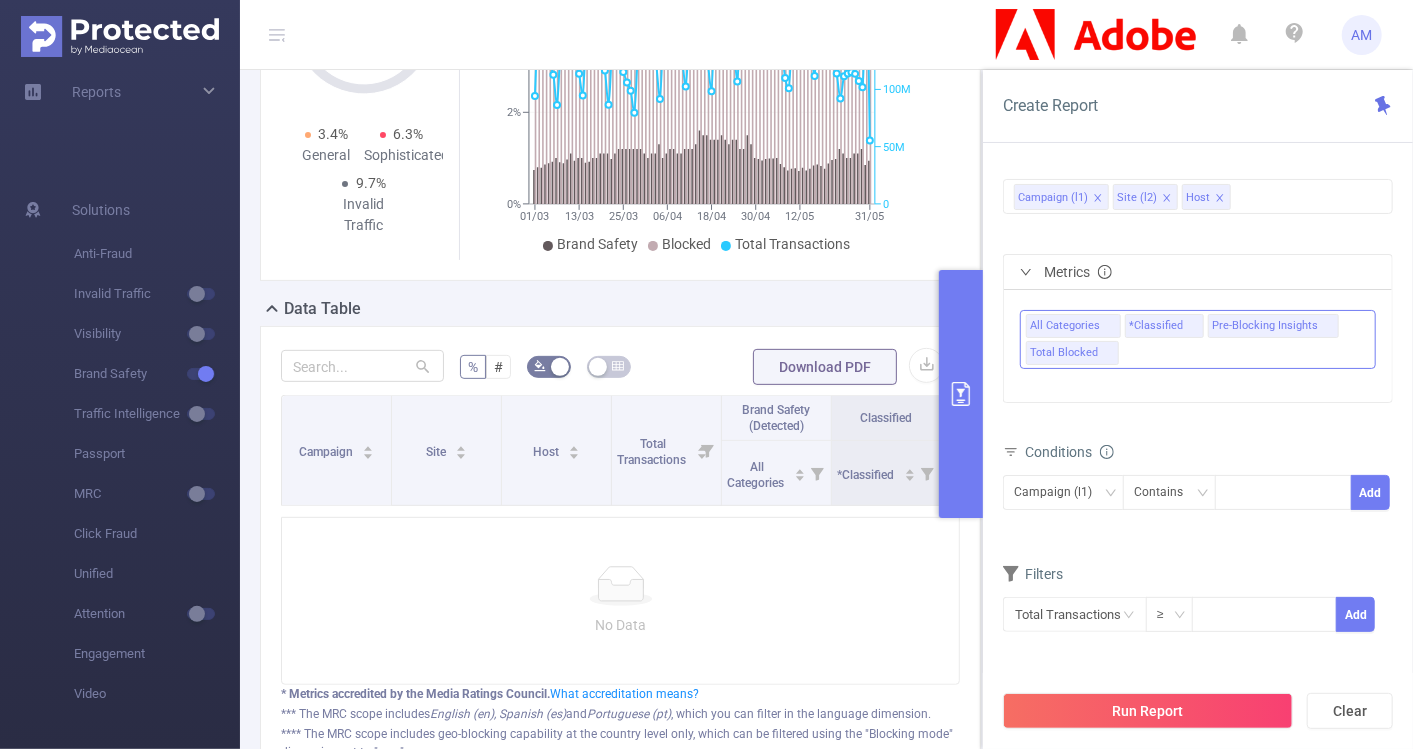 click on "All Categories *Classified Pre-Blocking Insights Total Blocked" at bounding box center [1198, 339] 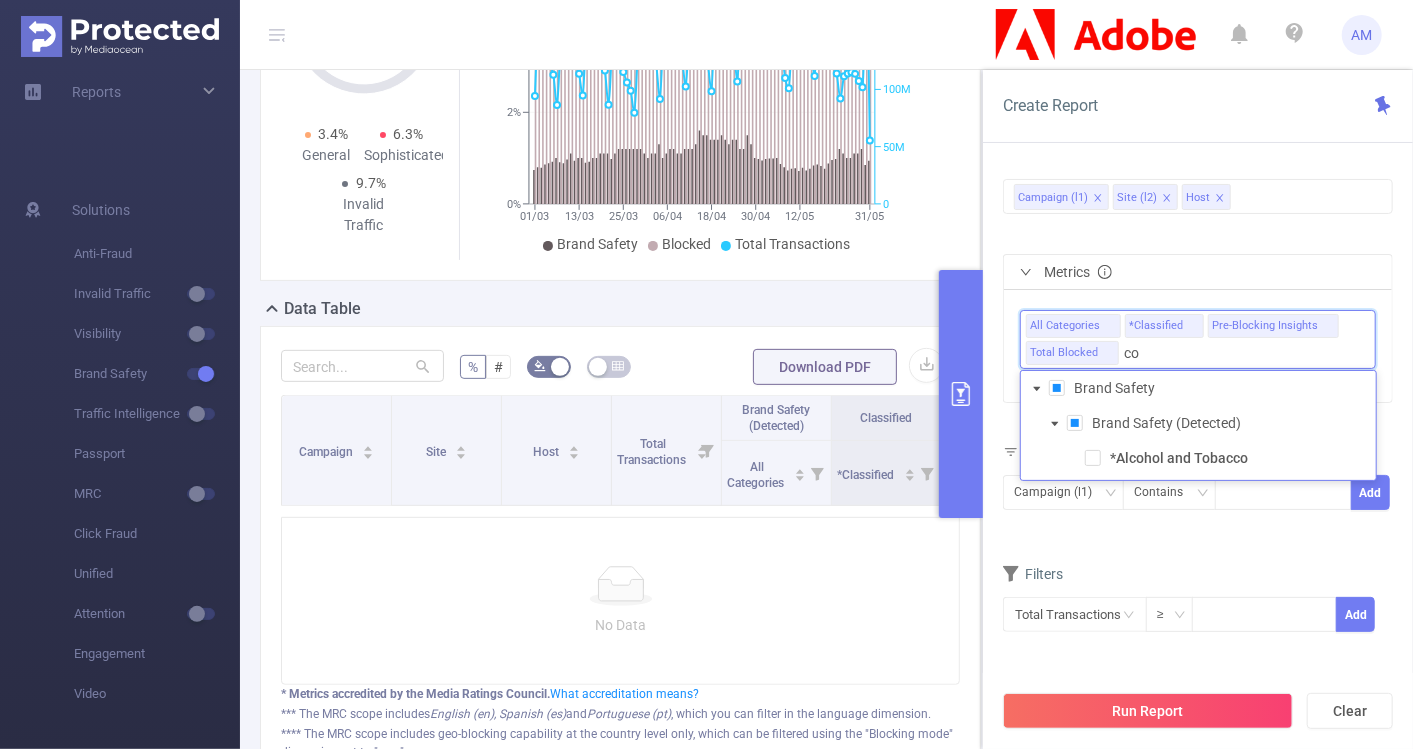 type on "c" 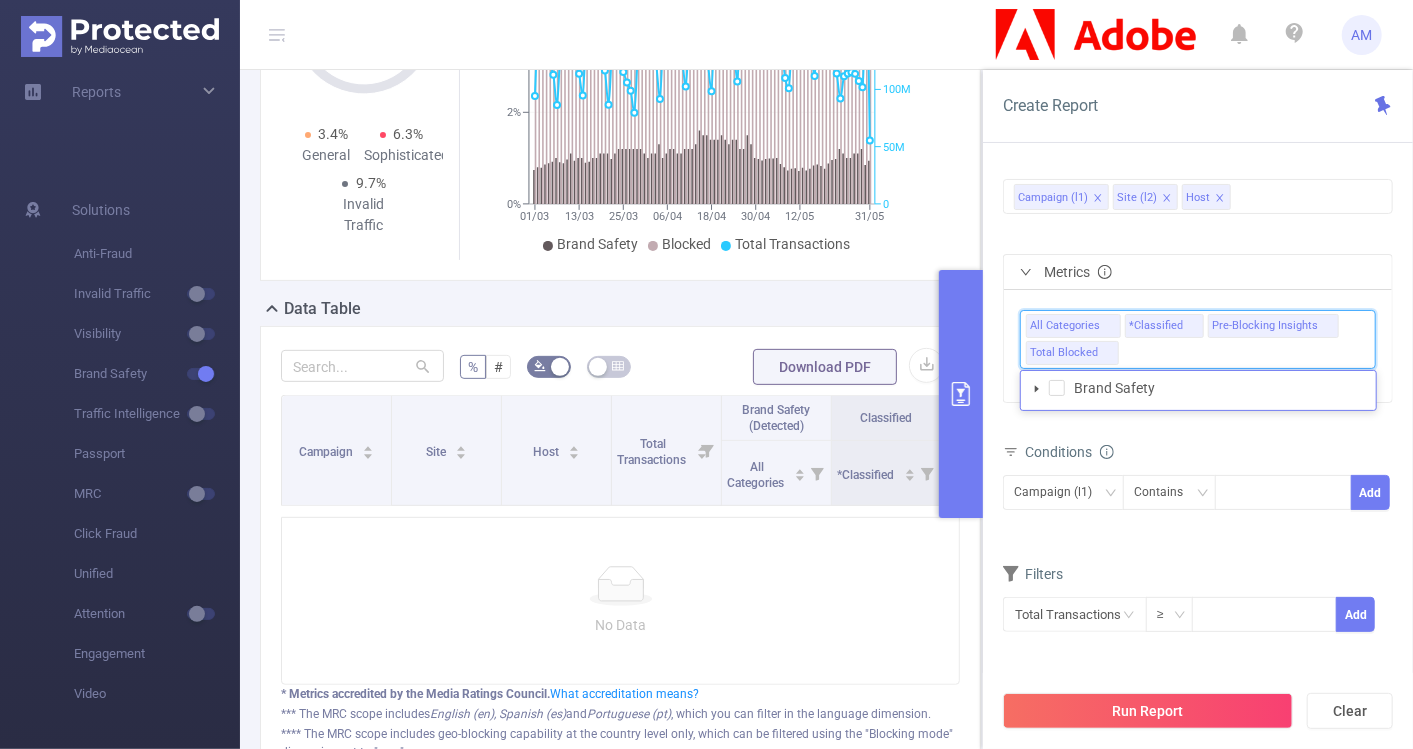 type 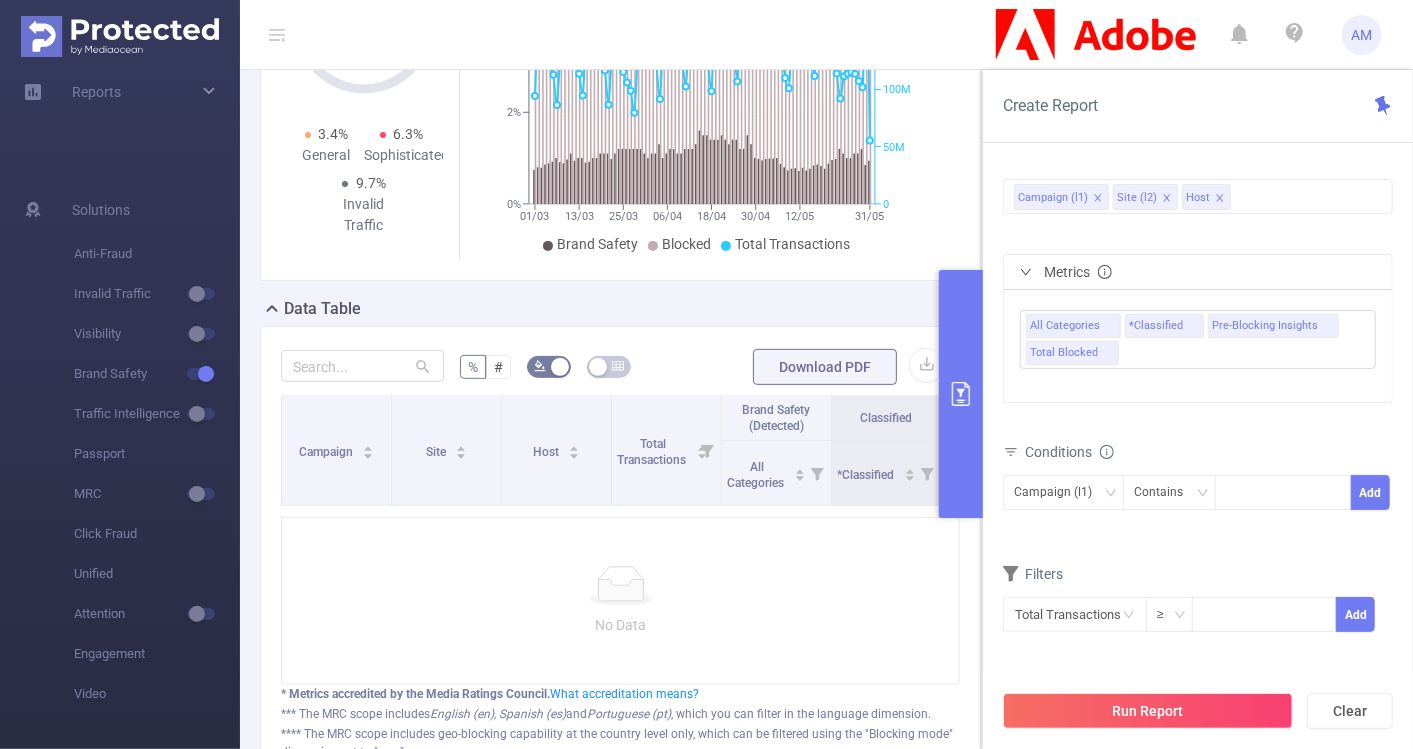 click on "Time Range 2025-03-01 10:00   _   2025-05-31 10:59 Advanced Time Properties    Dimensions Campaign (l1) Site (l2) Host   Metrics All Categories *Classified Pre-Blocking Insights Total Blocked      Conditions  Campaign (l1) Contains   Add    Filters Total Transactions ≥ Add" at bounding box center (1198, 469) 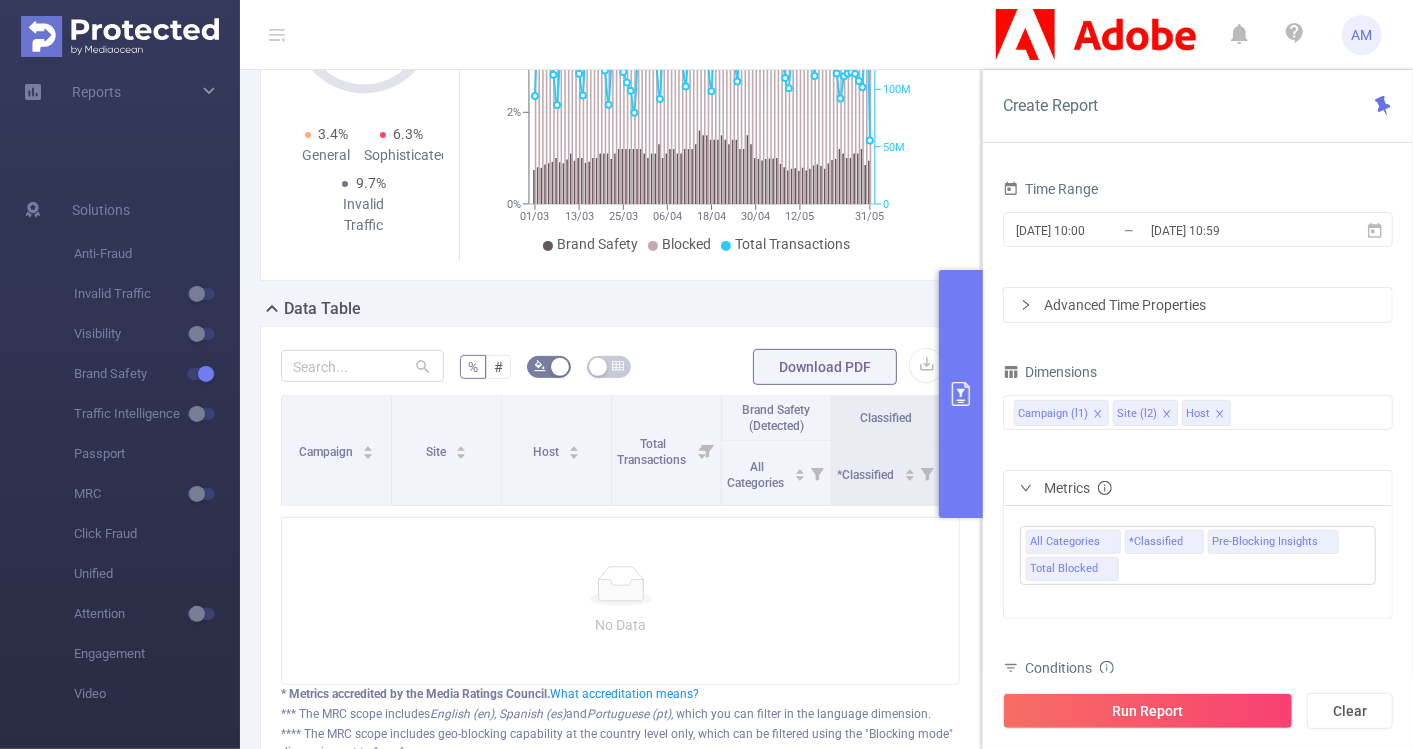 click 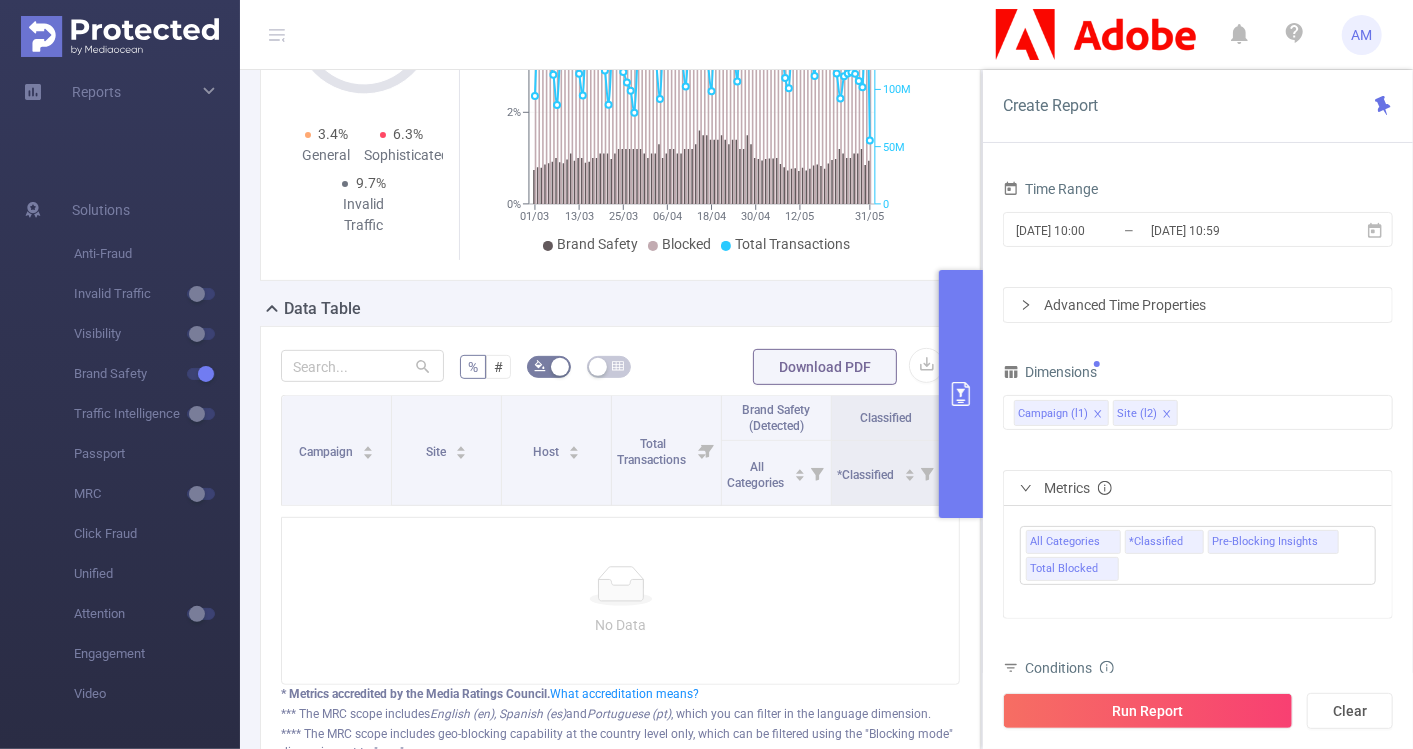 click 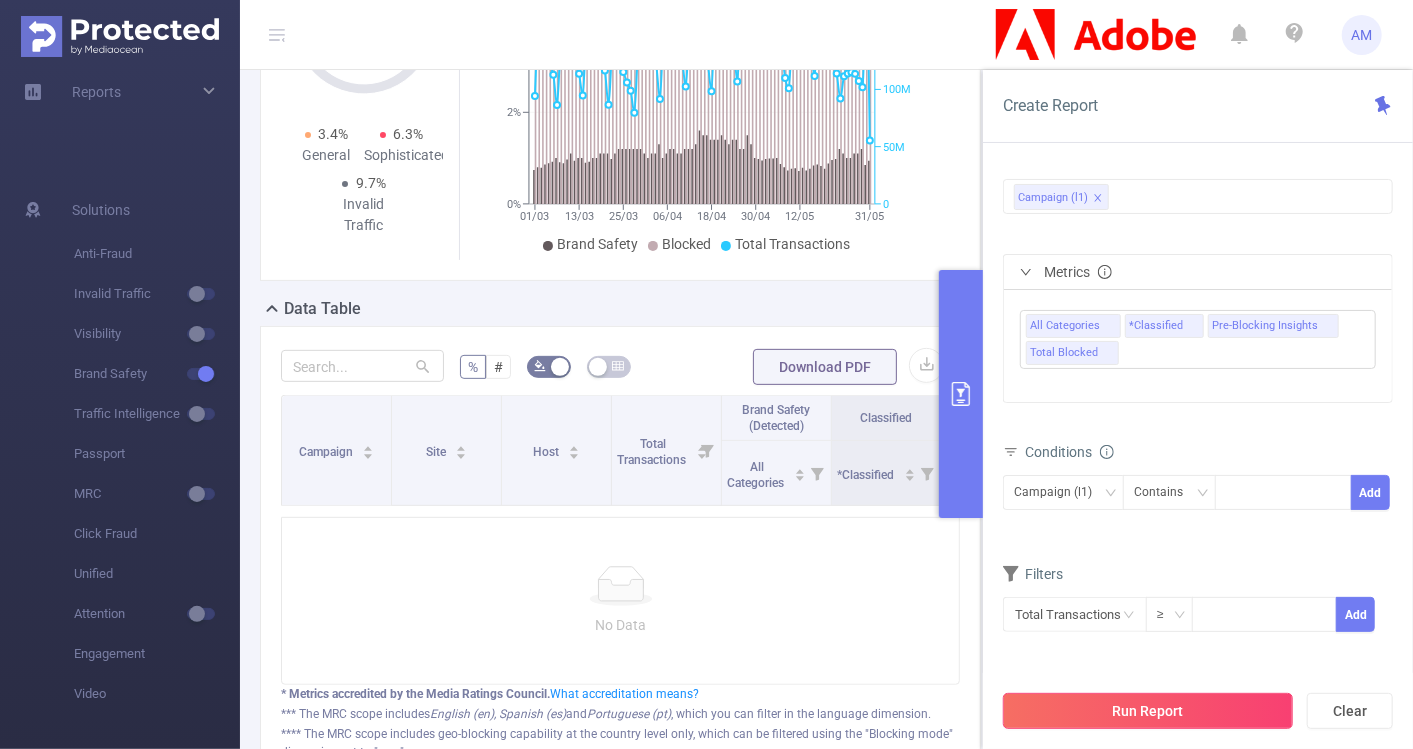 click on "Run Report" at bounding box center (1148, 711) 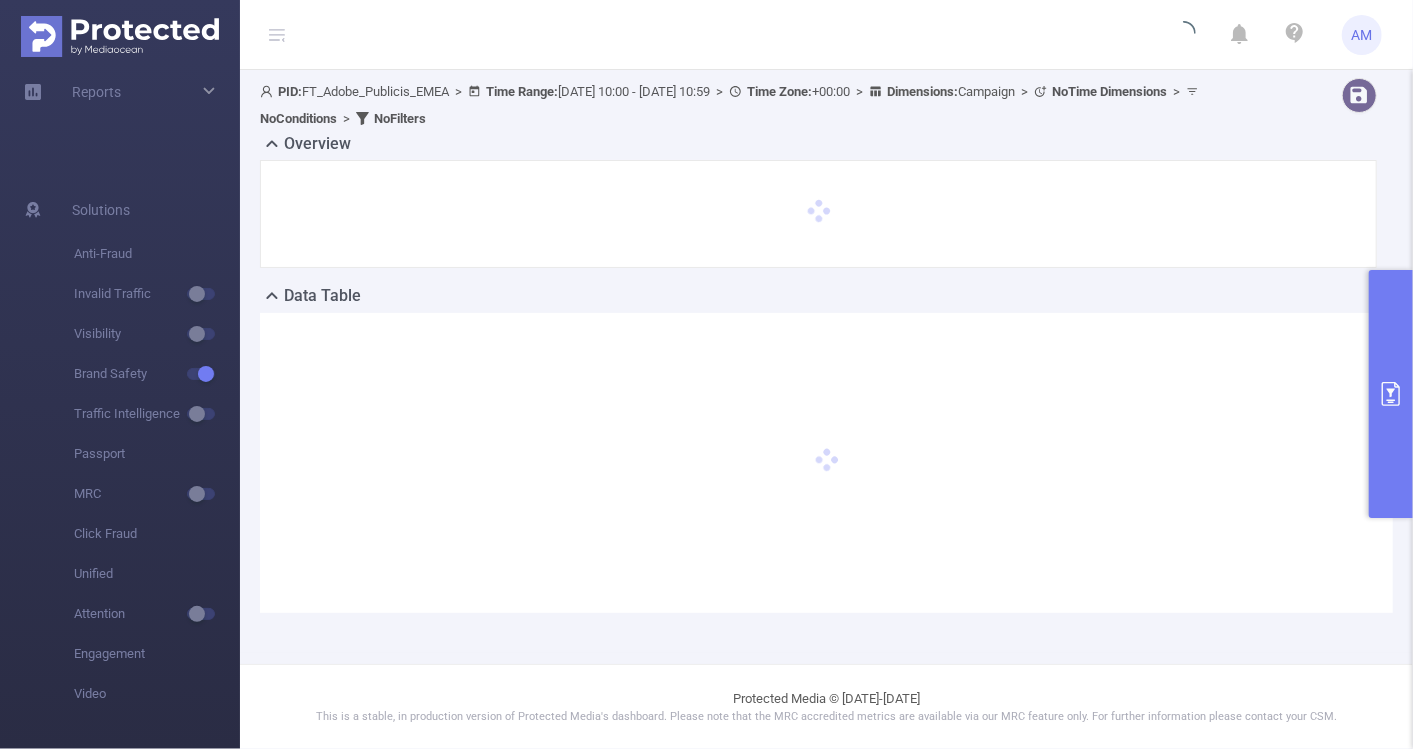 scroll, scrollTop: 0, scrollLeft: 0, axis: both 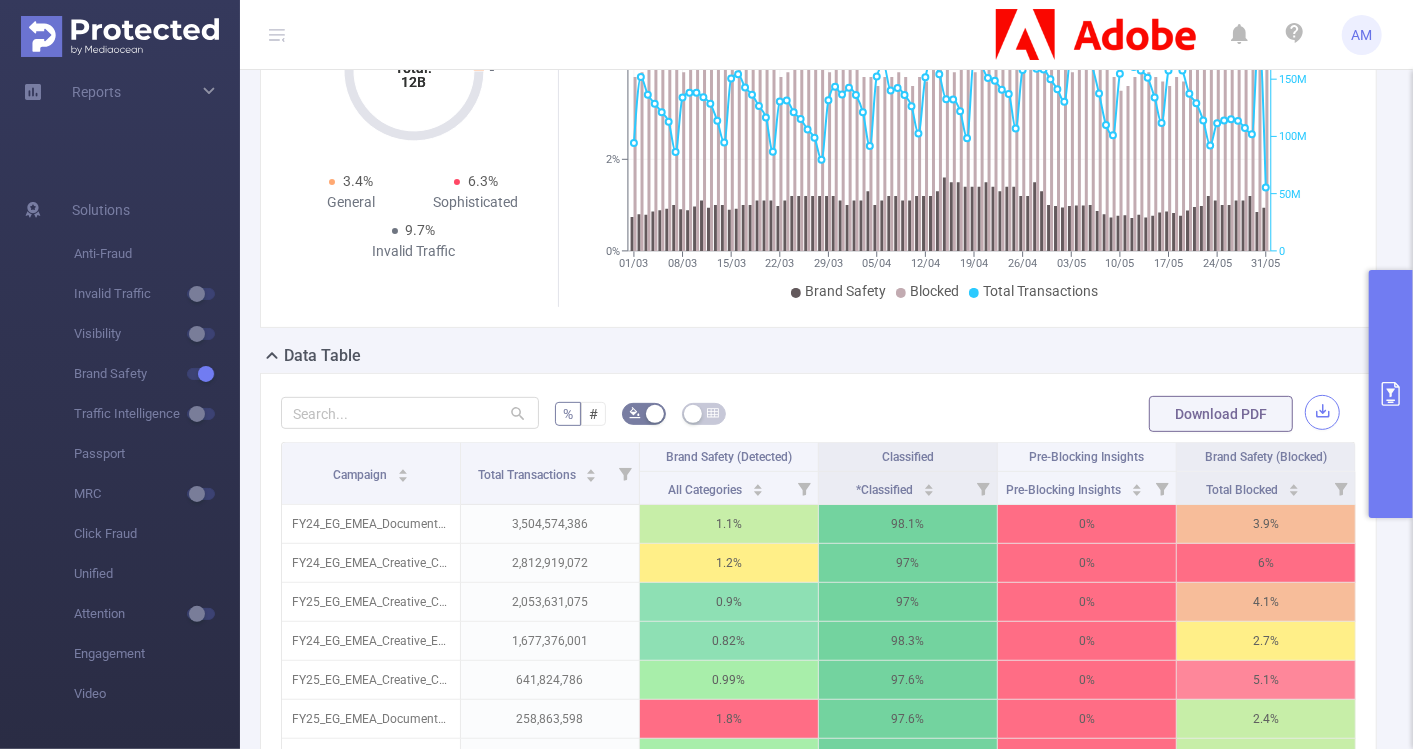 click at bounding box center (1322, 412) 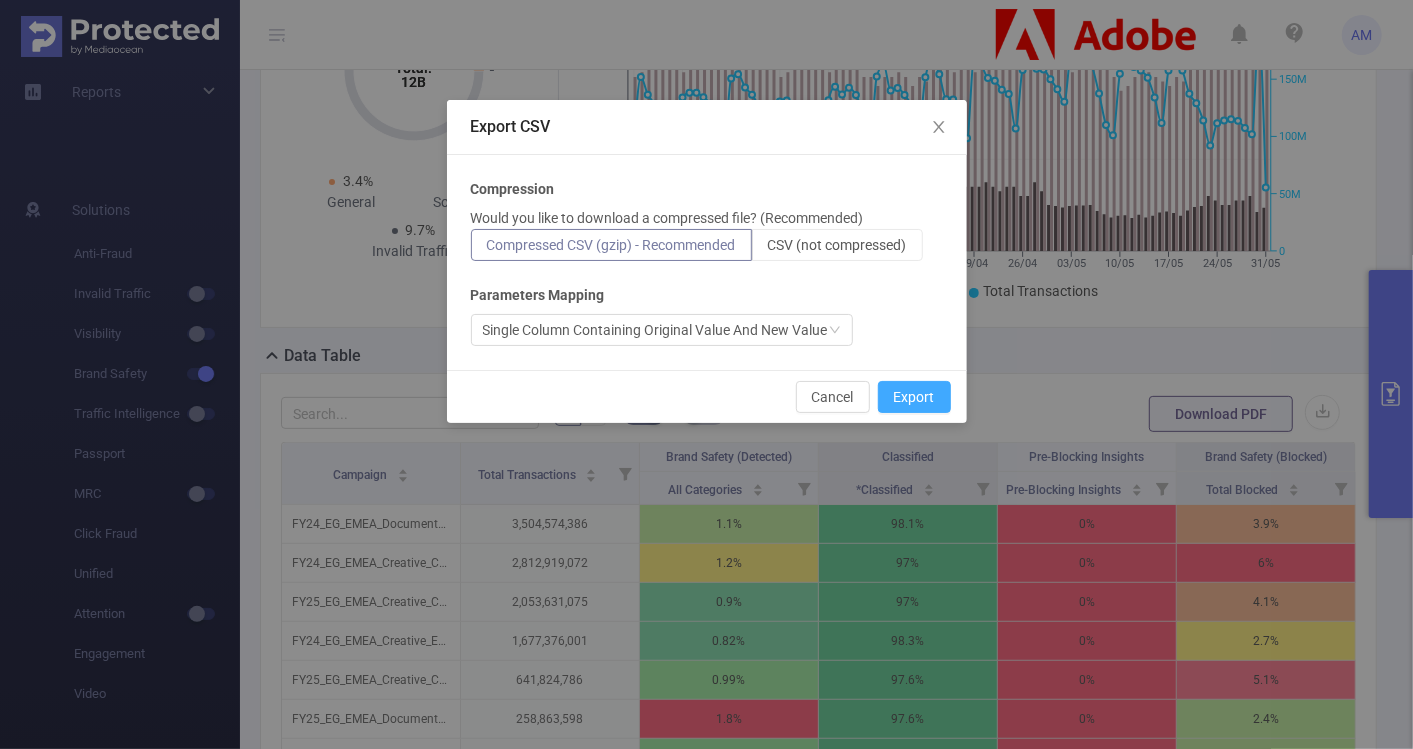 click on "Export" at bounding box center (914, 397) 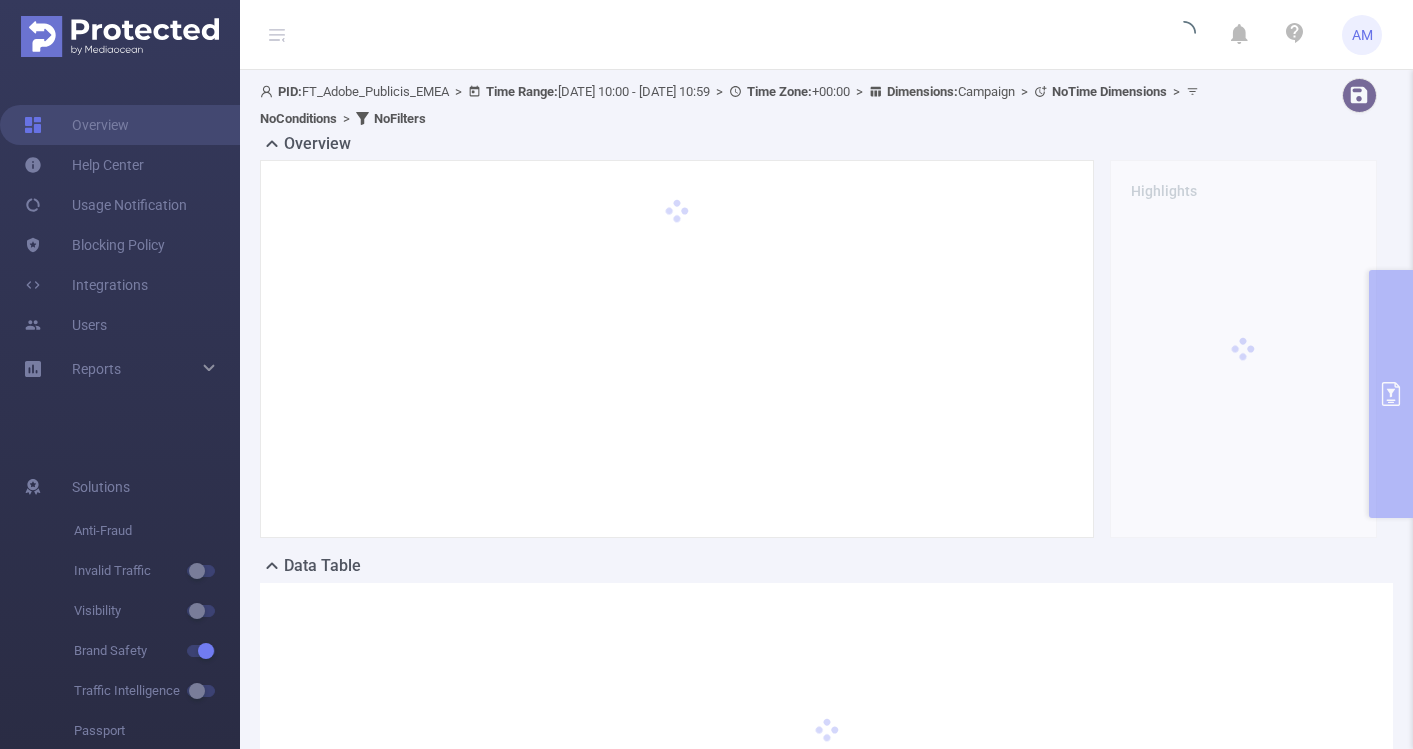 scroll, scrollTop: 0, scrollLeft: 0, axis: both 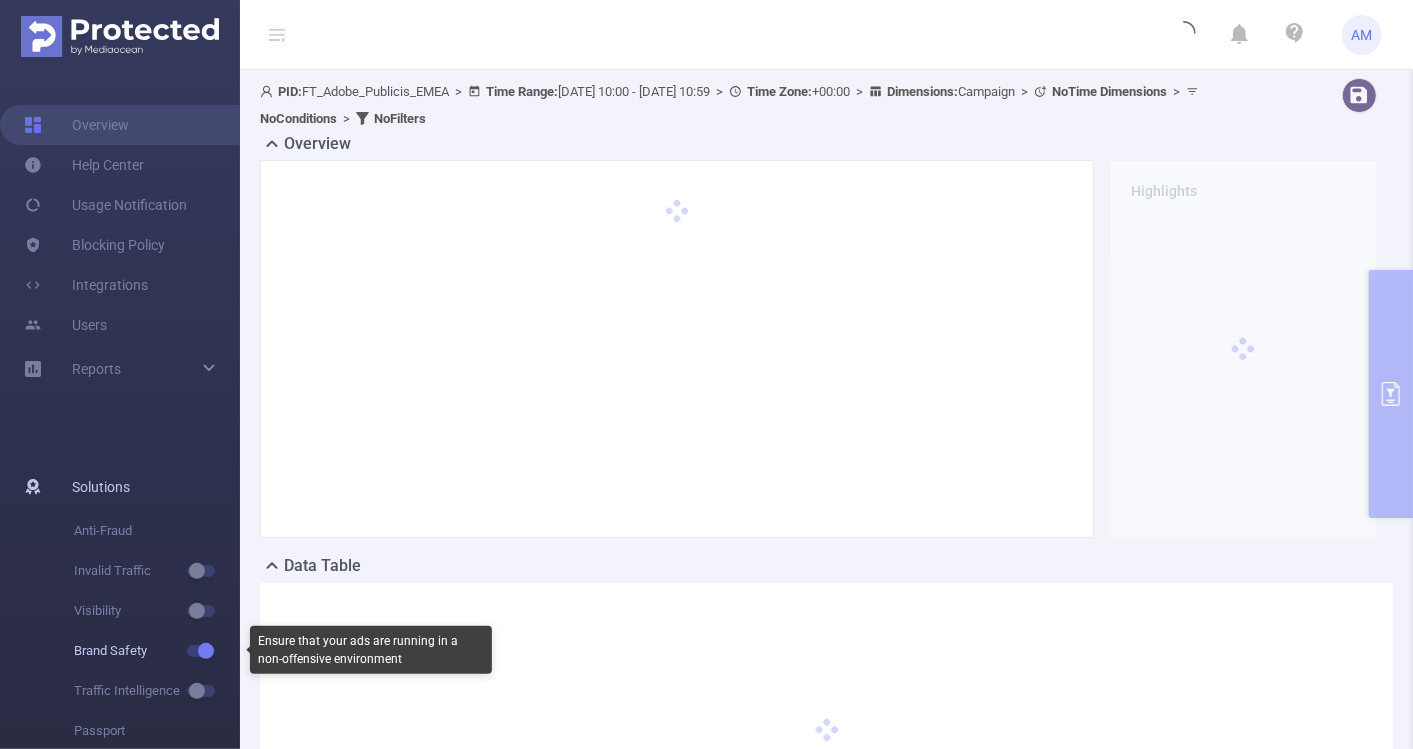click at bounding box center [201, 651] 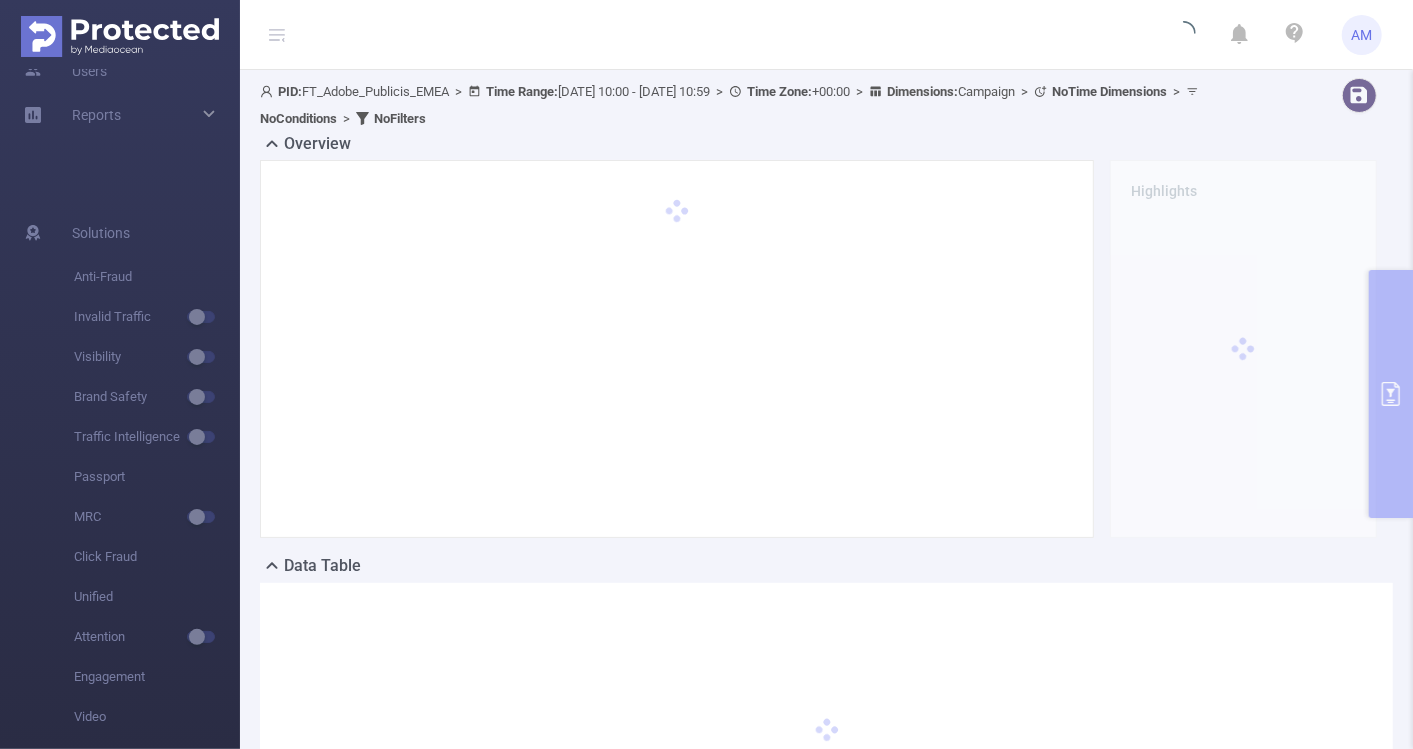 click on "PID:  FT_Adobe_Publicis_EMEA  >  Time Range:  2025-03-01 10:00 -
2025-05-31 10:59  >  Time Zone:  +00:00  >  Dimensions :  Campaign  >  No  Time Dimensions  >  No  Conditions  >  No  Filters  Overview   Highlights    Data Table" at bounding box center [826, 496] 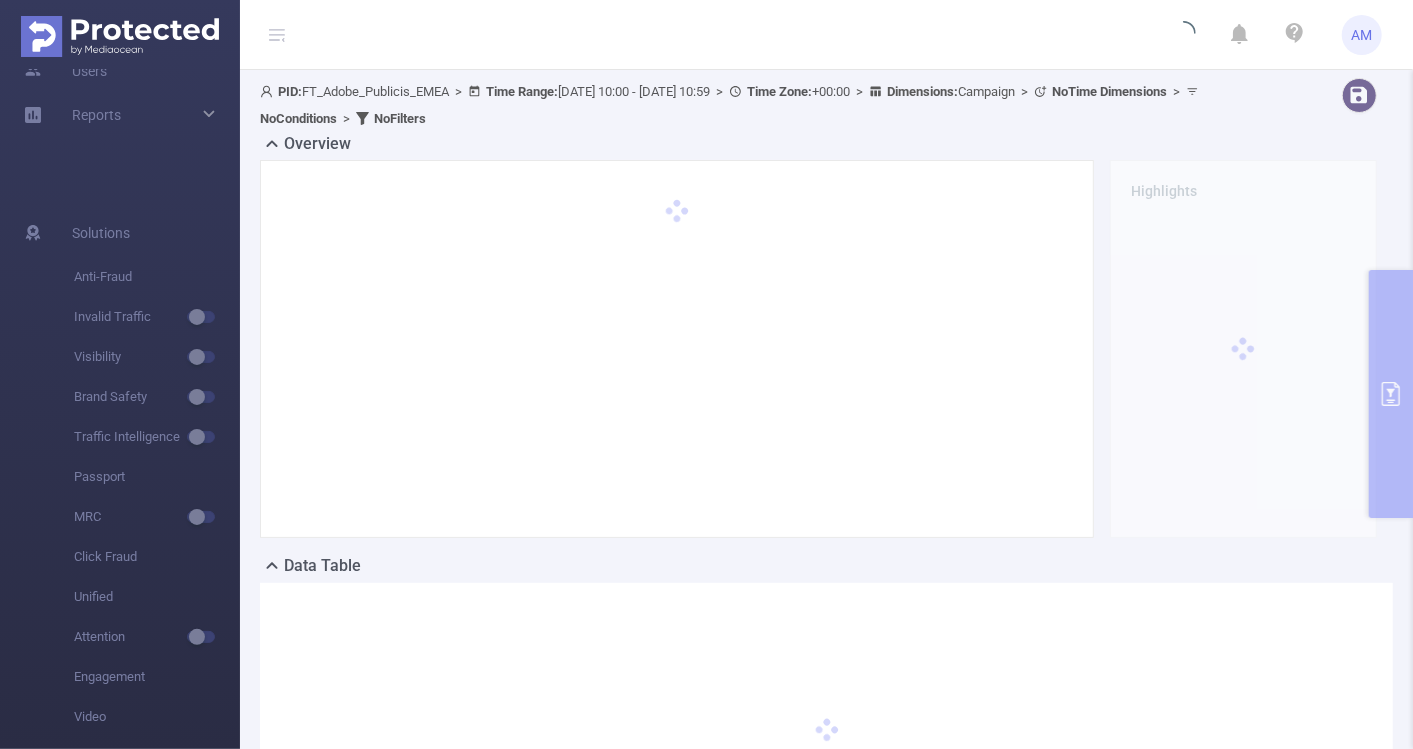 click on "PID:  FT_Adobe_Publicis_EMEA  >  Time Range:  2025-03-01 10:00 -
2025-05-31 10:59  >  Time Zone:  +00:00  >  Dimensions :  Campaign  >  No  Time Dimensions  >  No  Conditions  >  No  Filters  Overview   Highlights    Data Table" at bounding box center (826, 496) 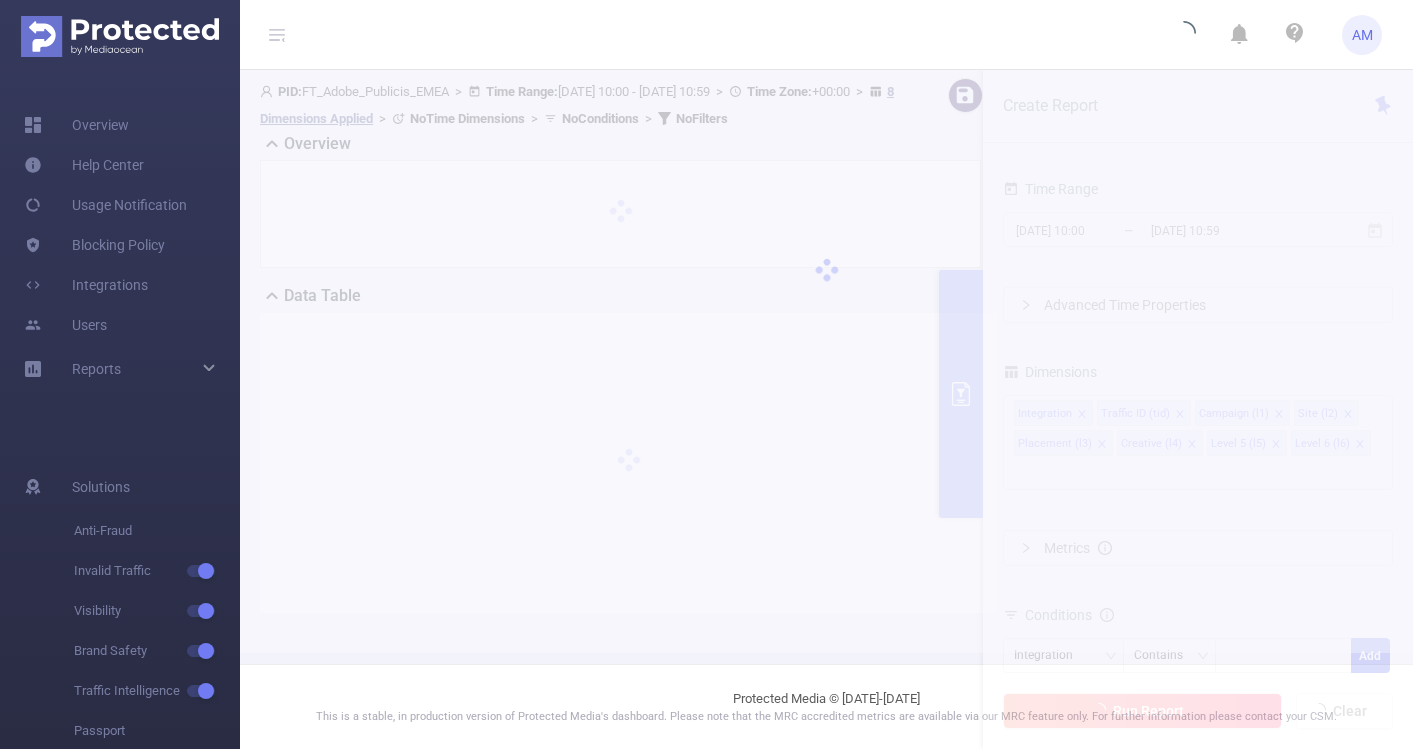 scroll, scrollTop: 0, scrollLeft: 0, axis: both 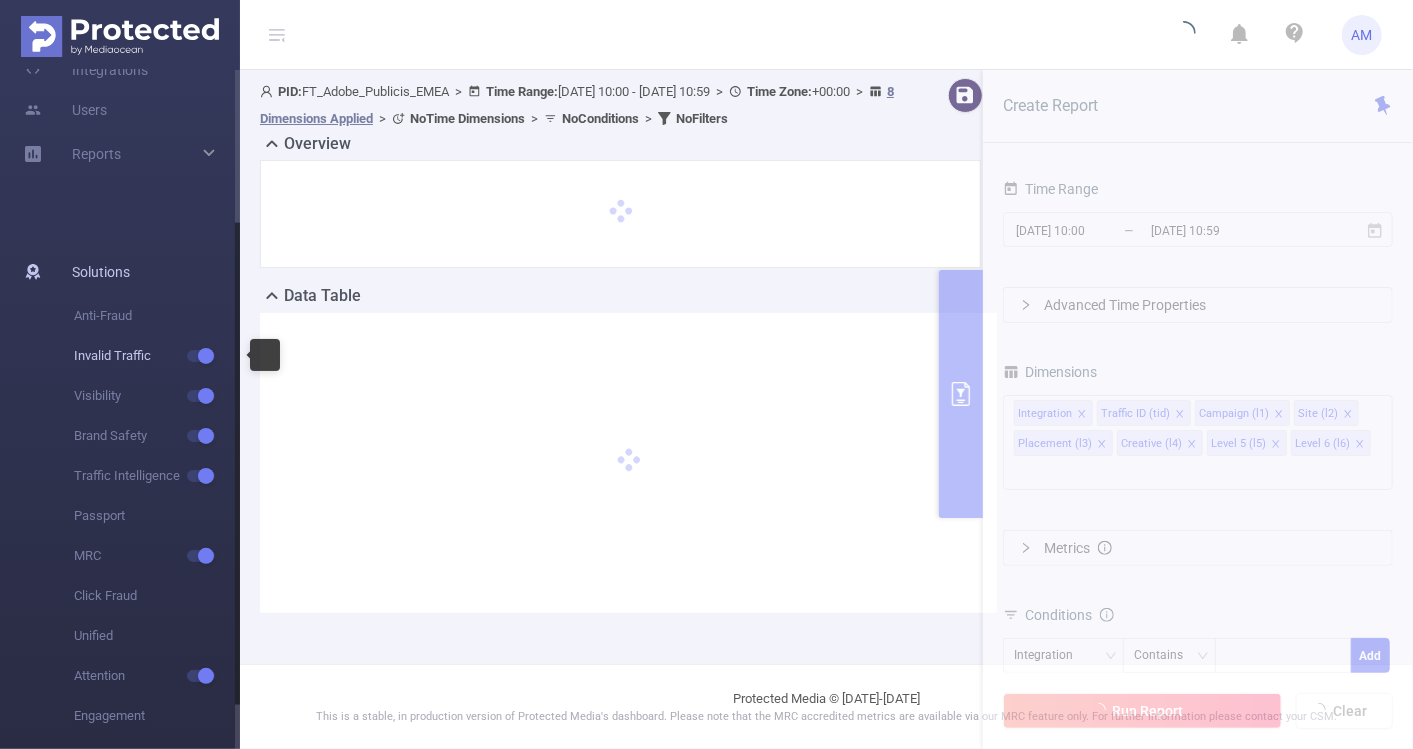 click at bounding box center [201, 356] 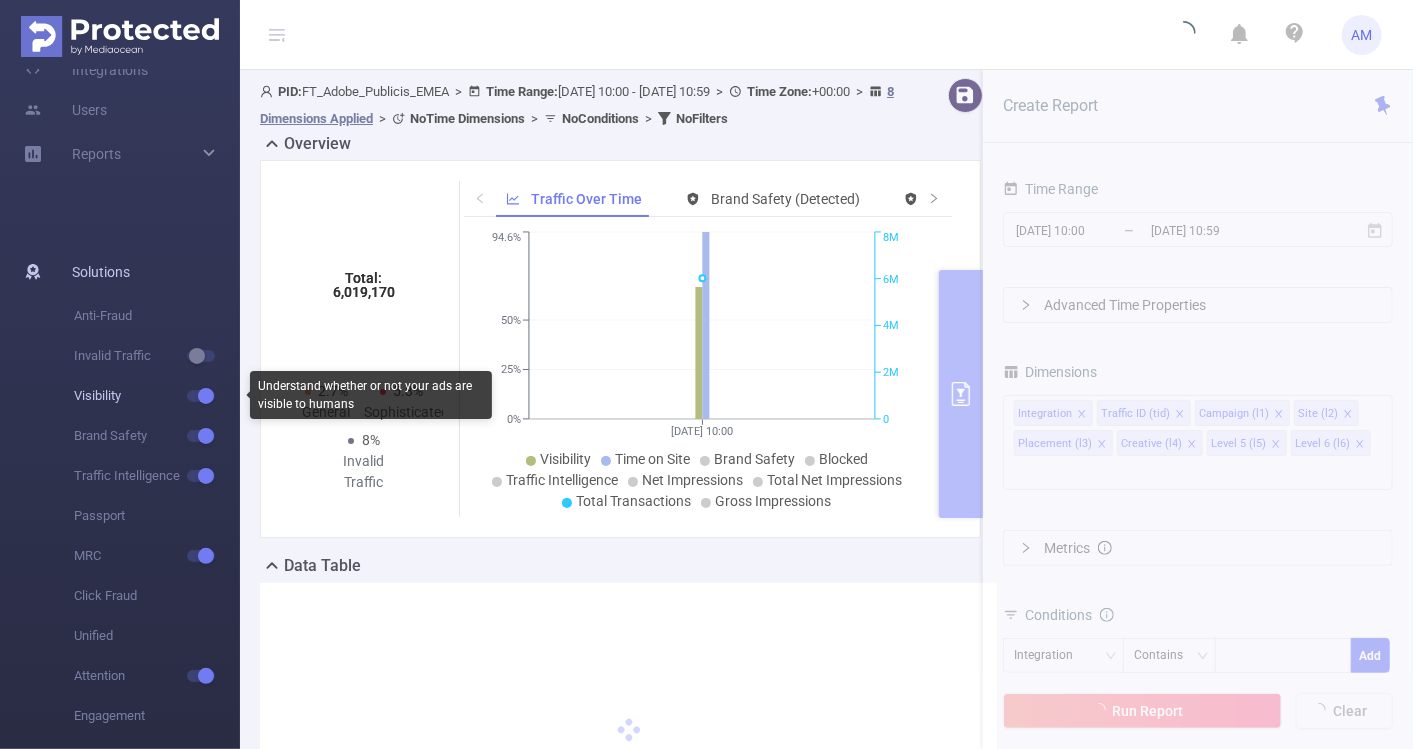 click at bounding box center (201, 396) 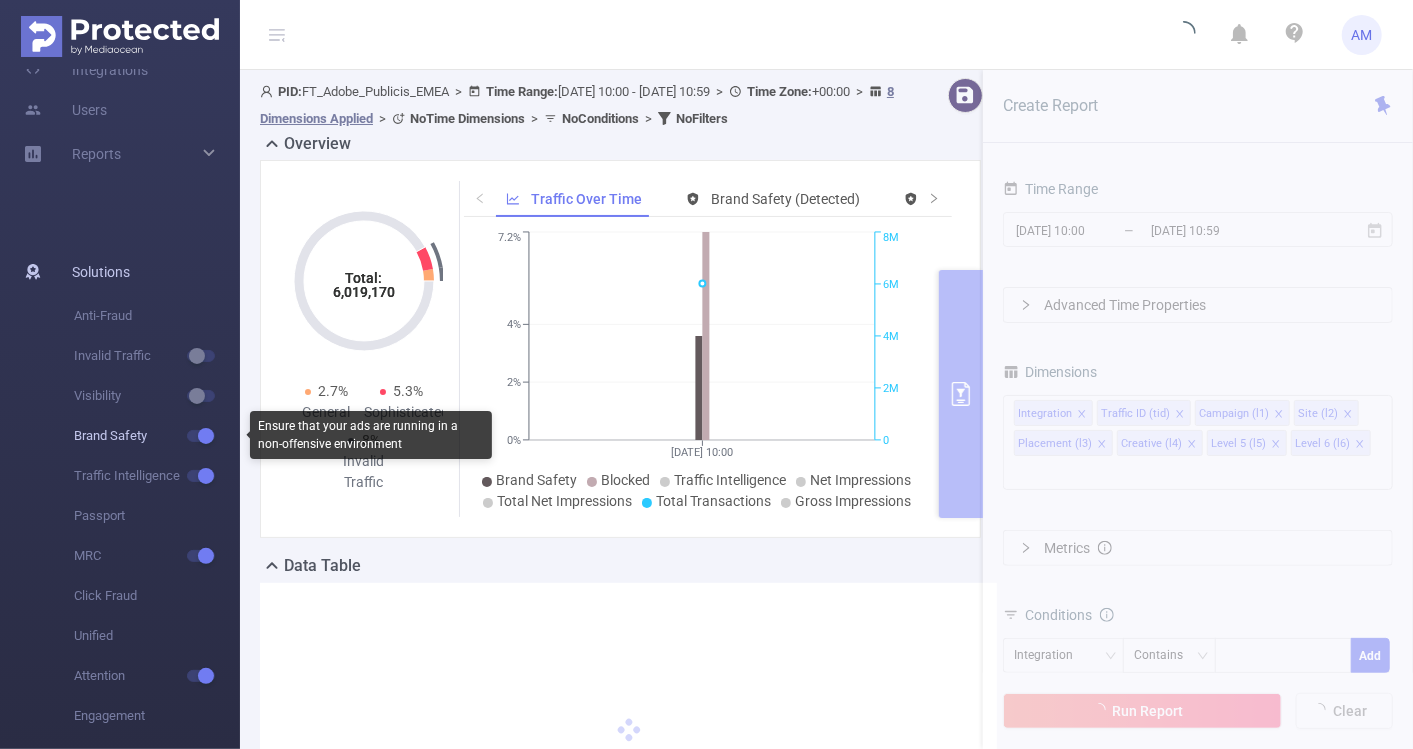click at bounding box center (201, 436) 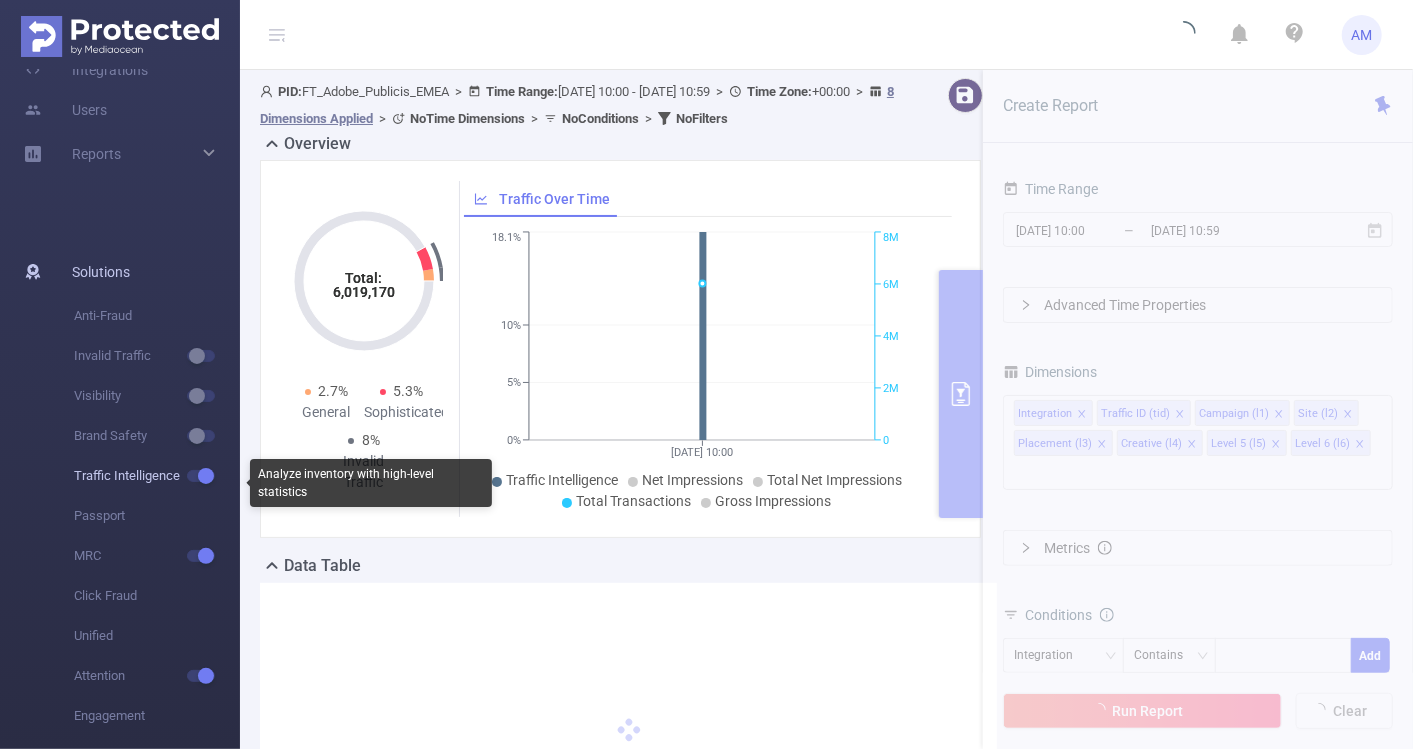 click at bounding box center [201, 476] 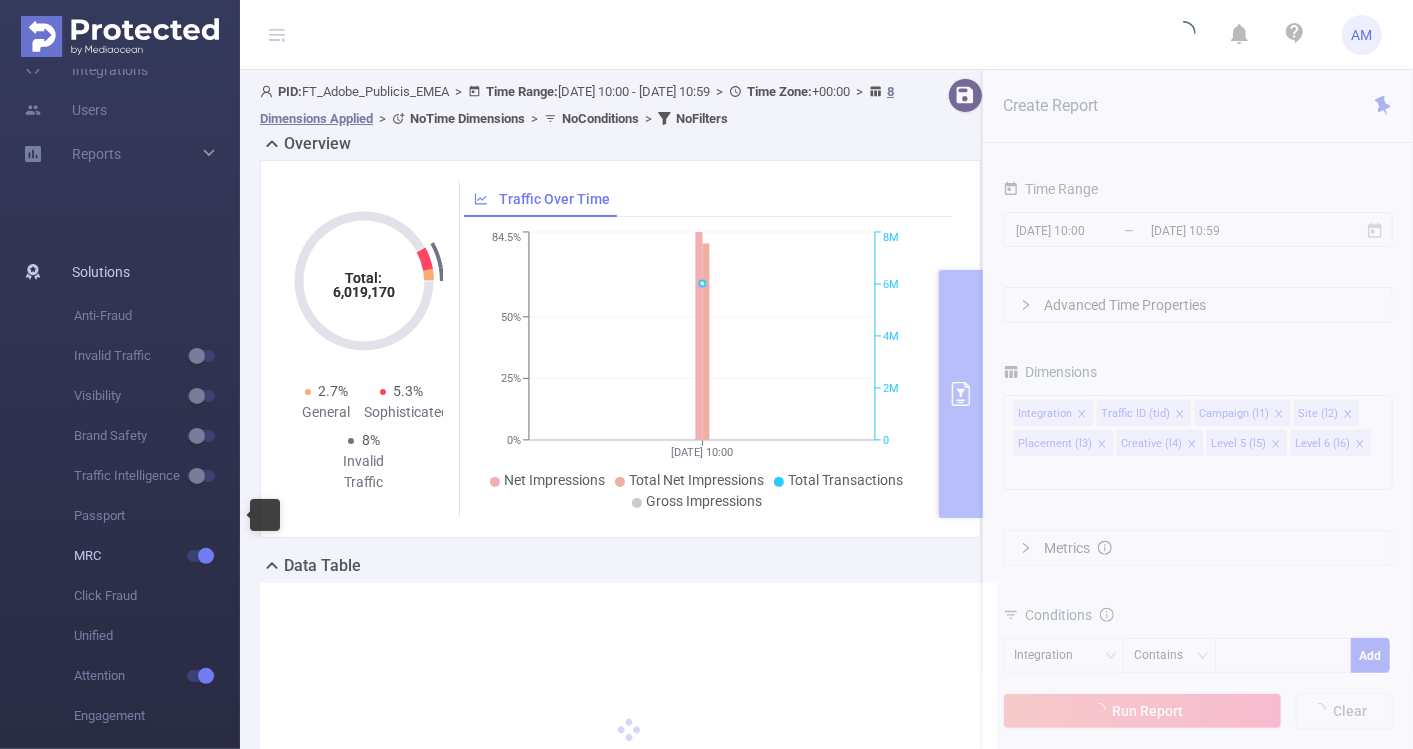 click at bounding box center (201, 556) 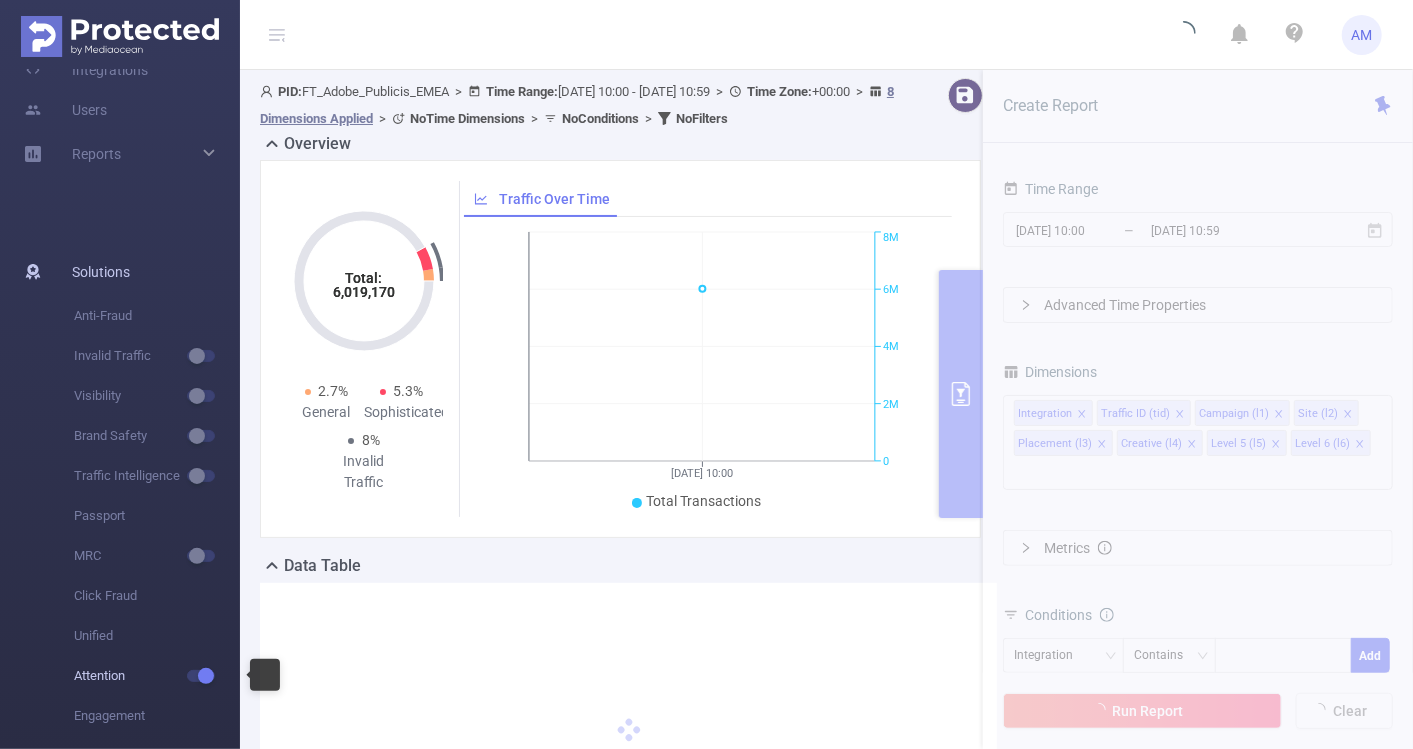 click at bounding box center (201, 676) 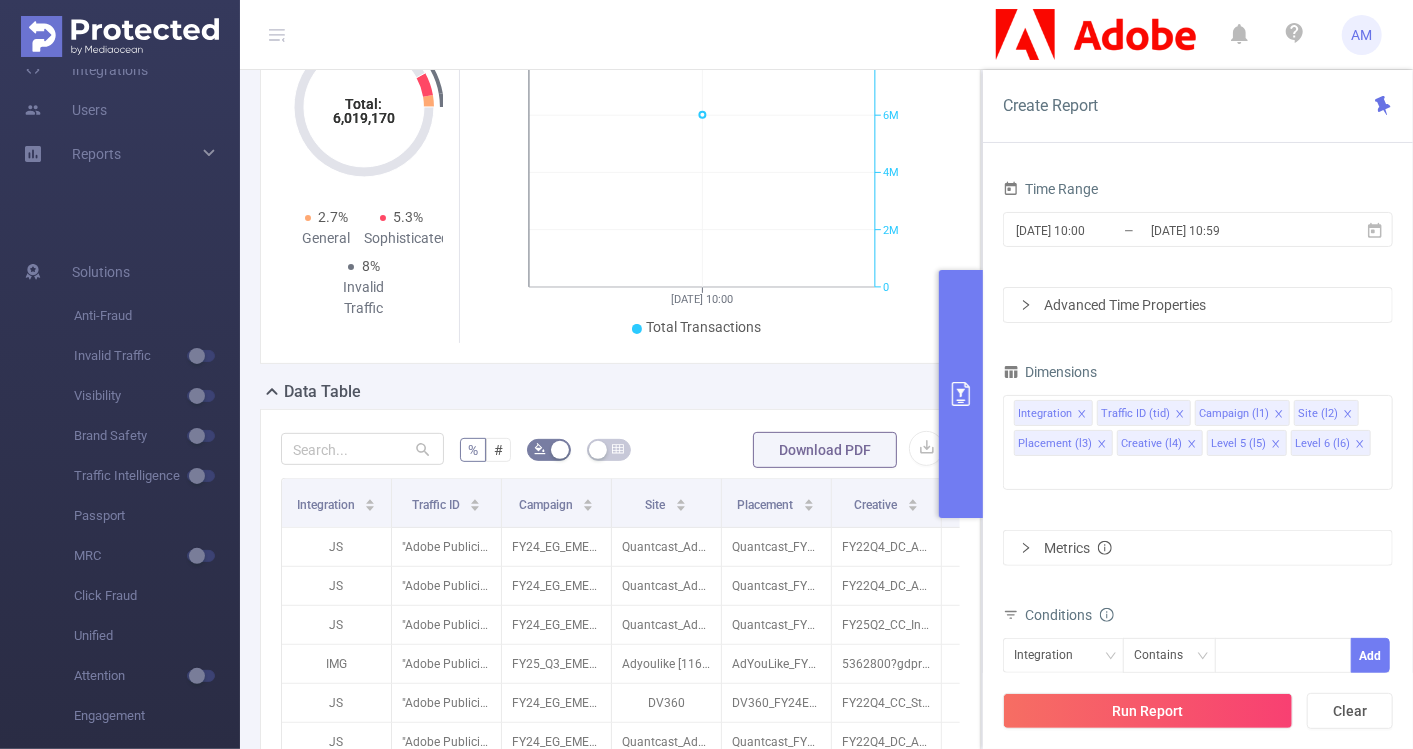 scroll, scrollTop: 186, scrollLeft: 0, axis: vertical 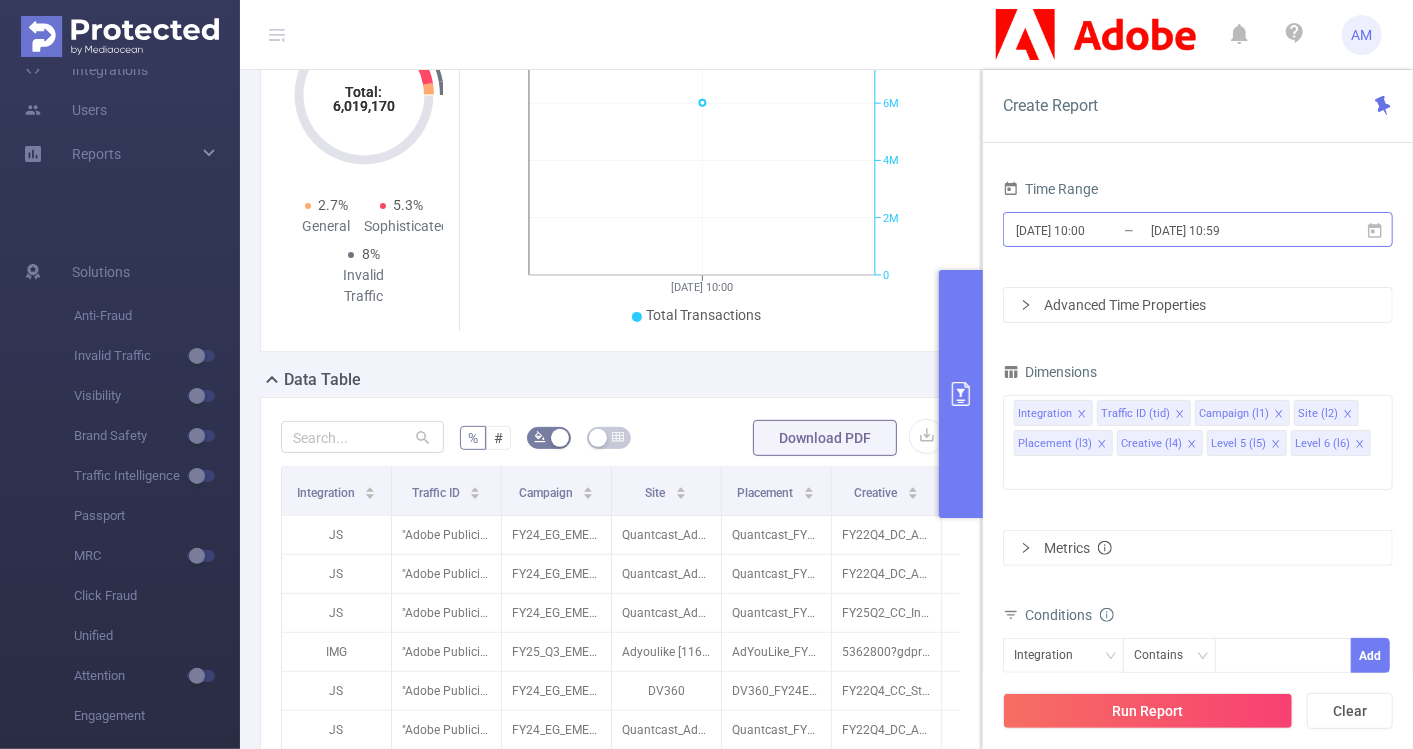 click on "[DATE] 10:00" at bounding box center [1095, 230] 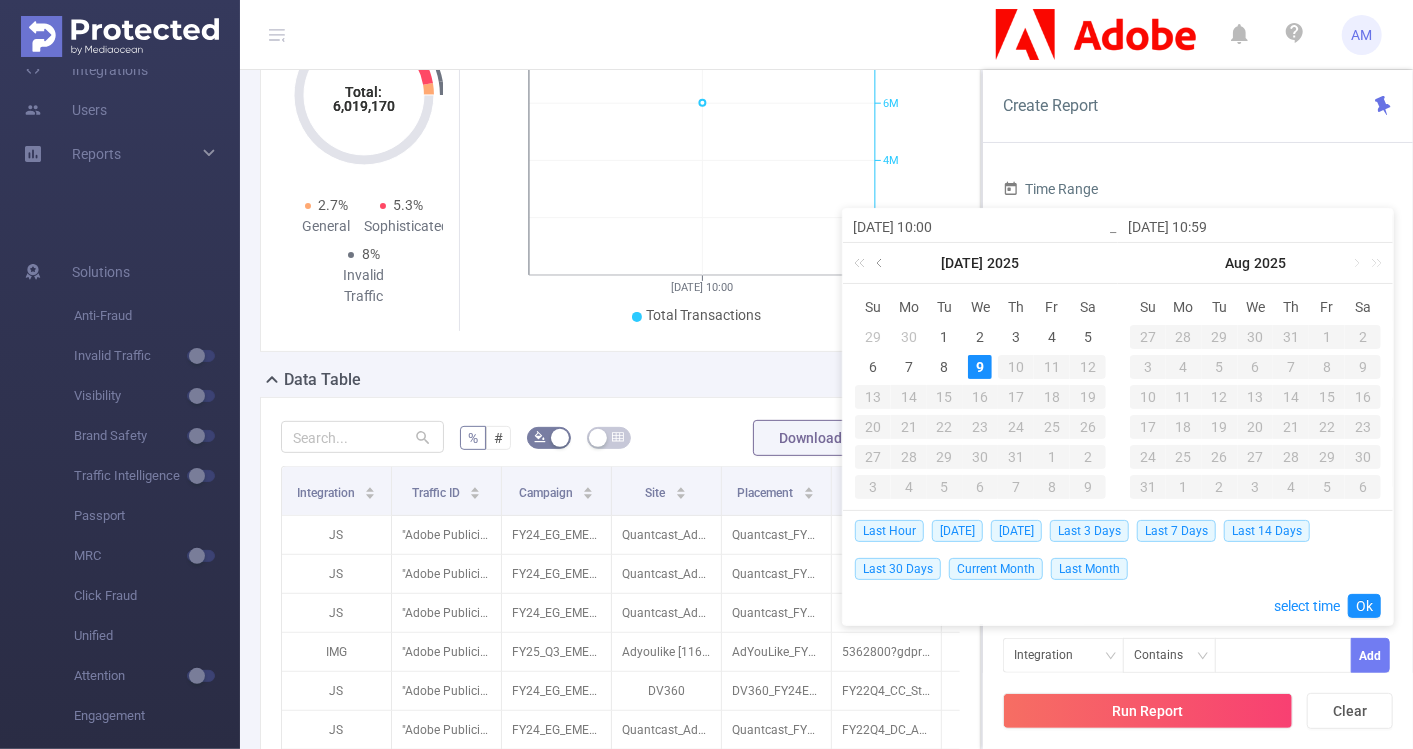 click at bounding box center [881, 263] 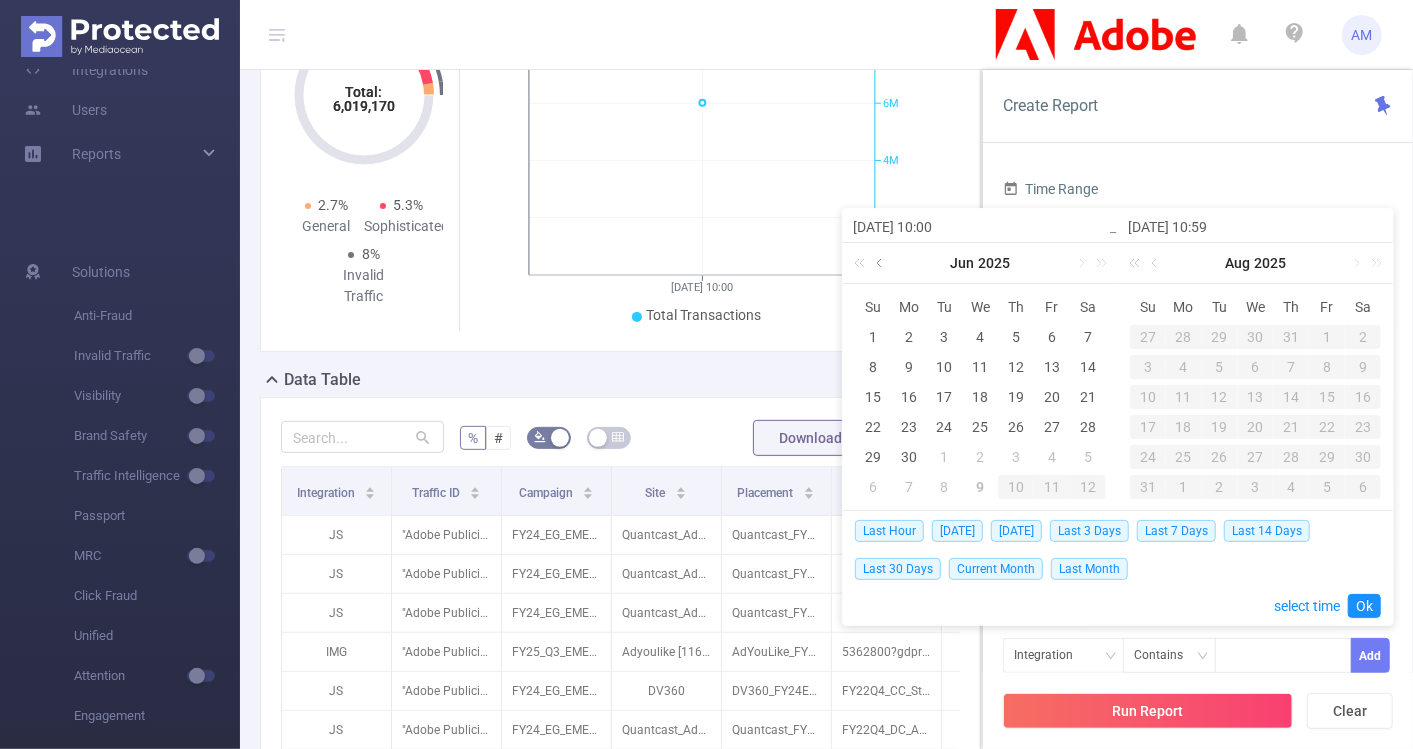 click at bounding box center [881, 263] 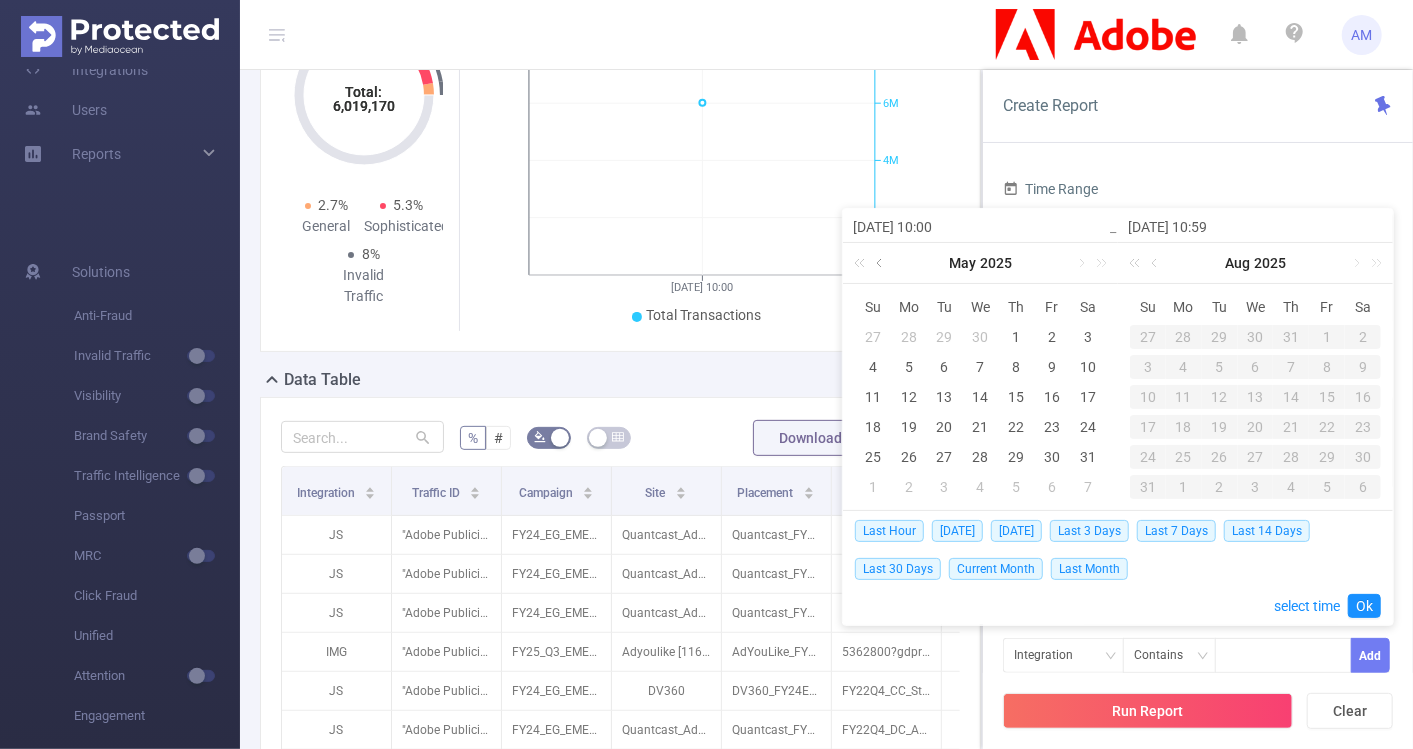 click at bounding box center (881, 263) 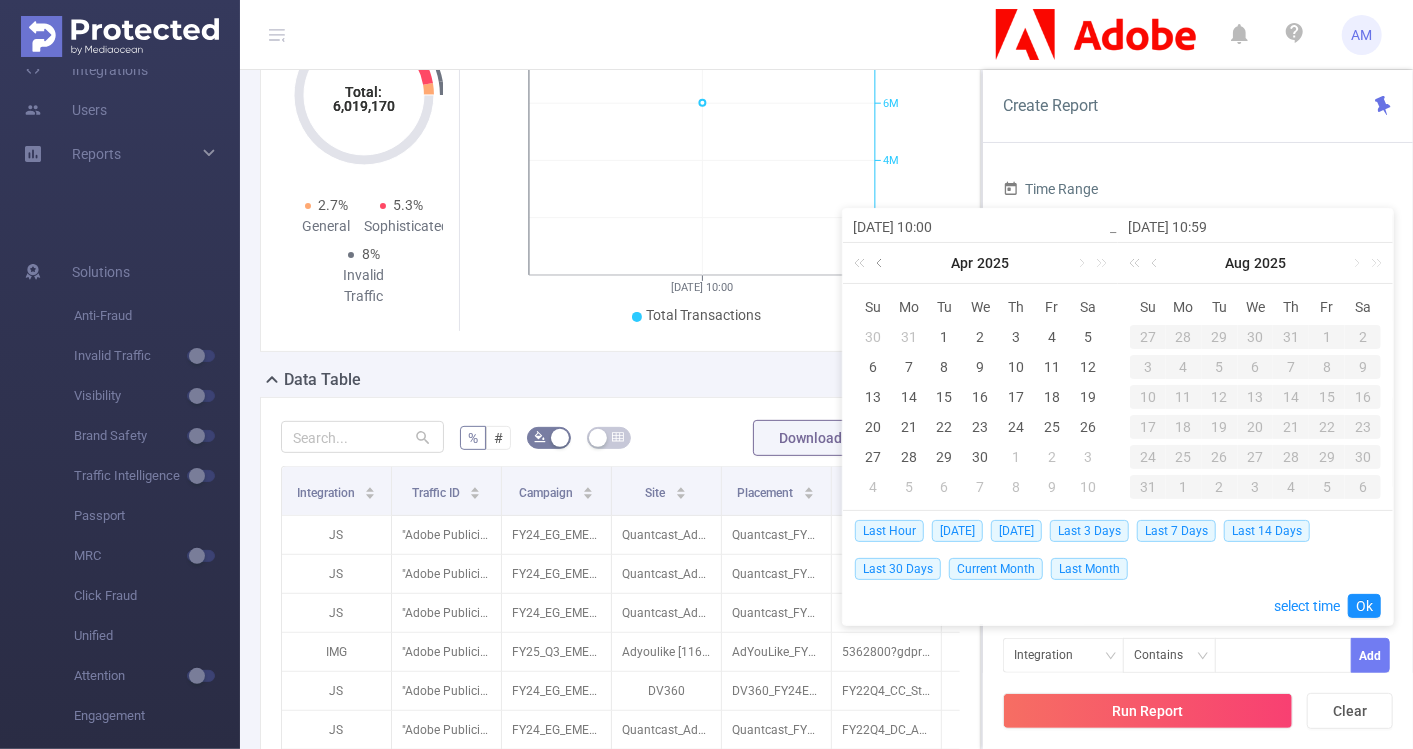 click at bounding box center [881, 263] 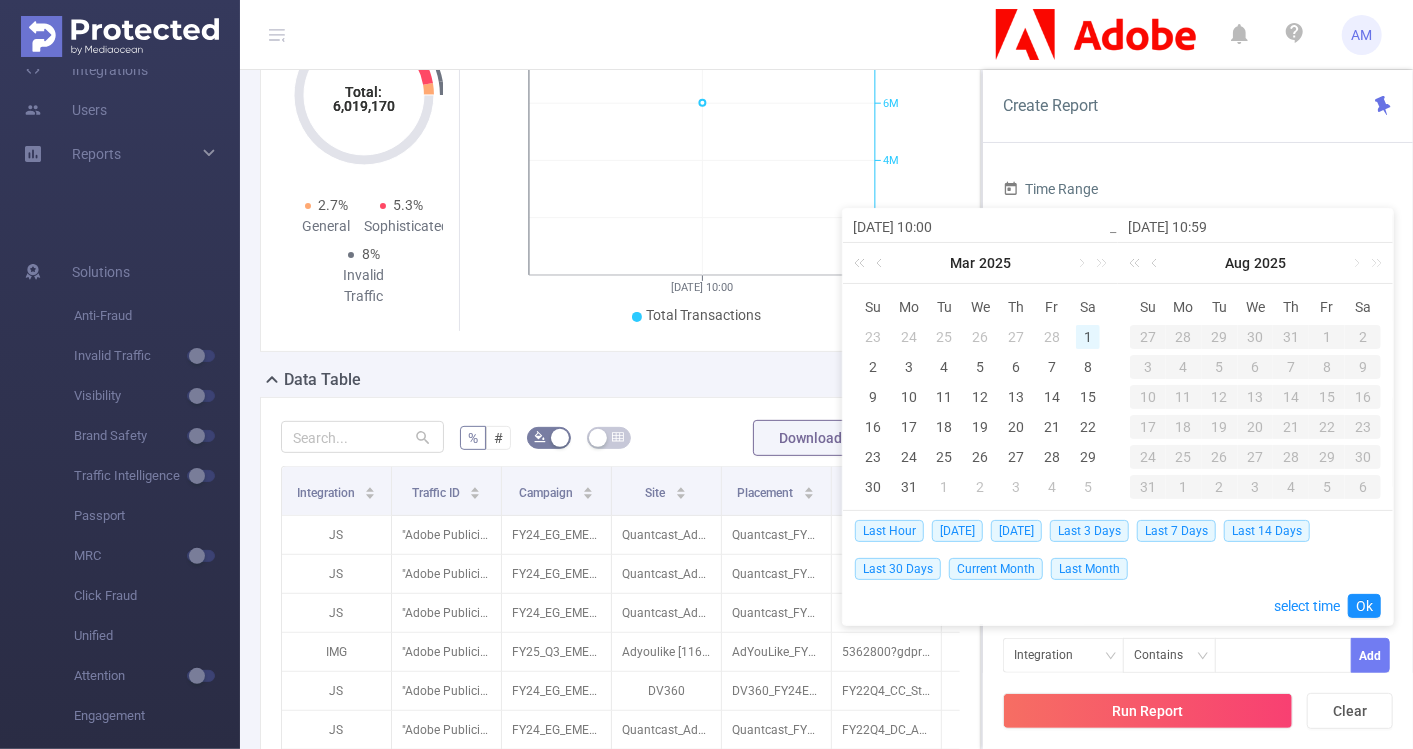 click on "1" at bounding box center (1088, 337) 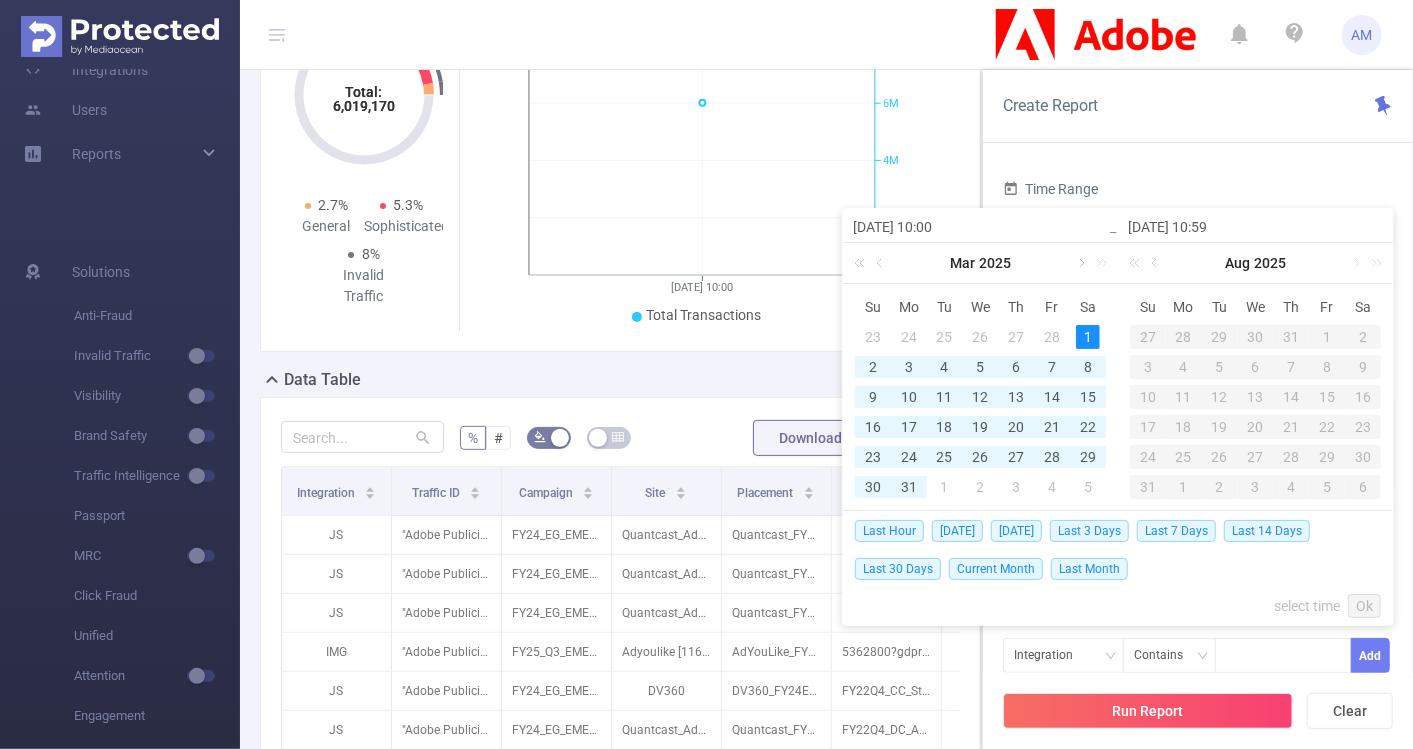 click at bounding box center (1080, 263) 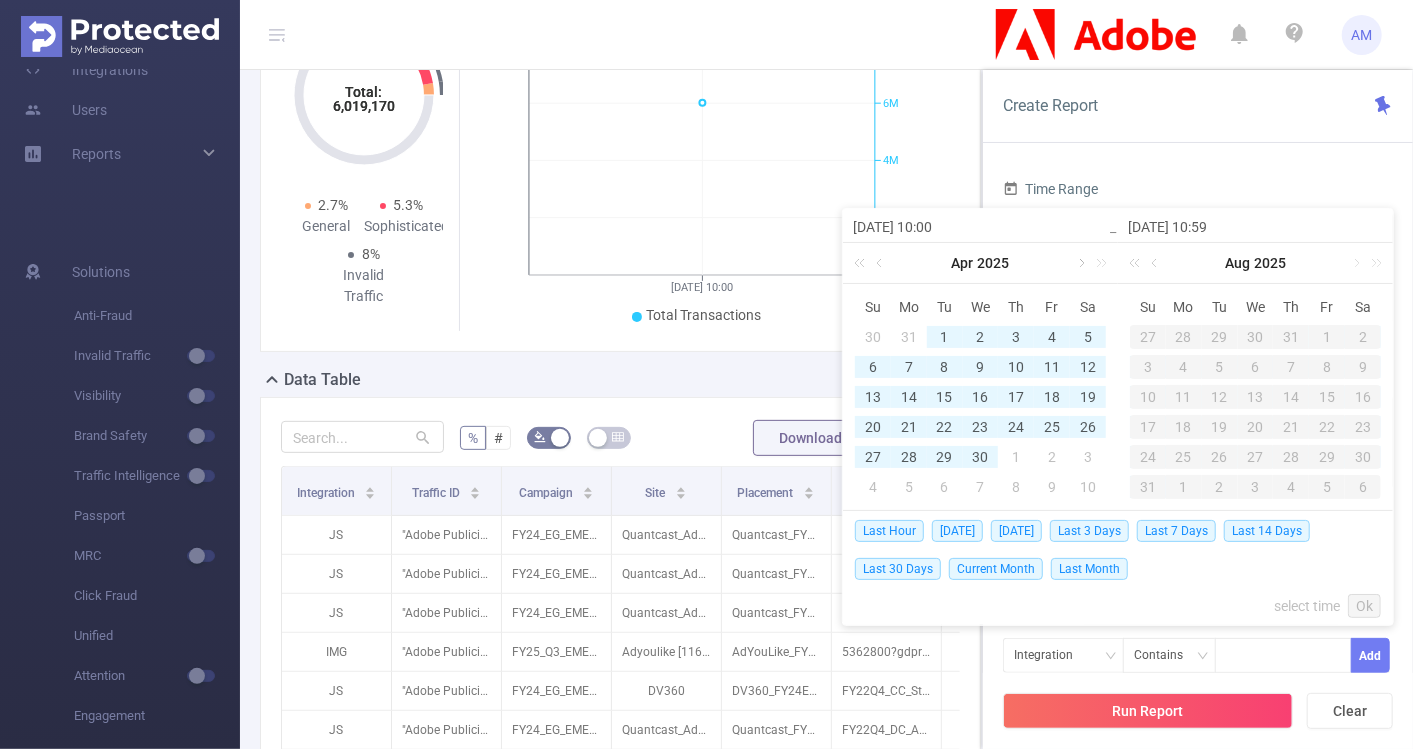 click at bounding box center (1080, 263) 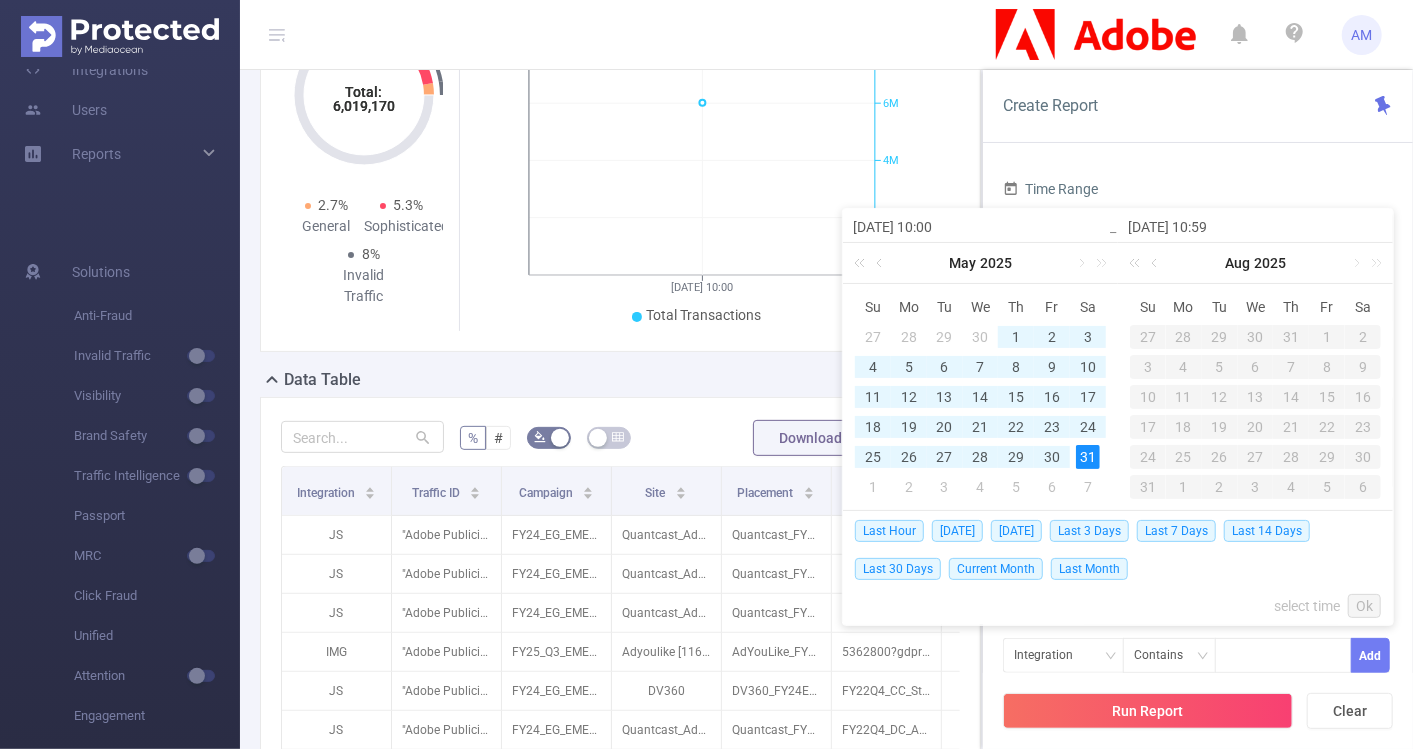 click on "31" at bounding box center [1088, 457] 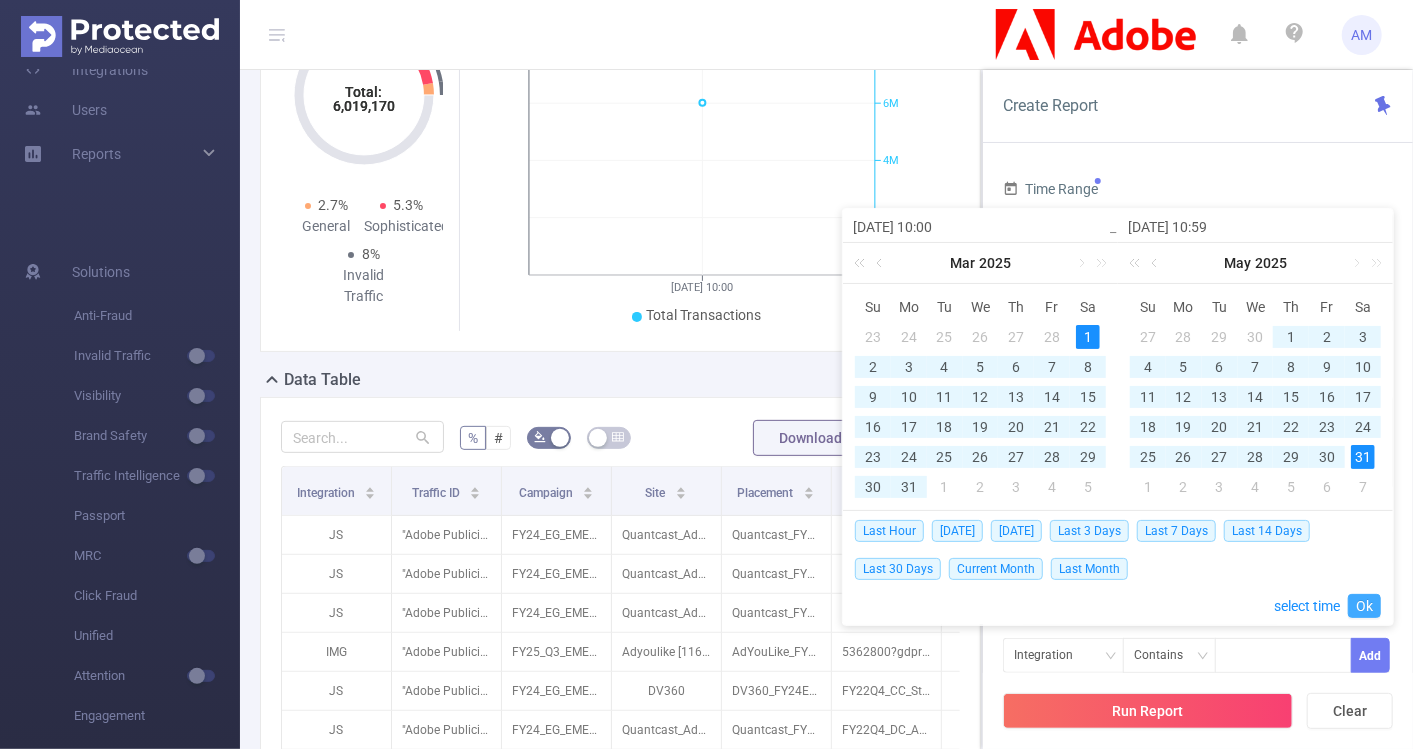 click on "Ok" at bounding box center [1364, 606] 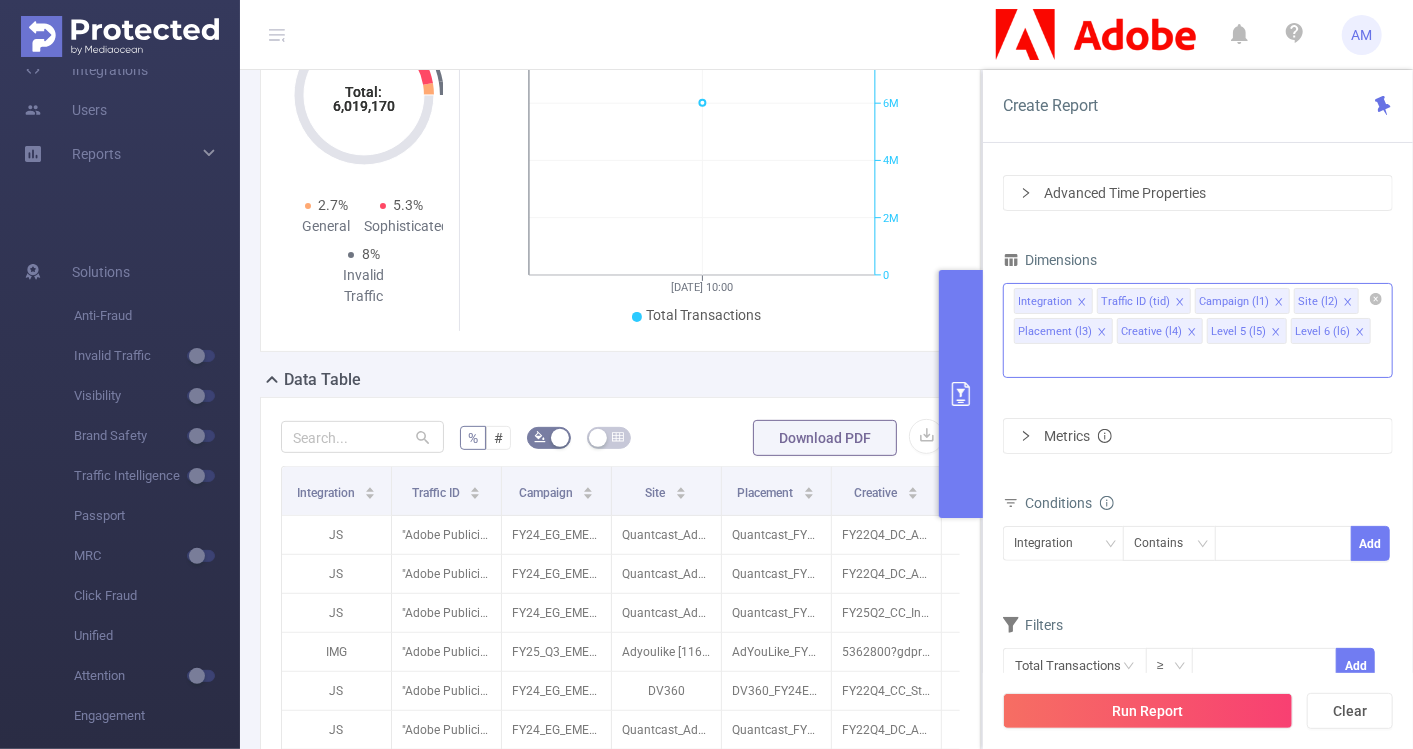 click 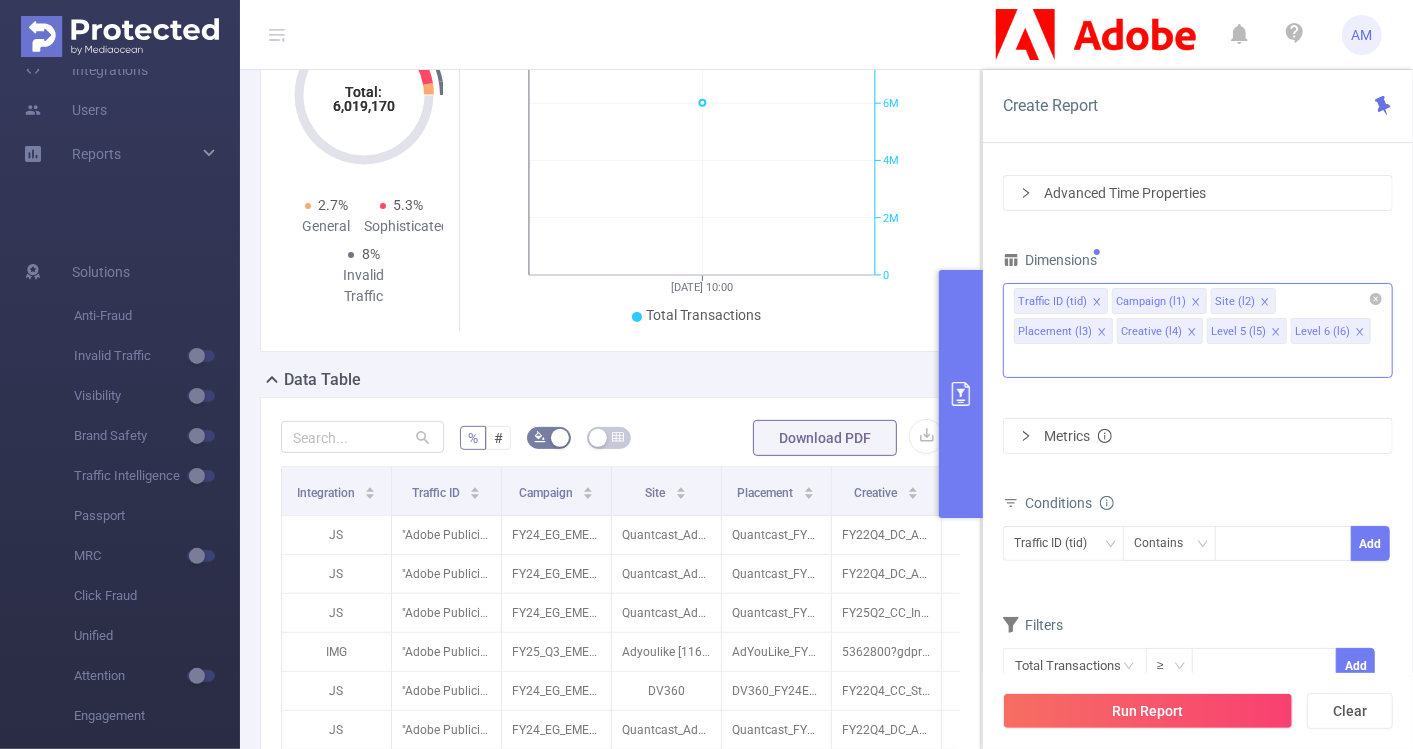 click 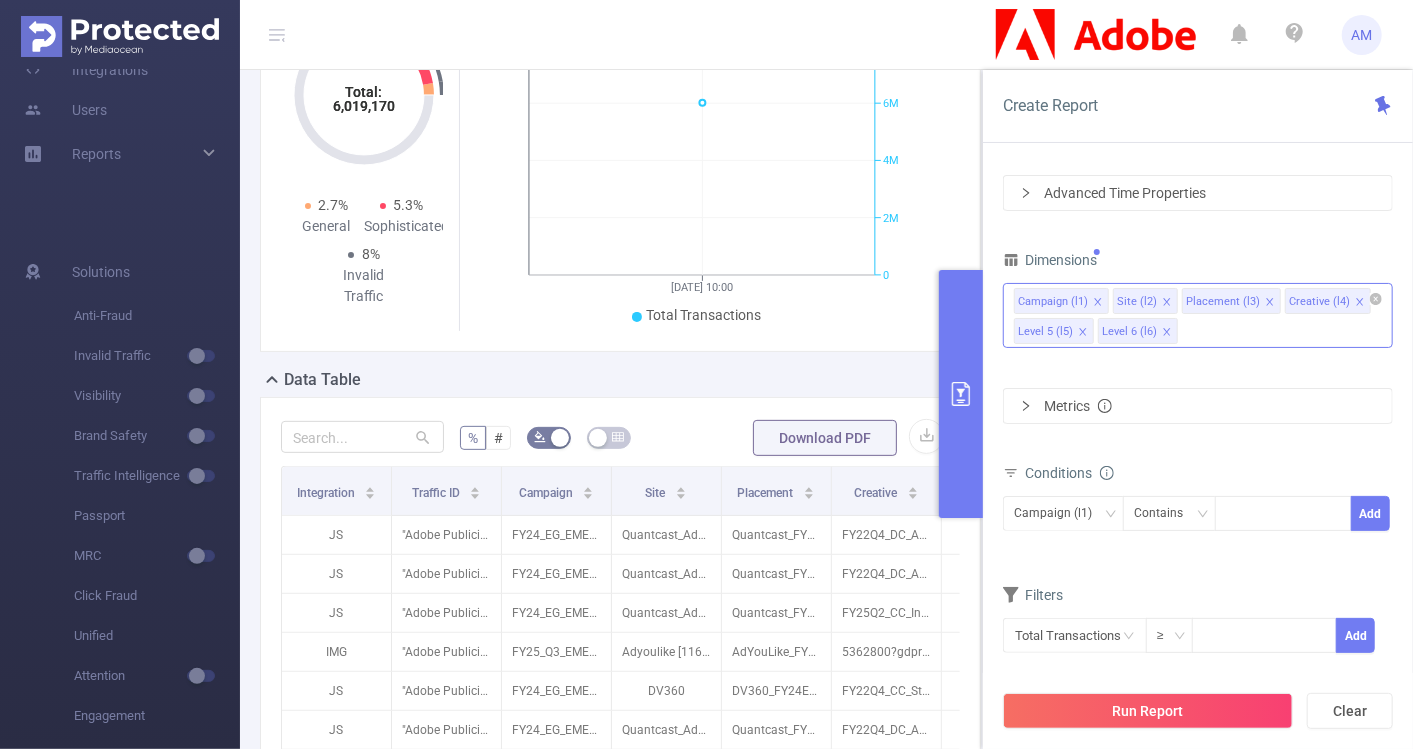 click 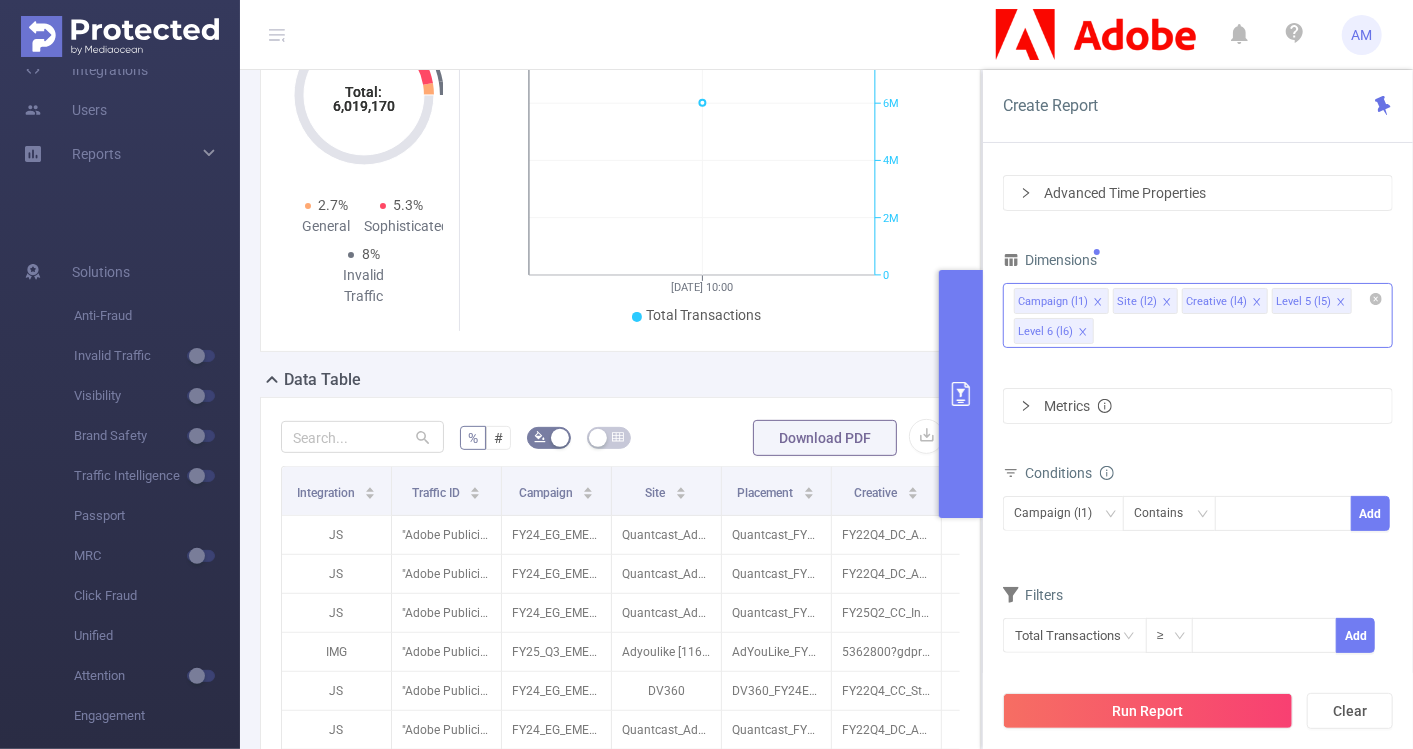 click 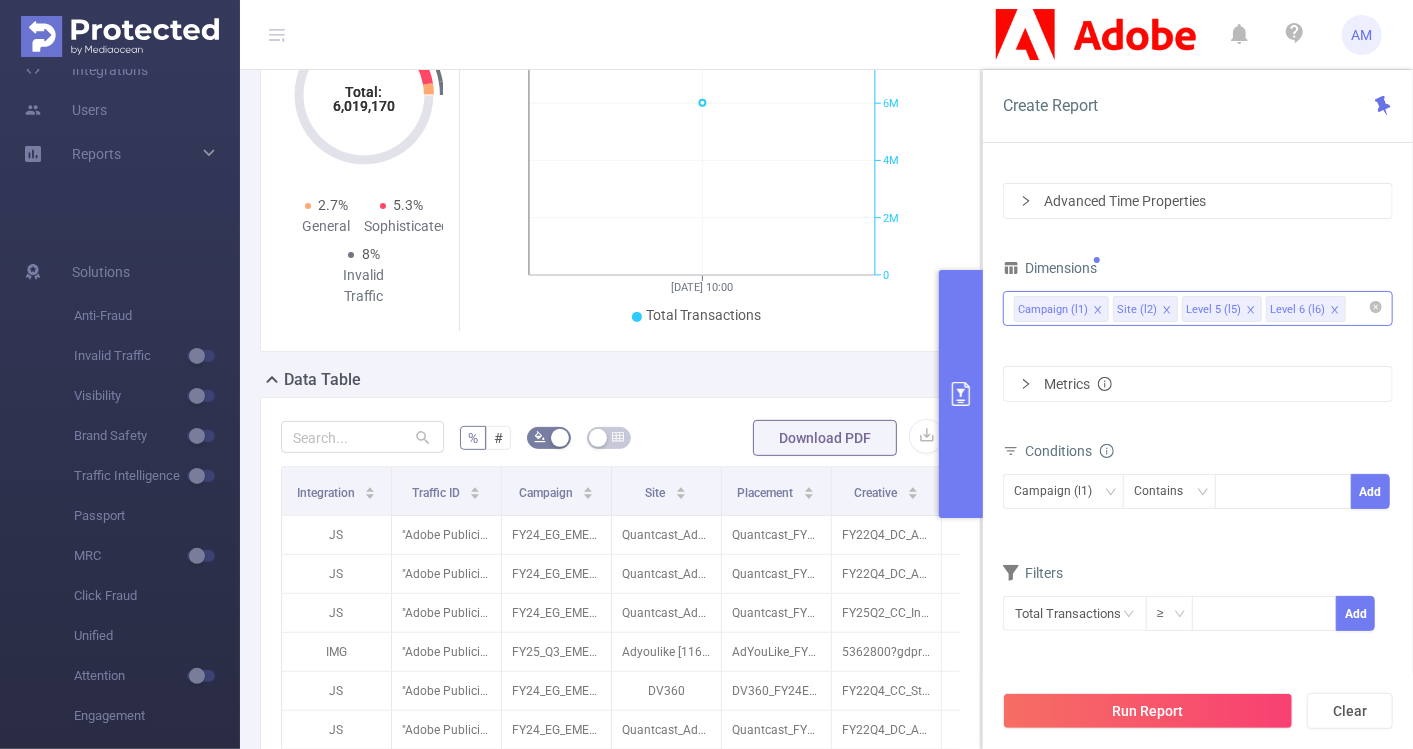click 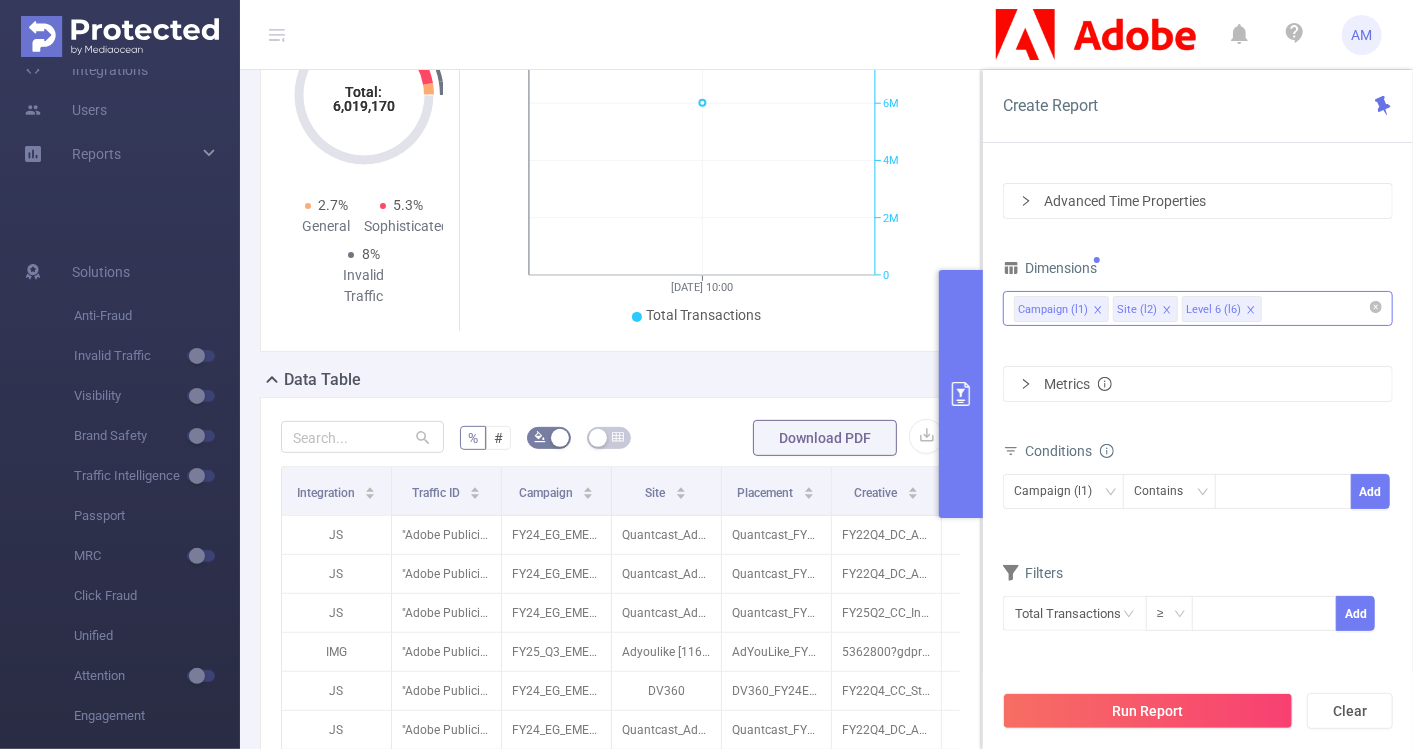 click 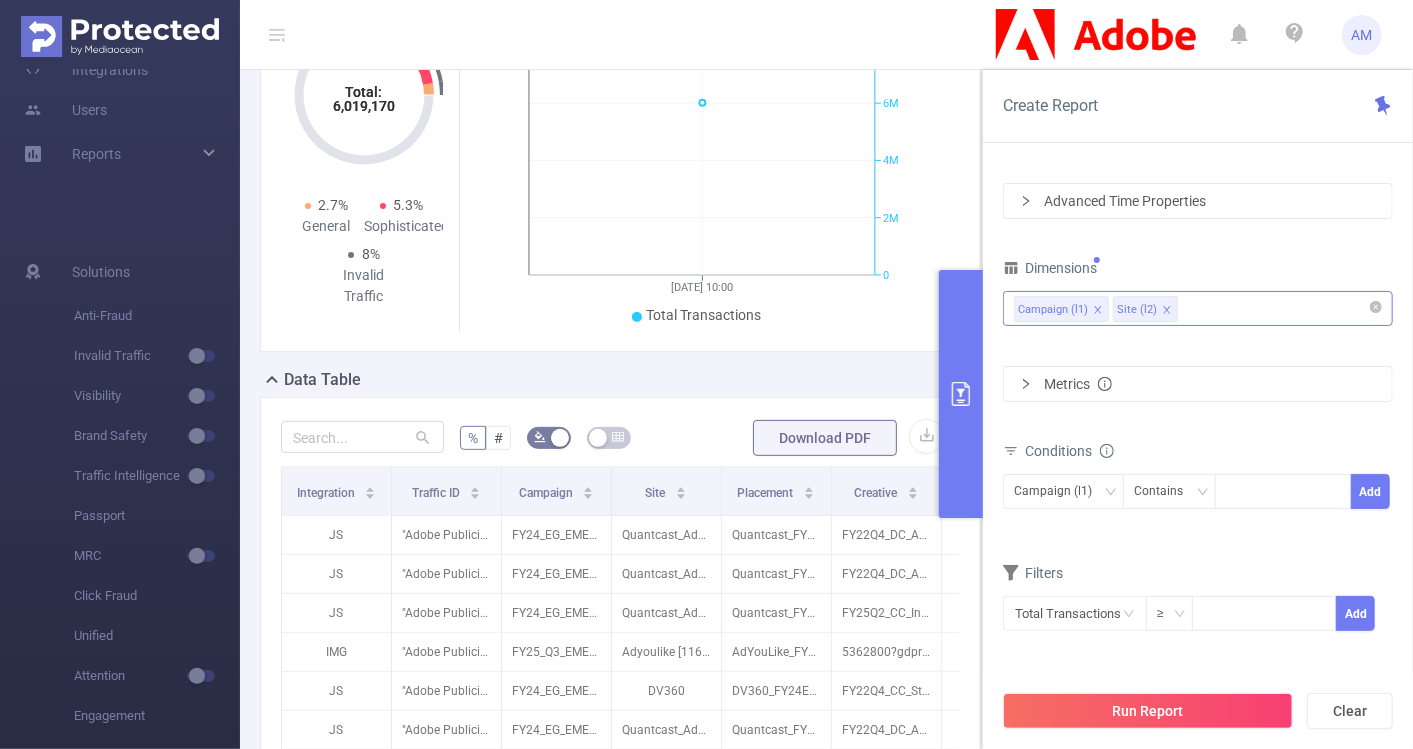 click on "Campaign (l1) Site (l2)" at bounding box center (1198, 308) 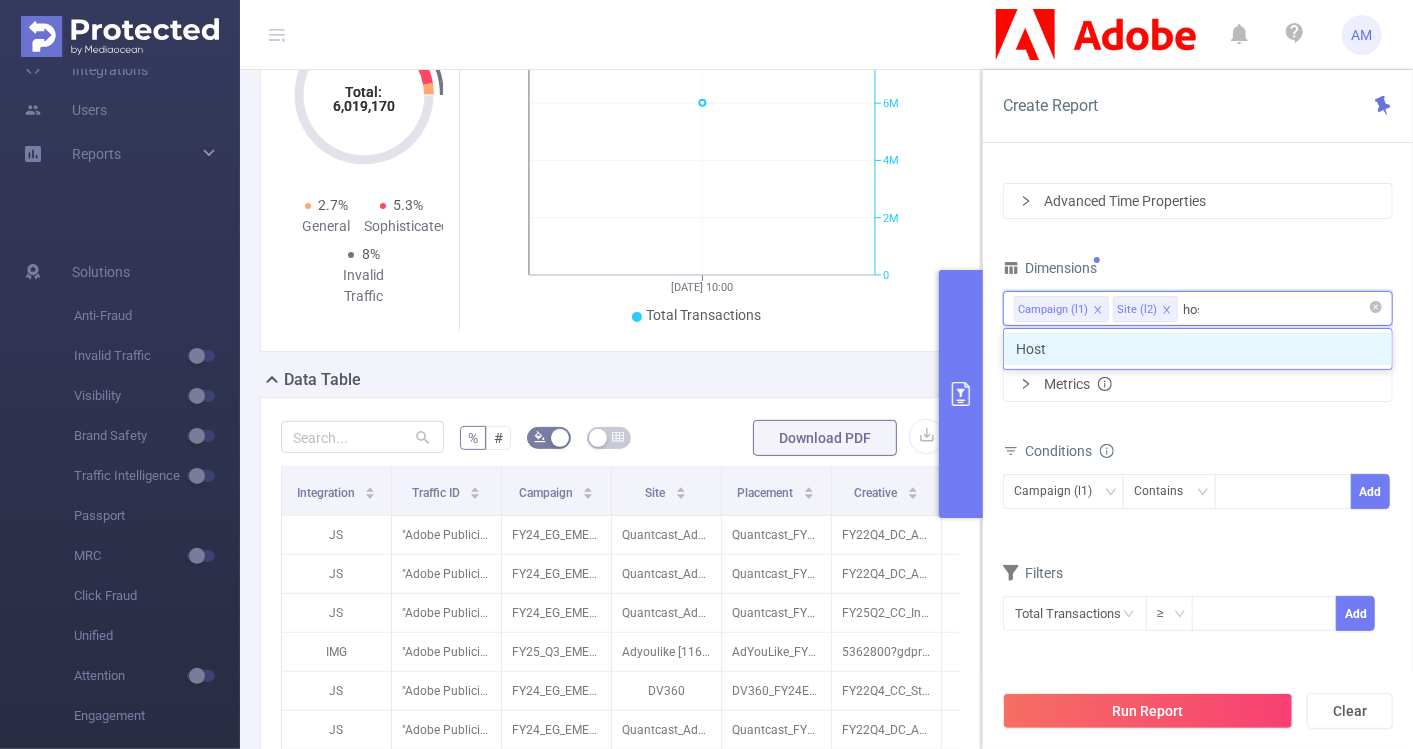 type on "host" 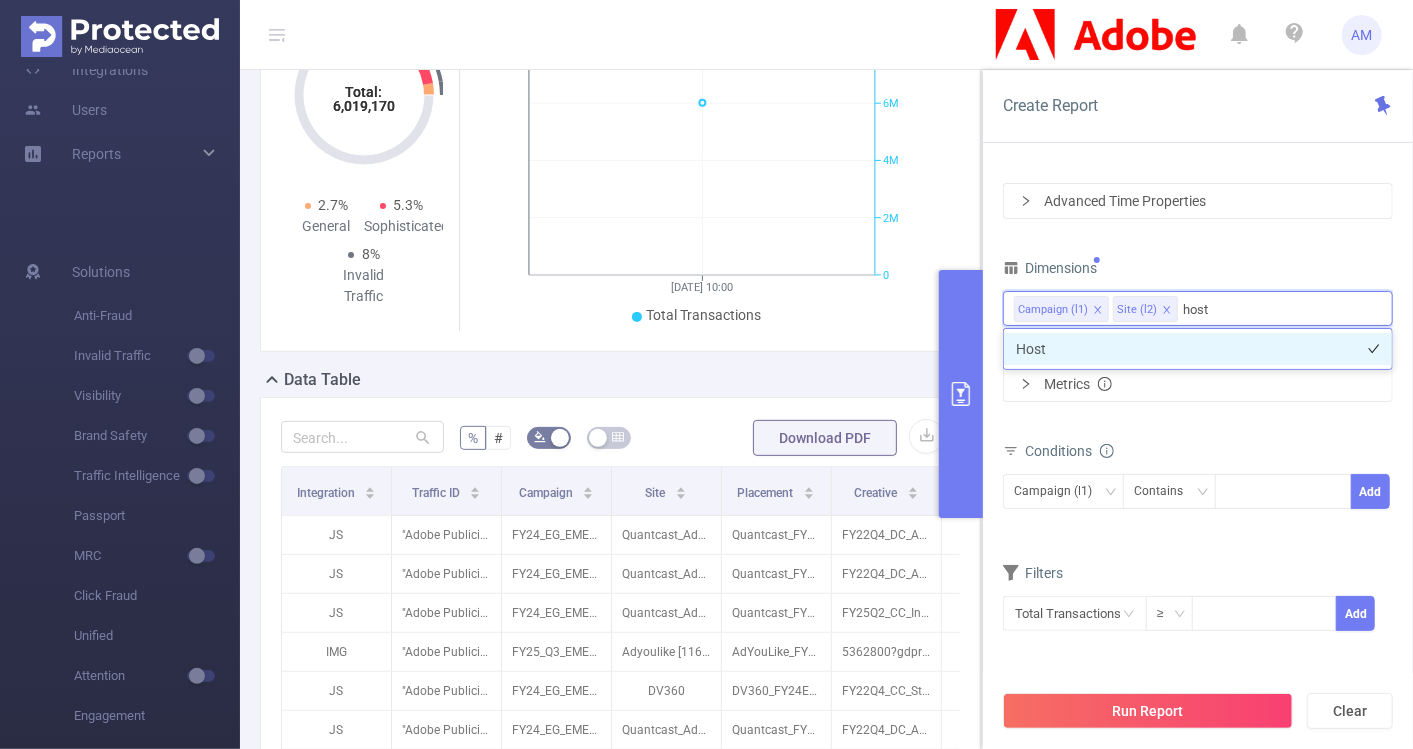 click on "Host" at bounding box center (1198, 349) 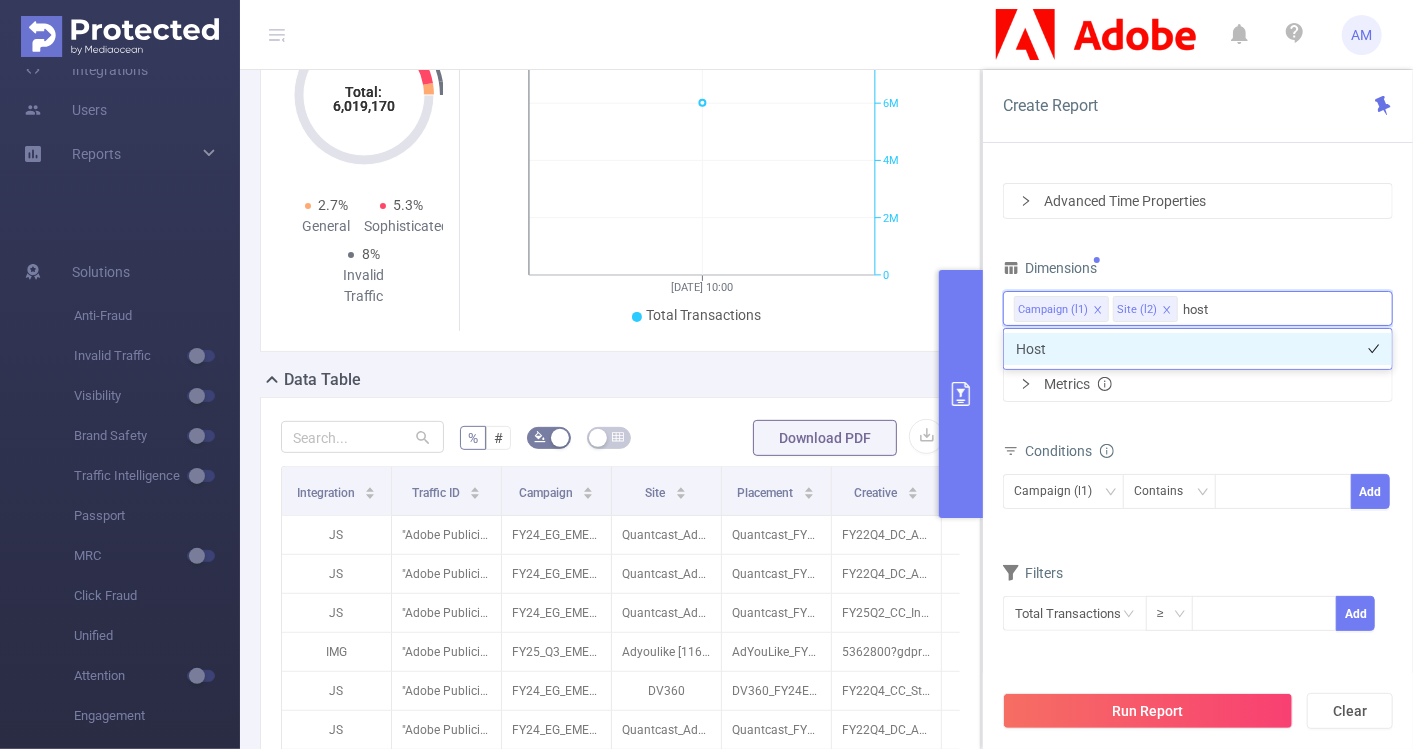 type 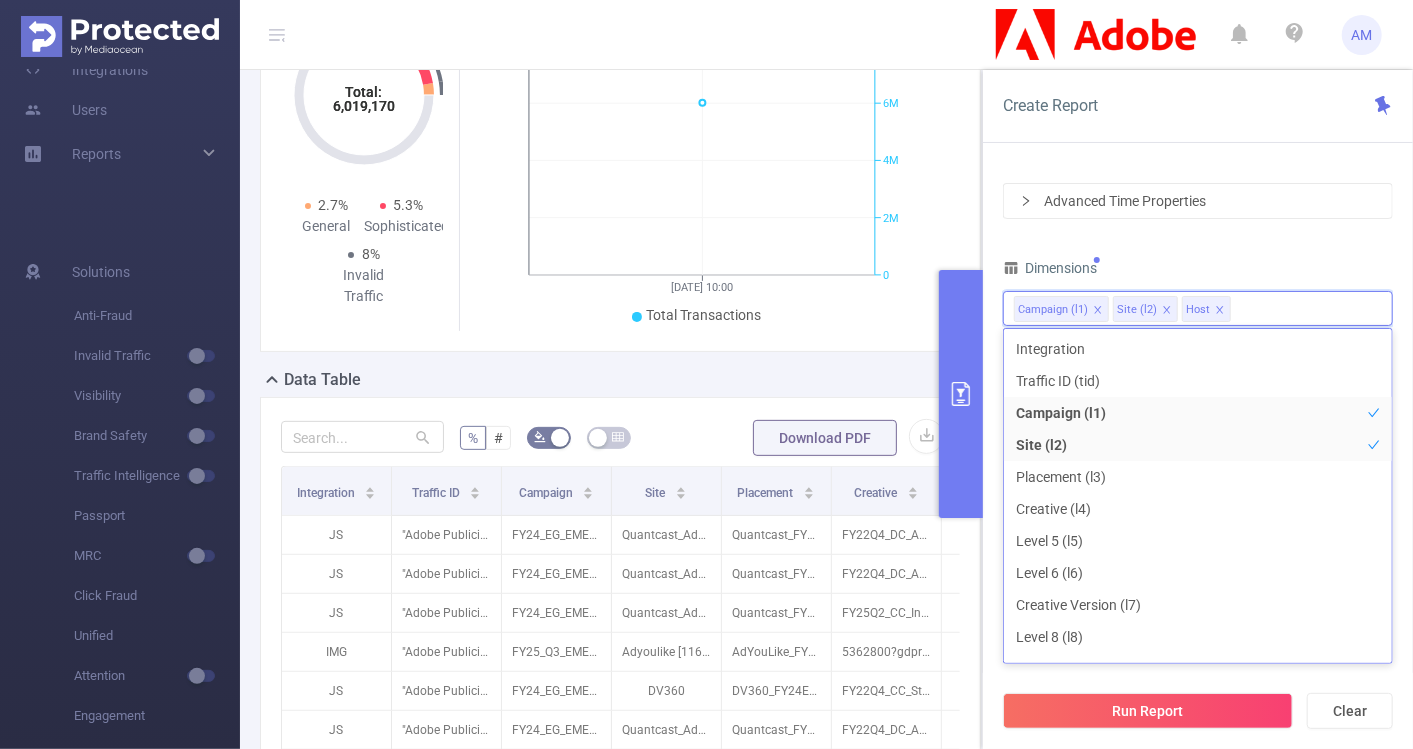click on "Dimensions" at bounding box center (1198, 270) 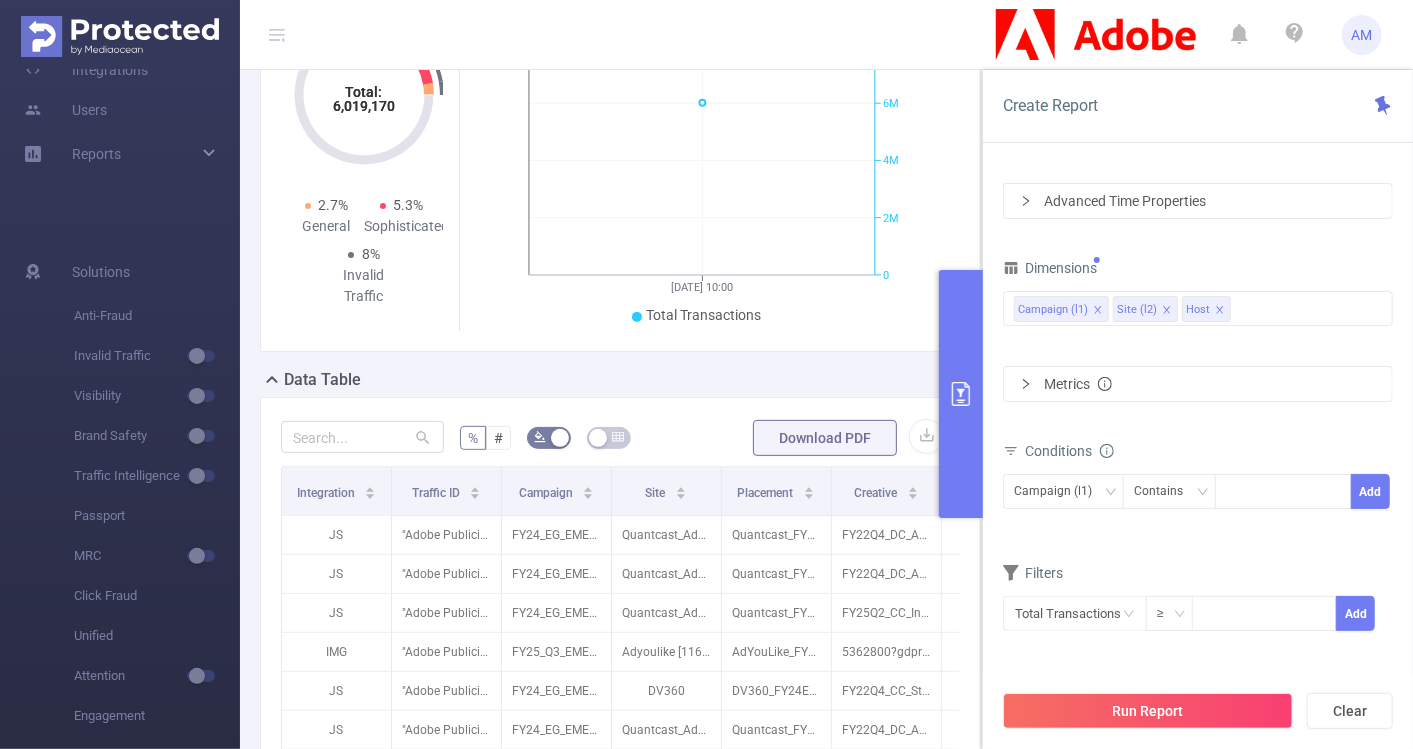 click on "Metrics" at bounding box center [1198, 384] 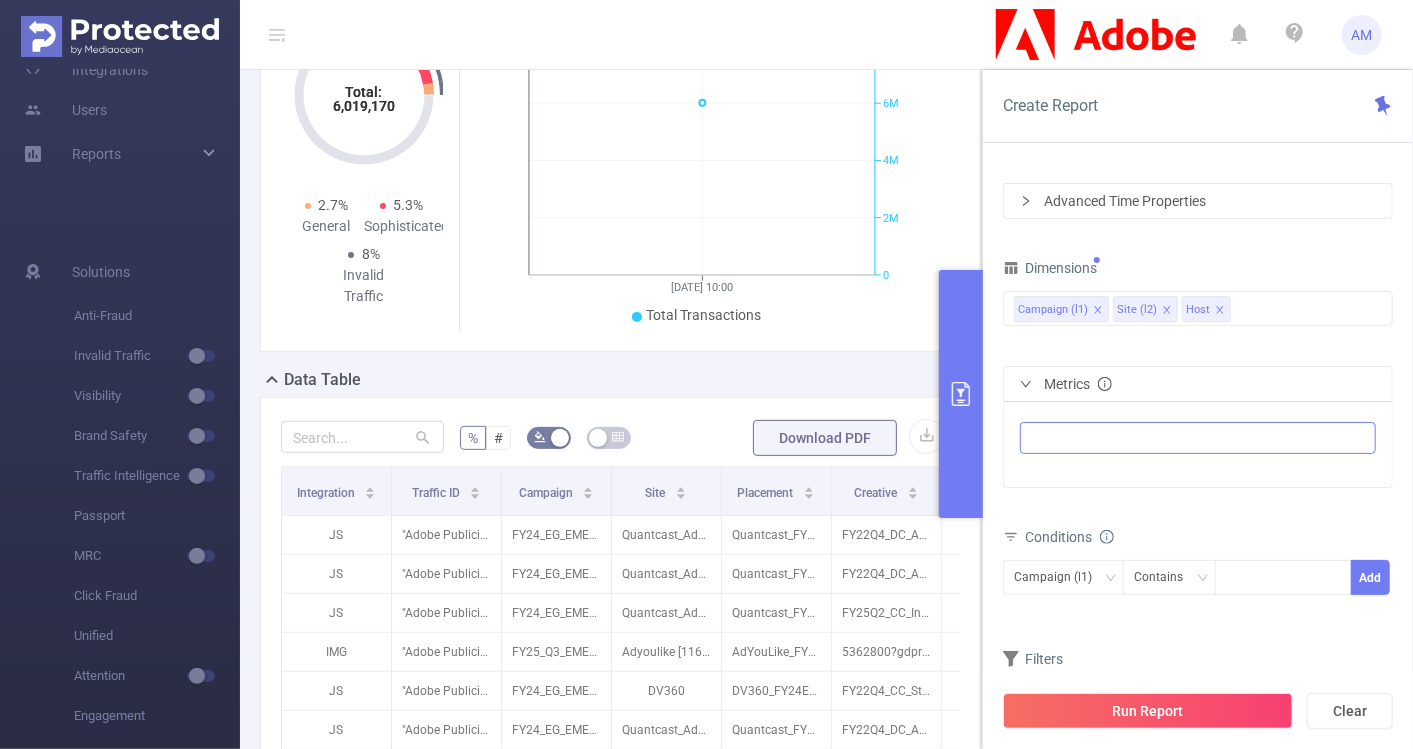 click at bounding box center [1200, 438] 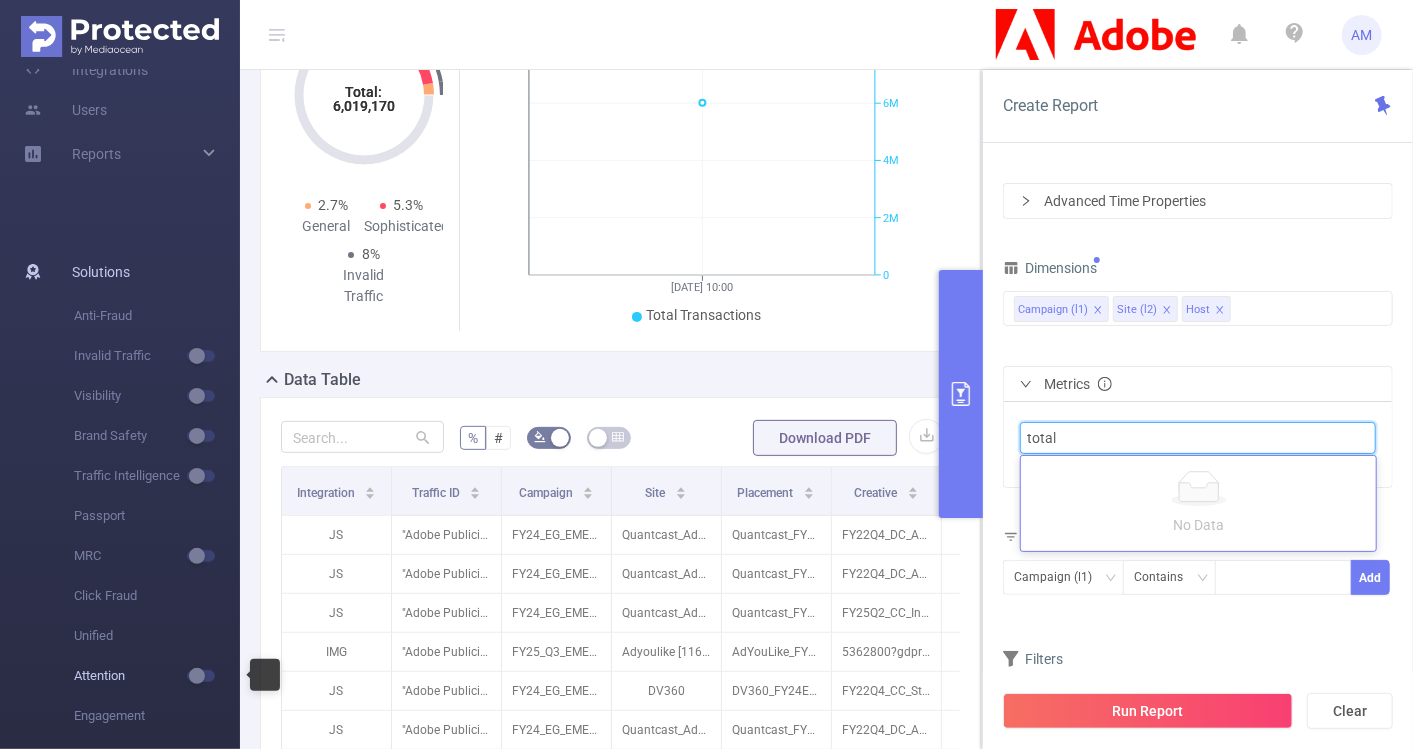 type on "total" 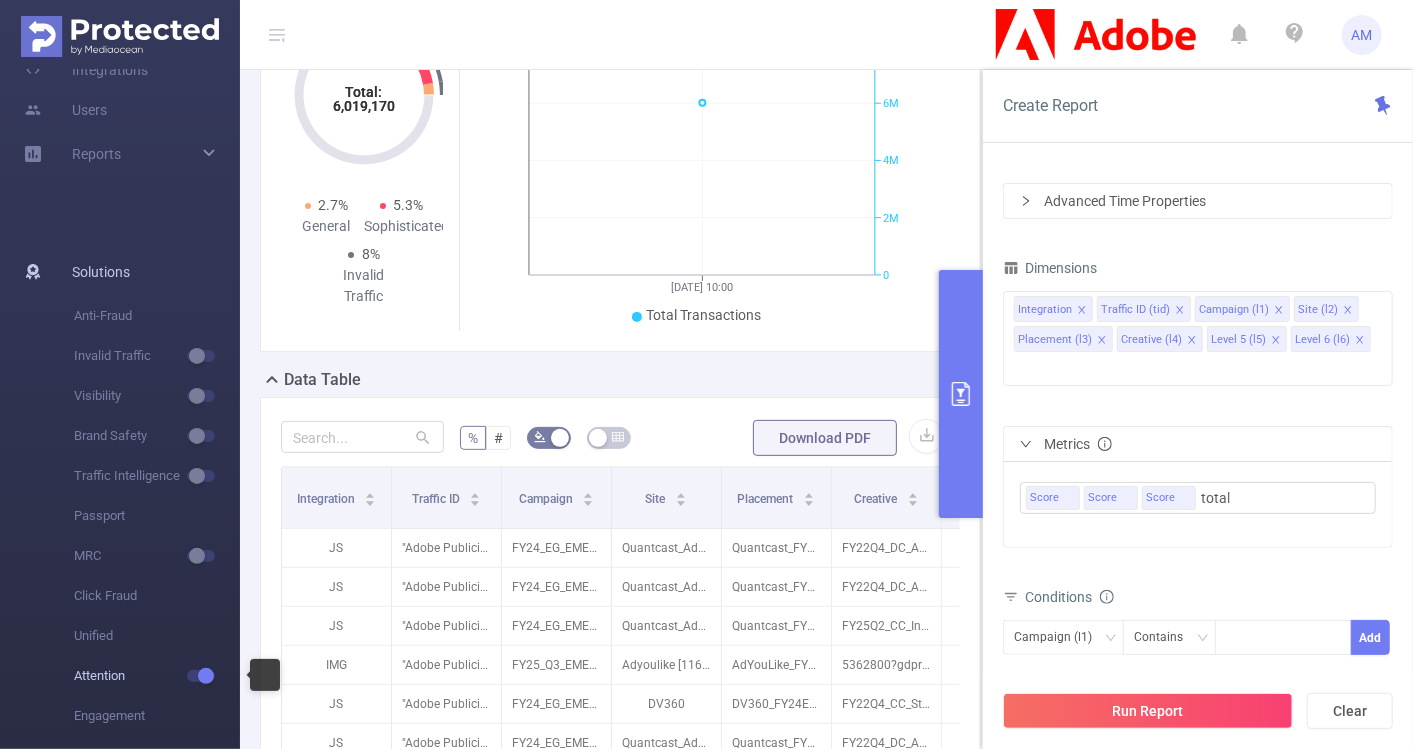click at bounding box center (201, 676) 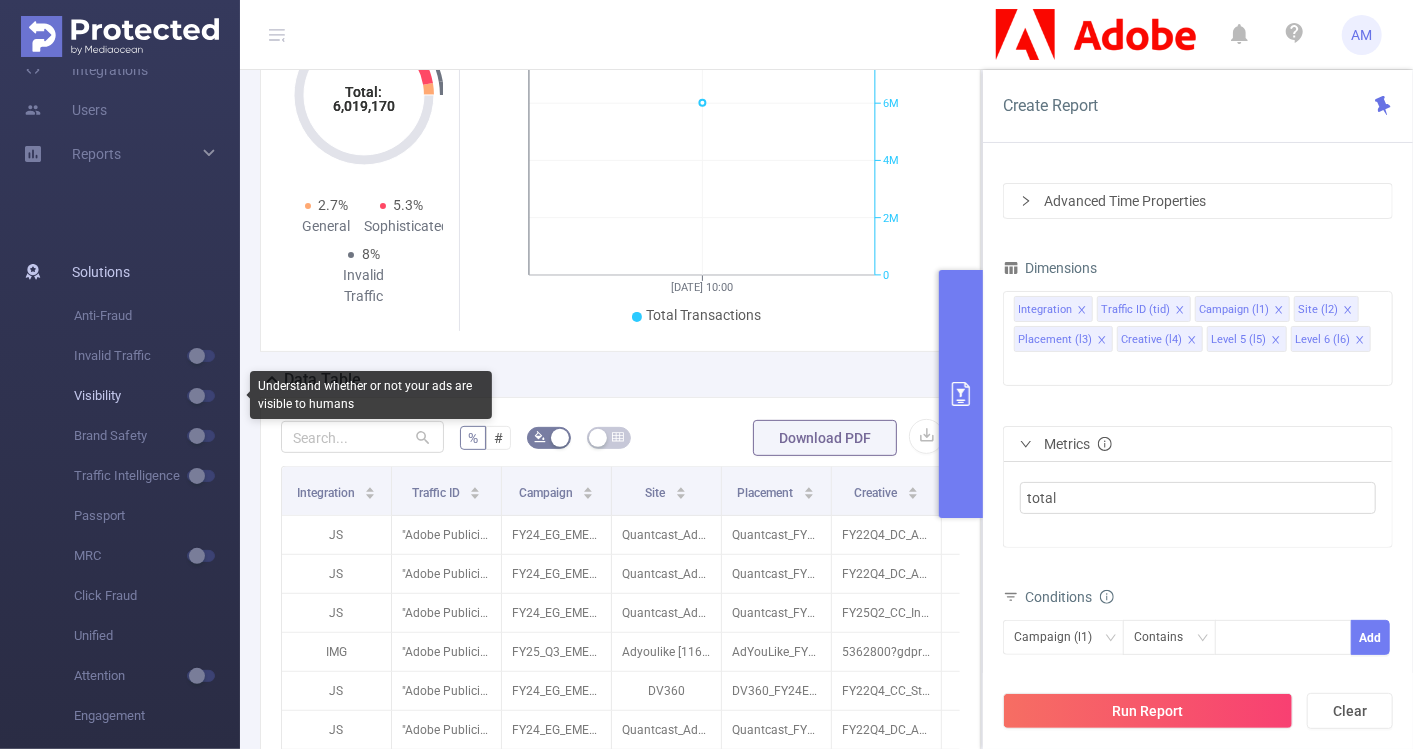 click at bounding box center [201, 396] 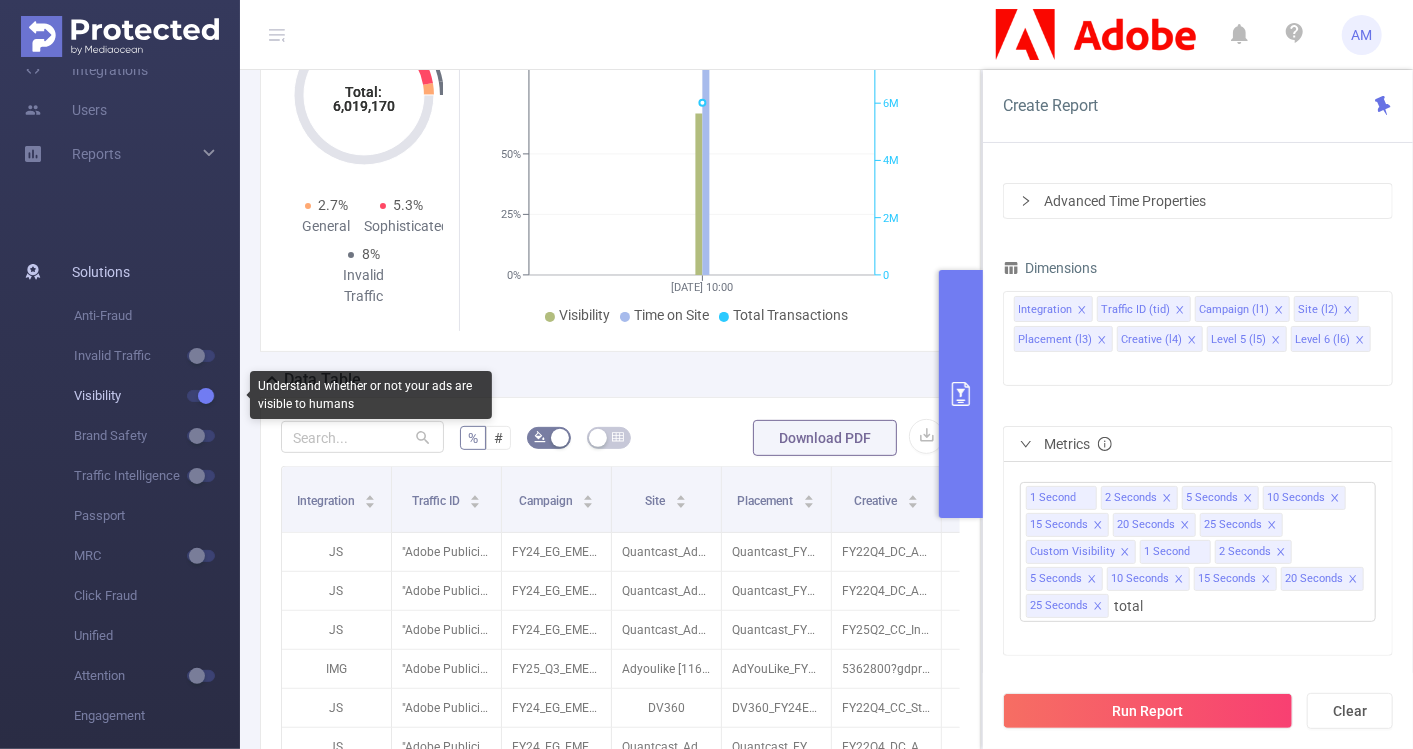 click at bounding box center [204, 396] 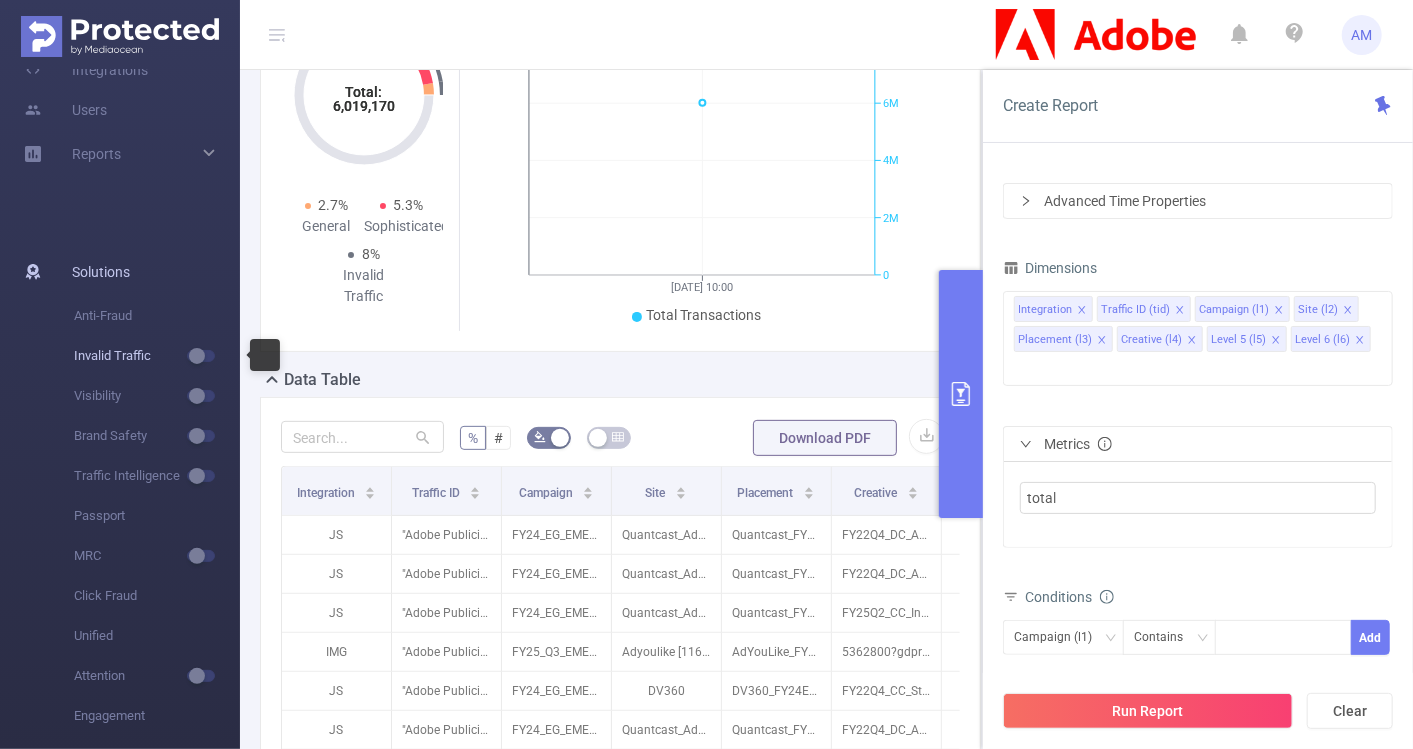 click at bounding box center [201, 356] 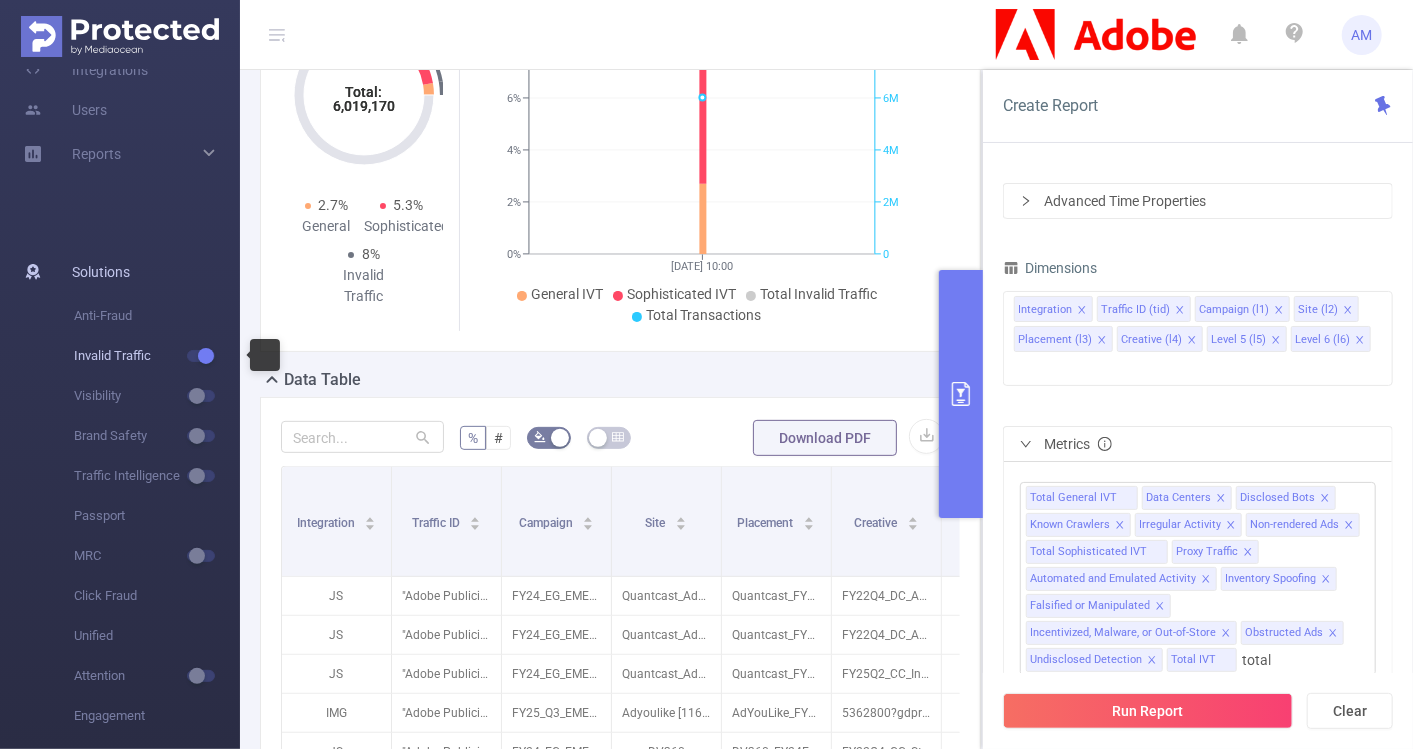 click at bounding box center (201, 356) 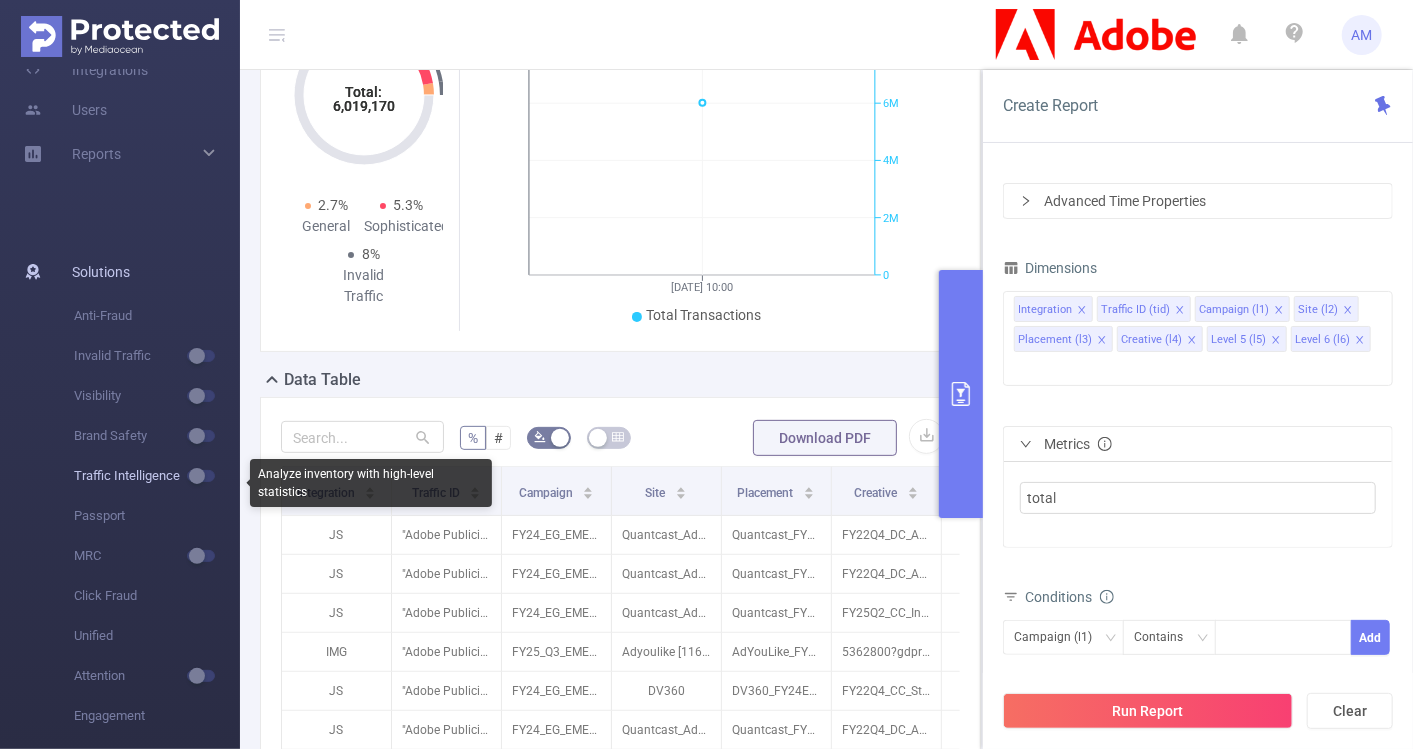 click at bounding box center [201, 476] 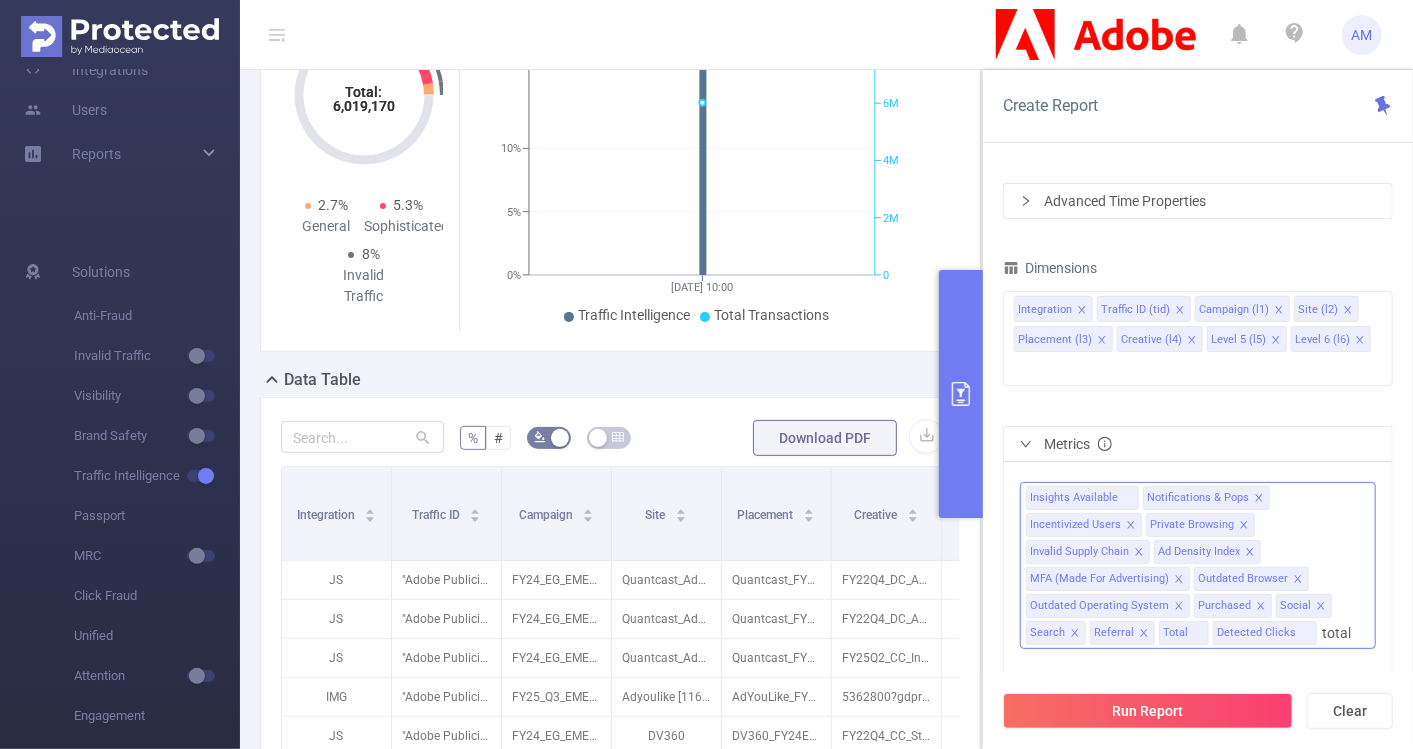 click on "total" at bounding box center [1336, 633] 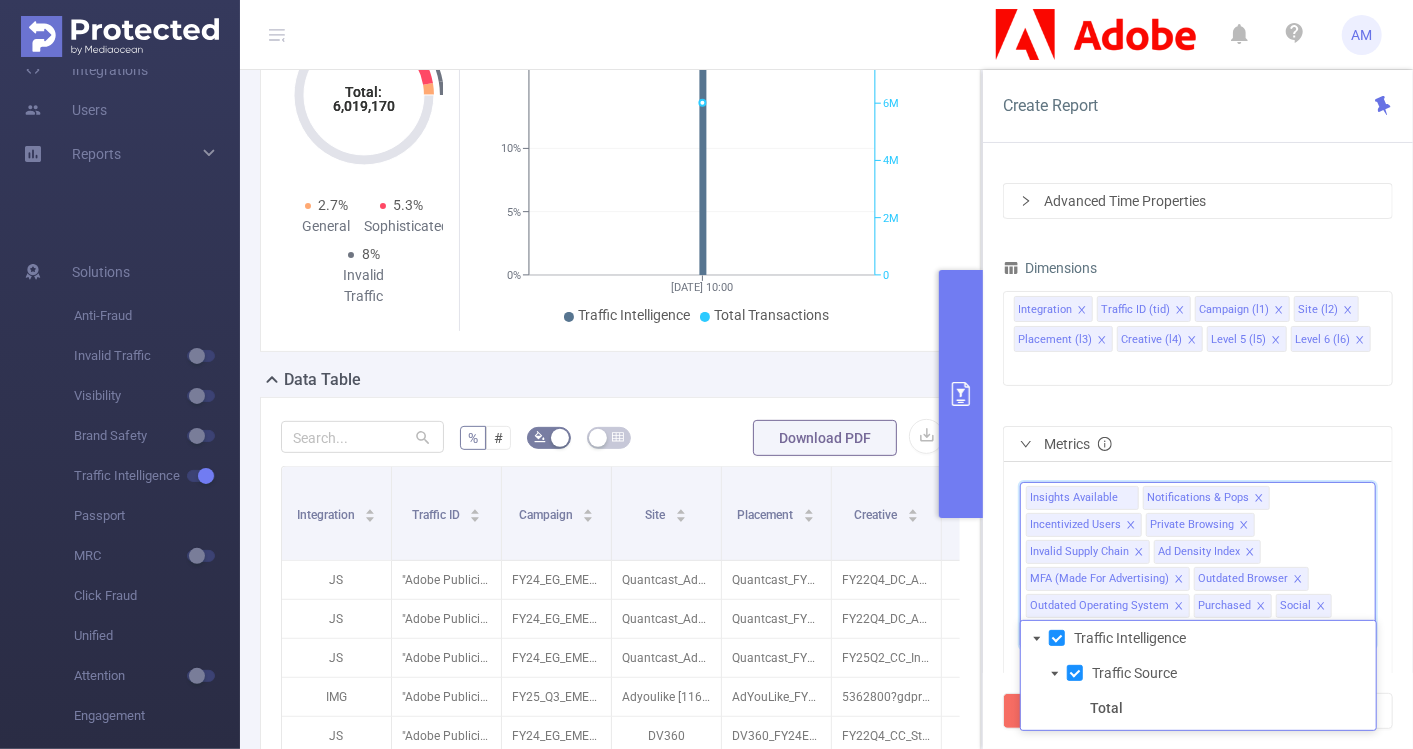 click on "total" at bounding box center [1336, 633] 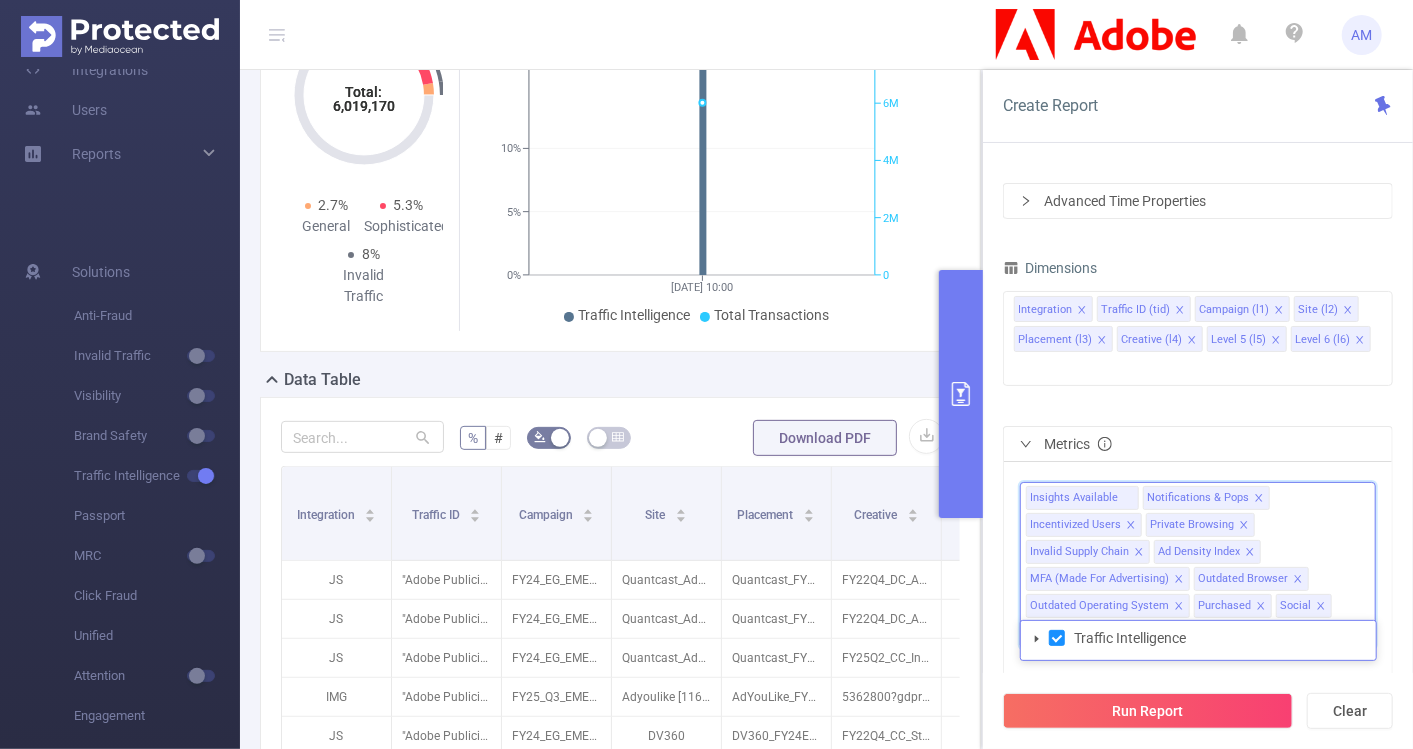 type 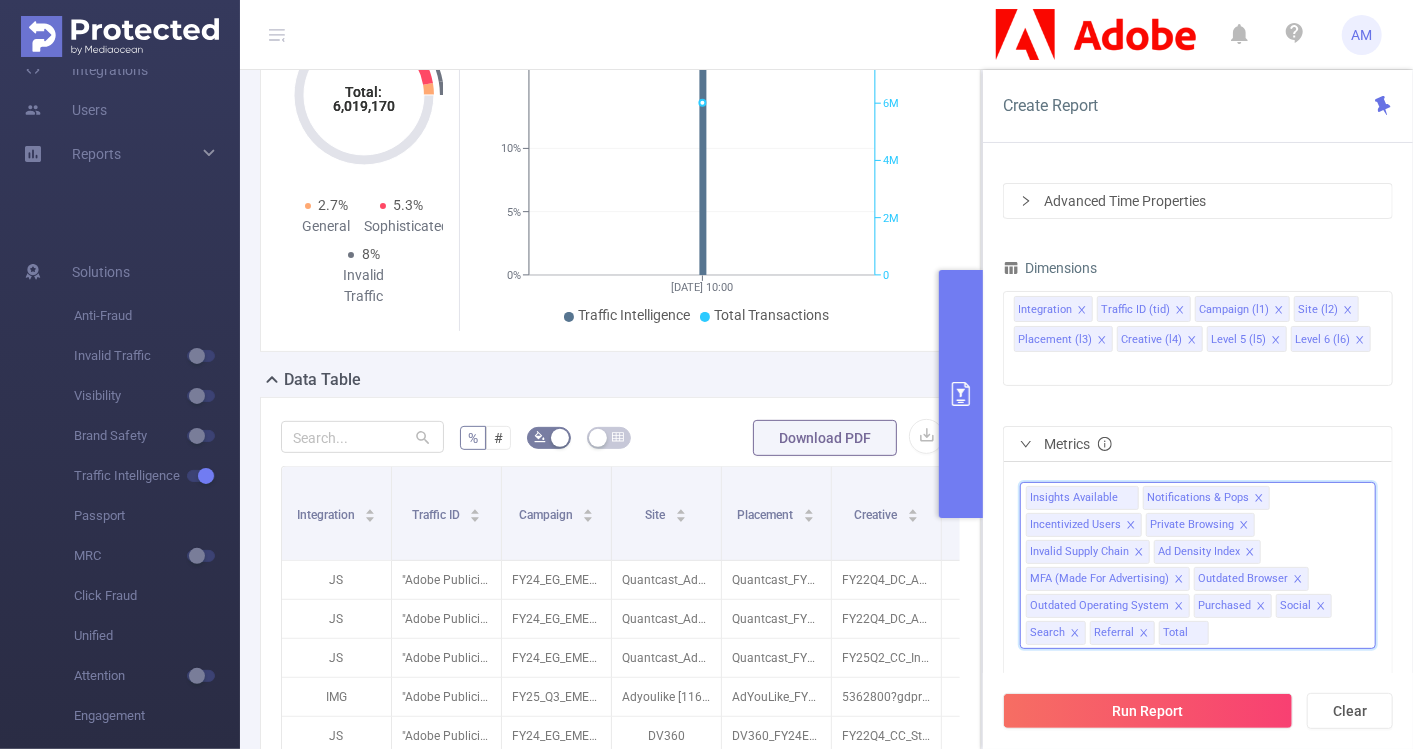 click 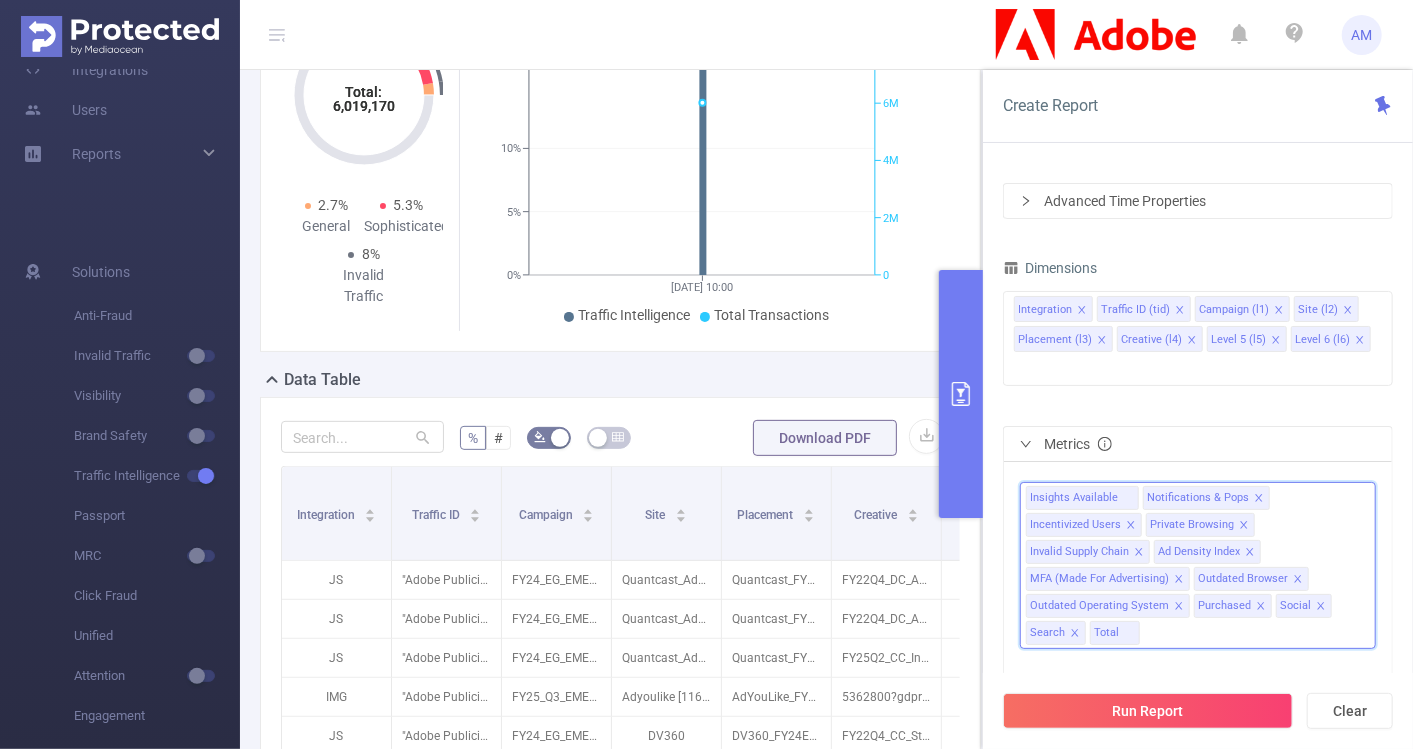 click 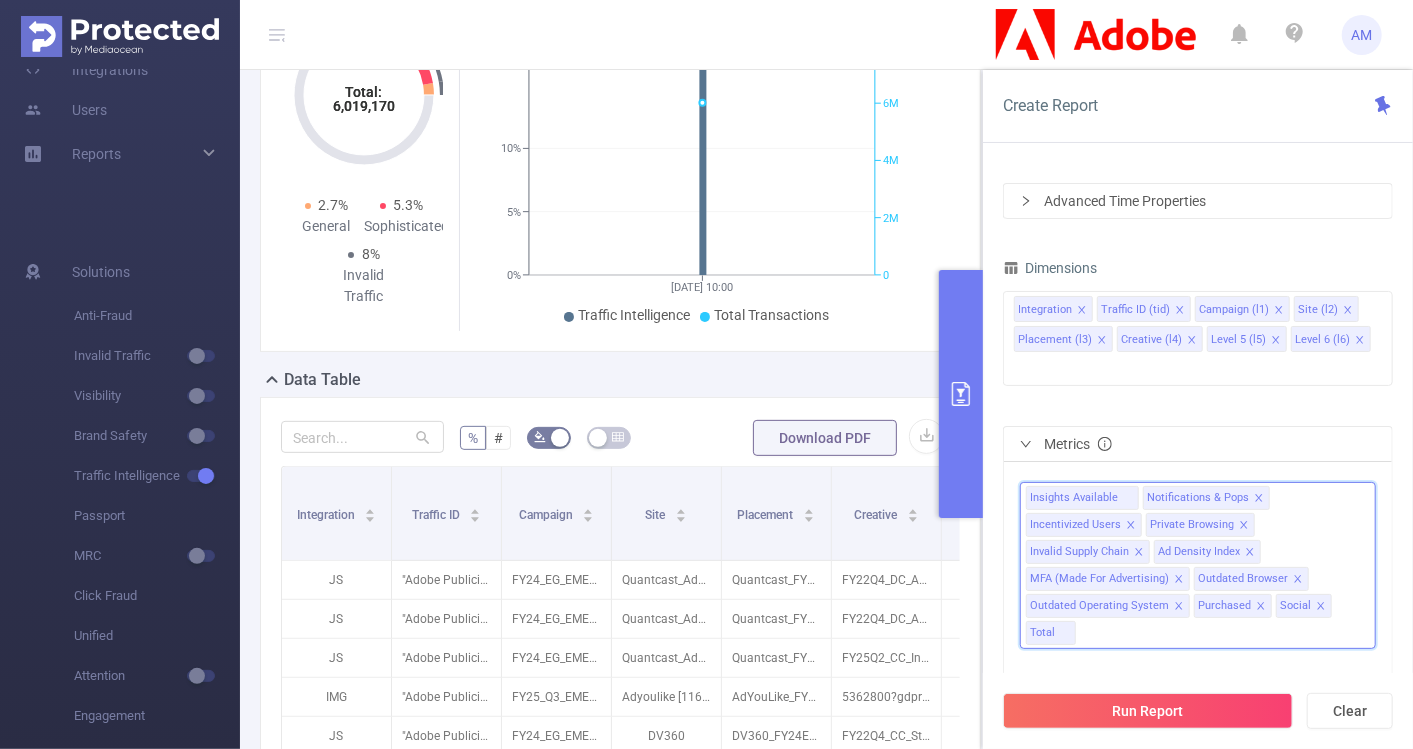 click 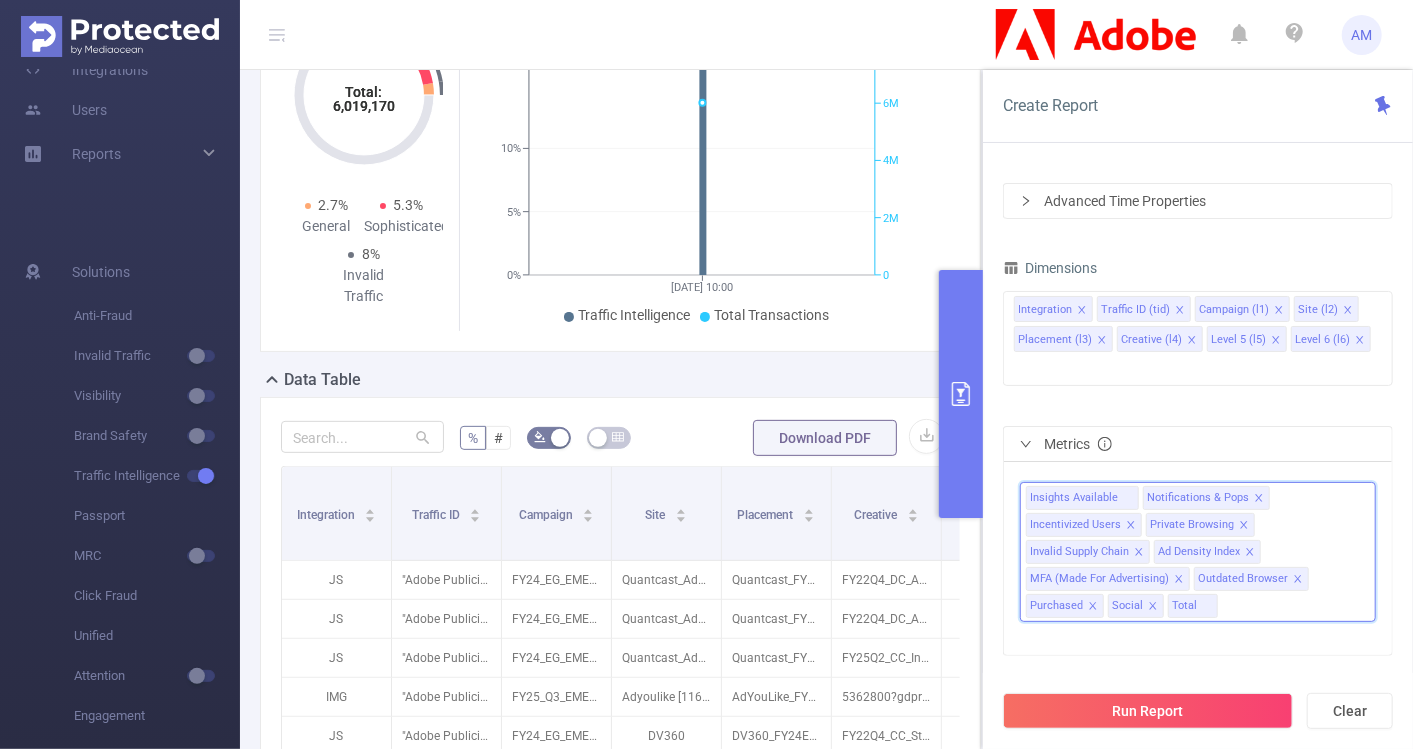 click 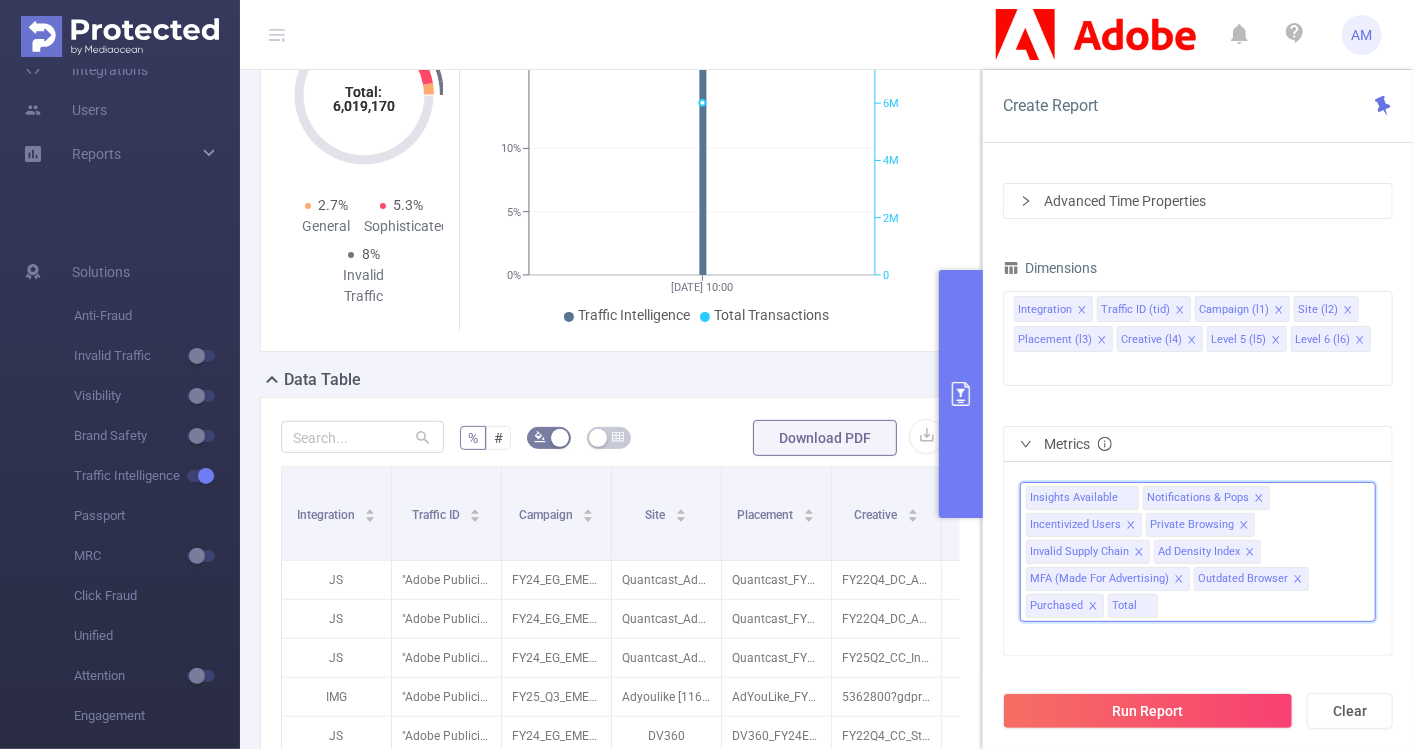 click 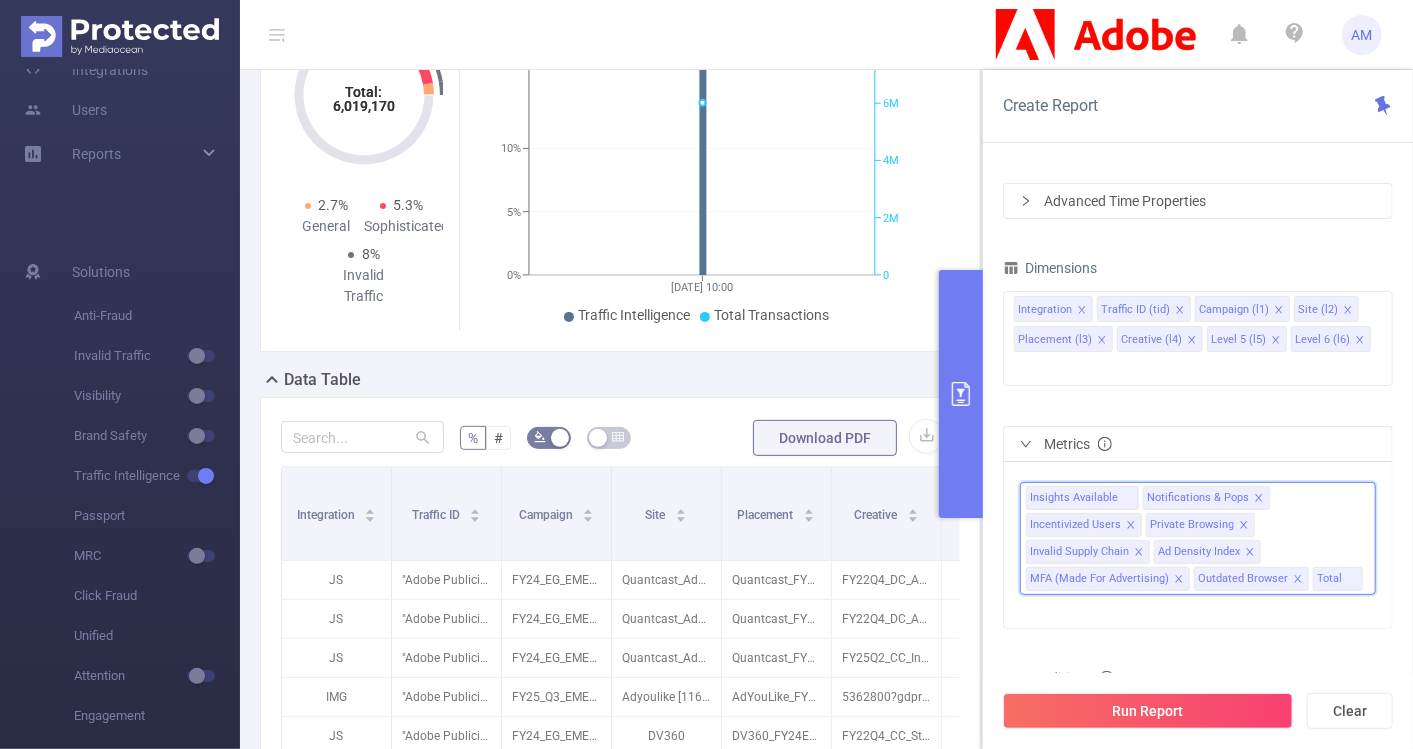 click 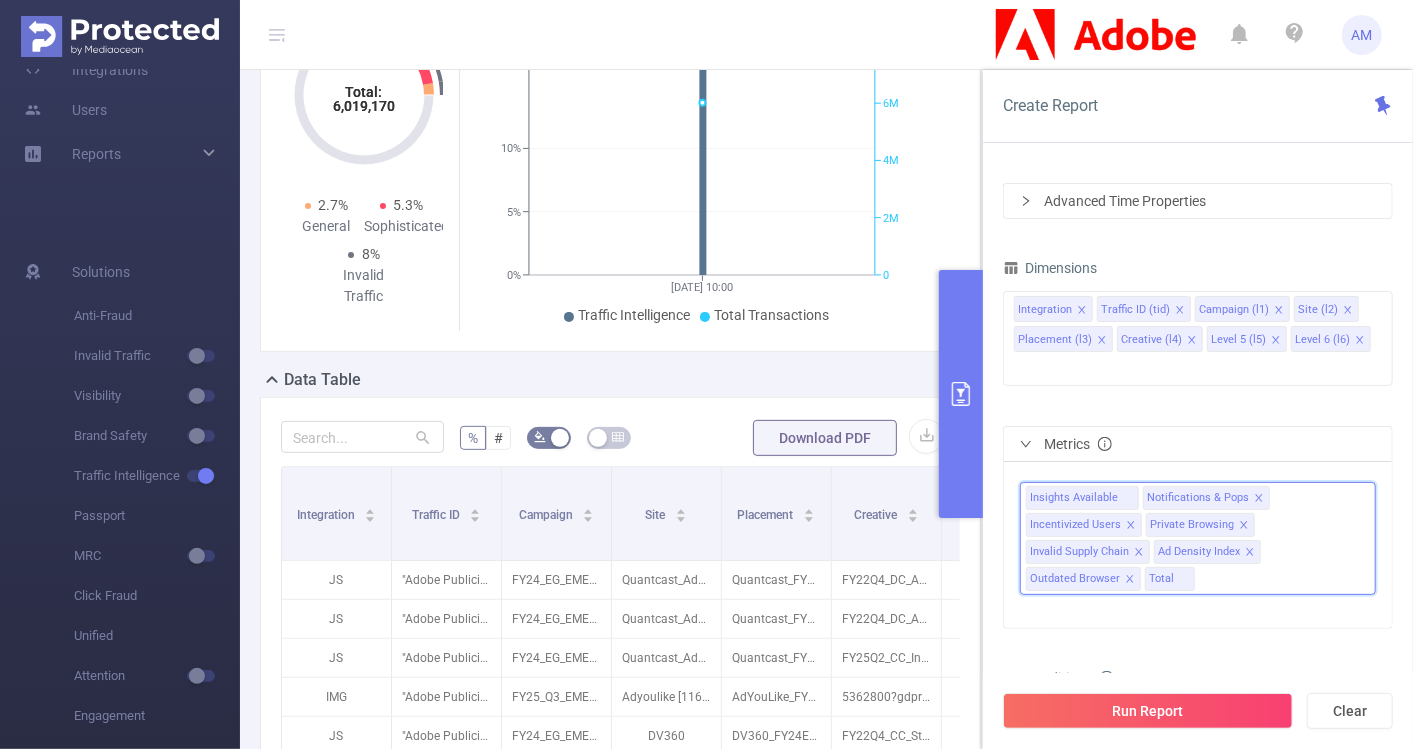 click 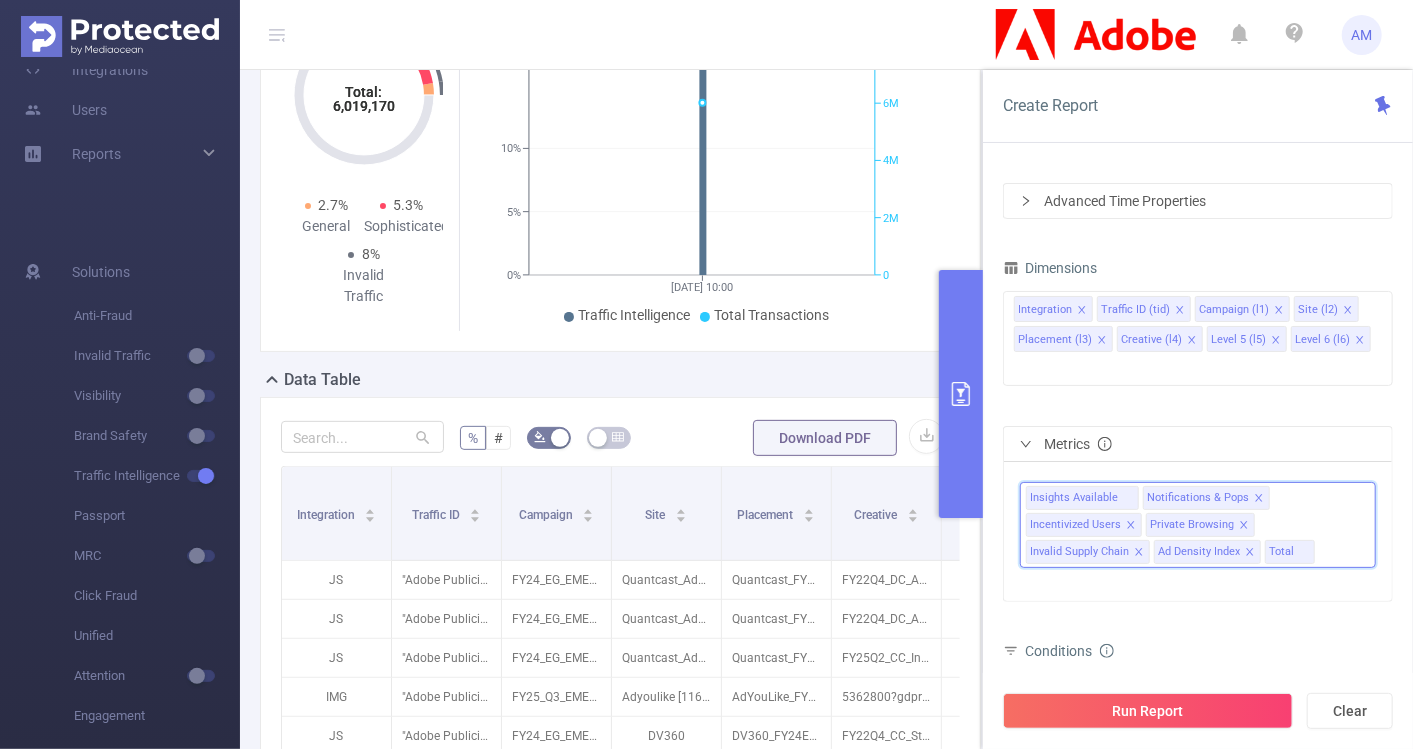 click 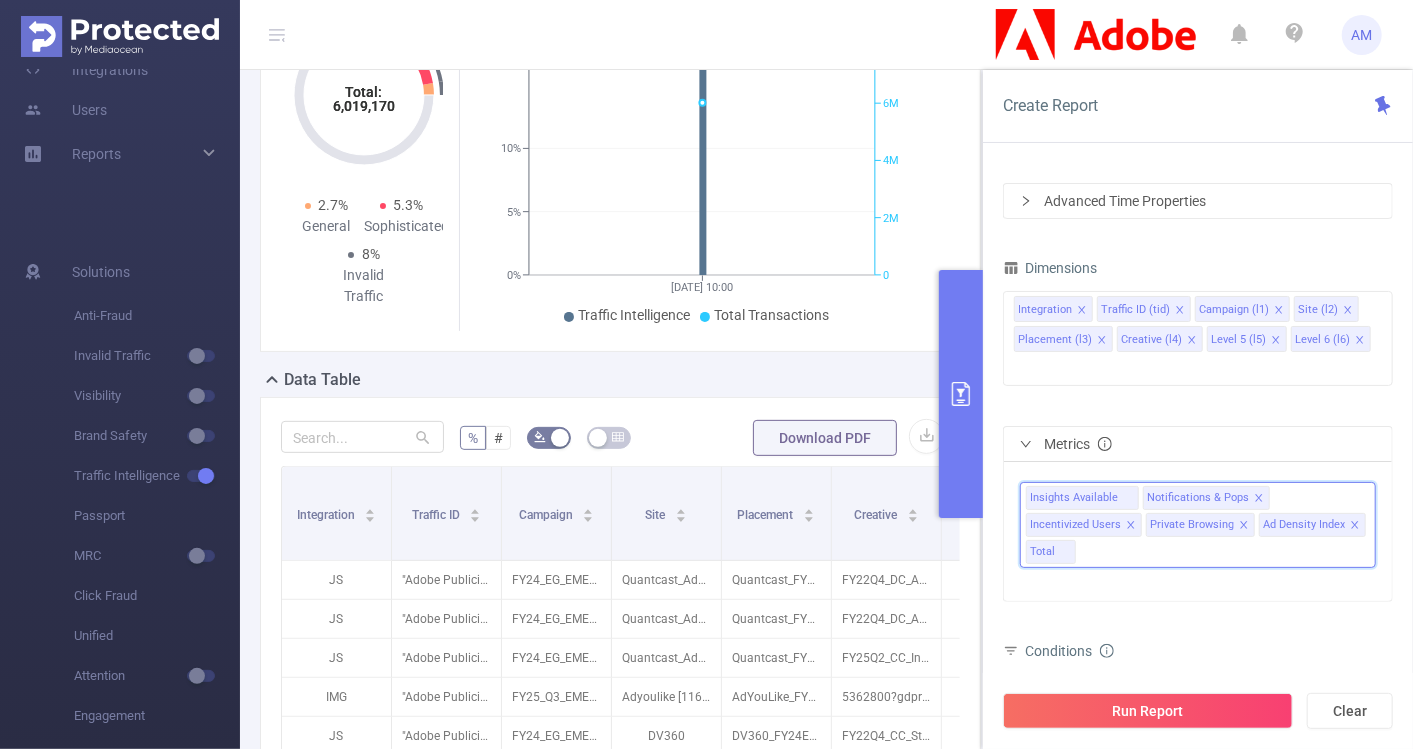 click 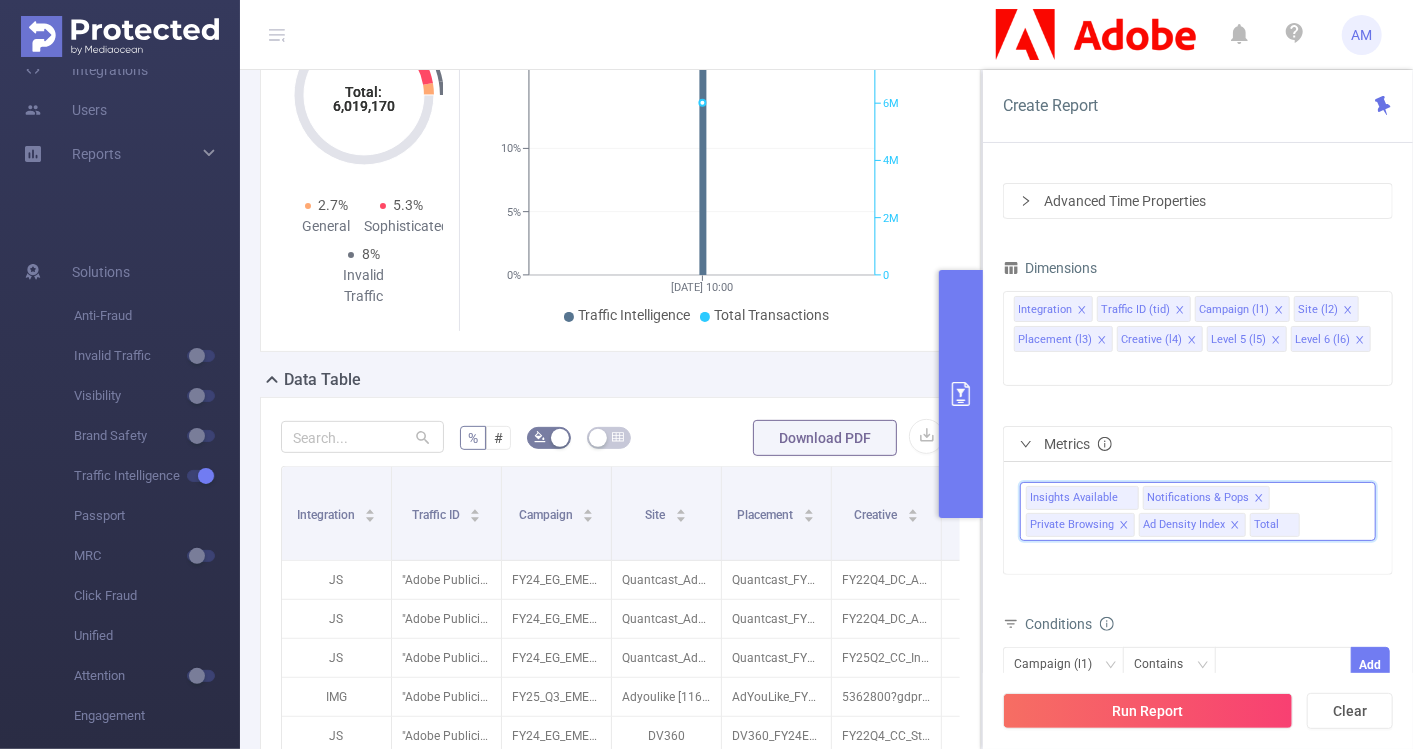 click 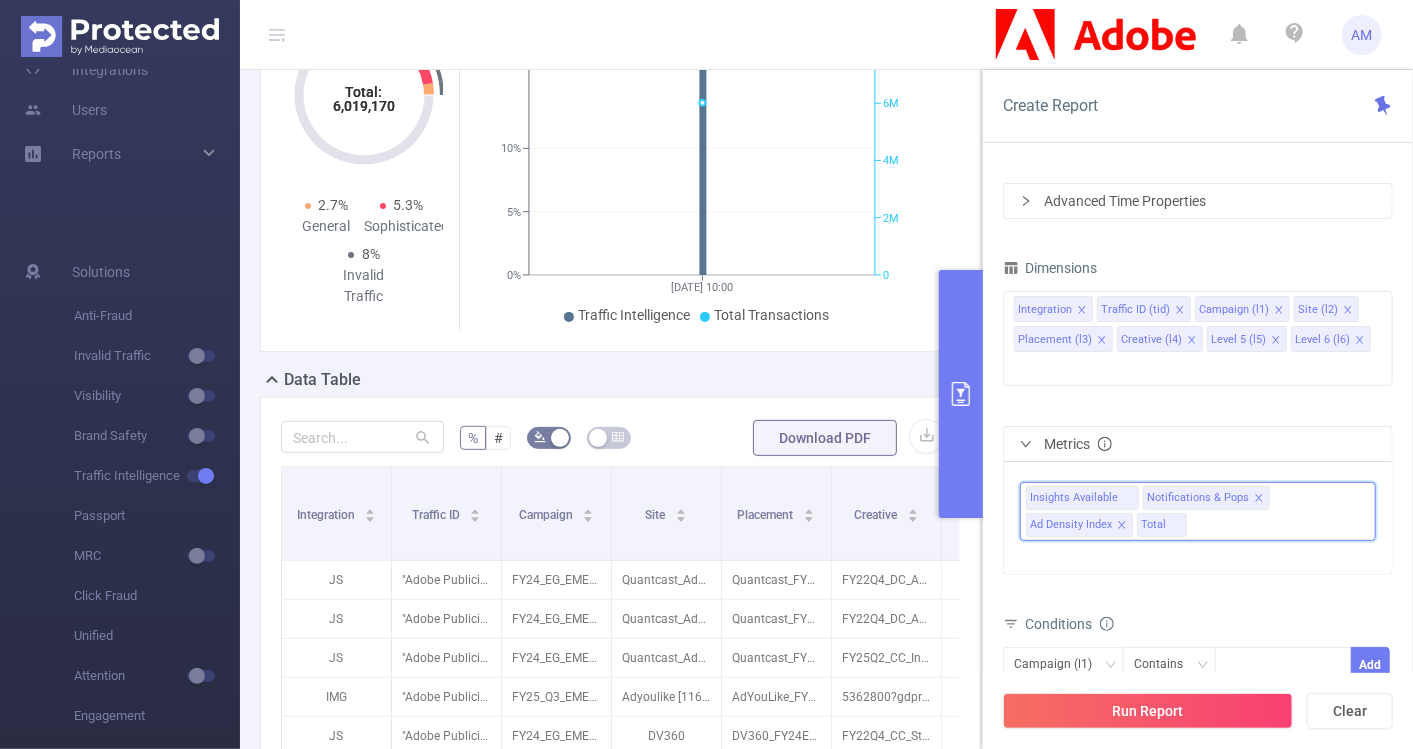 click on "Ad Density Index" at bounding box center [1079, 525] 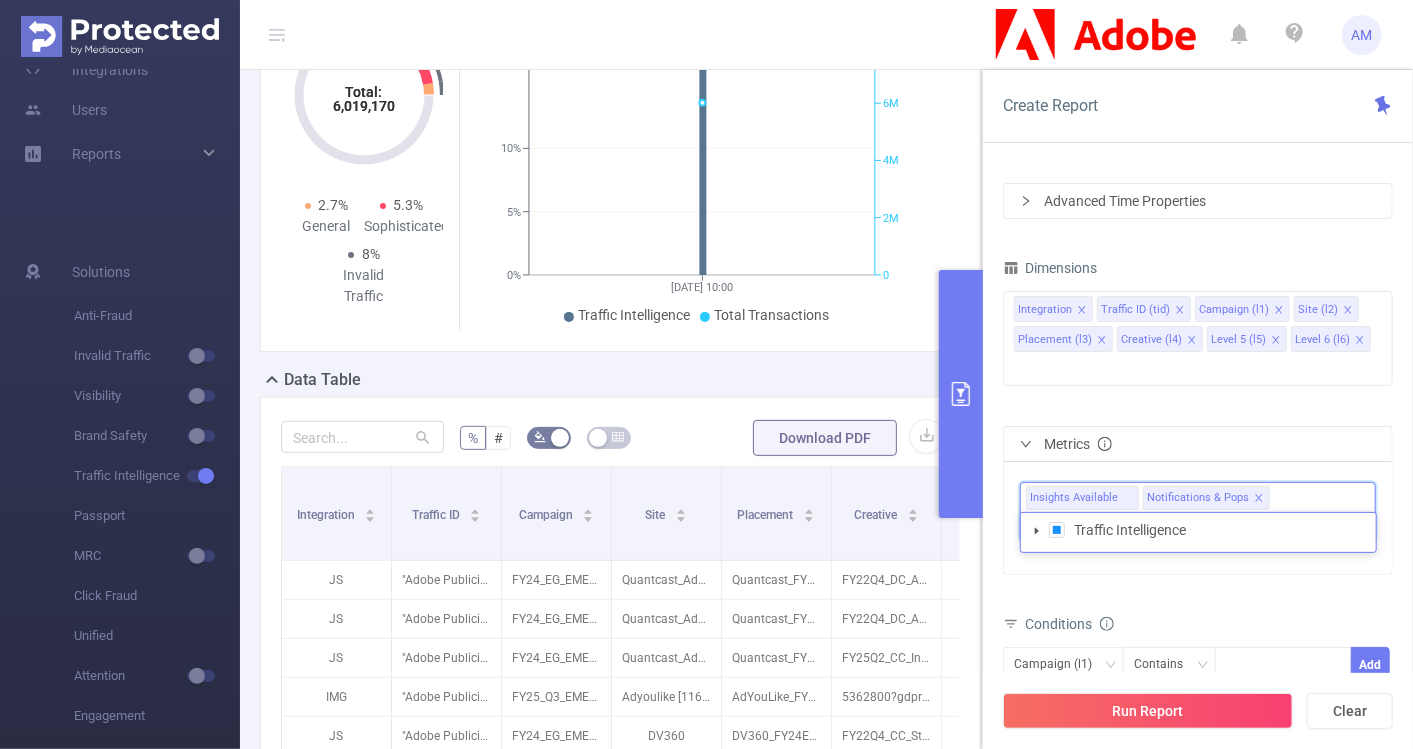click 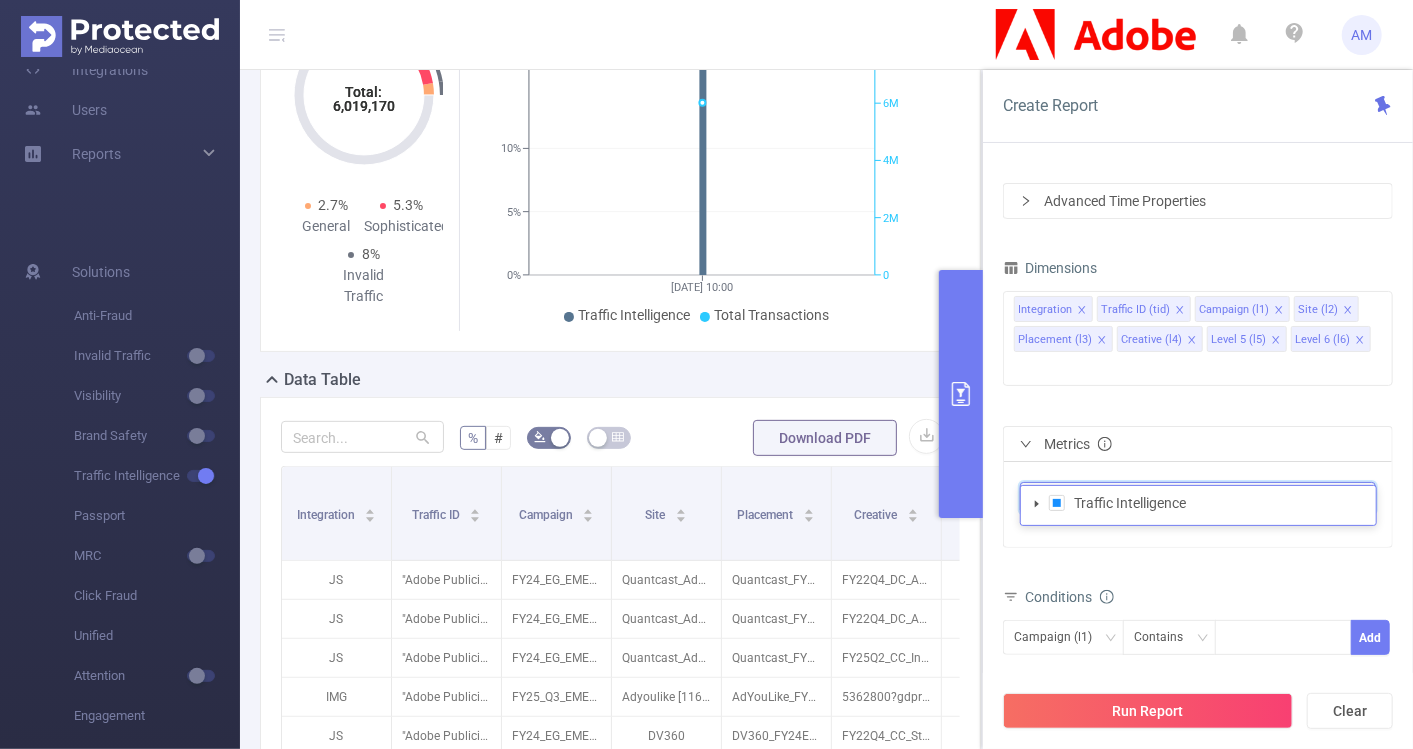 click 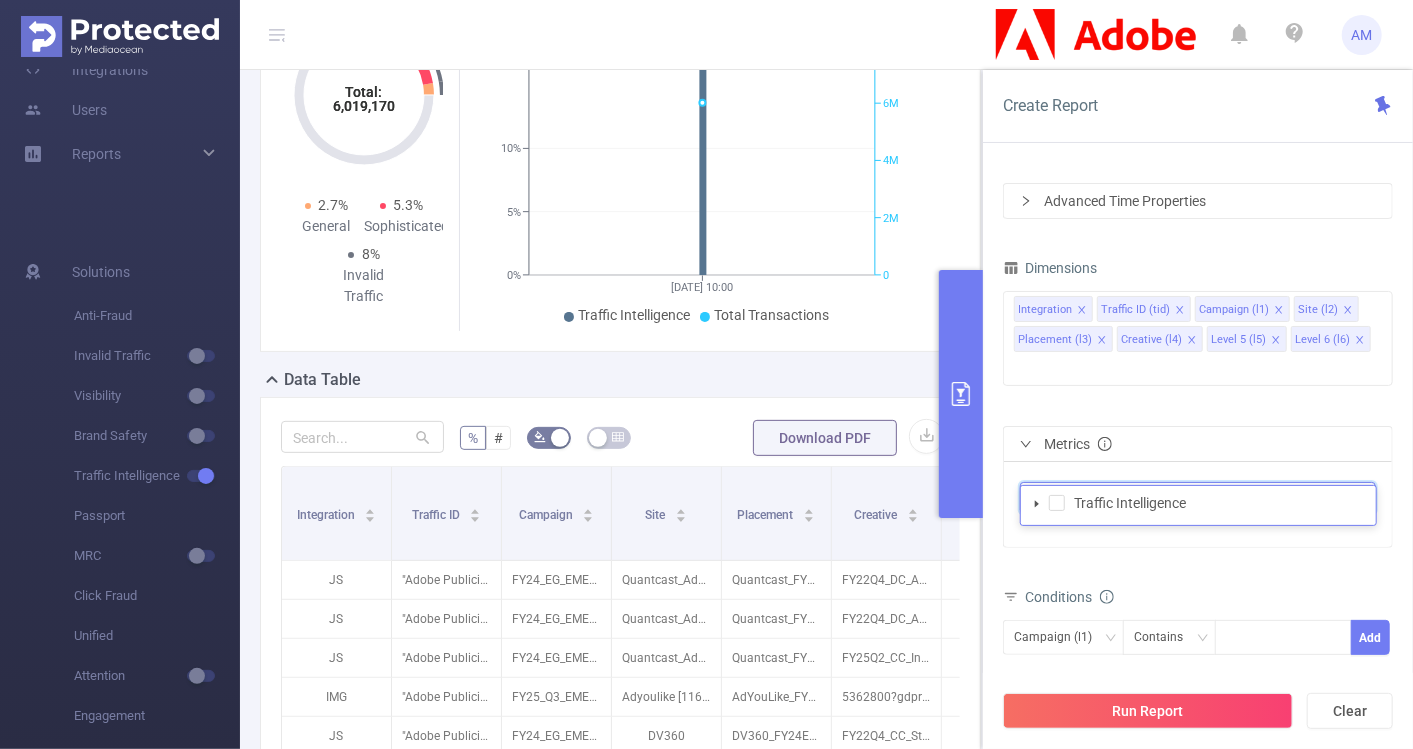 click at bounding box center [1037, 504] 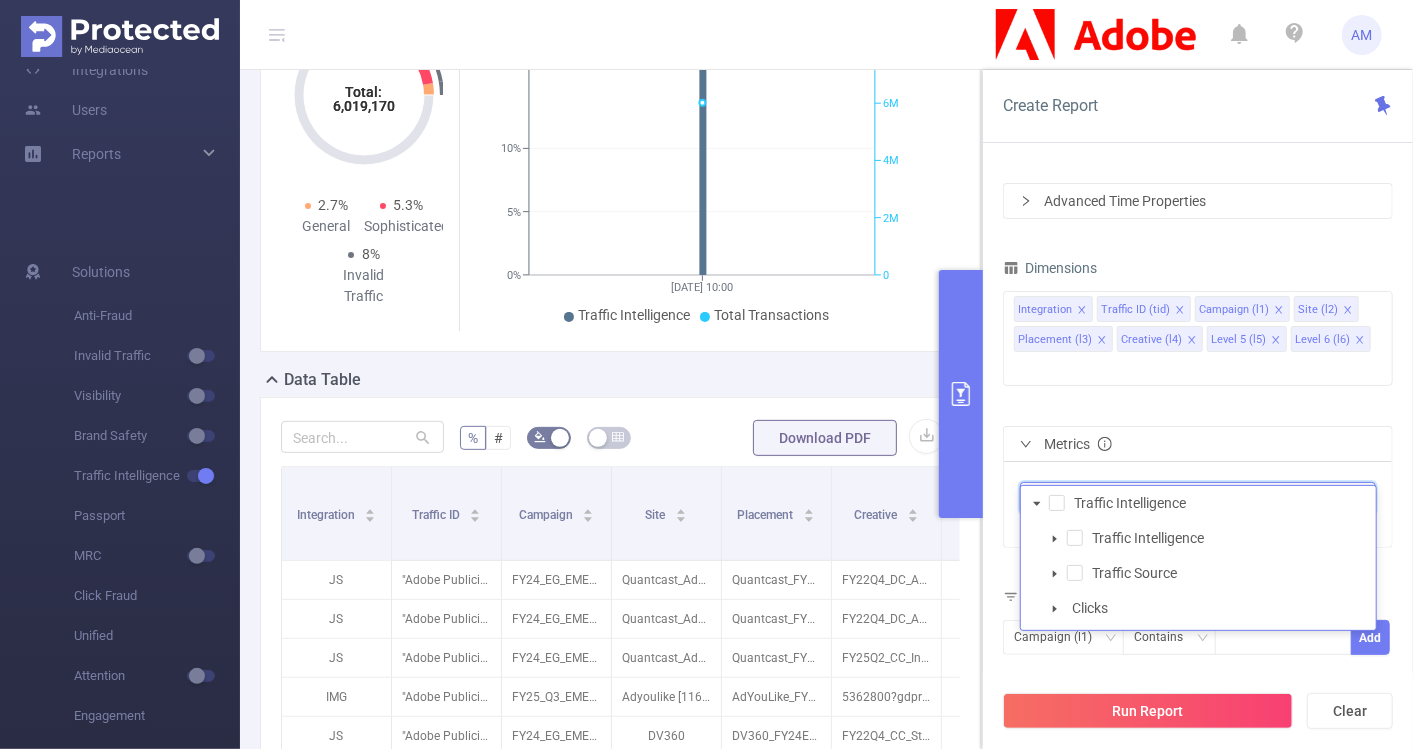 click at bounding box center (1055, 539) 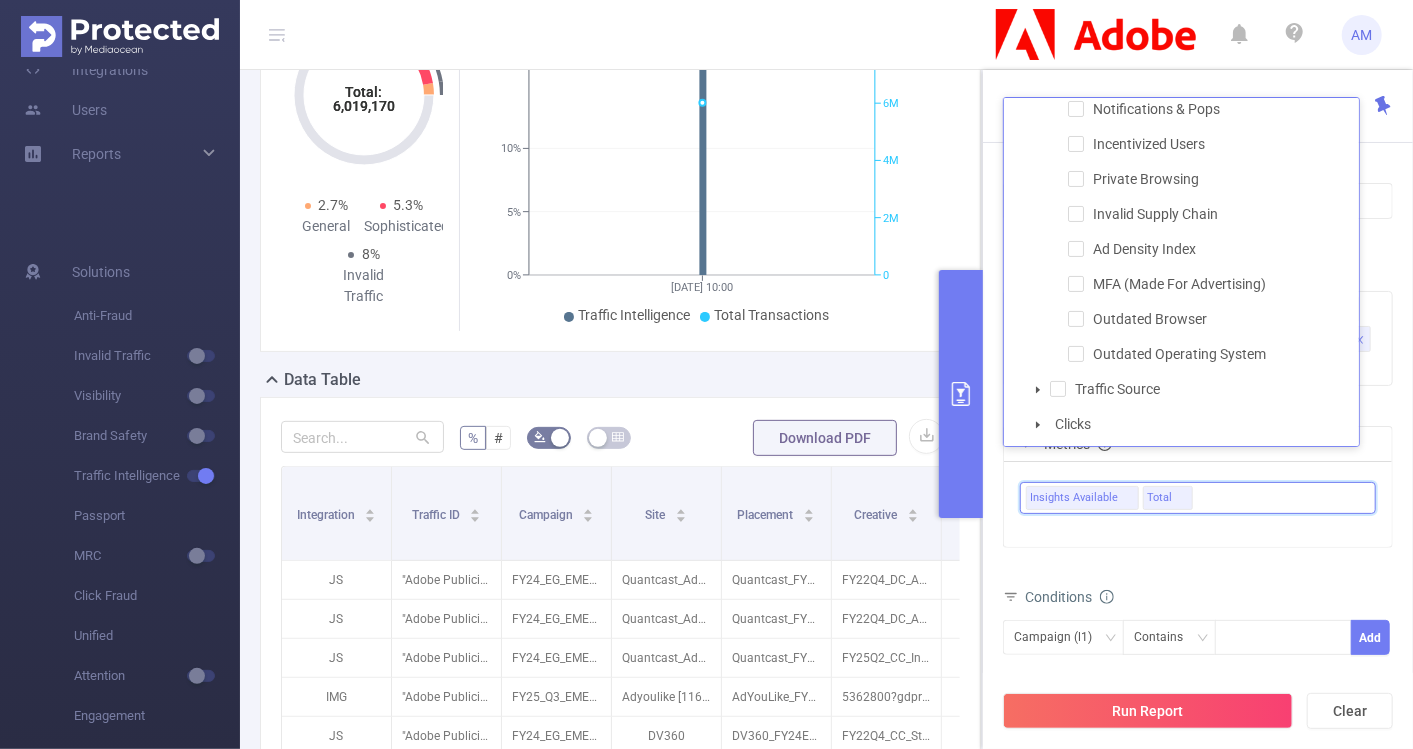 scroll, scrollTop: 108, scrollLeft: 0, axis: vertical 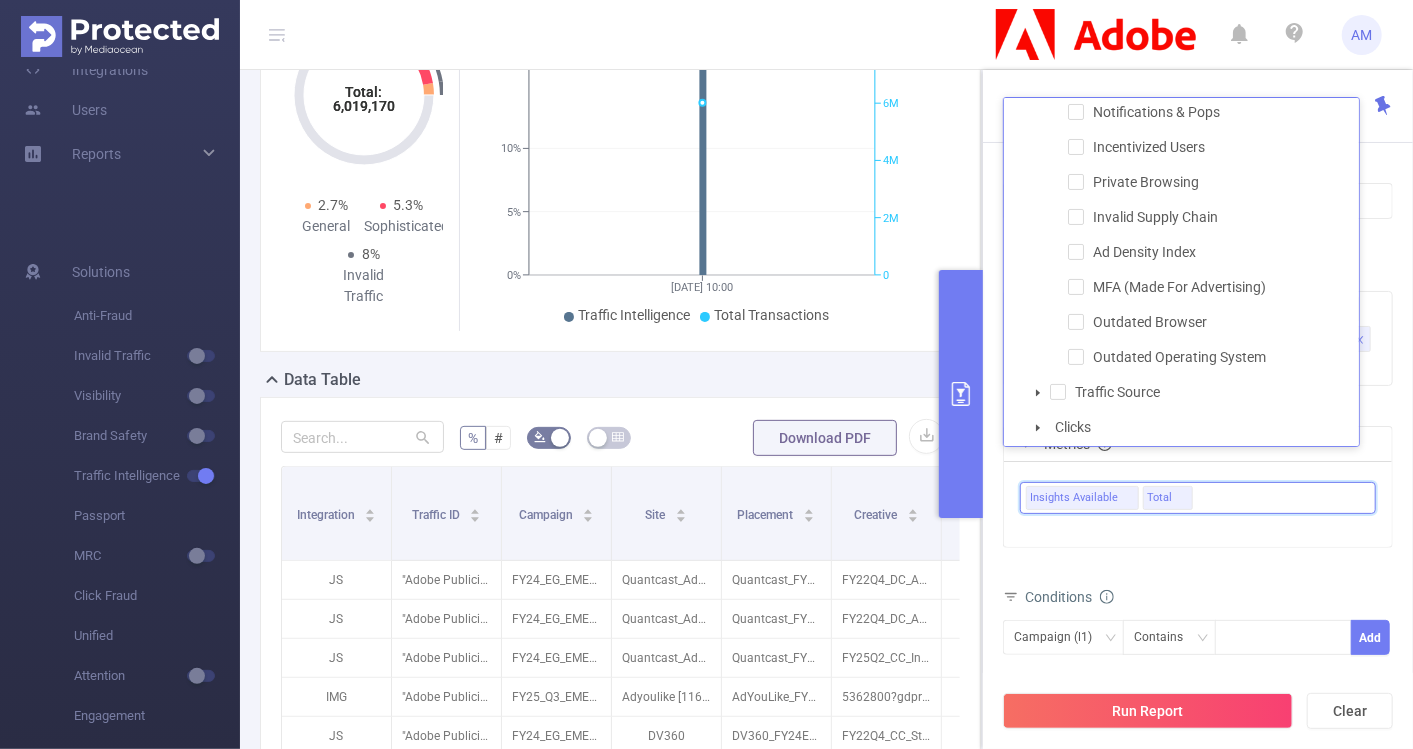 click 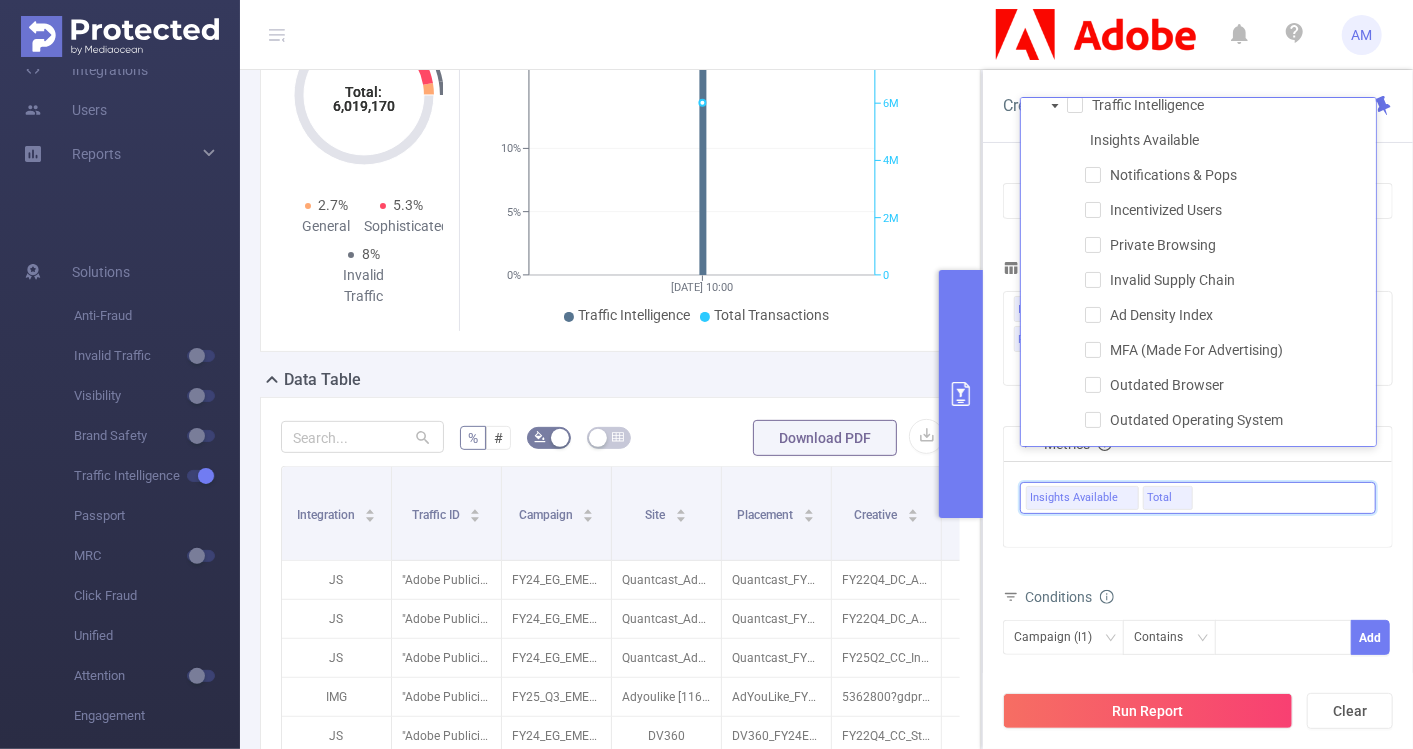 scroll, scrollTop: 46, scrollLeft: 0, axis: vertical 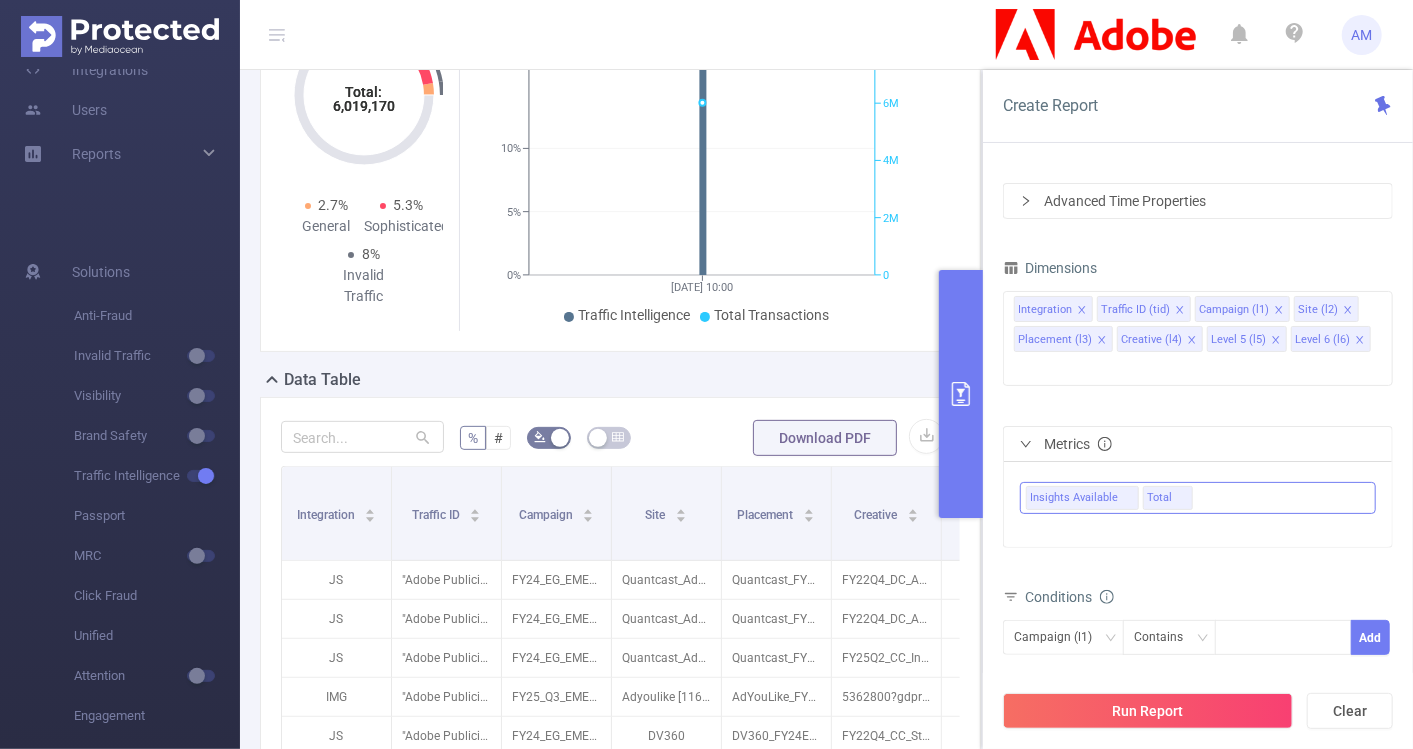 click on "Dimensions Integration Traffic ID (tid) Campaign (l1) Site (l2) Placement (l3) Creative (l4) Level 5 (l5) Level 6 (l6)   Metrics Insights Available Total      Conditions  Campaign (l1) Contains   Add    Filters Total Transactions ≥ Add" at bounding box center (1198, 528) 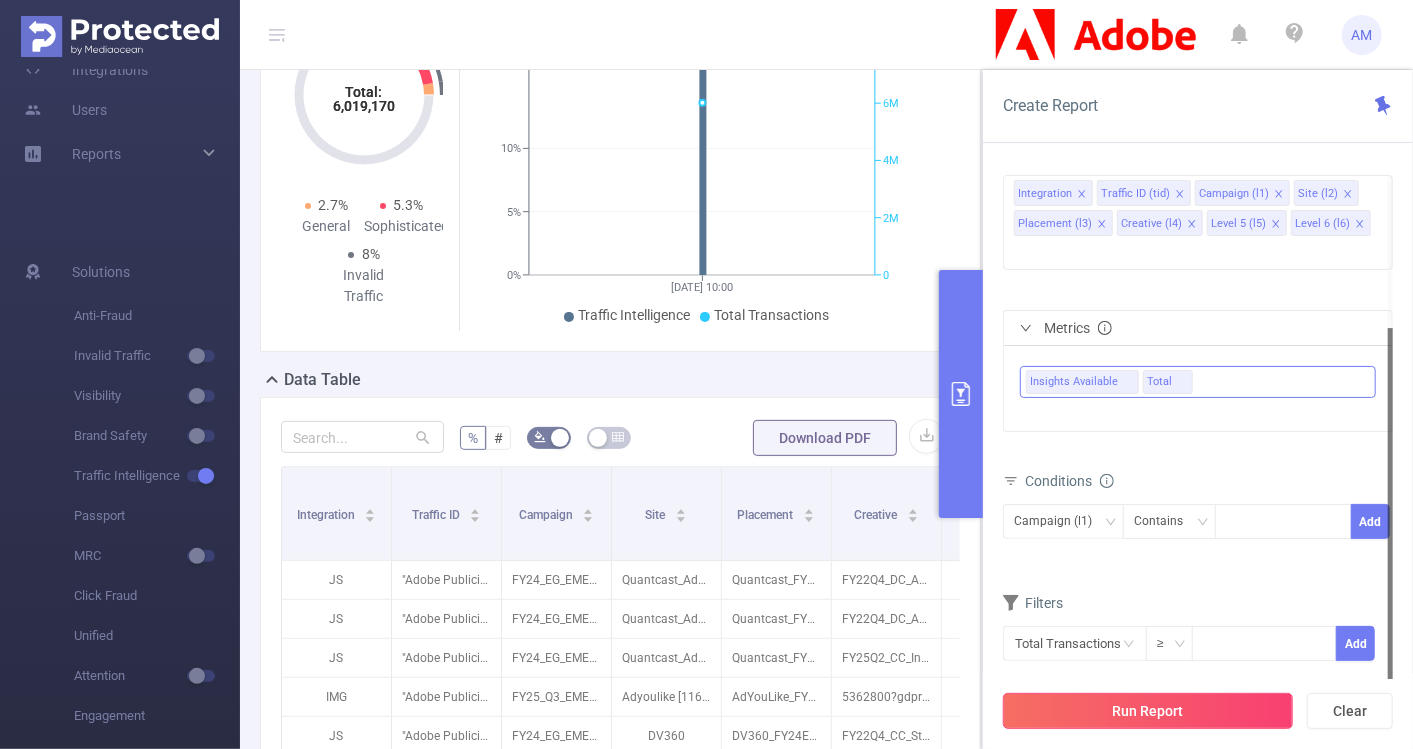 click on "Run Report" at bounding box center [1148, 711] 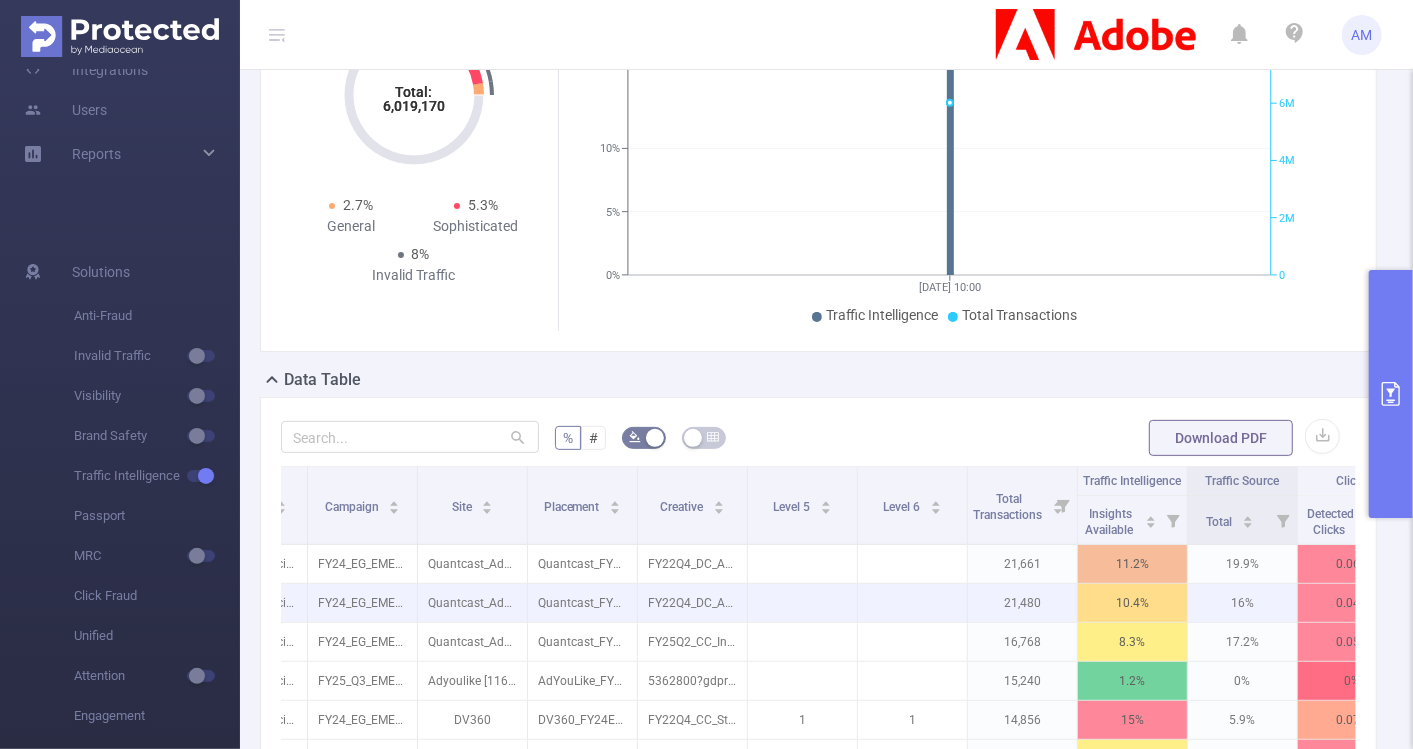 scroll, scrollTop: 0, scrollLeft: 266, axis: horizontal 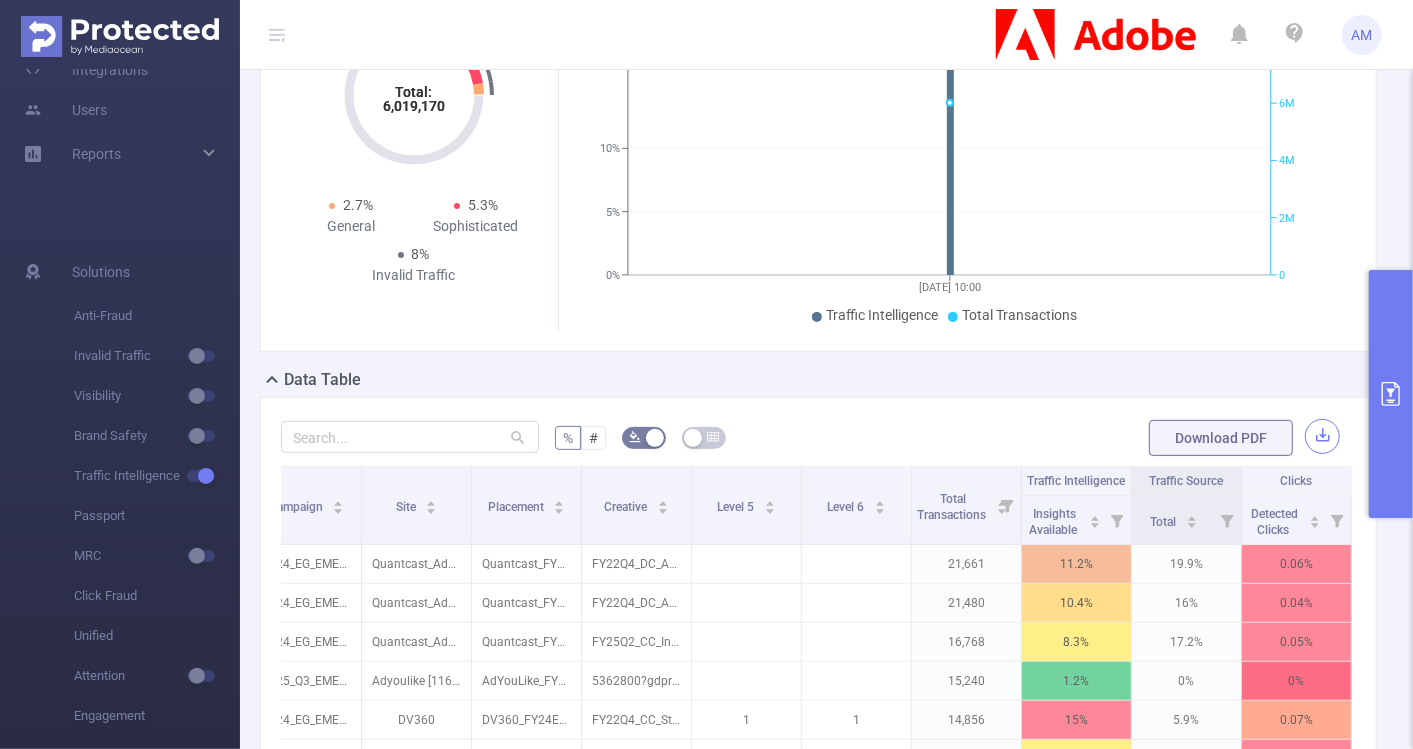 click at bounding box center [1322, 436] 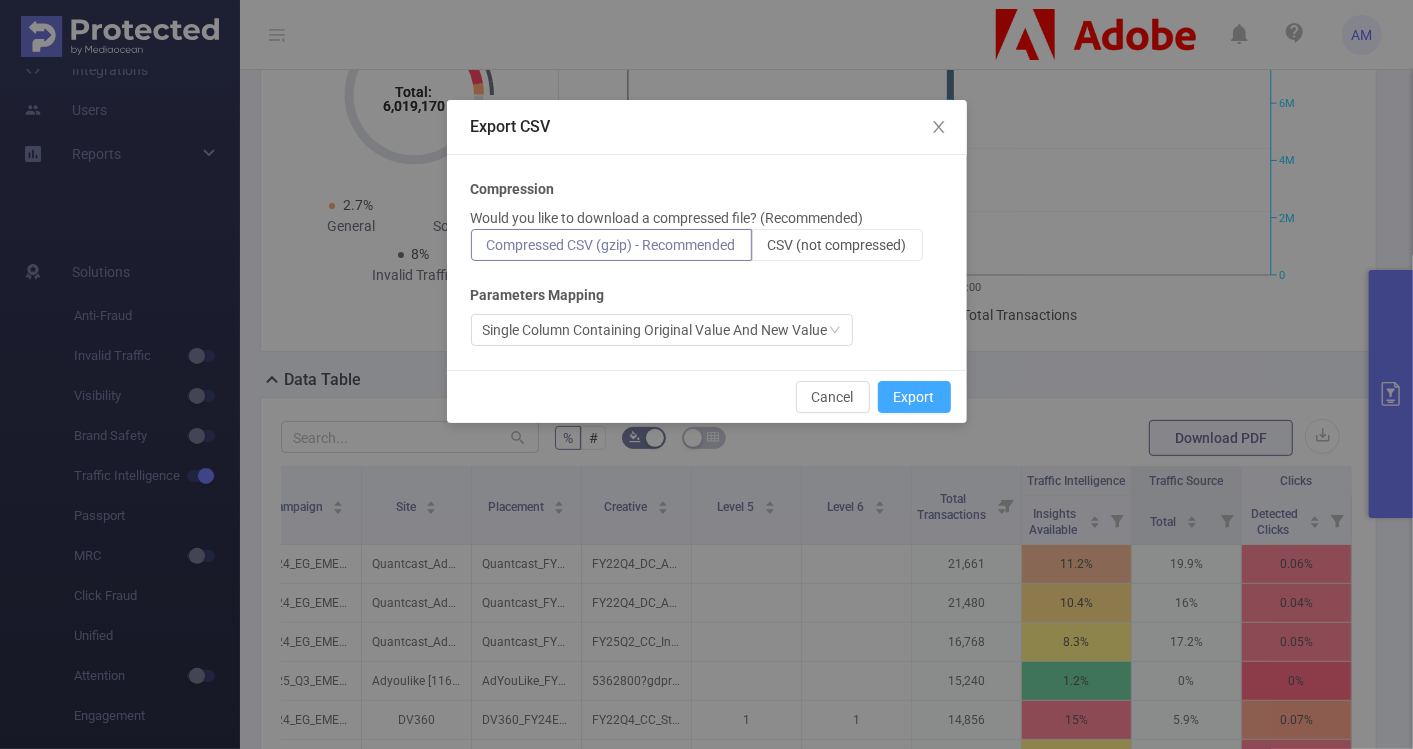 click on "Export" at bounding box center (914, 397) 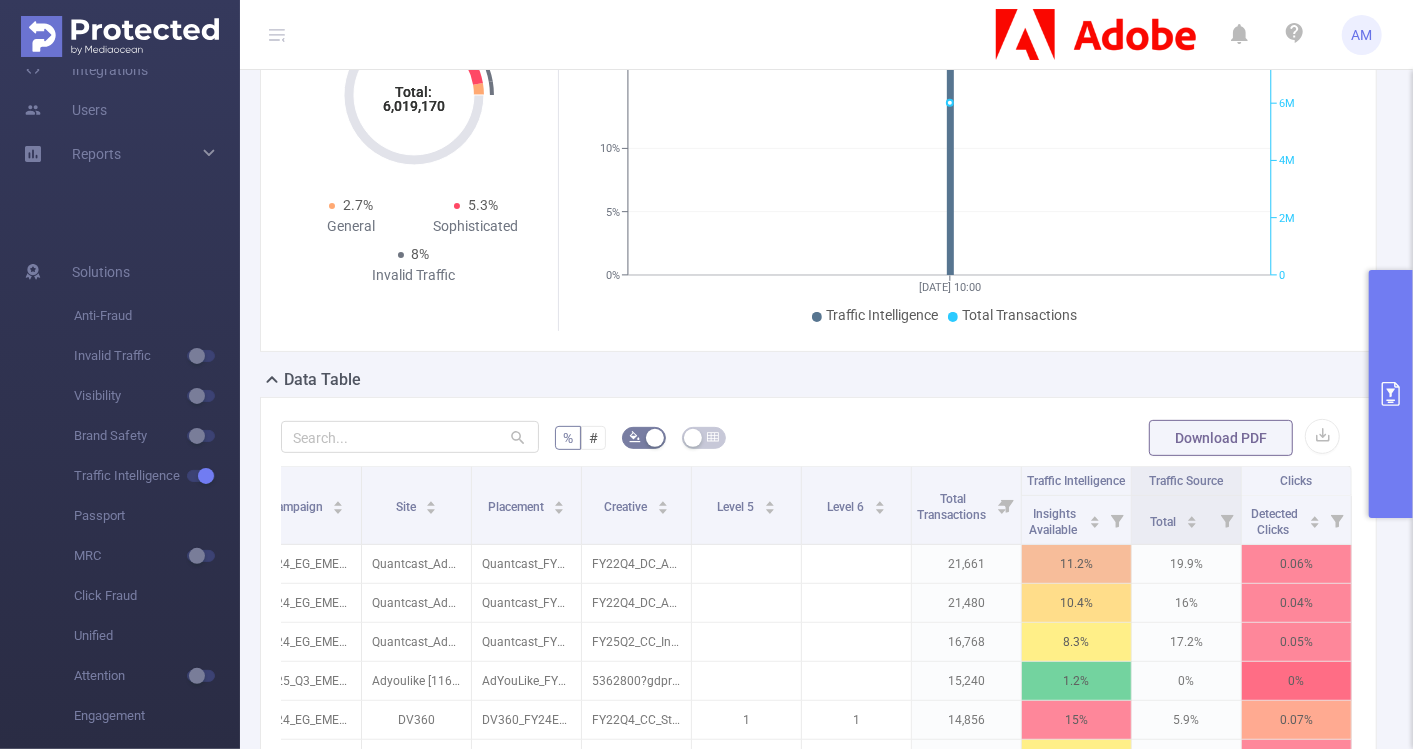 click at bounding box center [1391, 394] 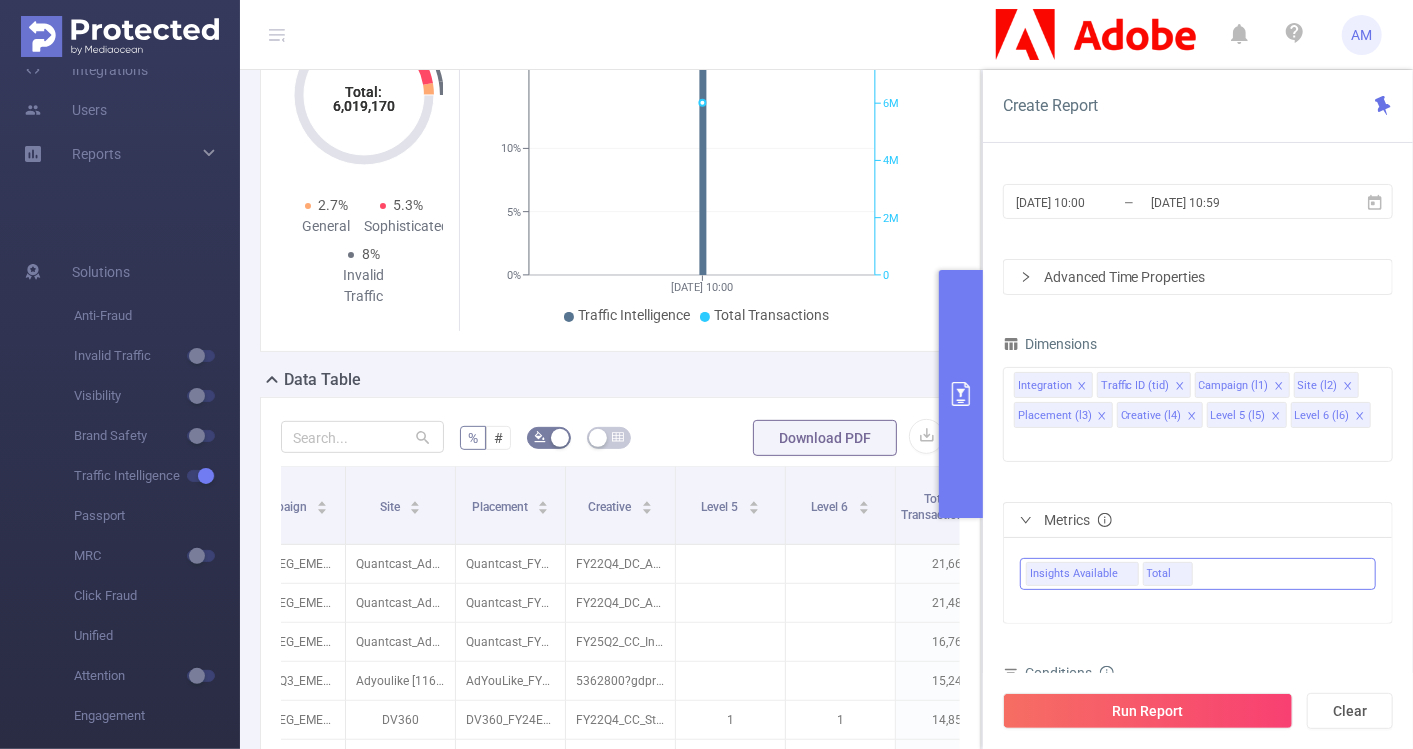 click 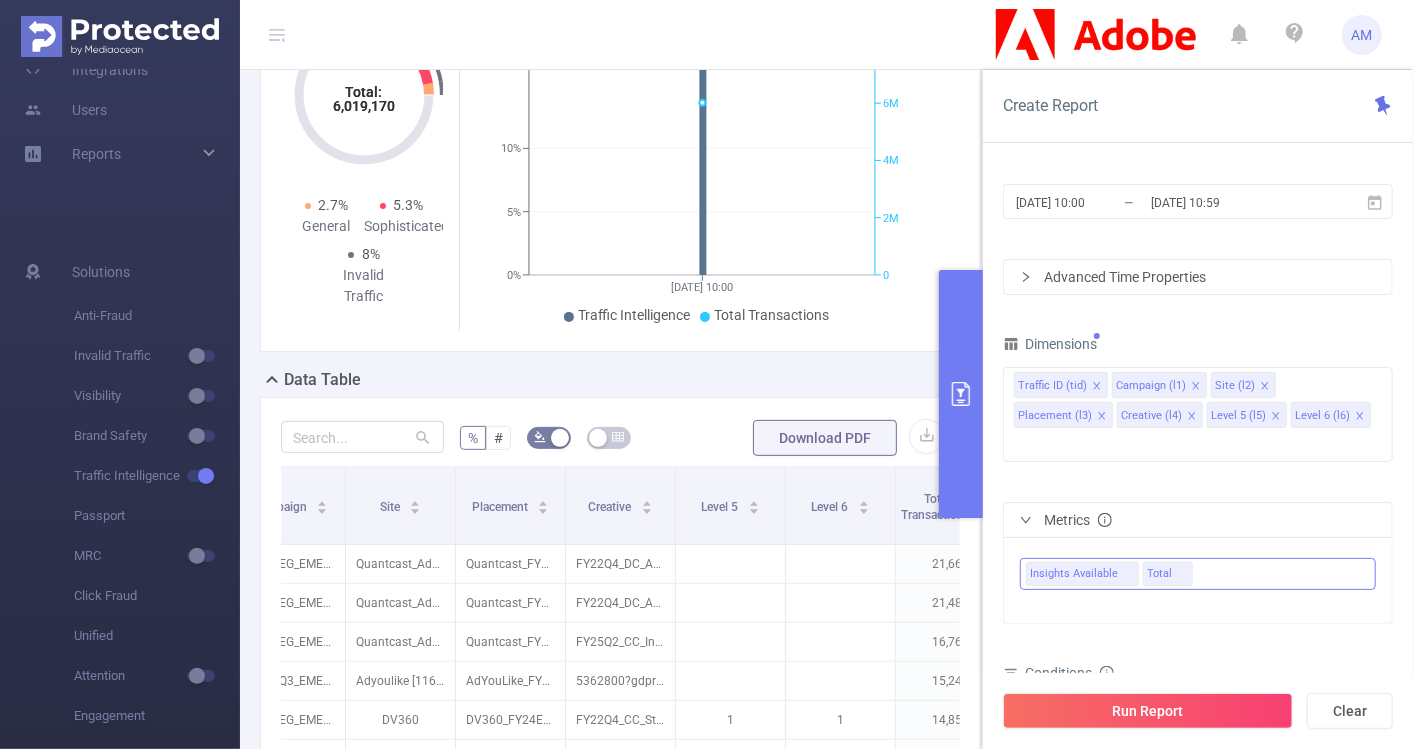 click 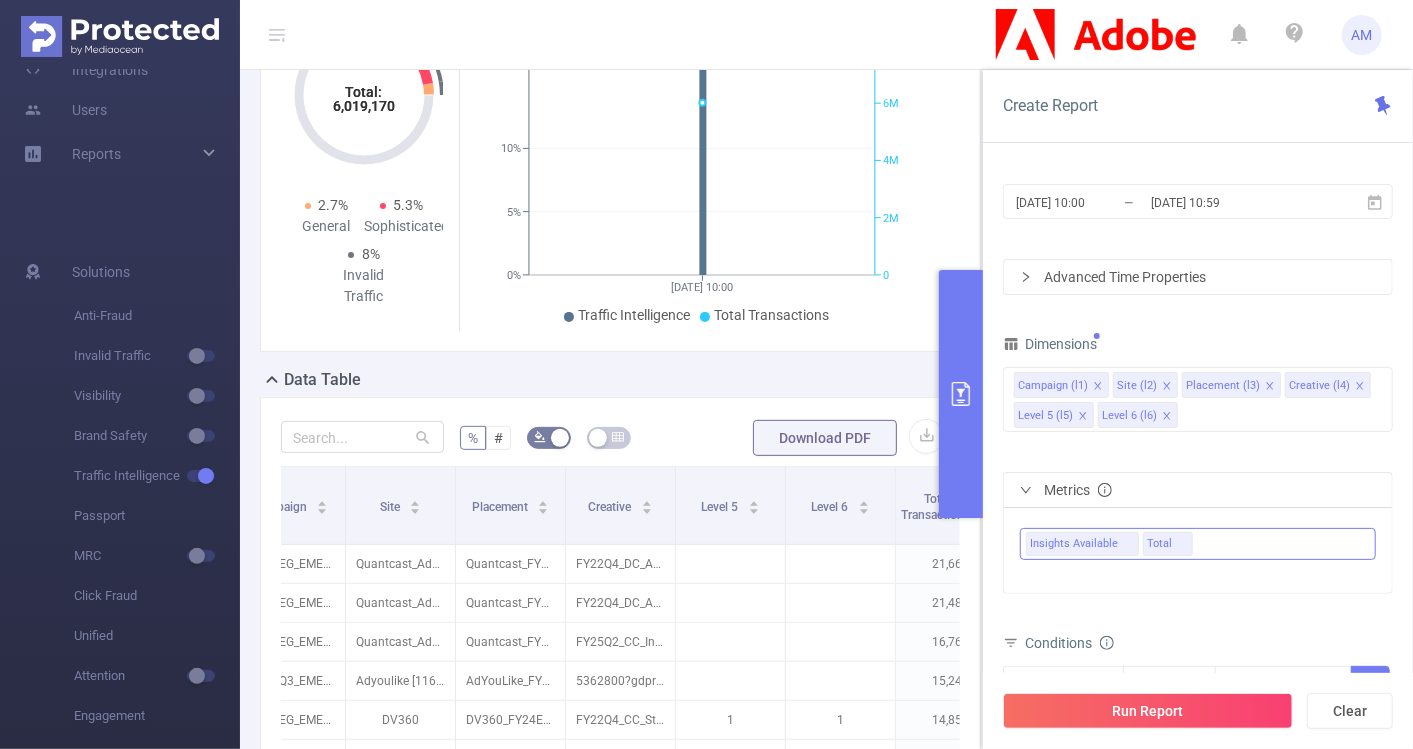 click on "Placement (l3)" at bounding box center [1231, 385] 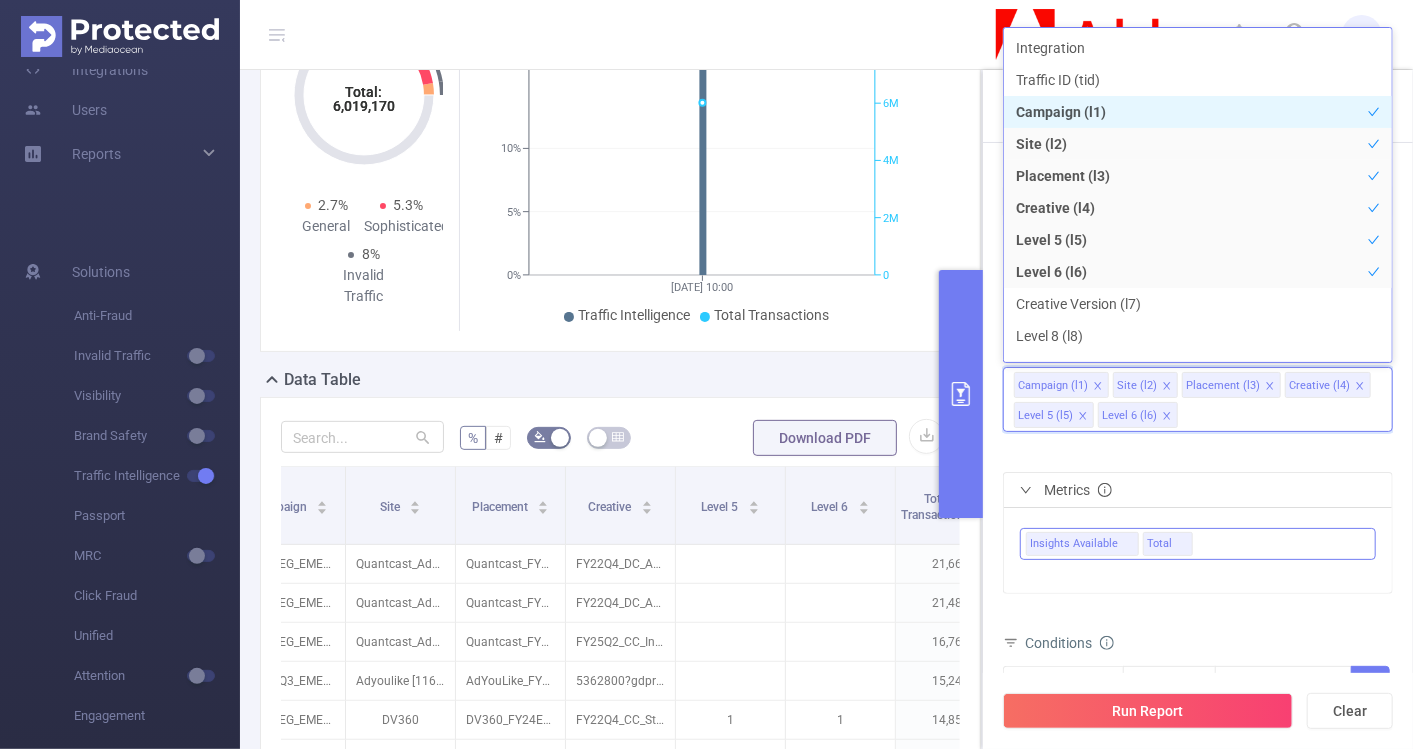 click 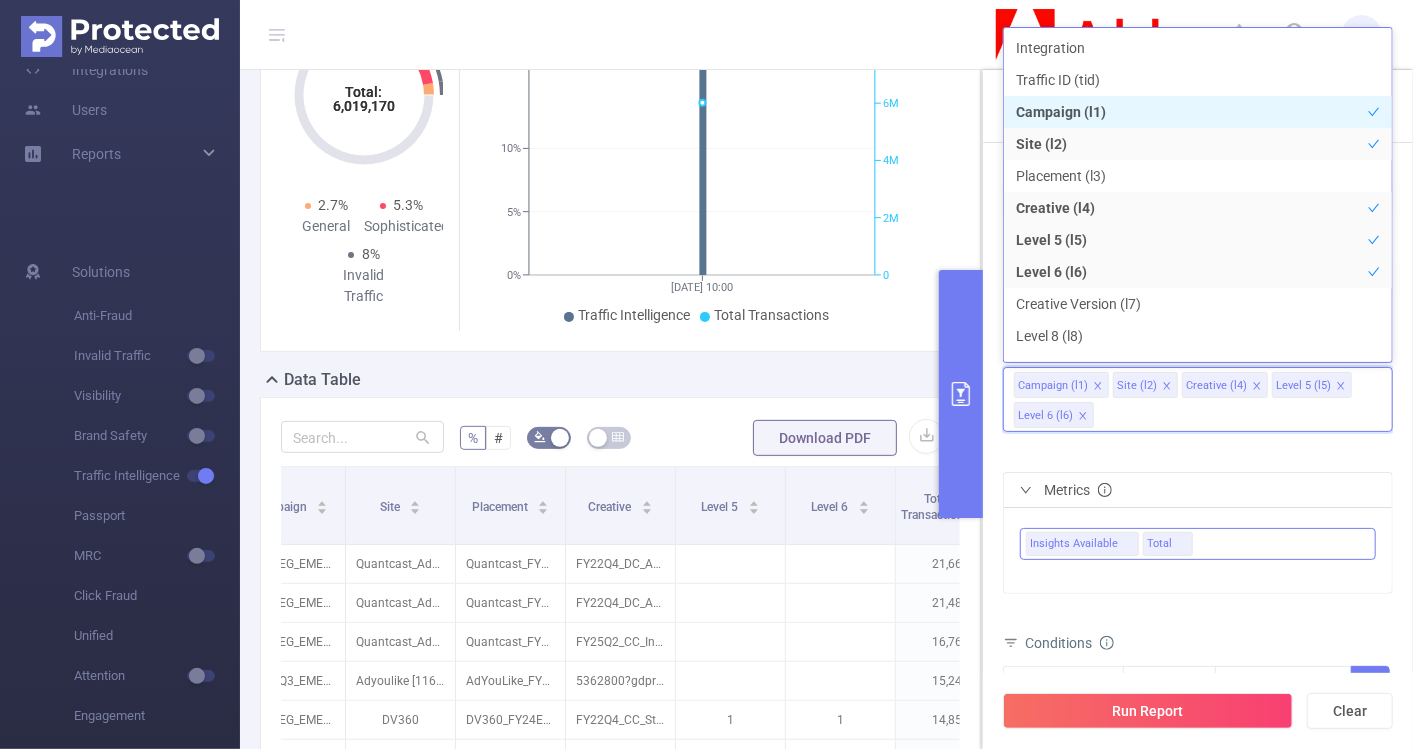 click 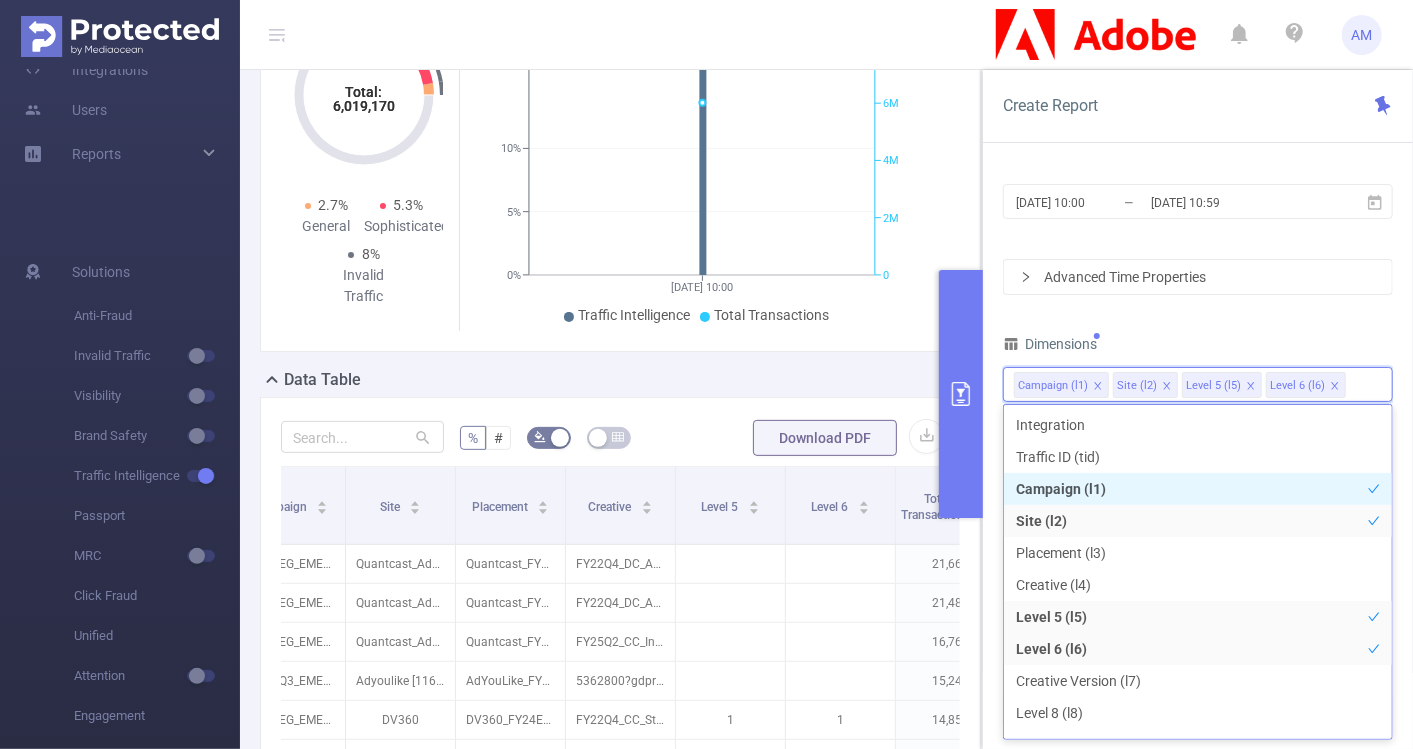 click 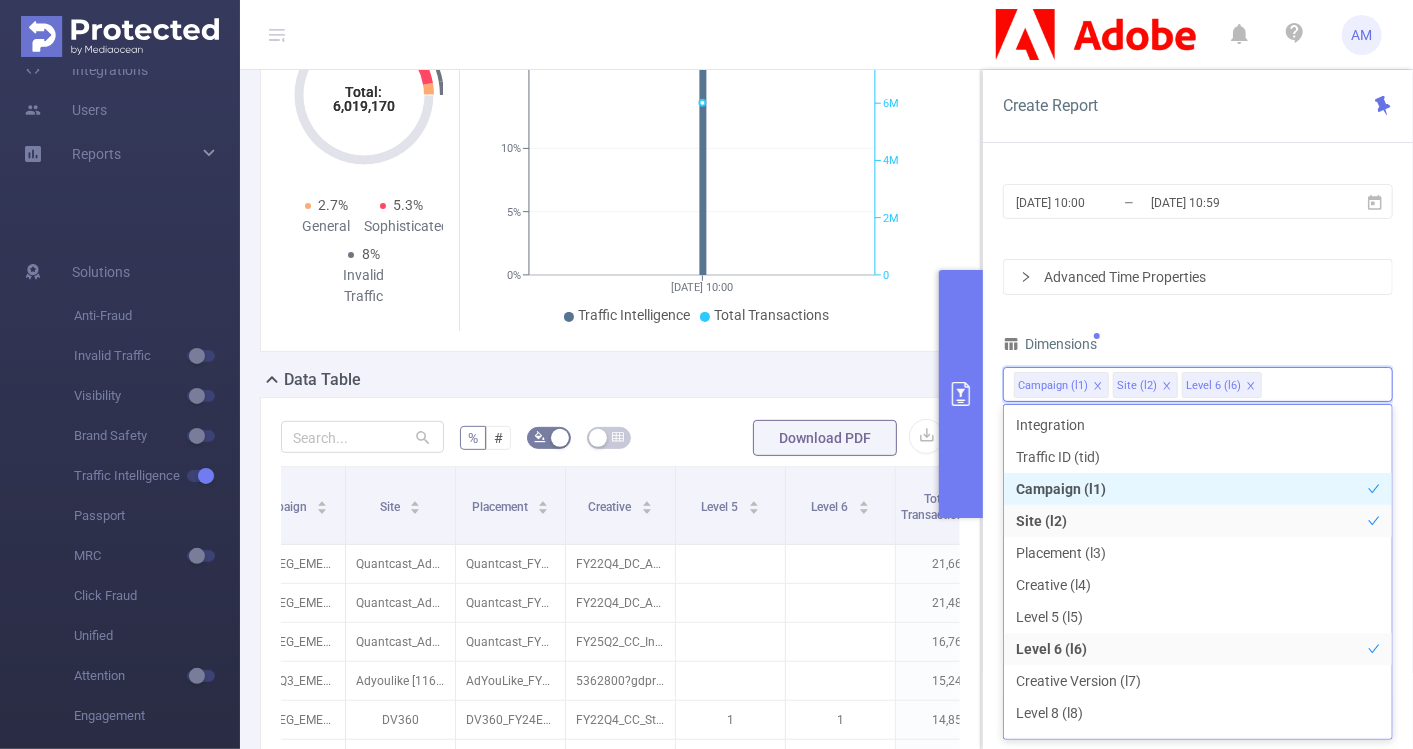 click on "Level 6 (l6)" at bounding box center (1222, 385) 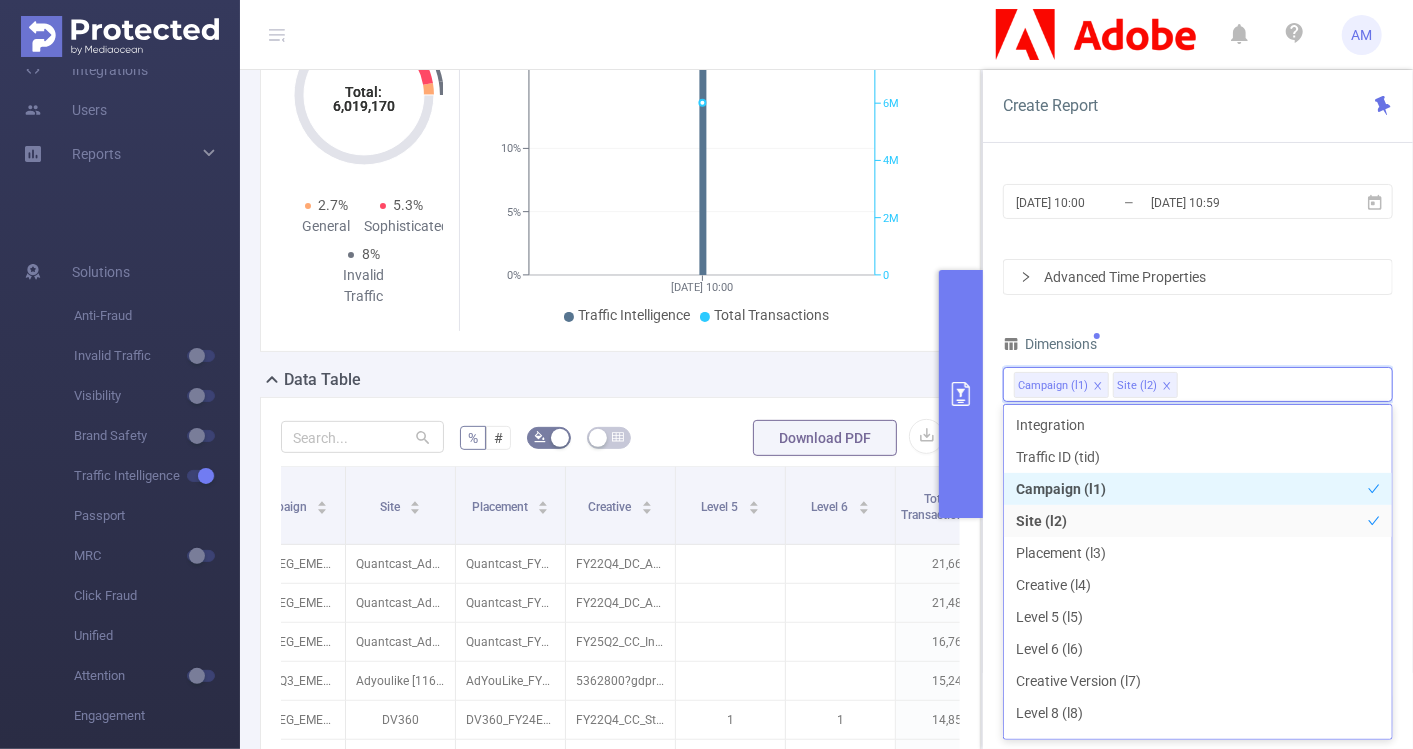 click on "Campaign (l1) Site (l2)" at bounding box center (1198, 384) 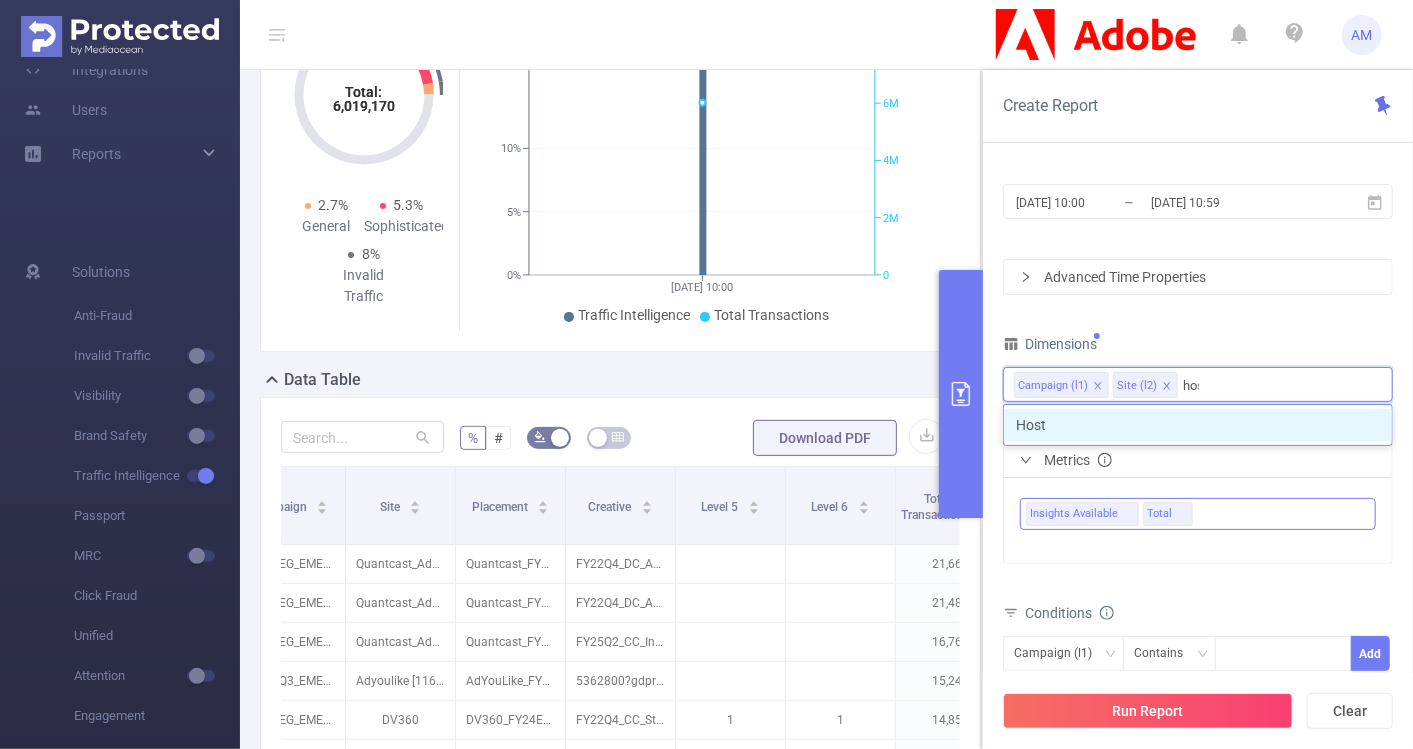 type on "host" 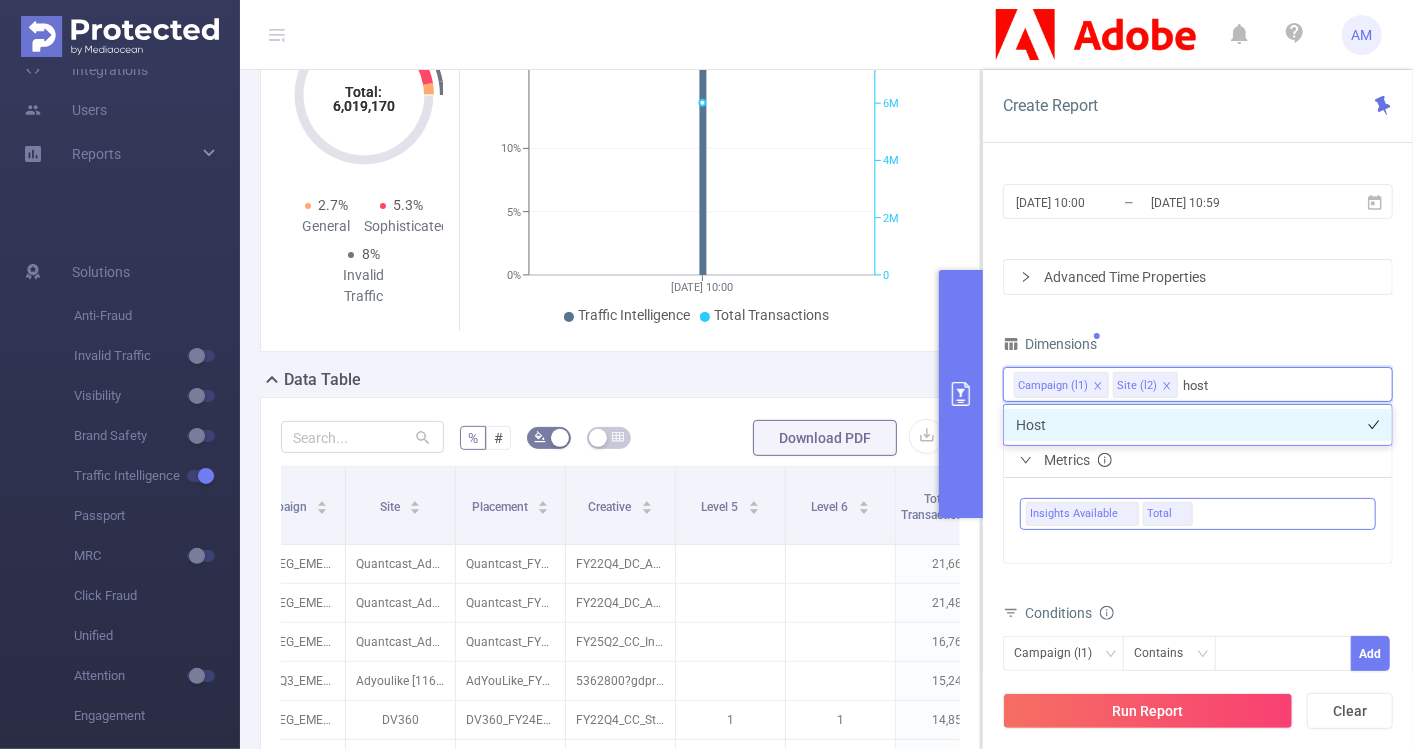click on "Host" at bounding box center [1198, 425] 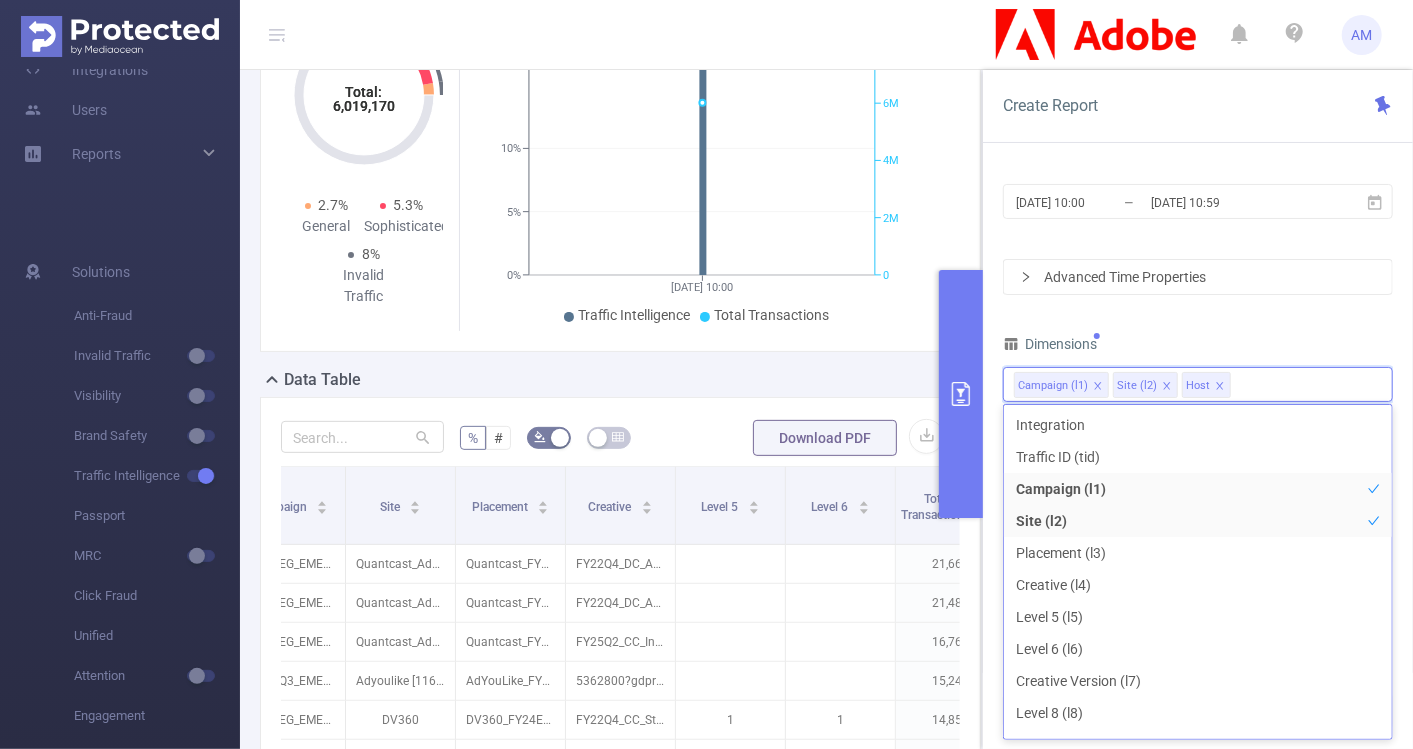 click on "Time Range [DATE] 10:00   _   [DATE] 10:59 Advanced Time Properties    Dimensions Campaign (l1) Site (l2) Host   Metrics Insights Available Total      Conditions  Campaign (l1) Contains   Add    Filters Total Transactions ≥ Add" at bounding box center (1198, 483) 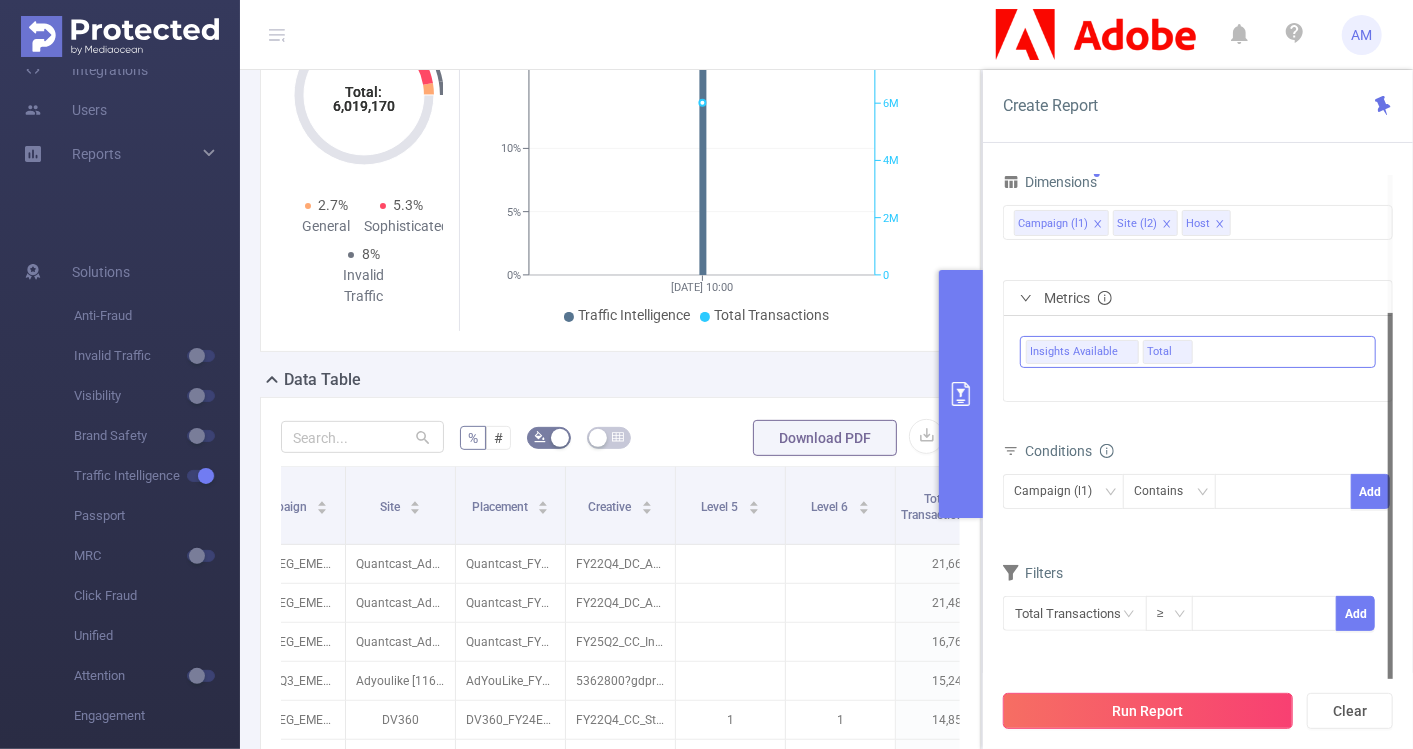 click on "Run Report" at bounding box center (1148, 711) 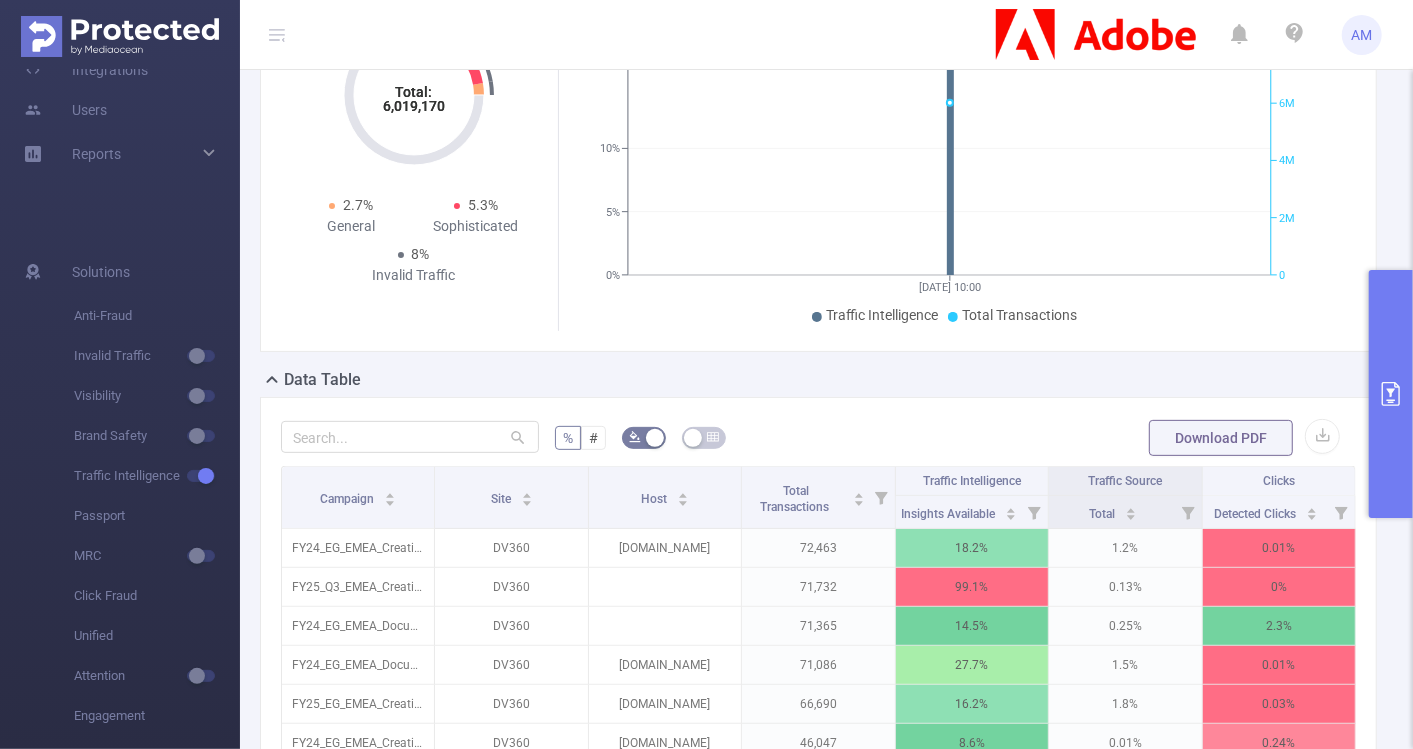 click on "Data Table" at bounding box center [826, 382] 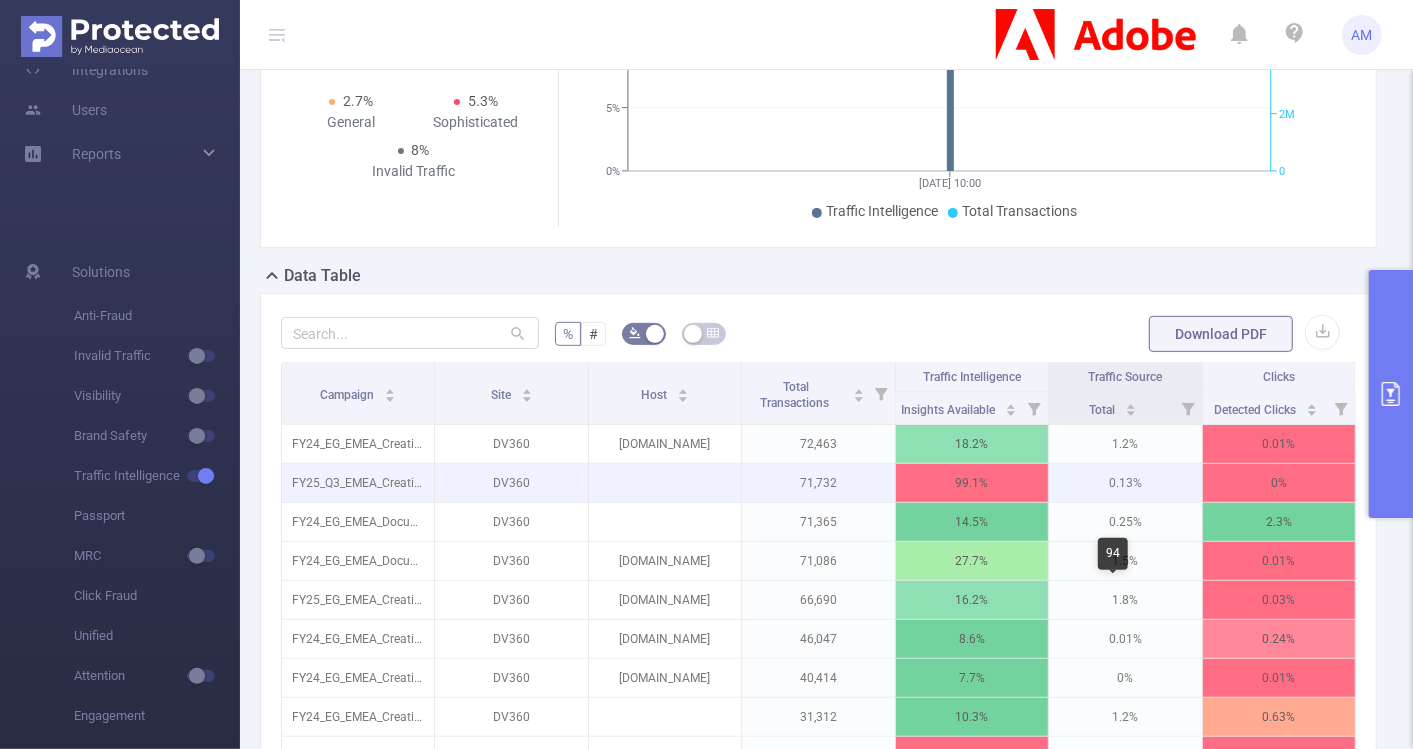 scroll, scrollTop: 291, scrollLeft: 0, axis: vertical 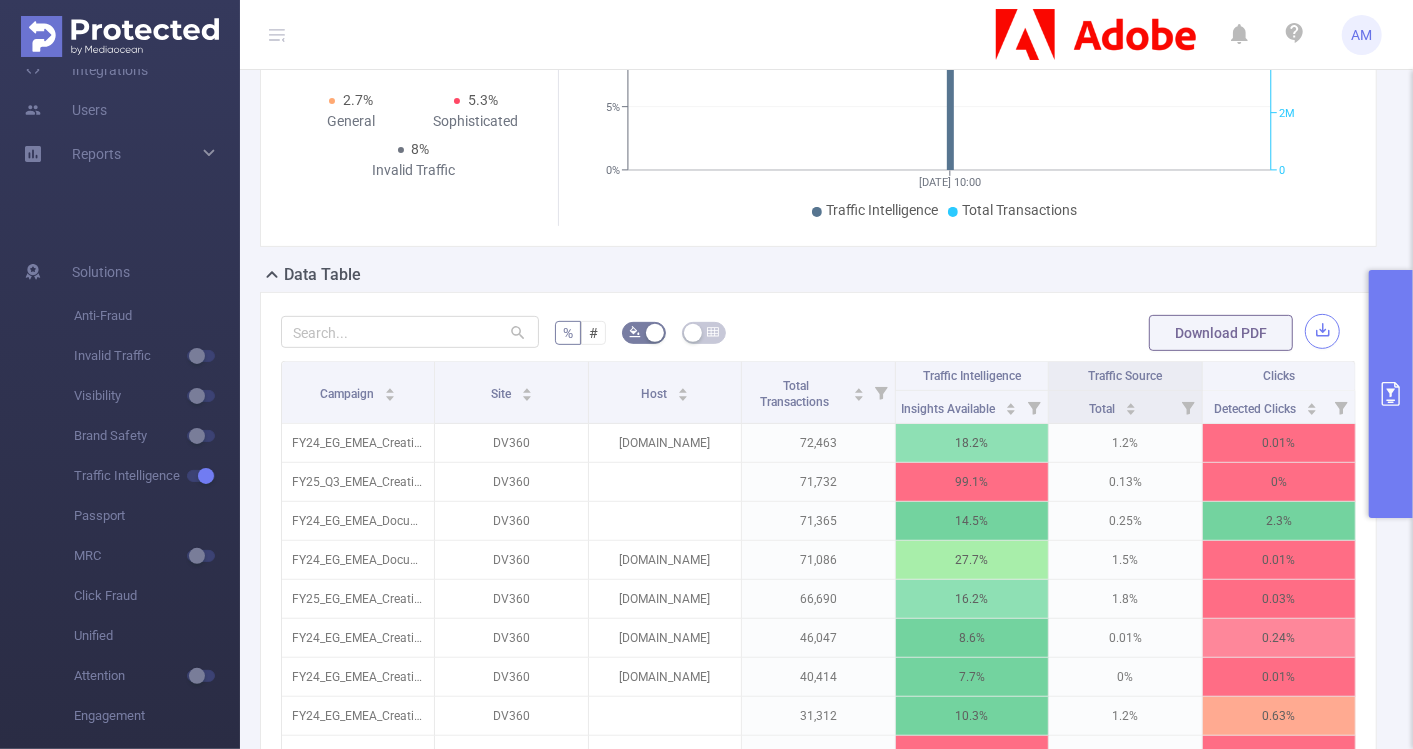 click at bounding box center [1322, 331] 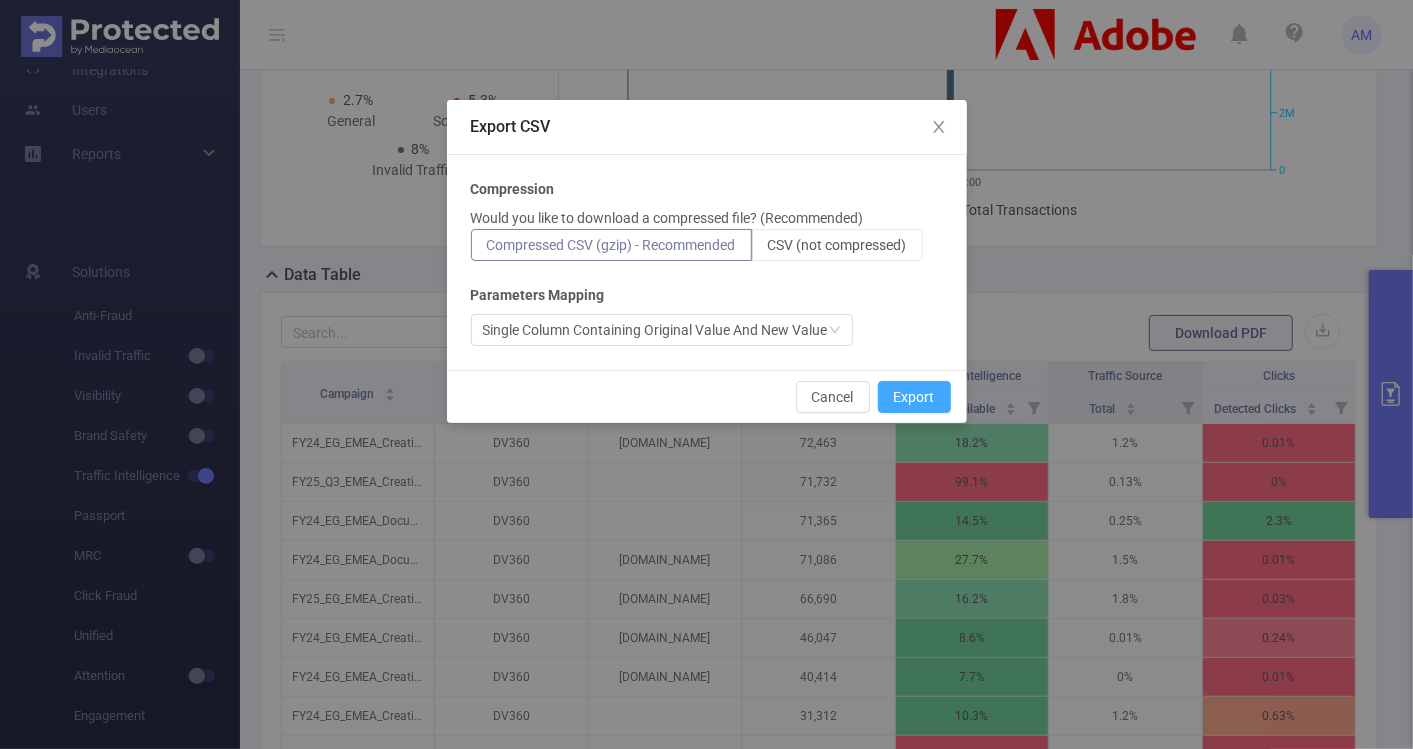 click on "Export" at bounding box center [914, 397] 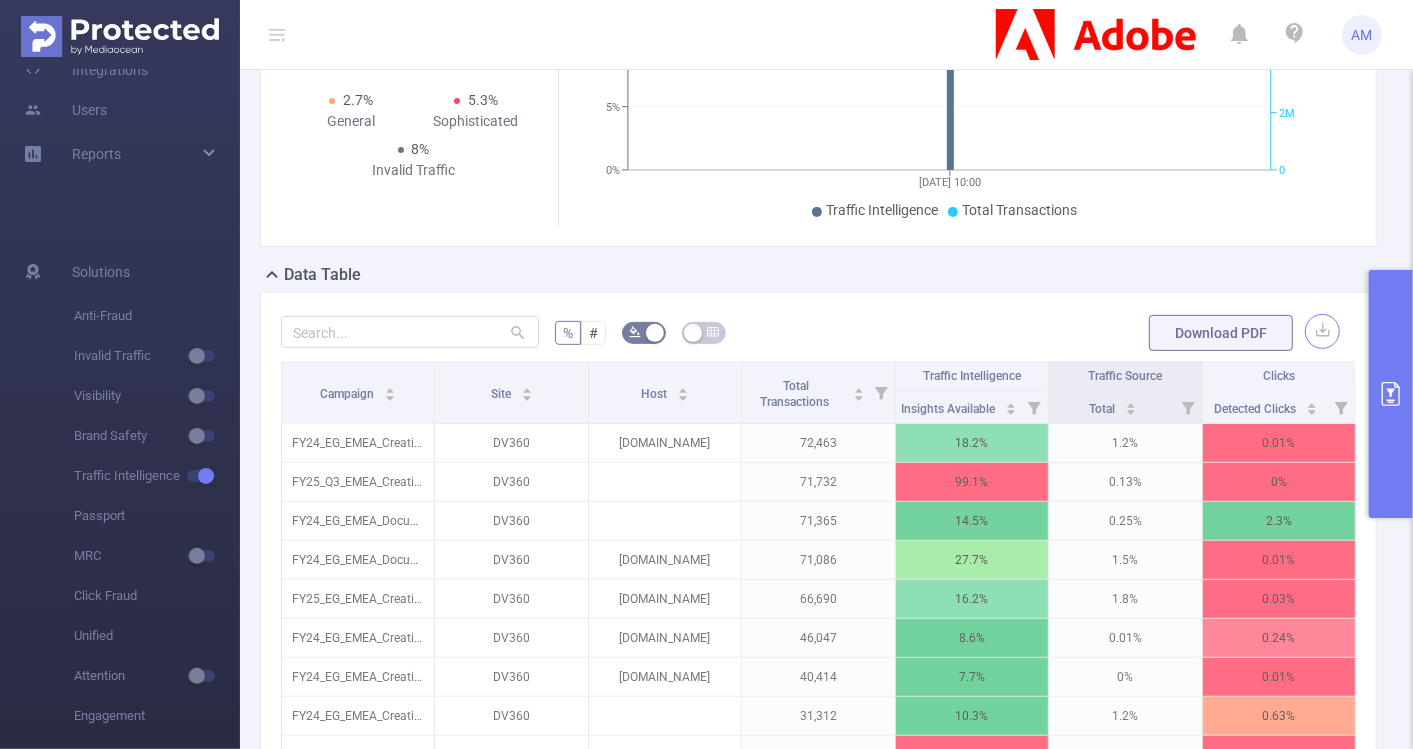 scroll, scrollTop: 0, scrollLeft: 0, axis: both 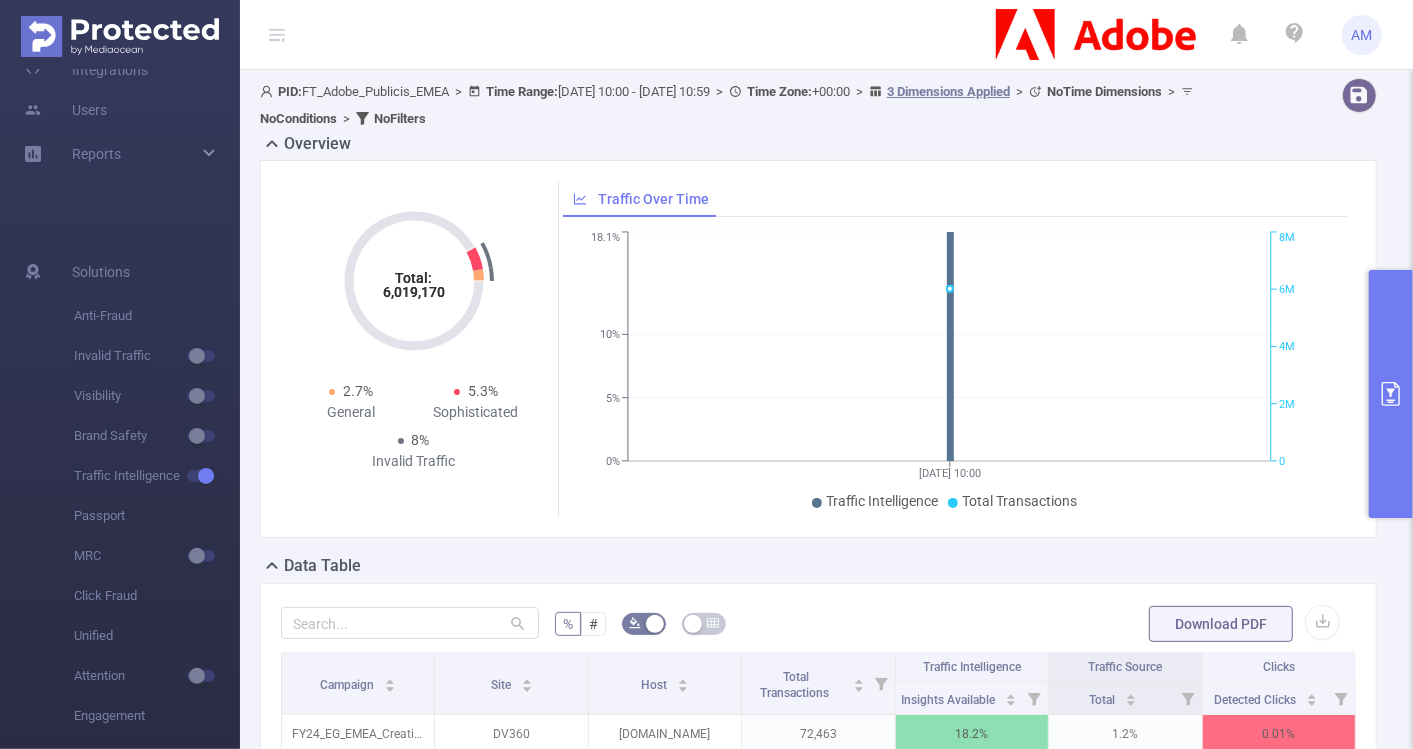 click at bounding box center [1391, 394] 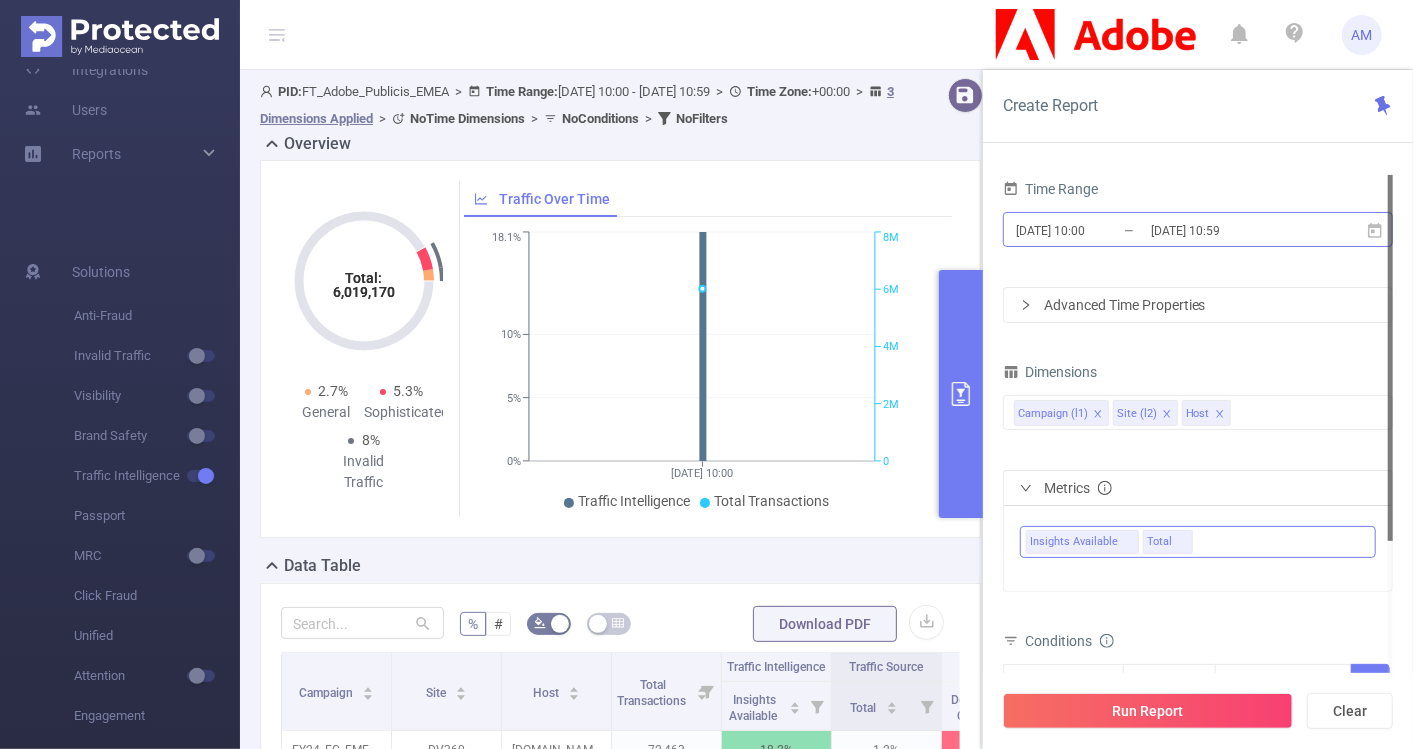 click on "[DATE] 10:00" at bounding box center (1095, 230) 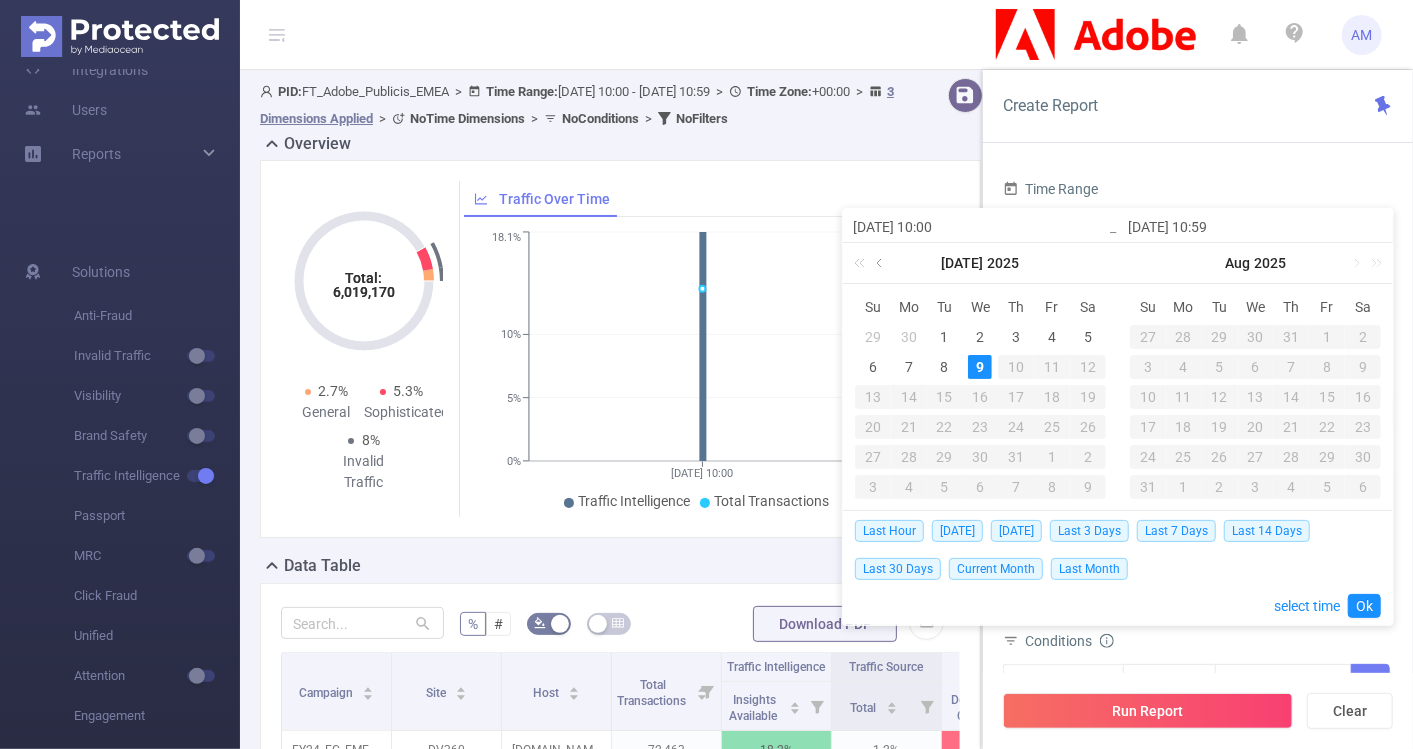 click at bounding box center [881, 263] 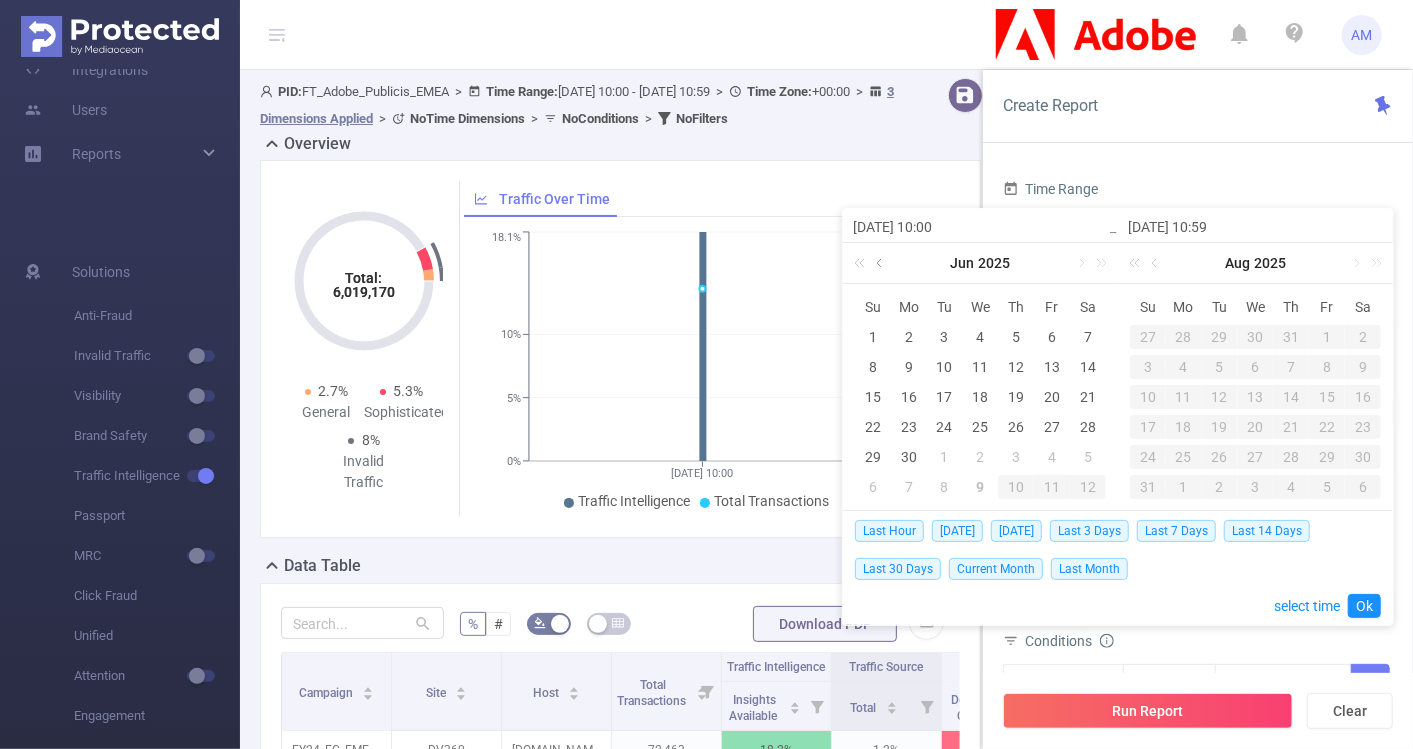 click at bounding box center [881, 263] 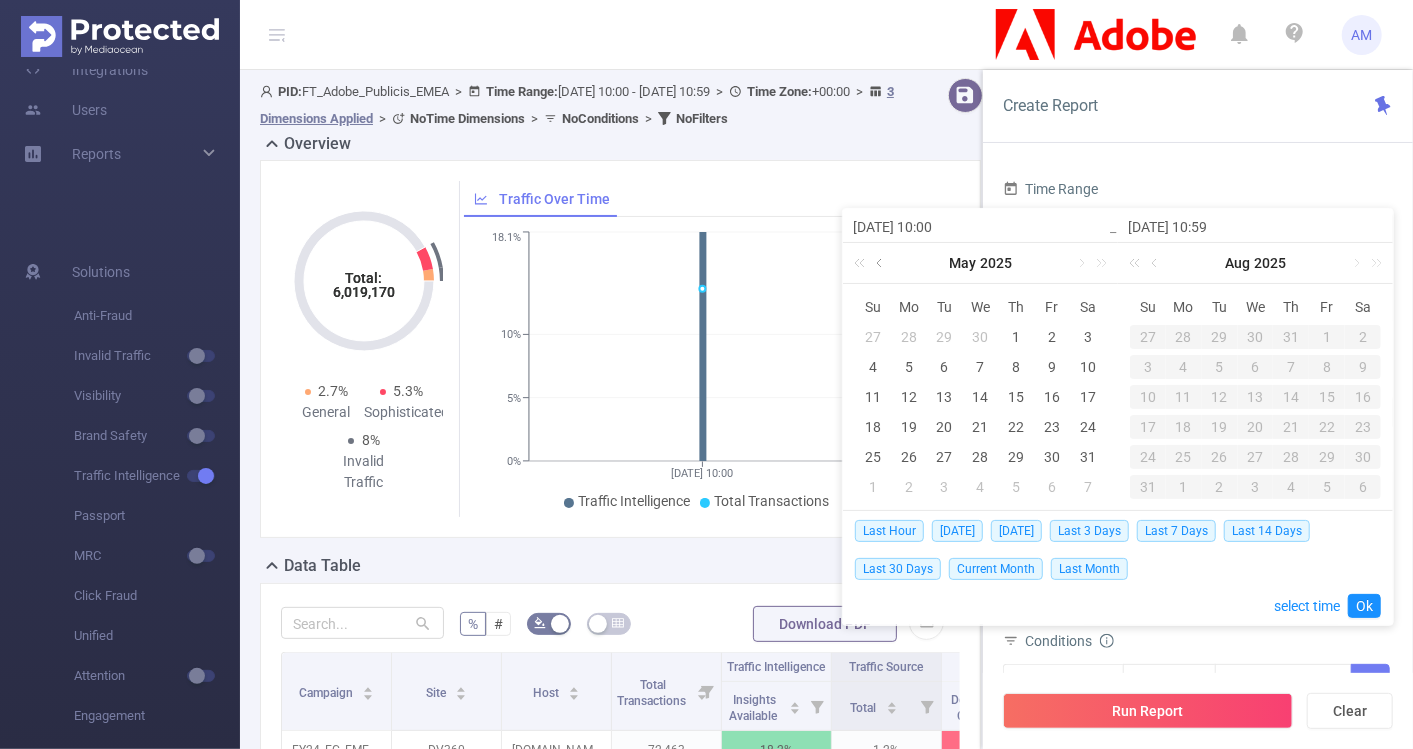click at bounding box center [881, 263] 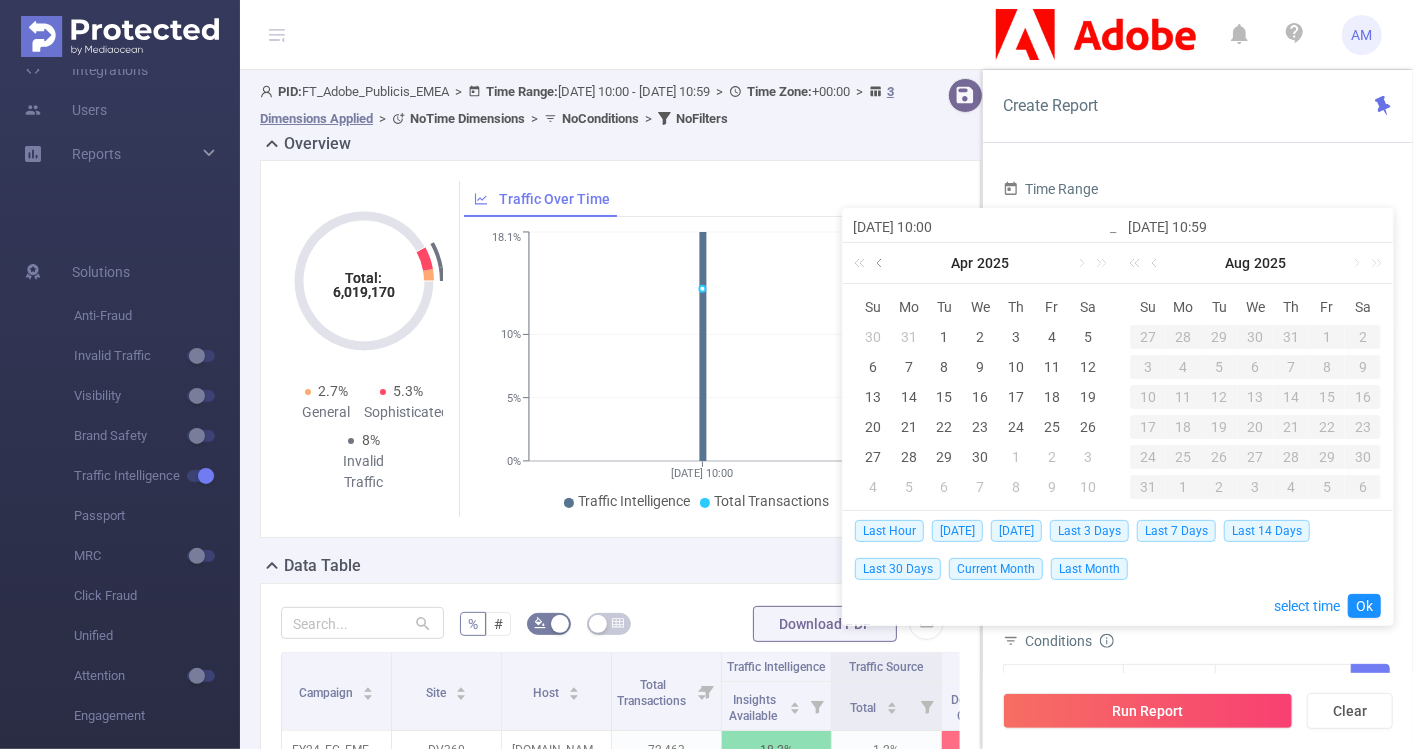click at bounding box center (881, 263) 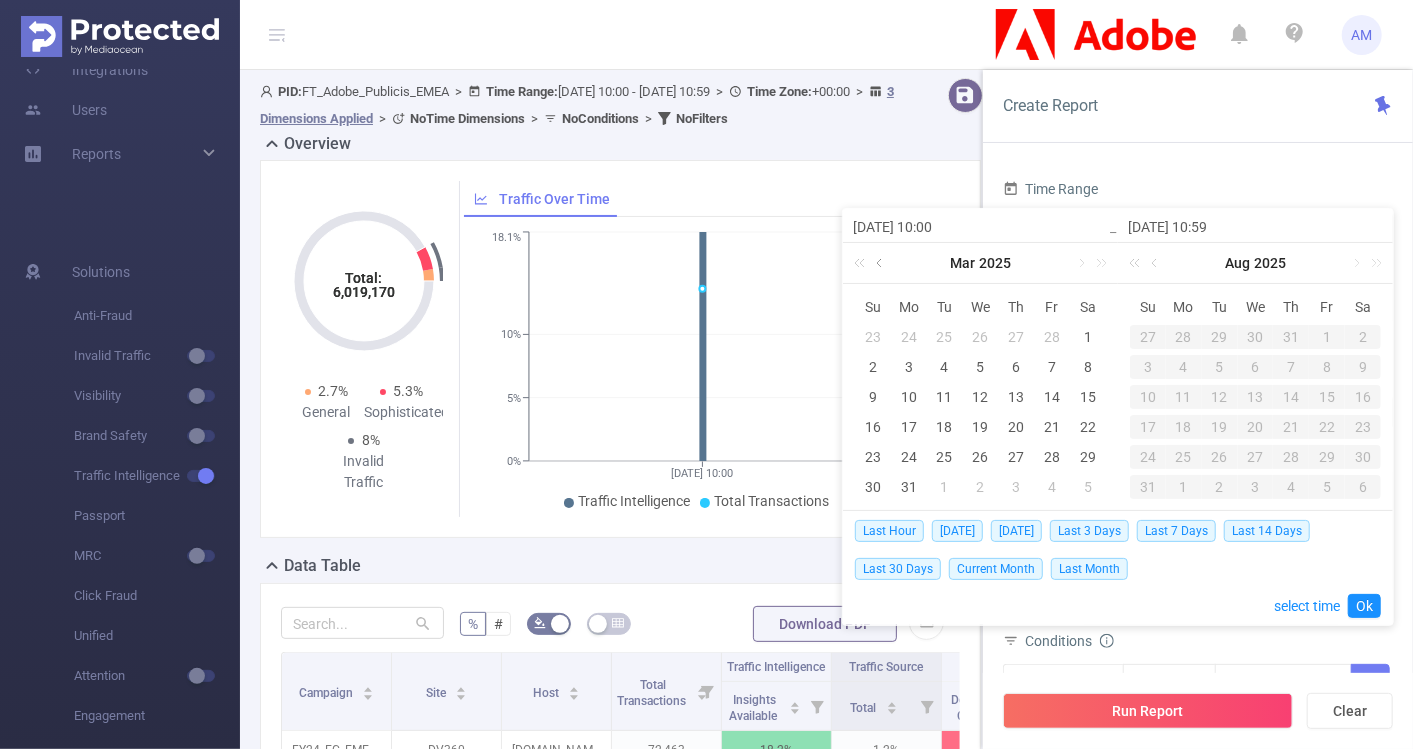 click at bounding box center (881, 263) 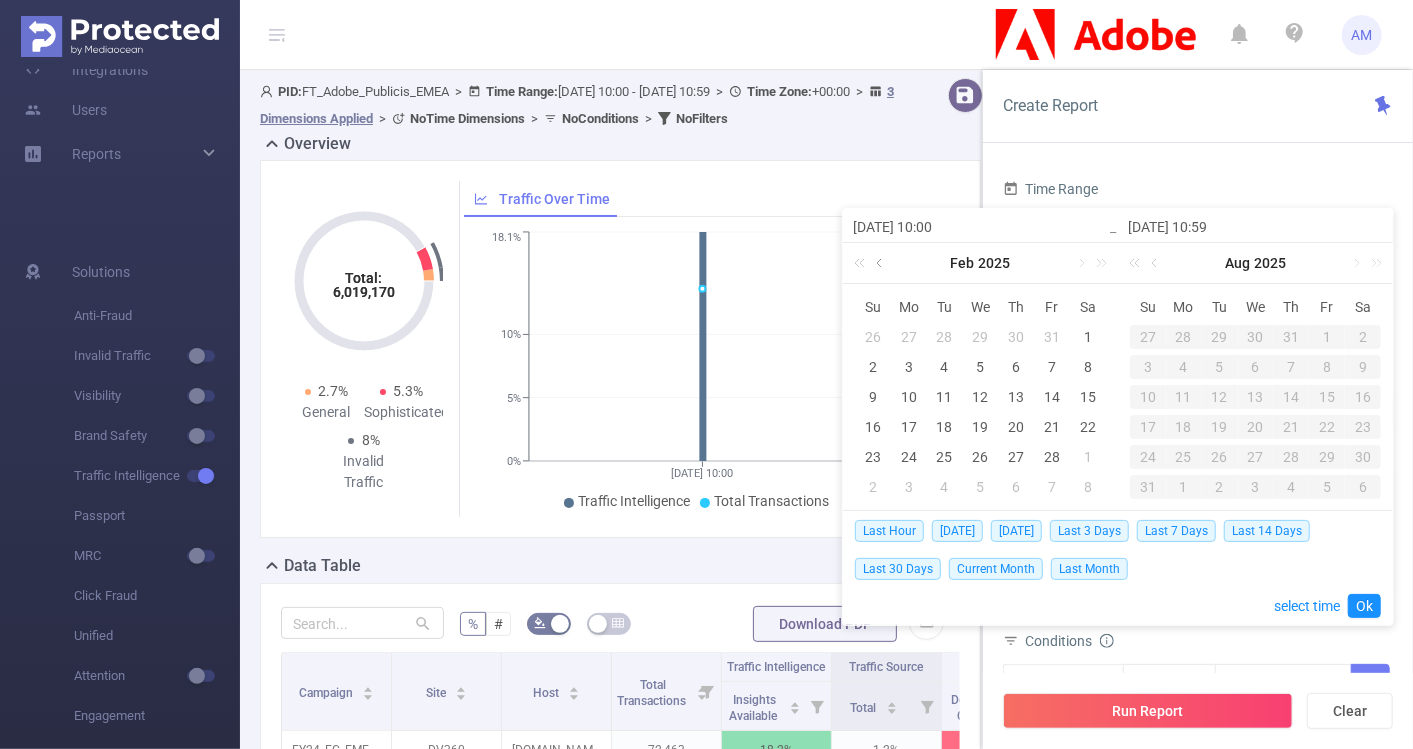click at bounding box center [881, 263] 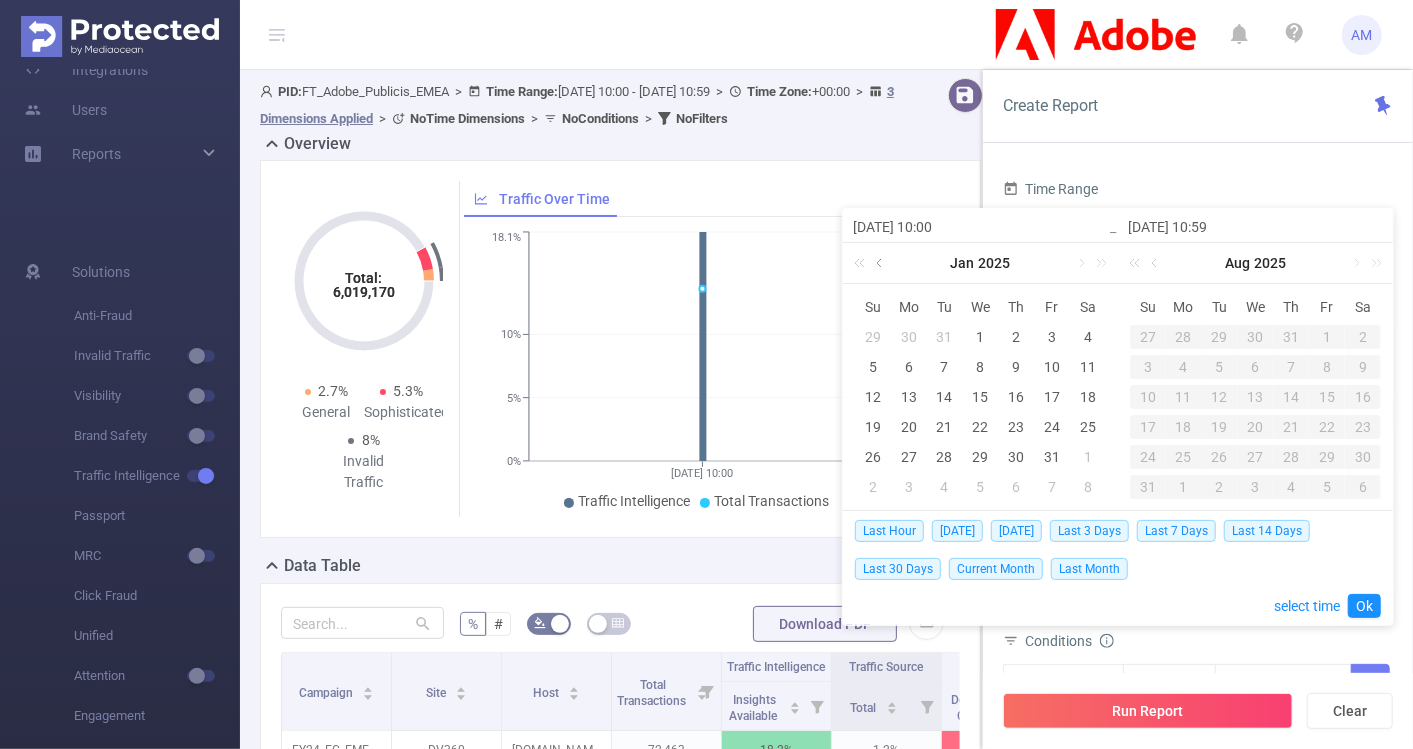click at bounding box center (881, 263) 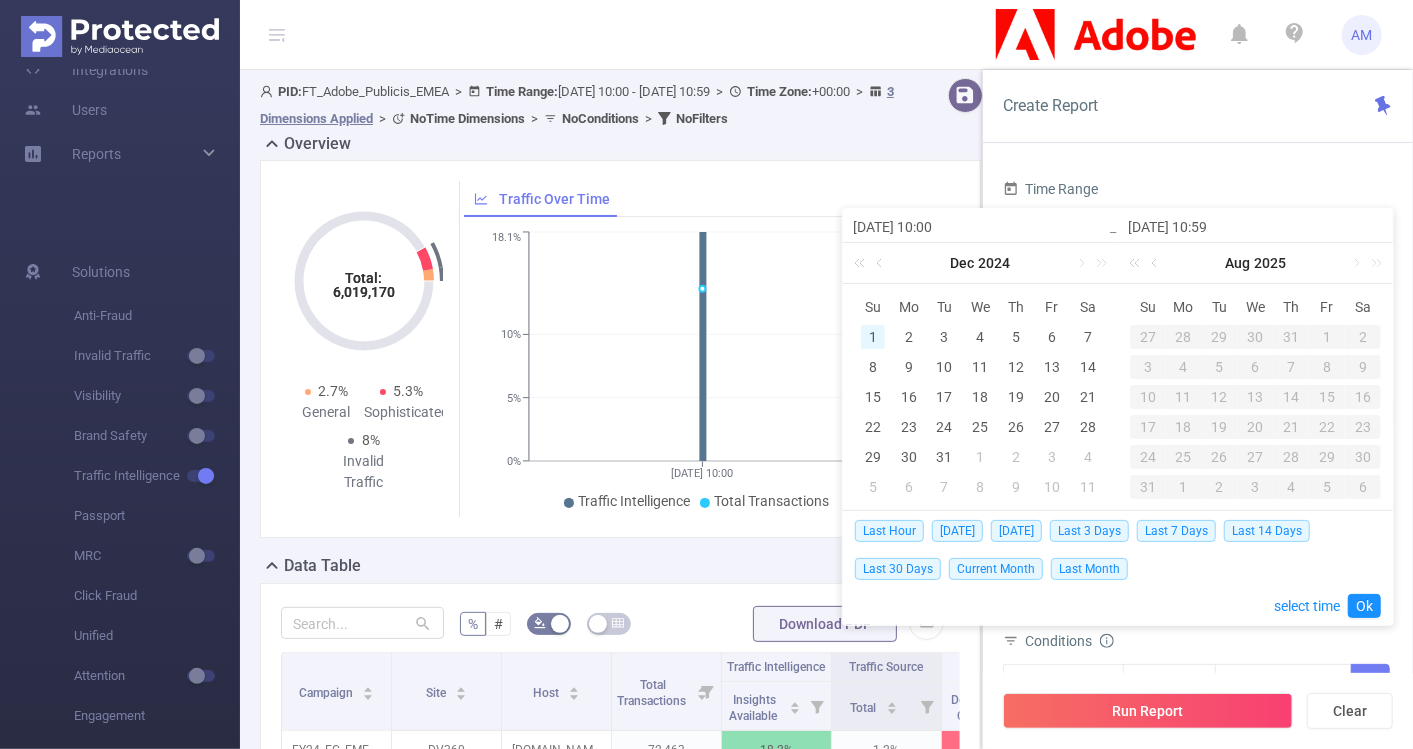 click on "1" at bounding box center (873, 337) 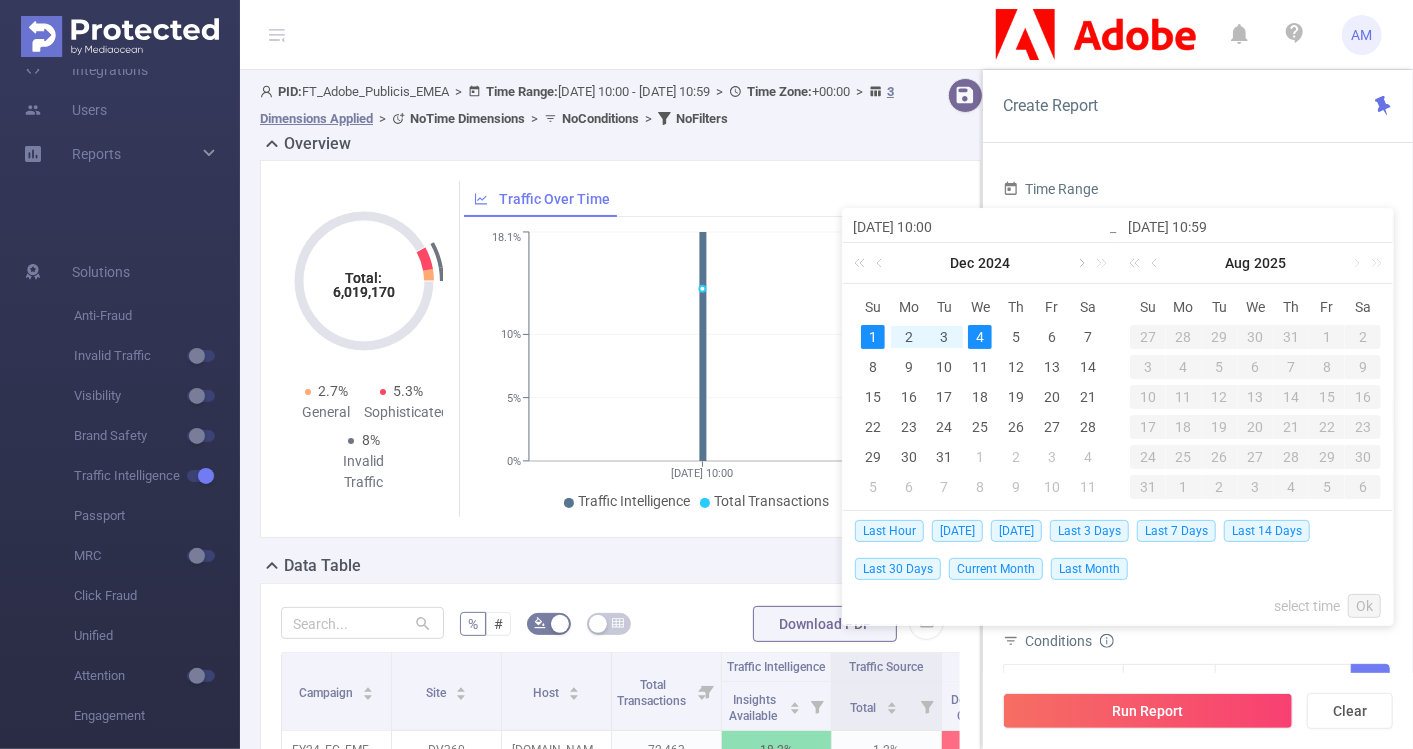 click at bounding box center (1080, 263) 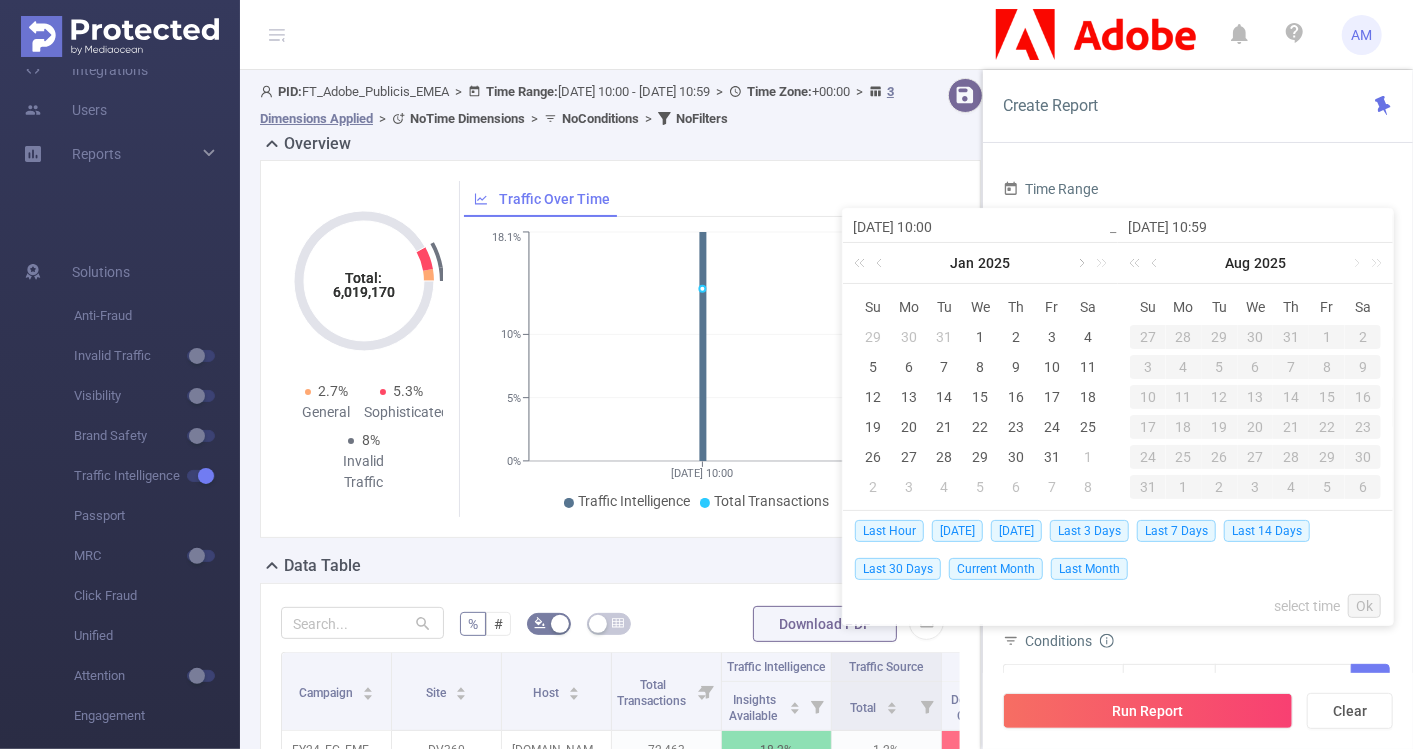click at bounding box center (1080, 263) 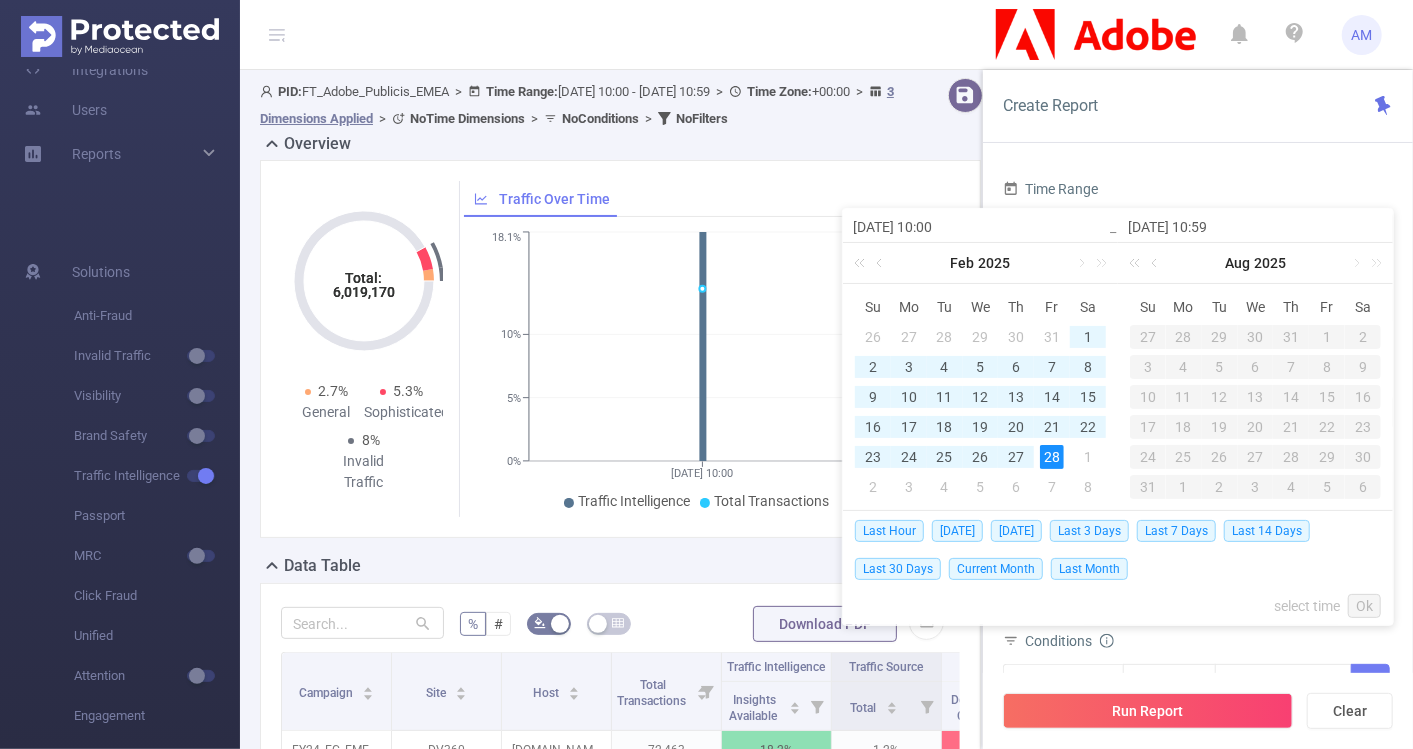 click on "28" at bounding box center (1052, 457) 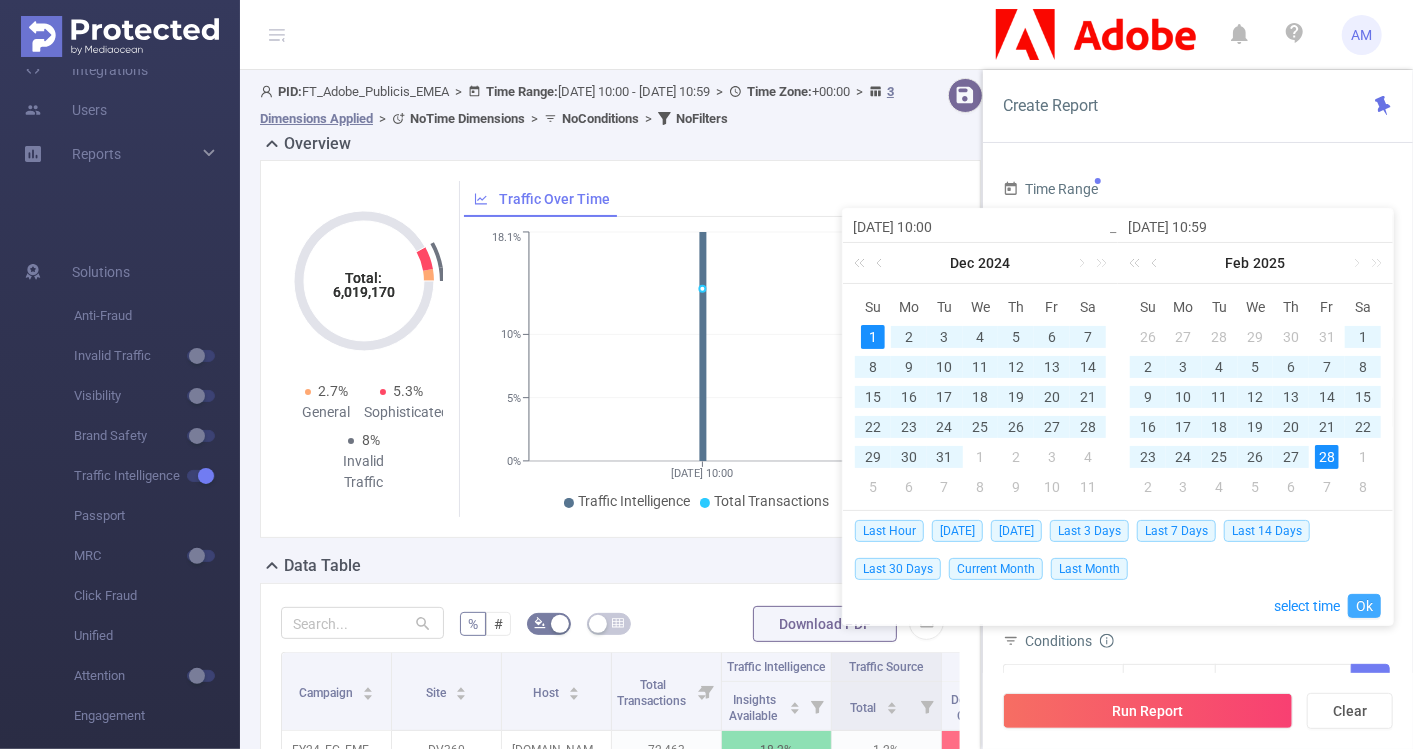 click on "Ok" at bounding box center [1364, 606] 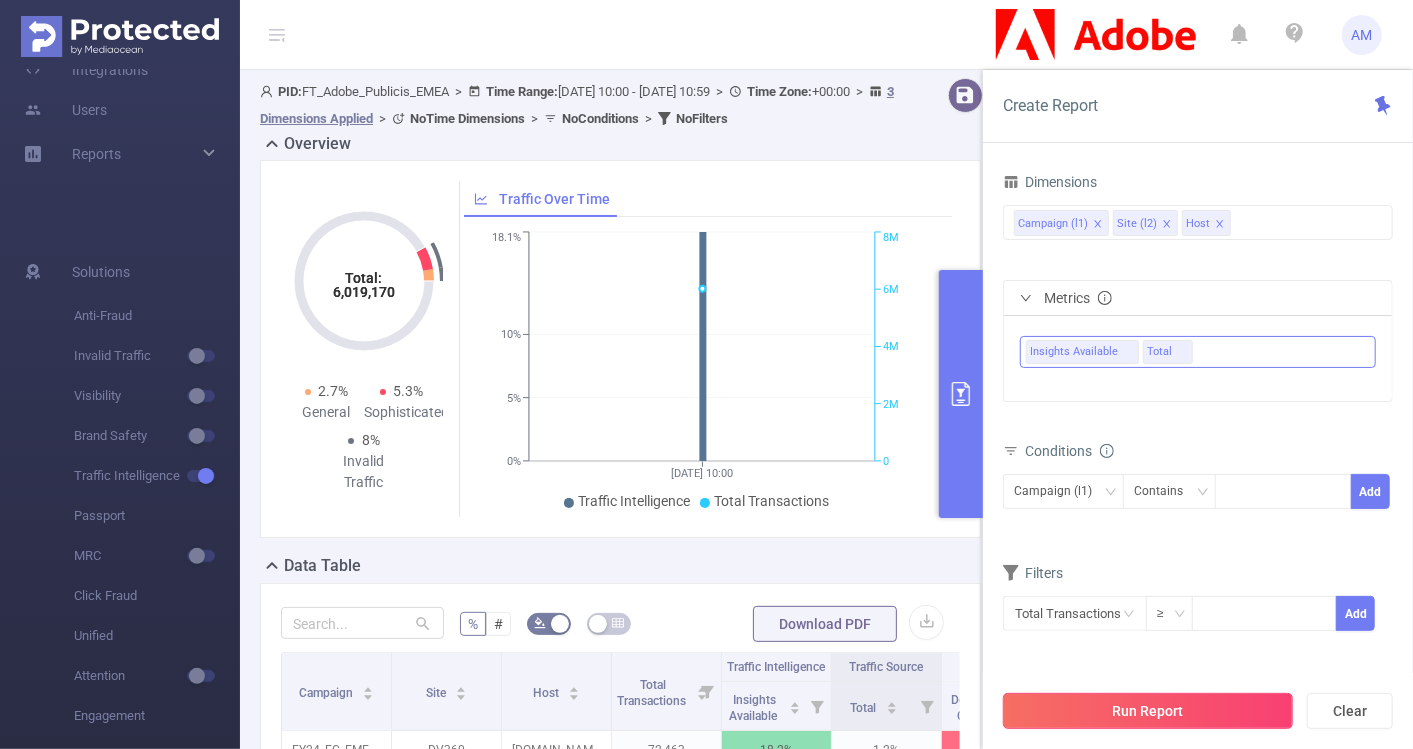 click on "Run Report" at bounding box center [1148, 711] 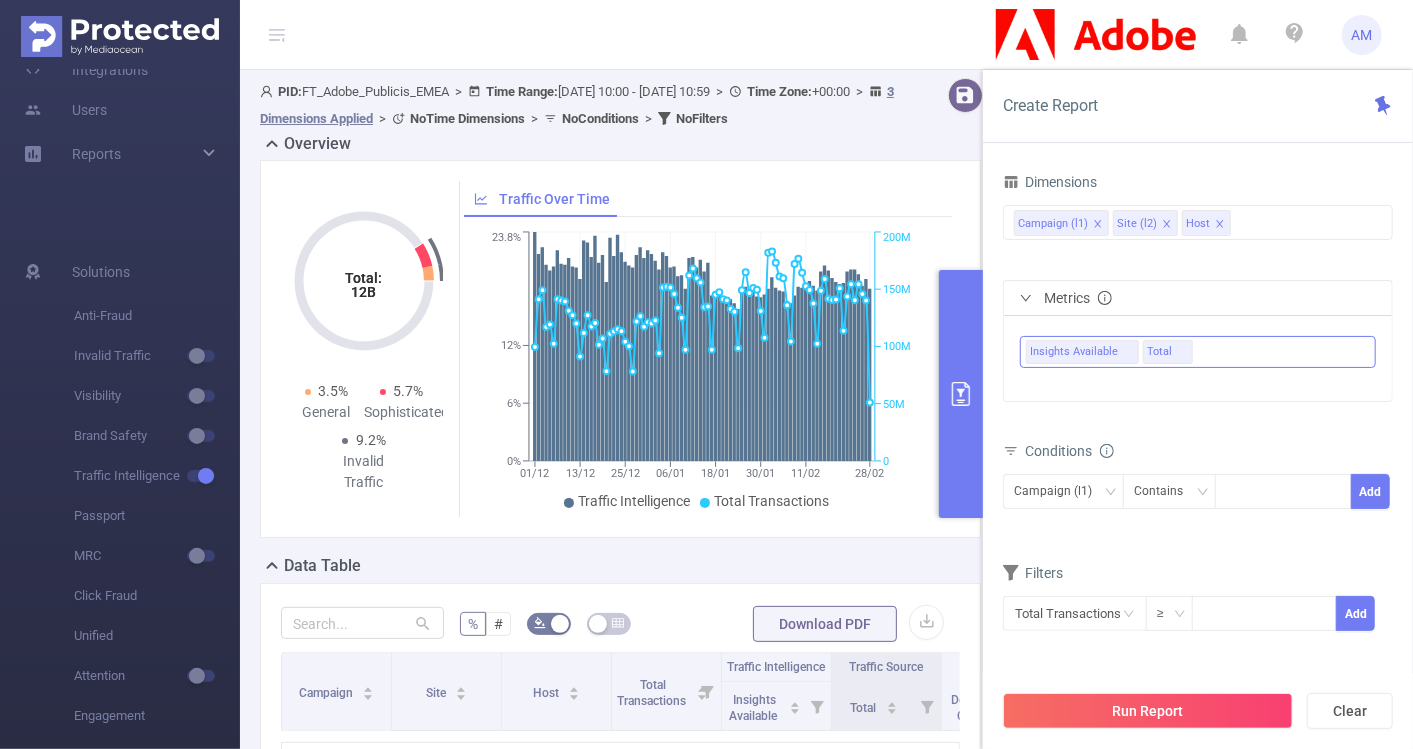 click on "Insights Available Total" at bounding box center (1198, 358) 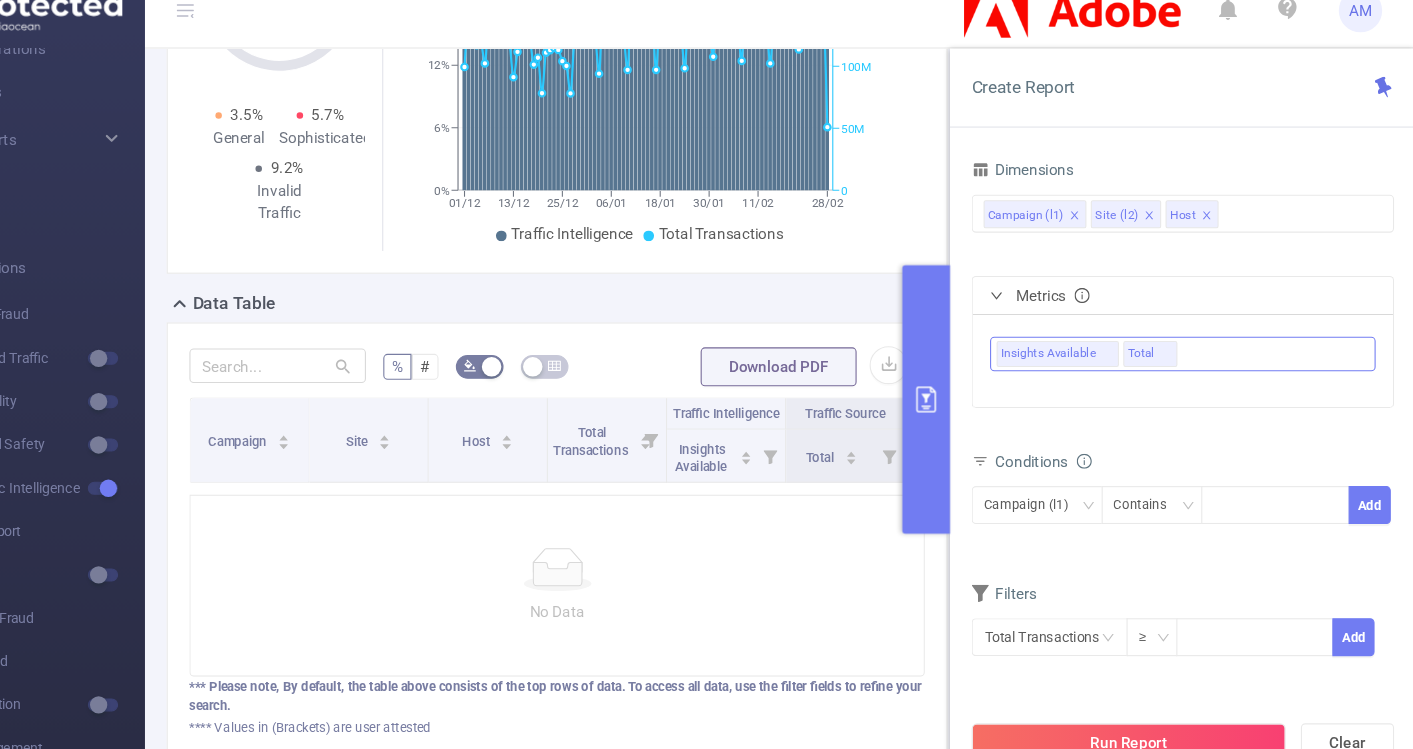 scroll, scrollTop: 261, scrollLeft: 0, axis: vertical 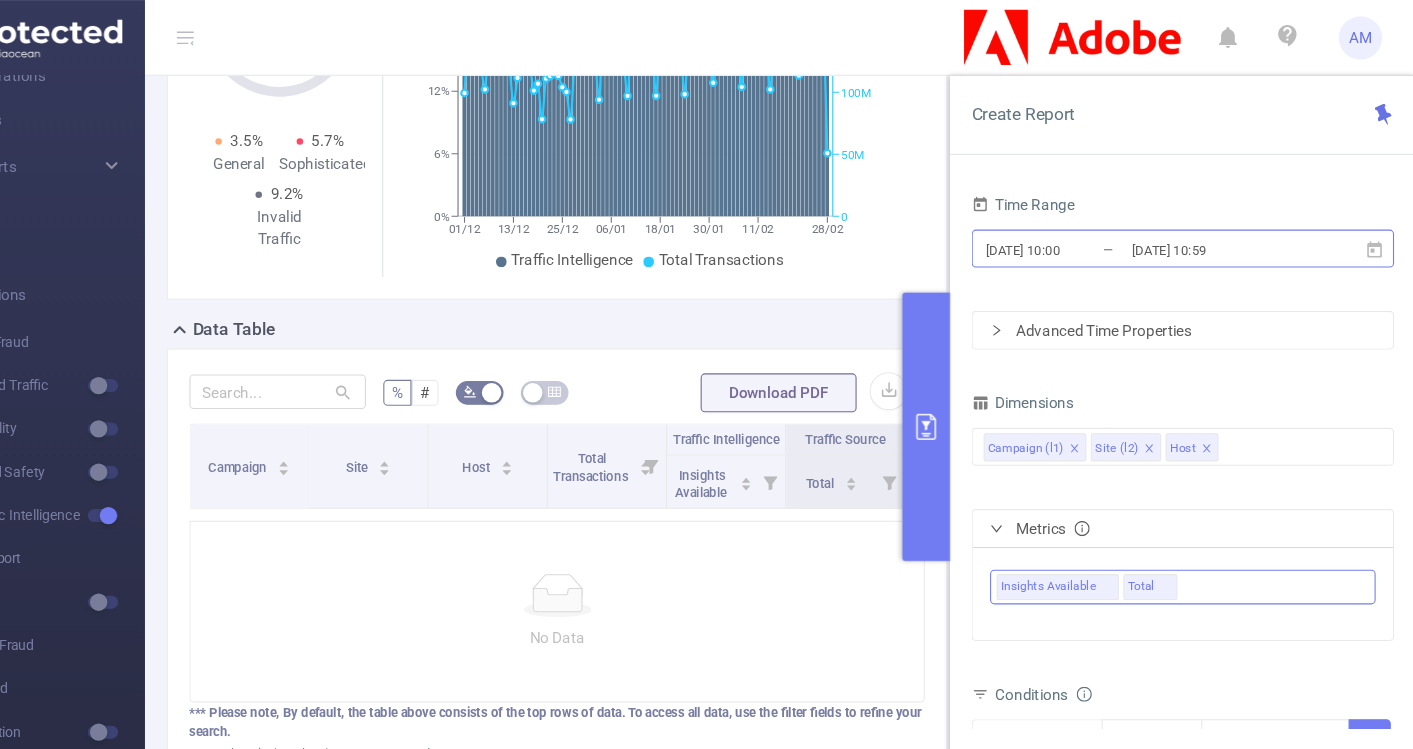click on "[DATE] 10:00" at bounding box center [1095, 230] 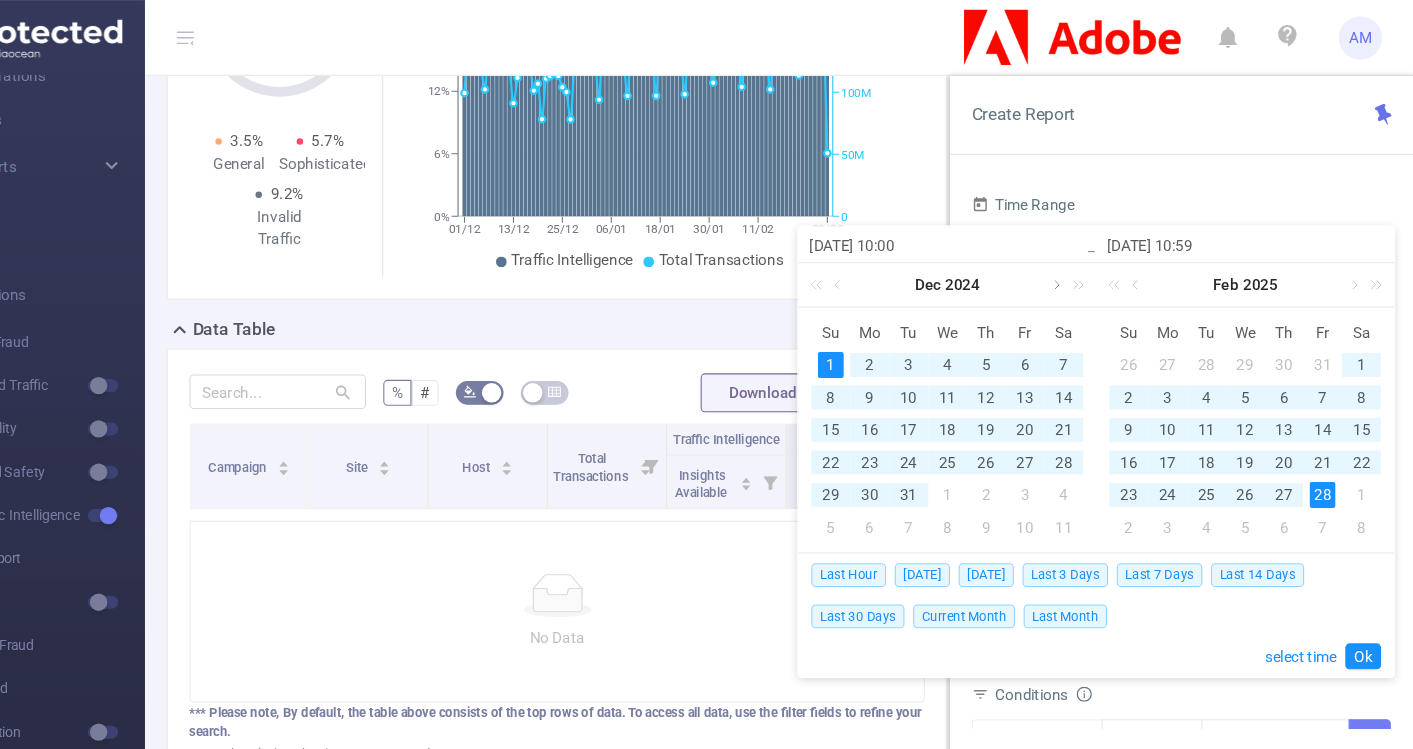 click at bounding box center (1080, 263) 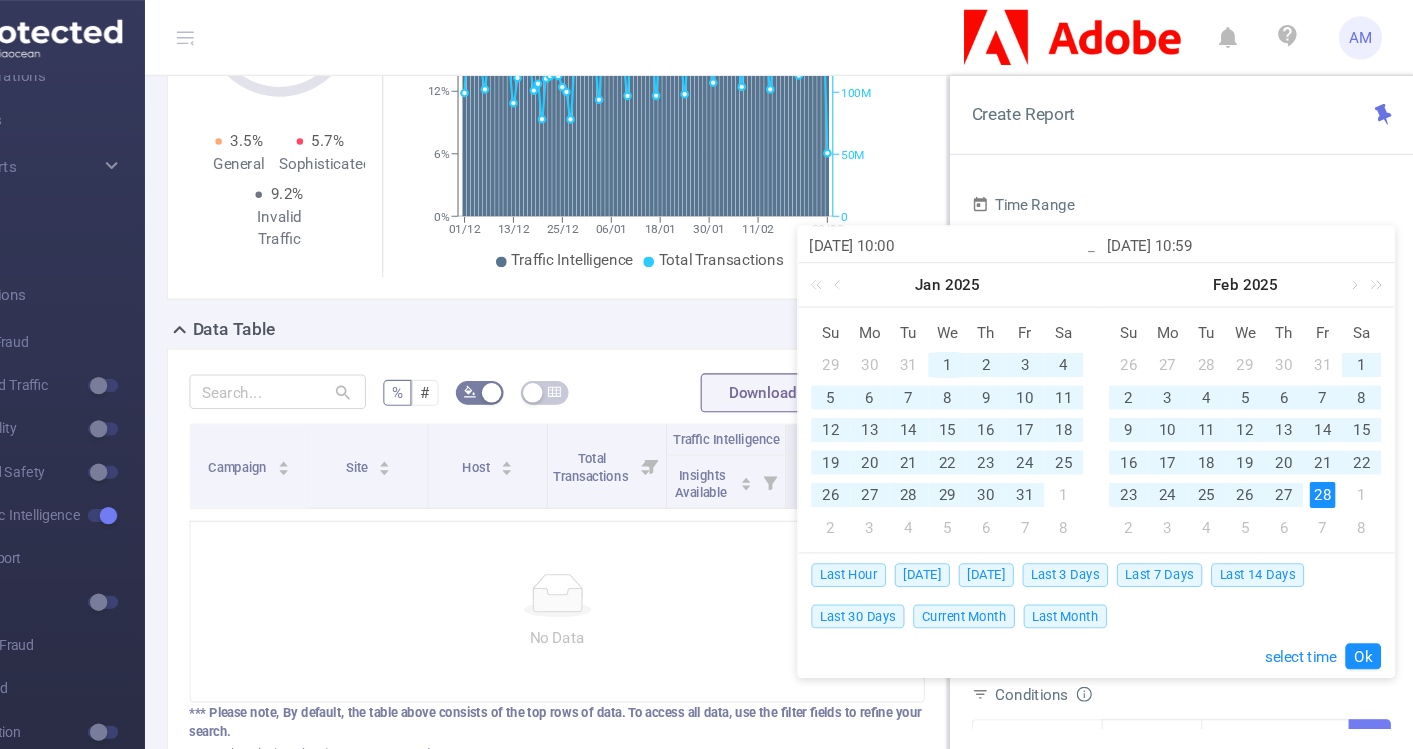 click on "1" at bounding box center [980, 337] 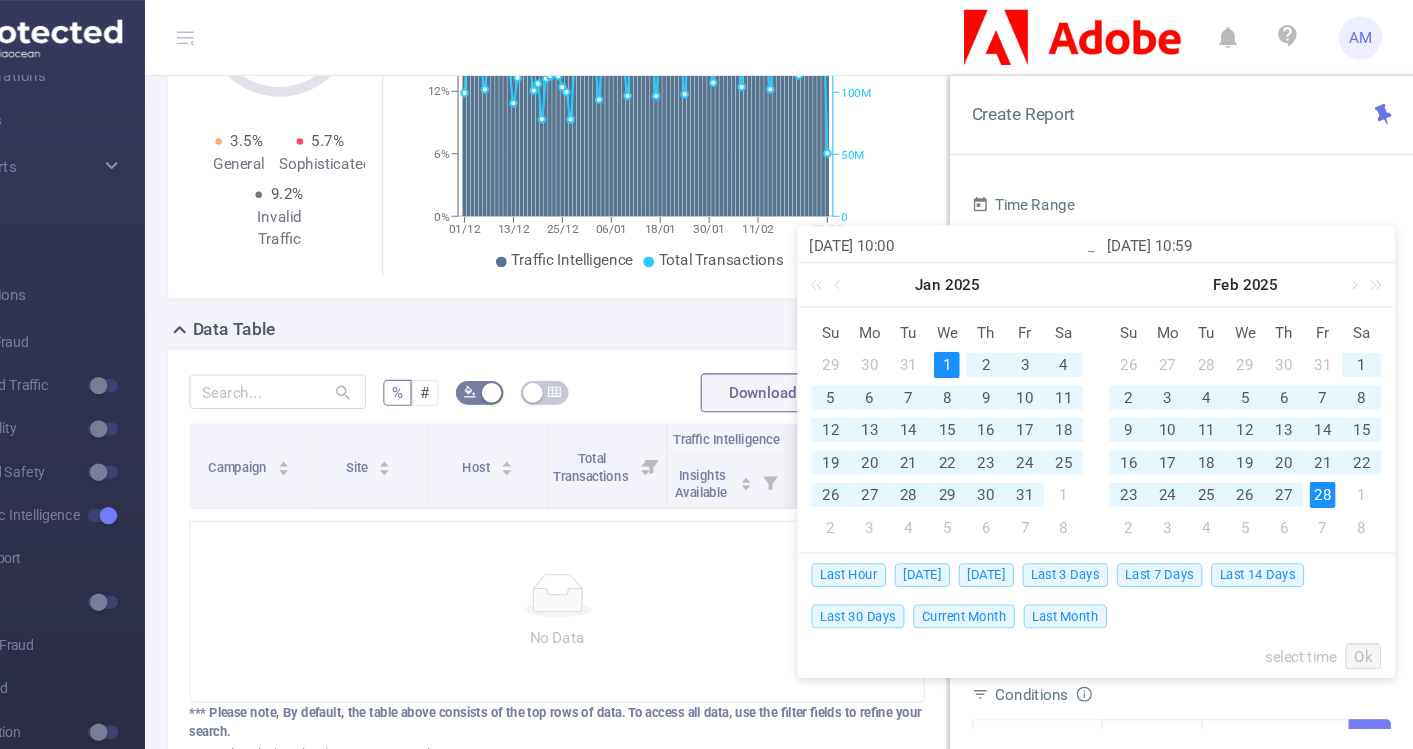 click on "28" at bounding box center [1327, 457] 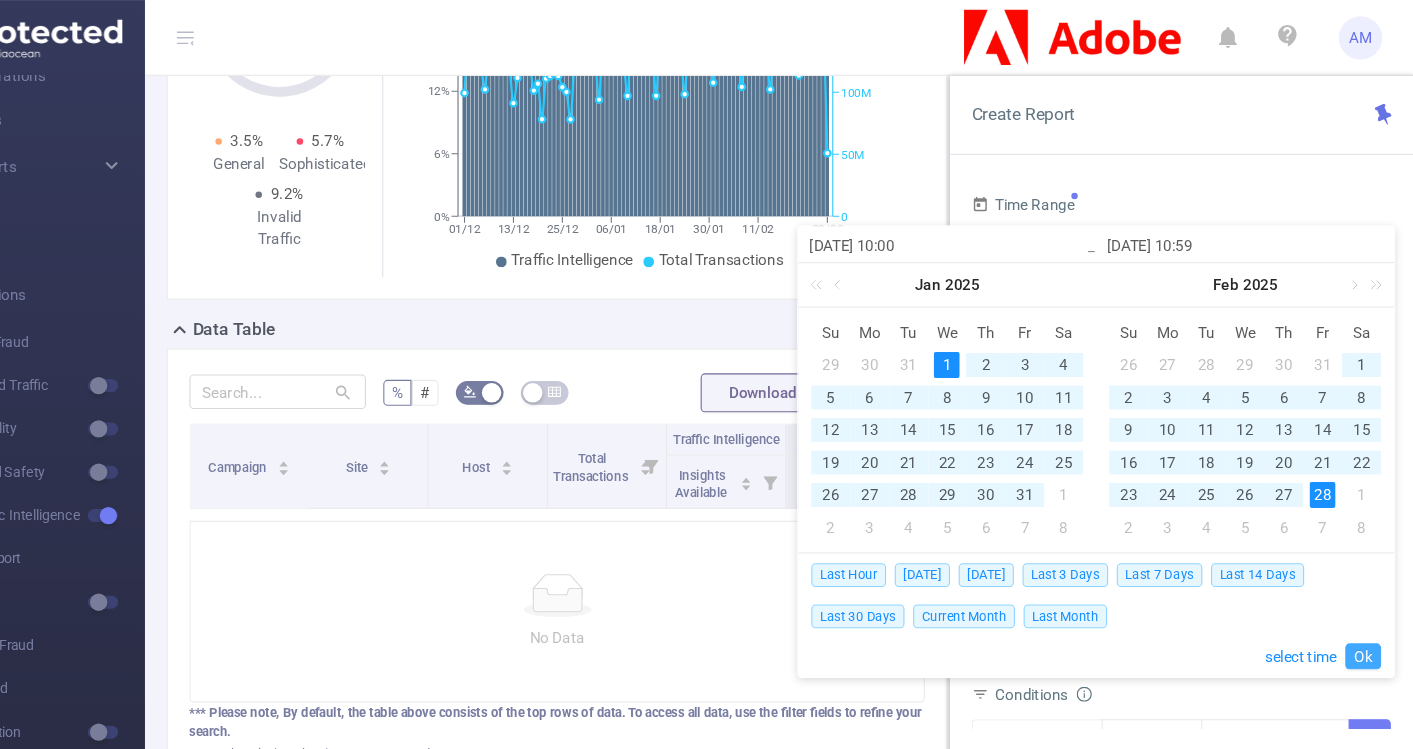 click on "Ok" at bounding box center (1364, 606) 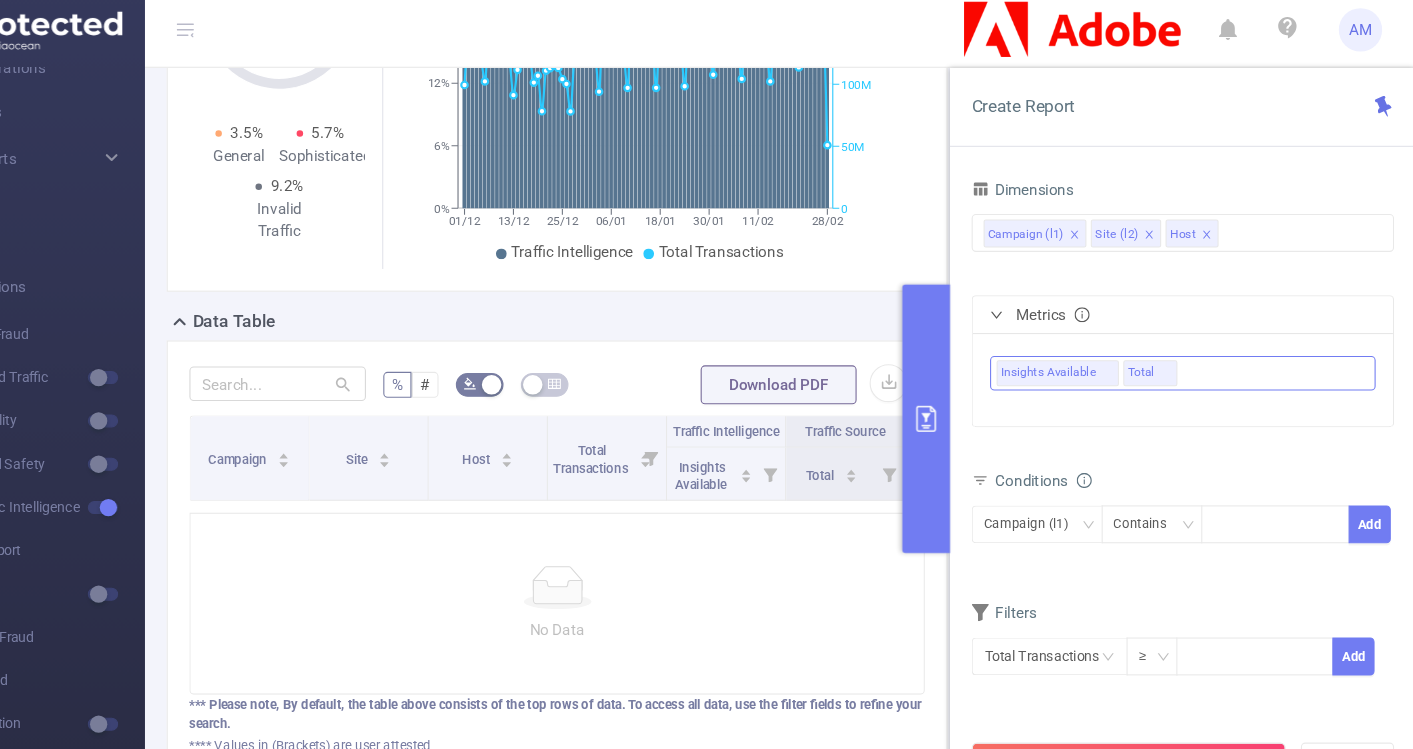 scroll, scrollTop: 0, scrollLeft: 0, axis: both 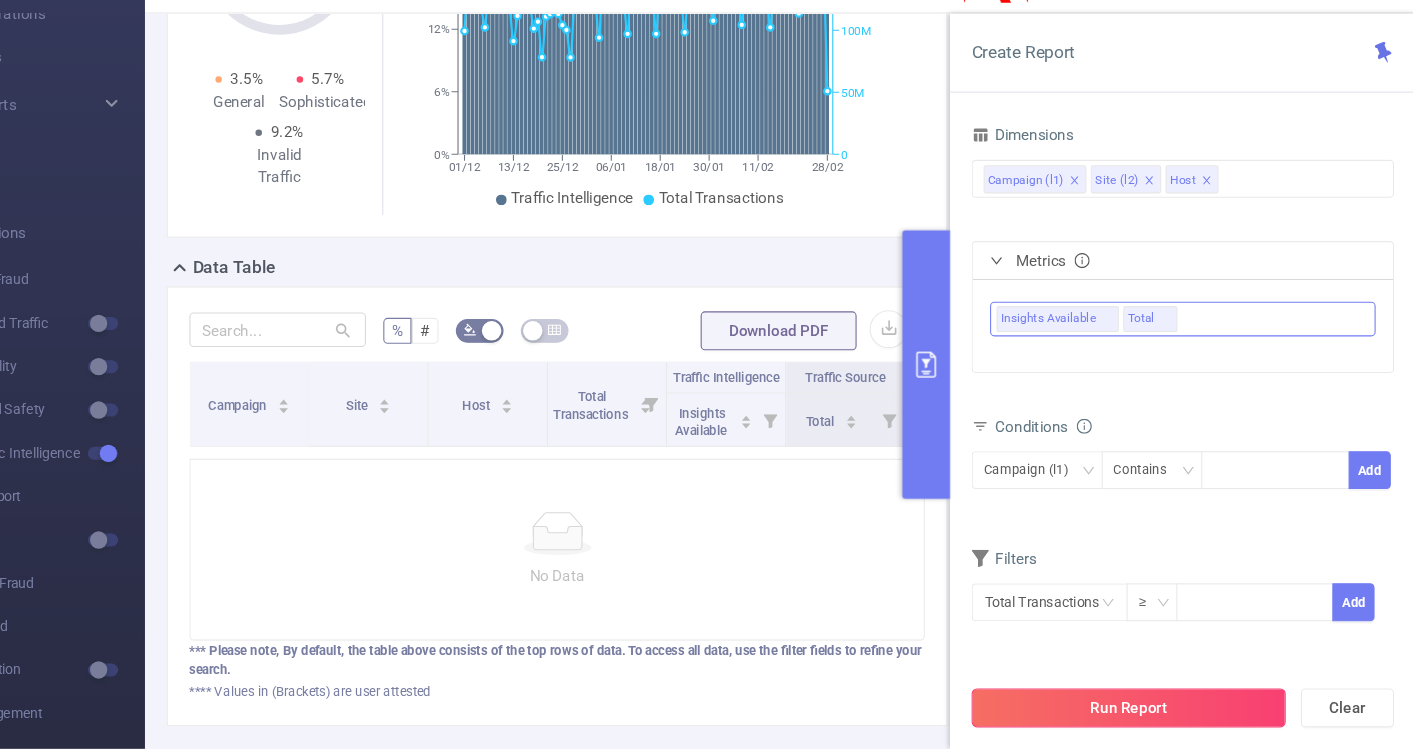 click on "Run Report" at bounding box center (1148, 711) 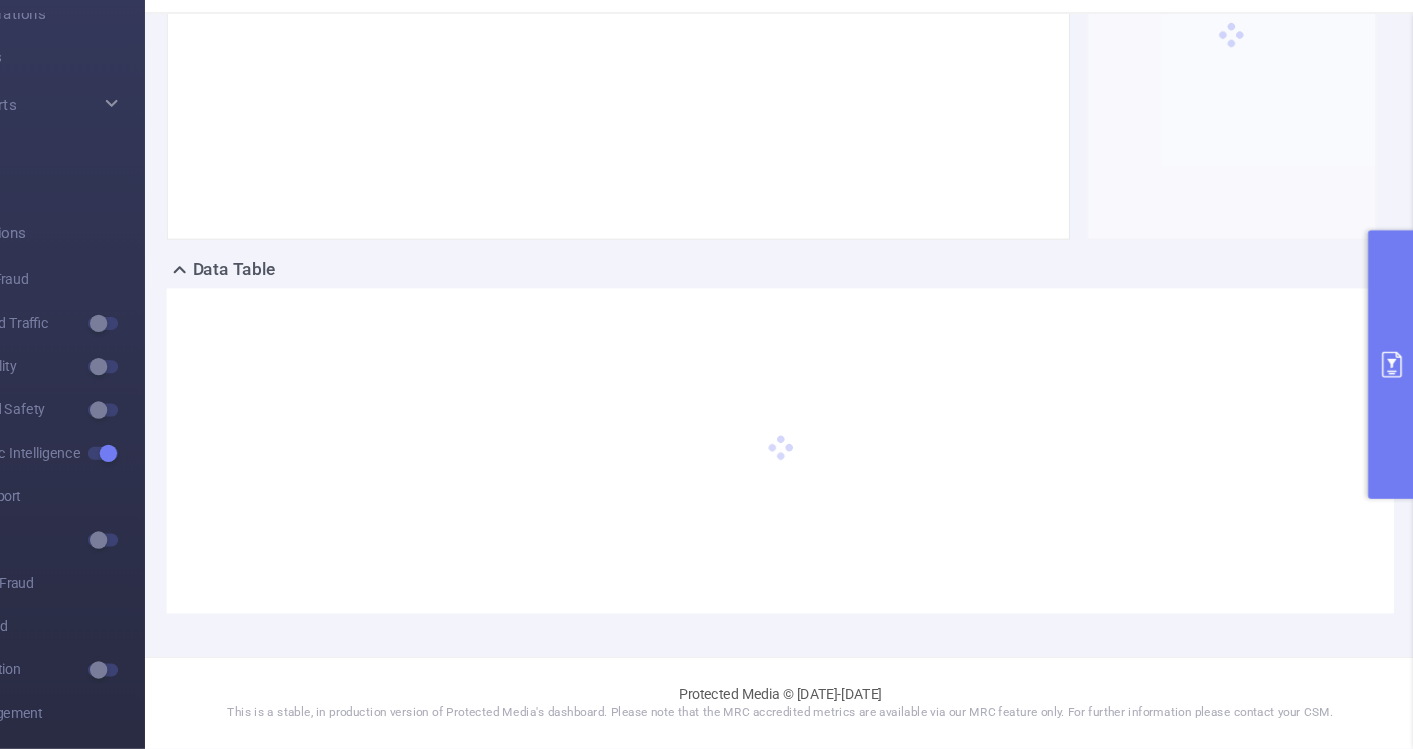 scroll, scrollTop: 257, scrollLeft: 0, axis: vertical 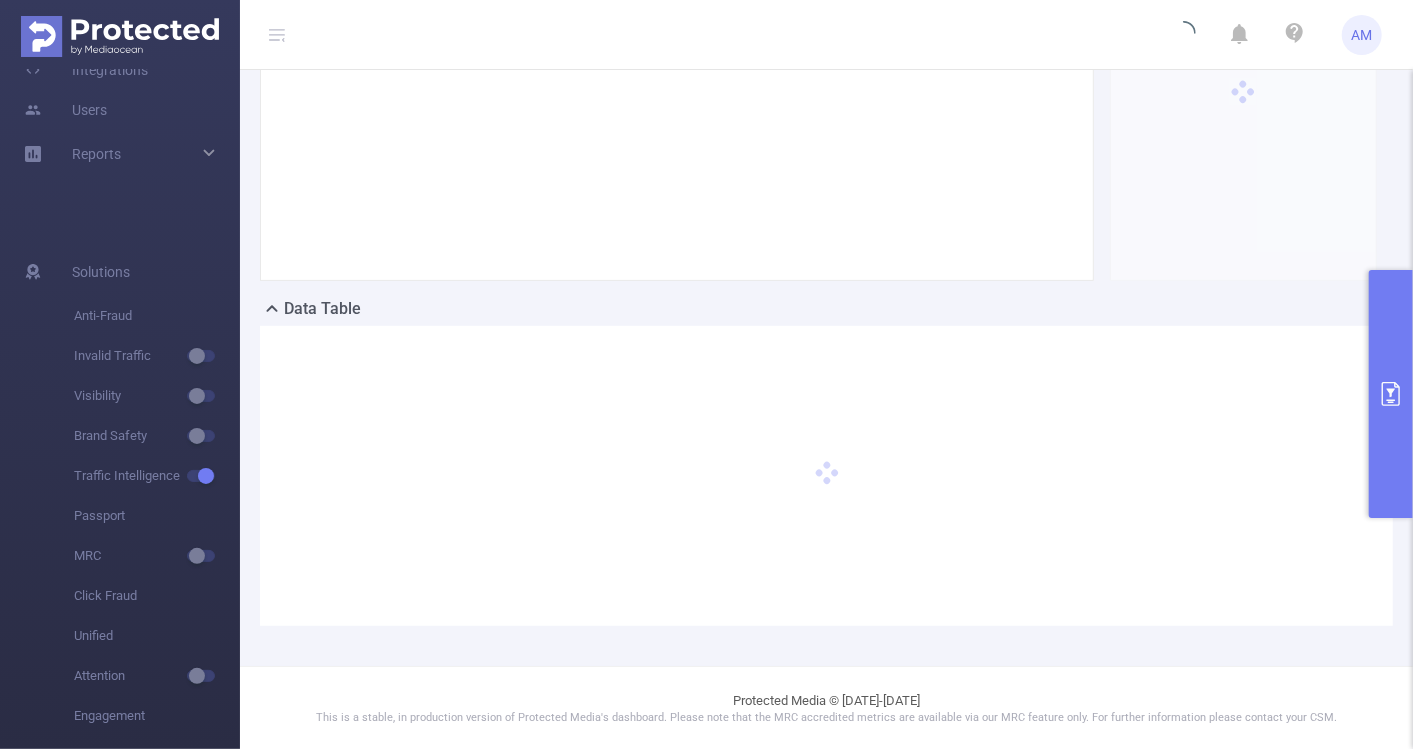 click on "Data Table" at bounding box center (826, 311) 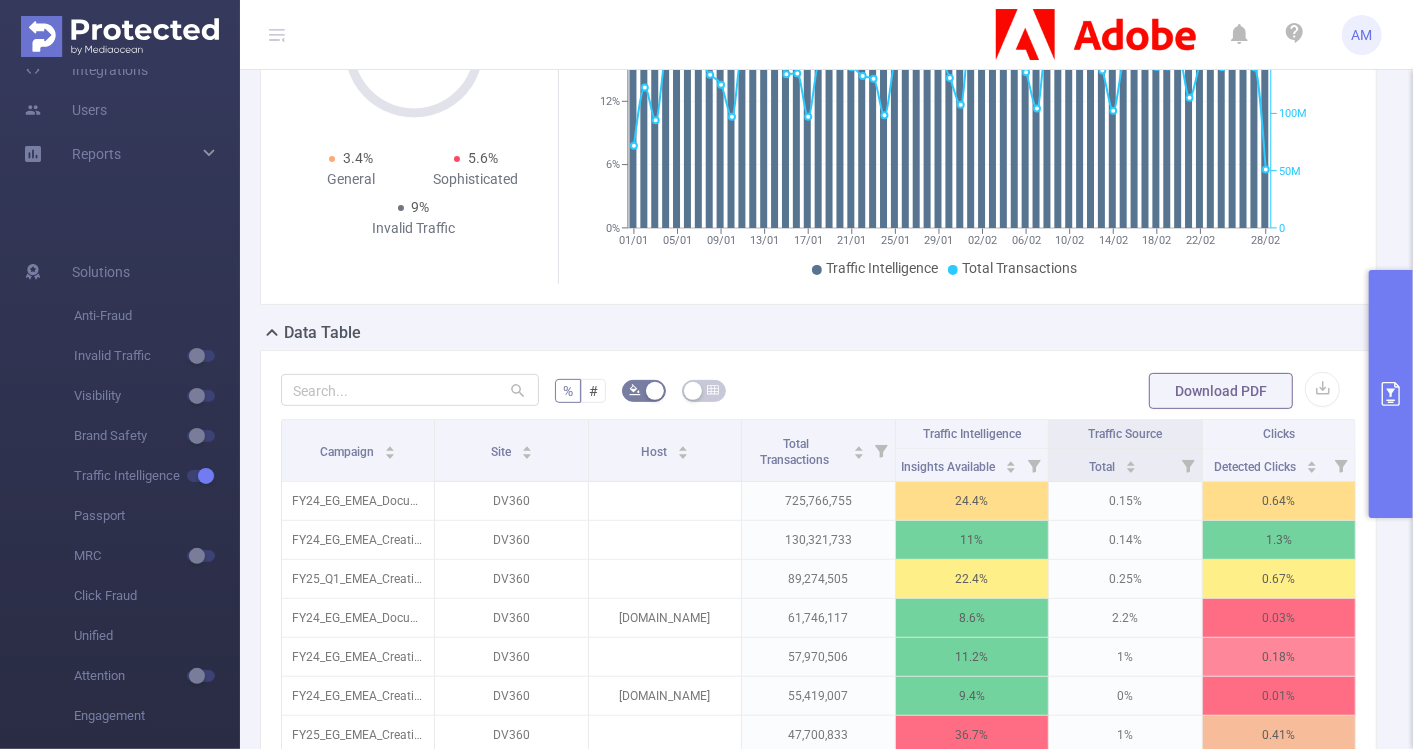 scroll, scrollTop: 237, scrollLeft: 0, axis: vertical 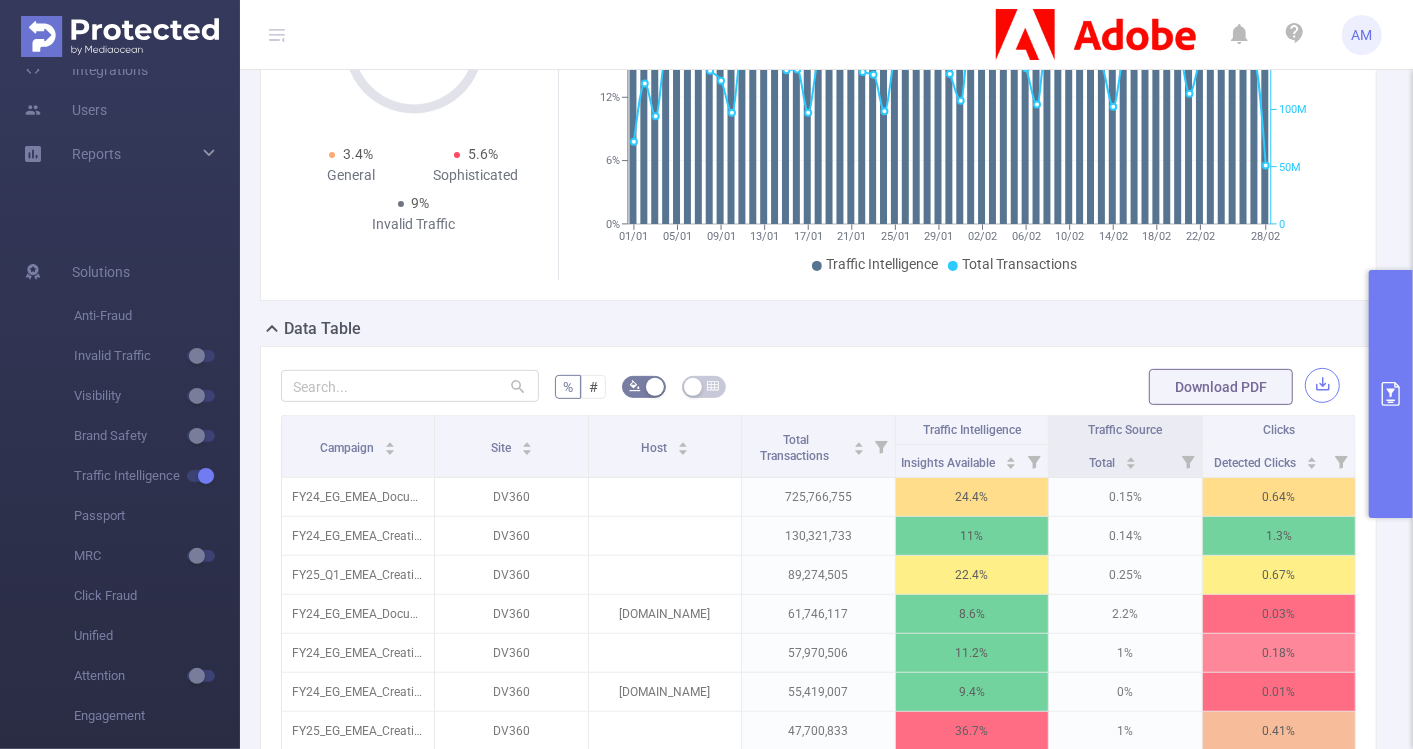 click at bounding box center [1322, 385] 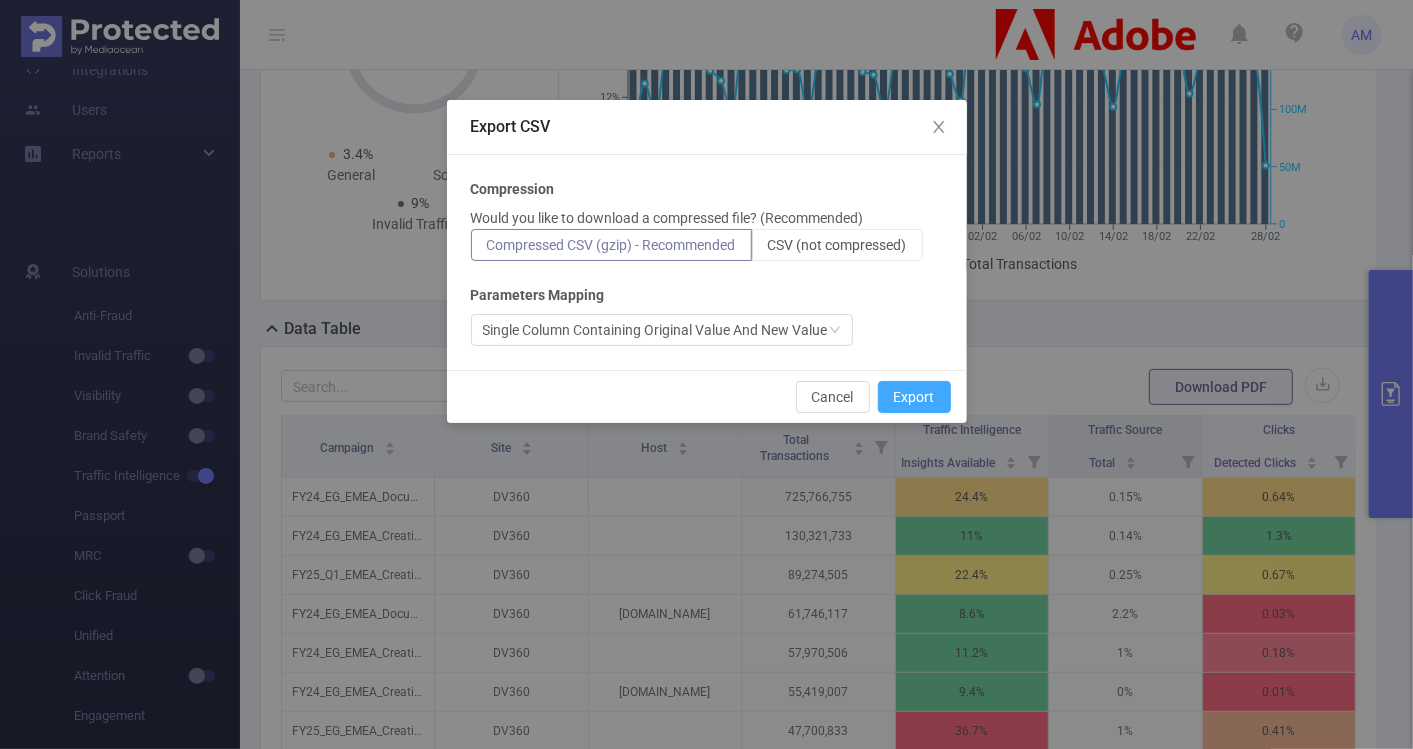 click on "Export" at bounding box center [914, 397] 